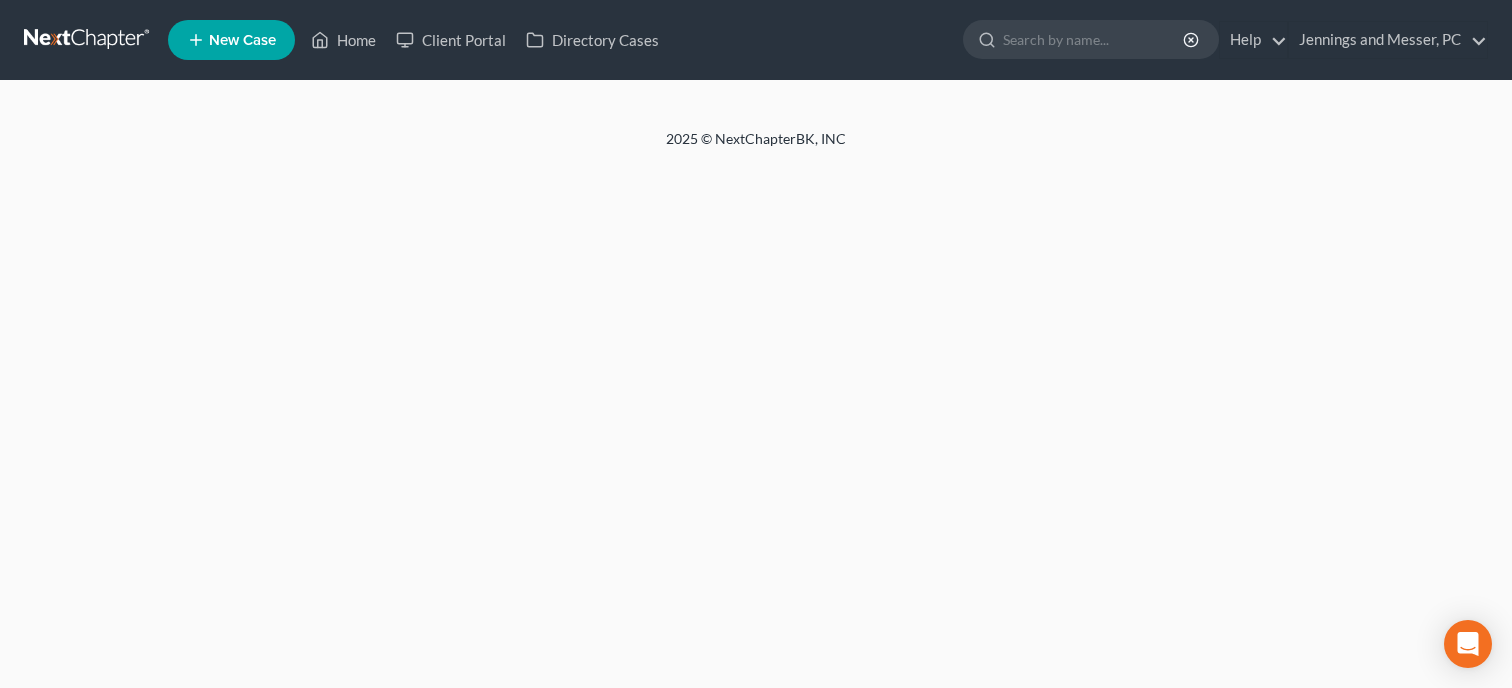 select on "6" 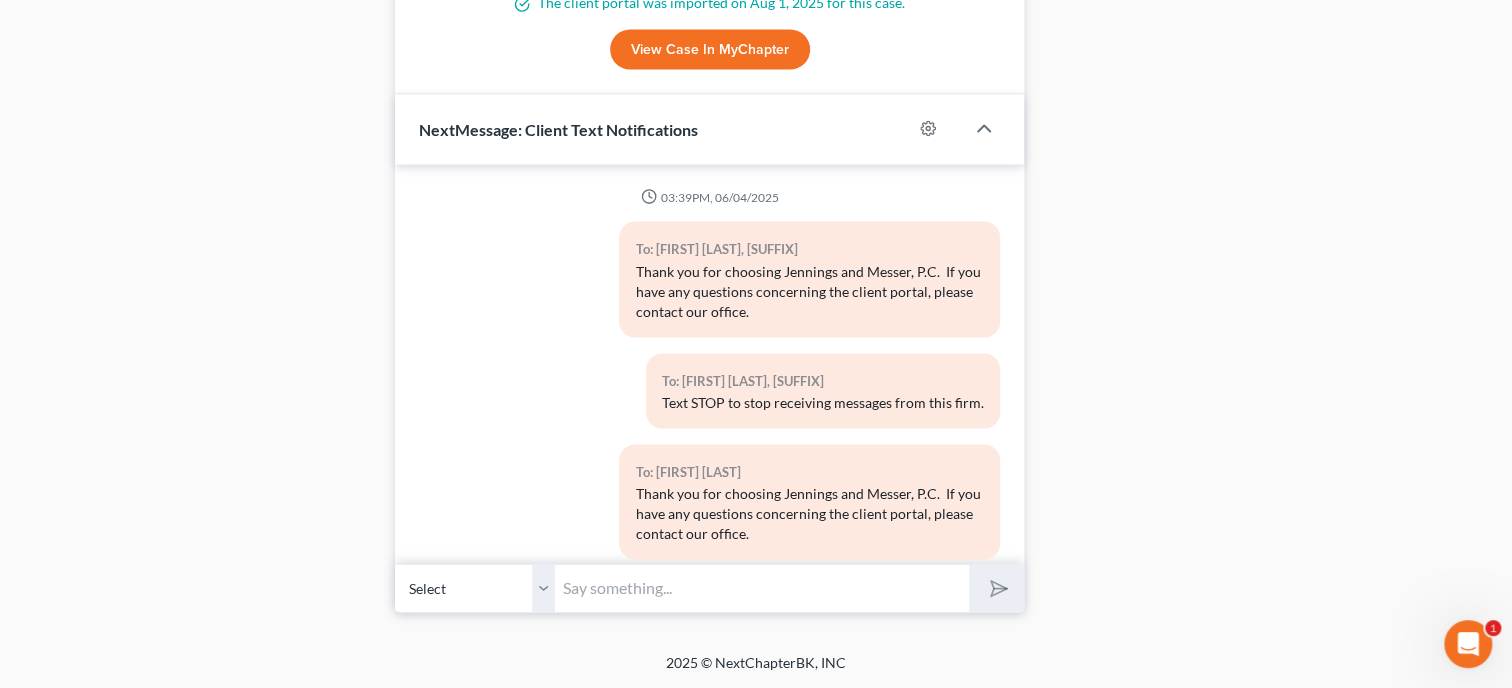 scroll, scrollTop: 0, scrollLeft: 0, axis: both 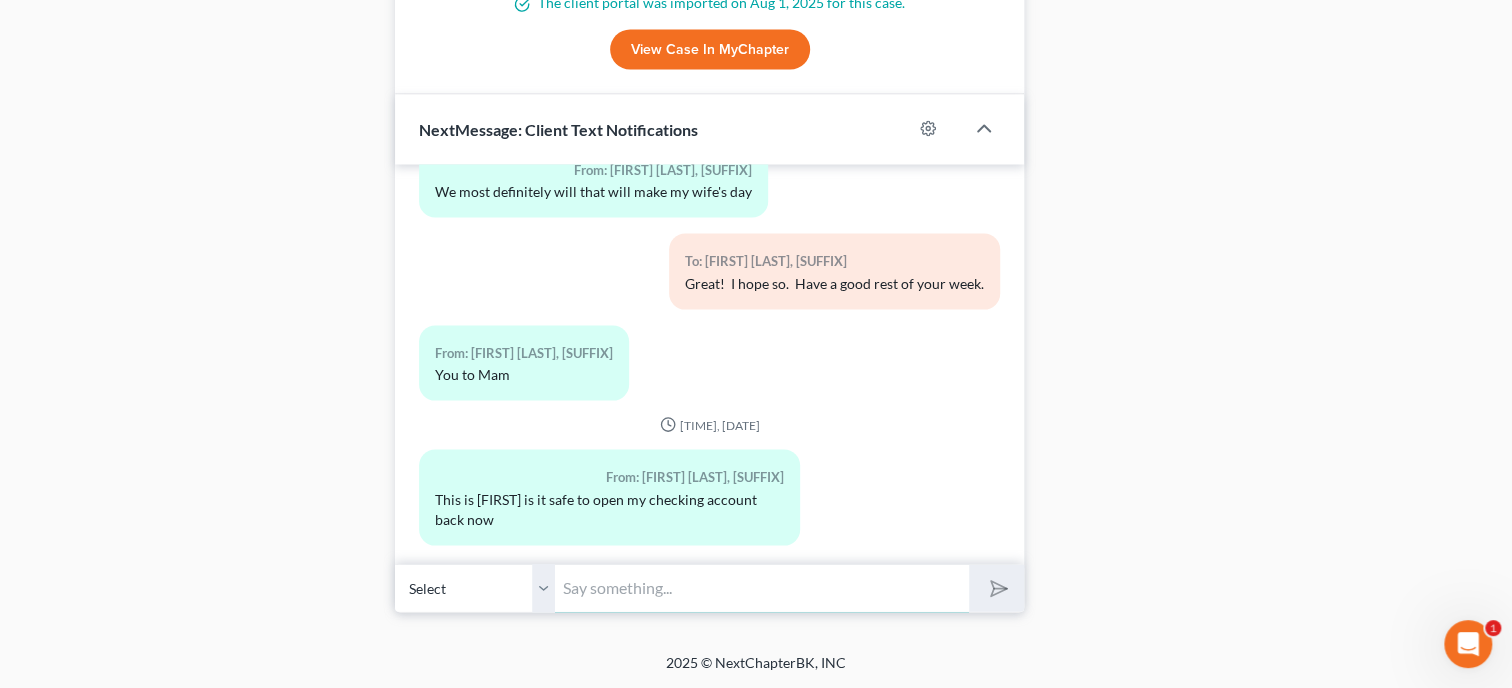 click at bounding box center [762, 587] 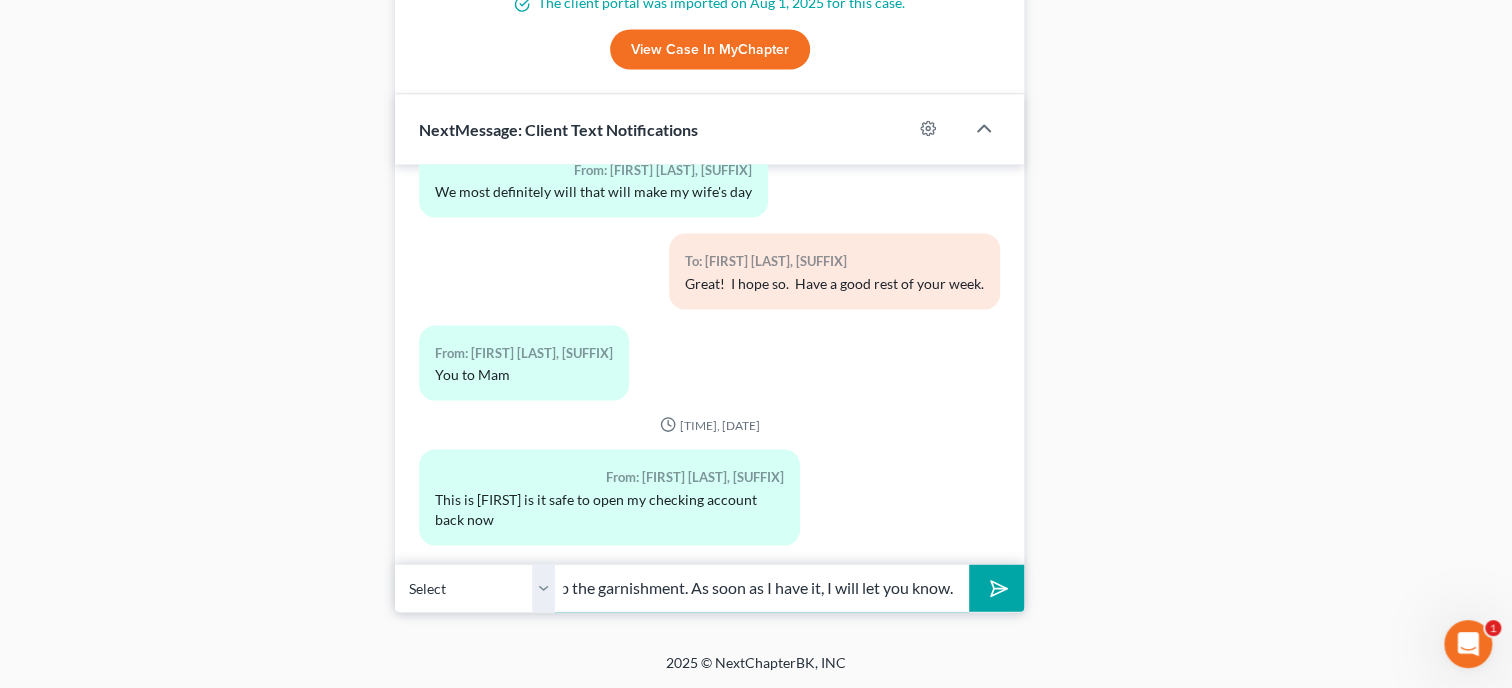 scroll, scrollTop: 0, scrollLeft: 267, axis: horizontal 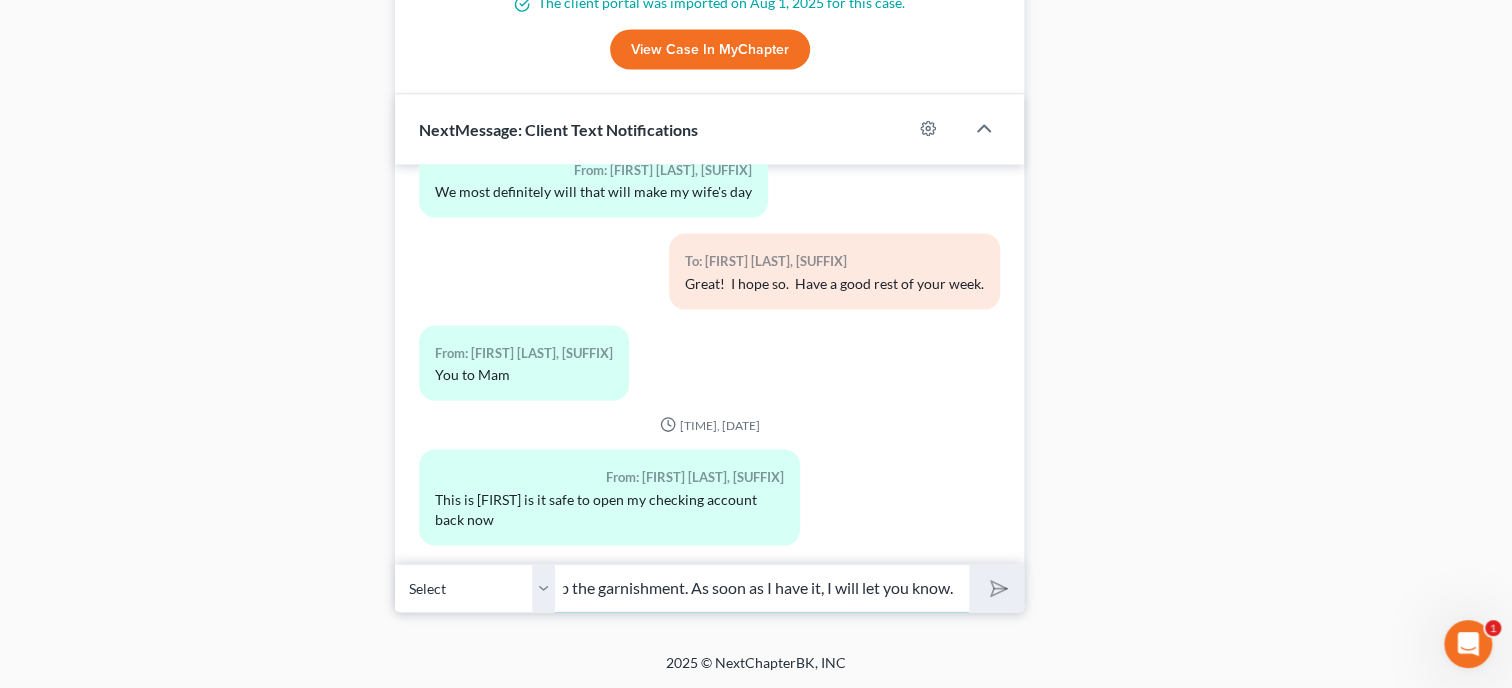 type 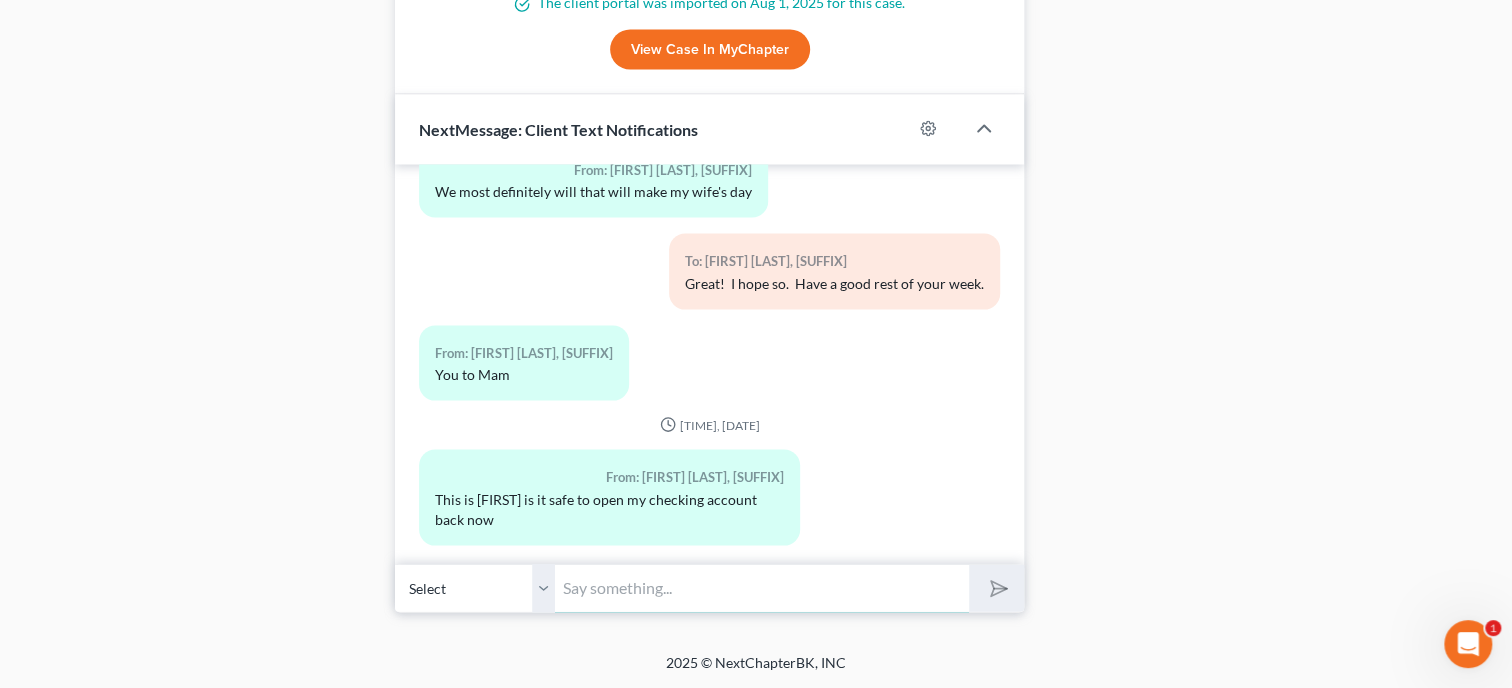 scroll, scrollTop: 0, scrollLeft: 0, axis: both 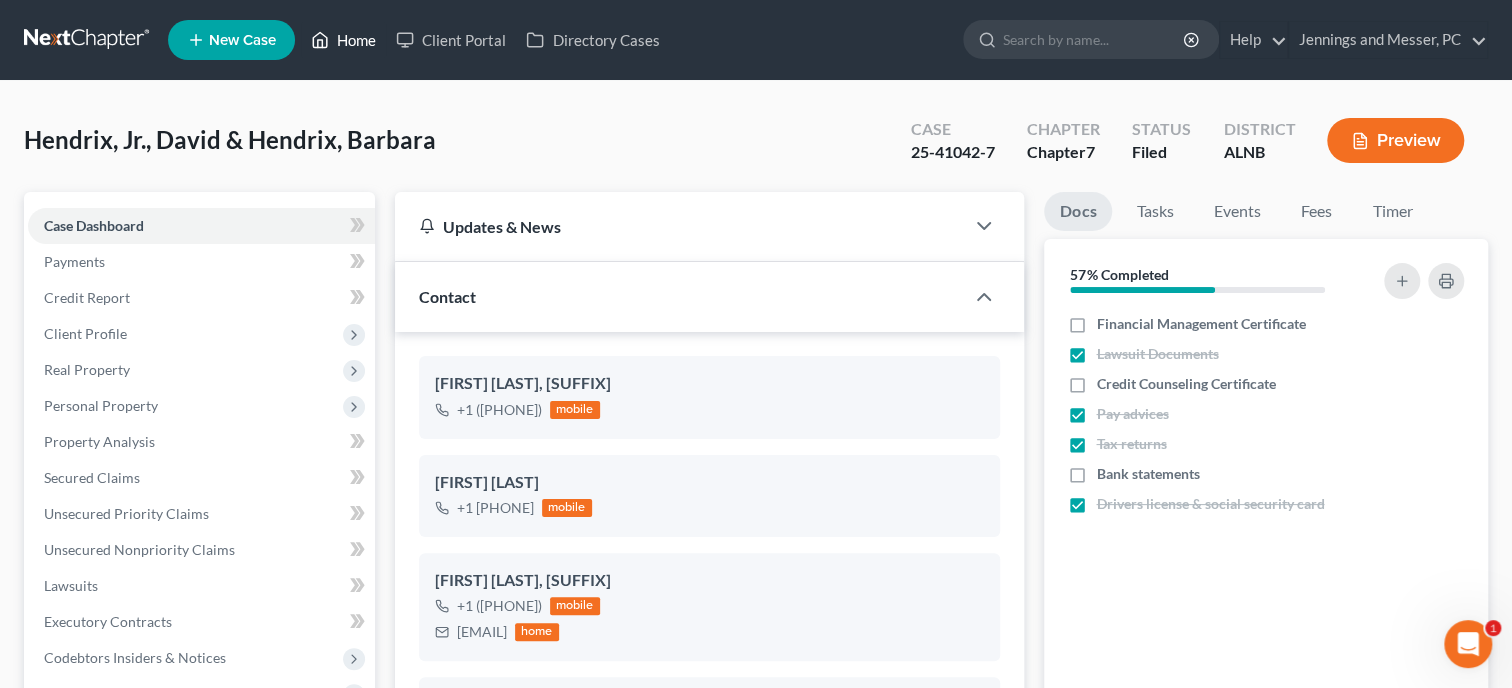 click on "Home" at bounding box center (343, 40) 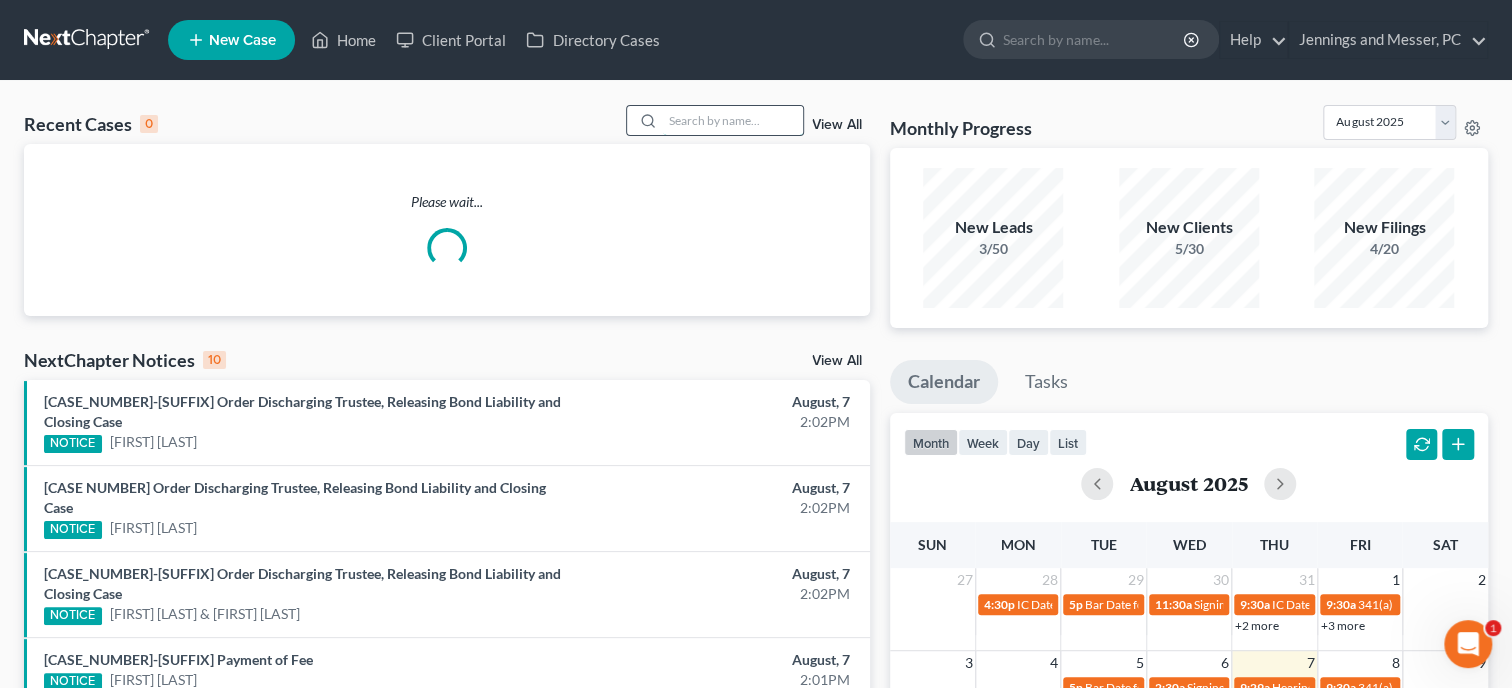 click at bounding box center [733, 120] 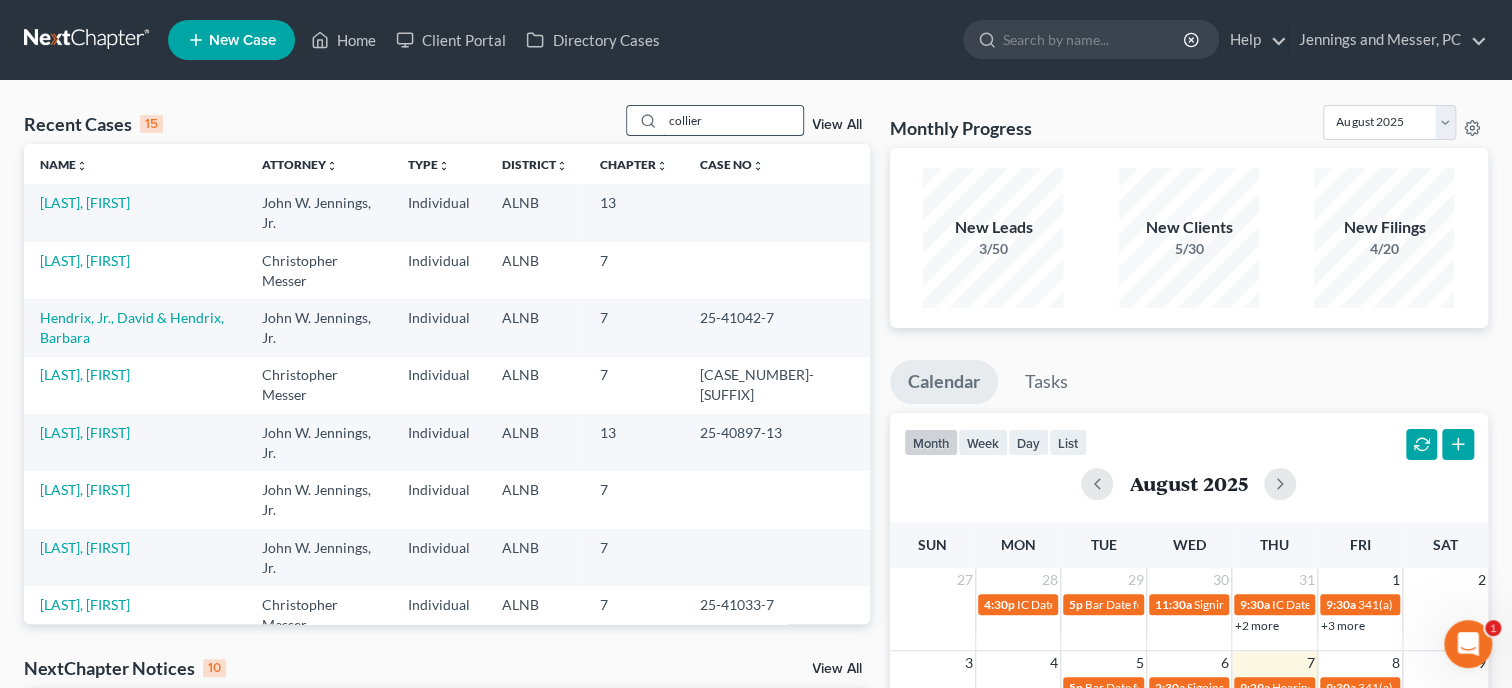 type on "collier" 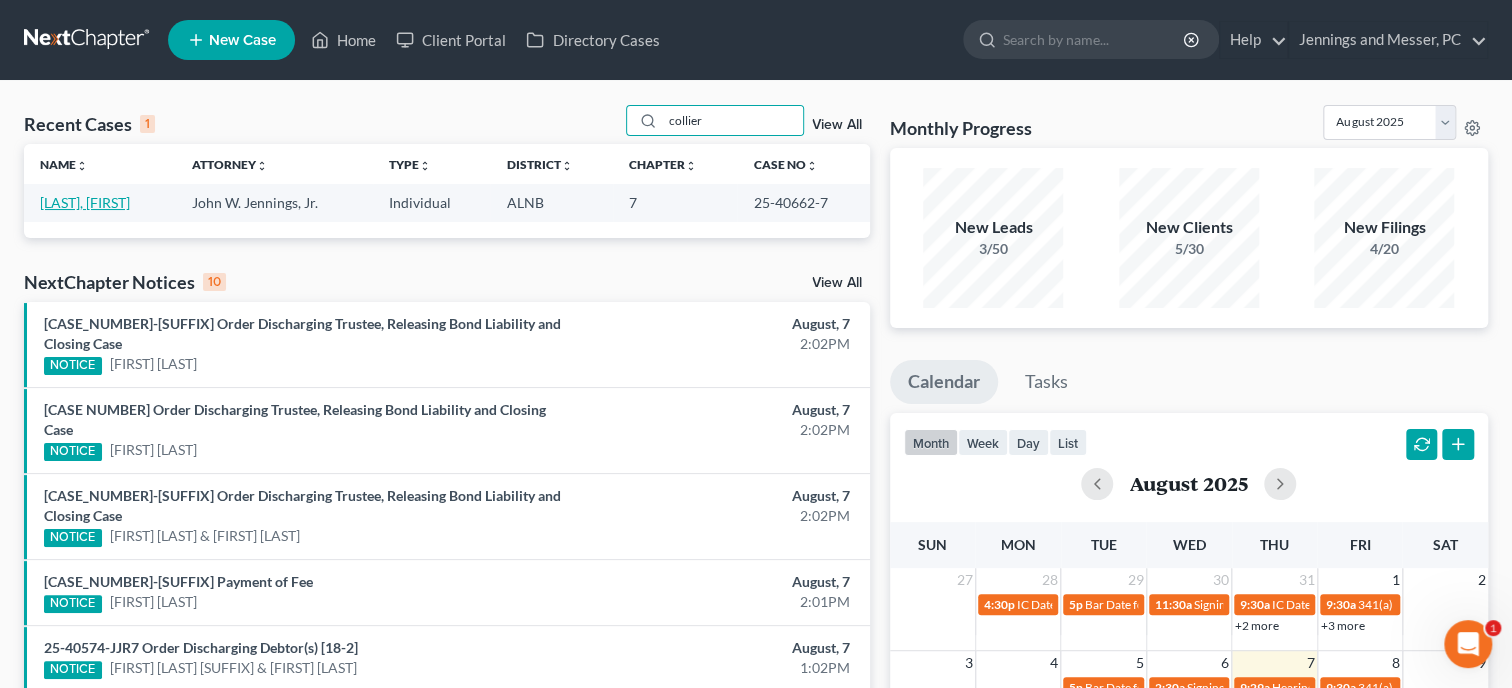 click on "Collier, Taylor" at bounding box center [85, 202] 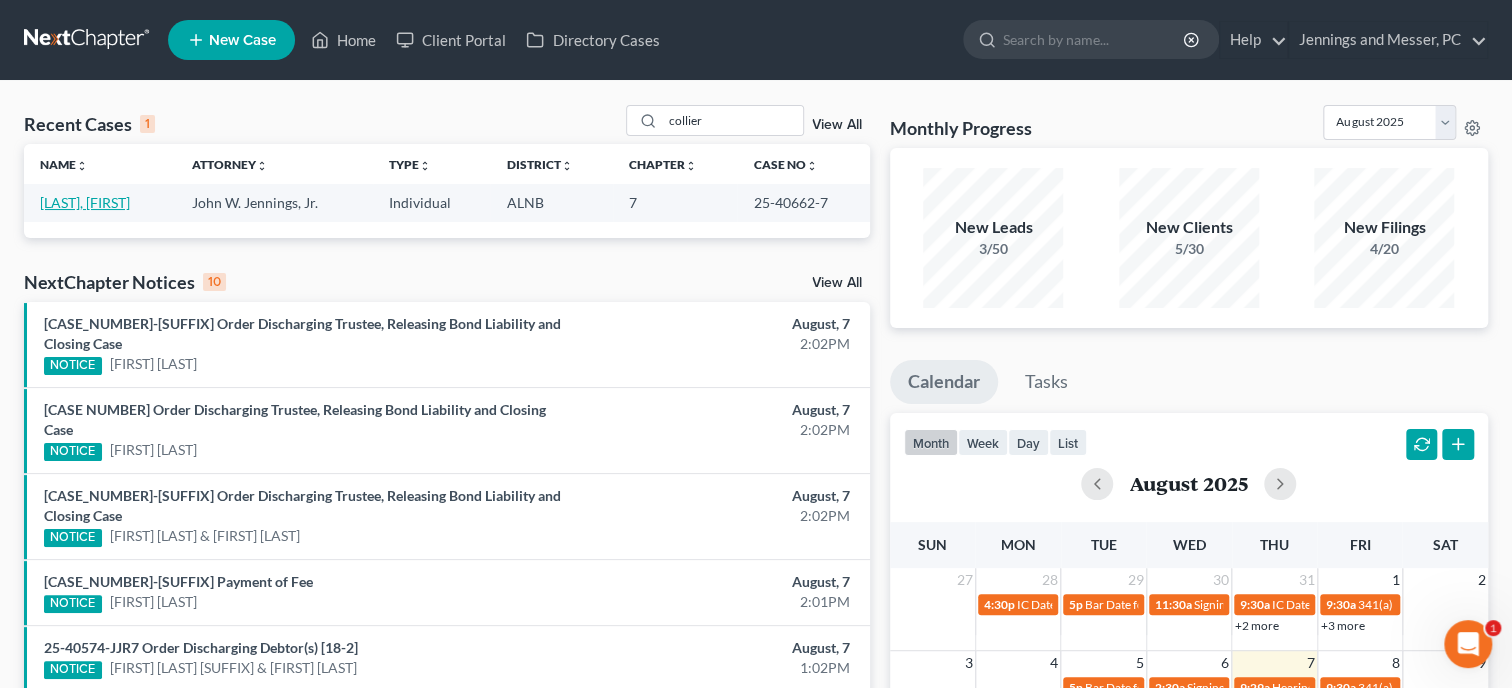 select on "1" 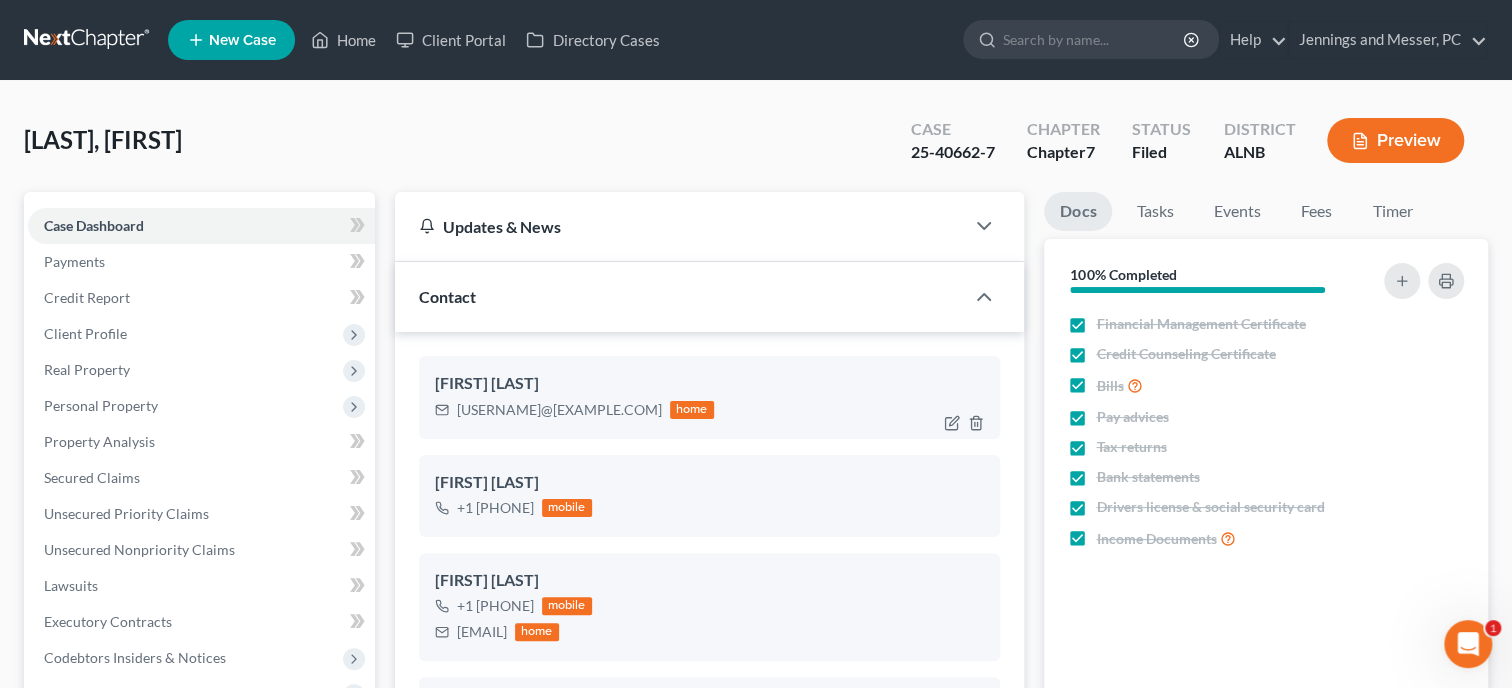 scroll, scrollTop: 617, scrollLeft: 0, axis: vertical 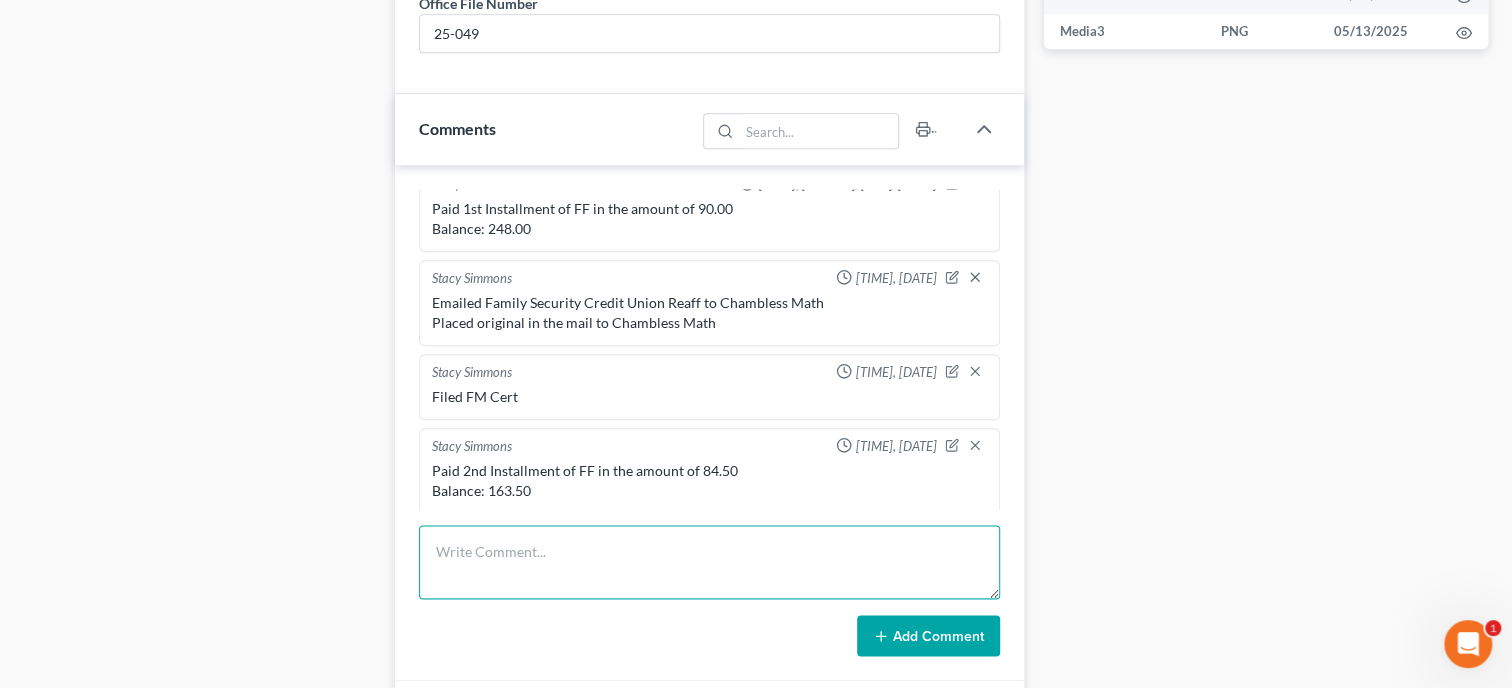 click at bounding box center (709, 562) 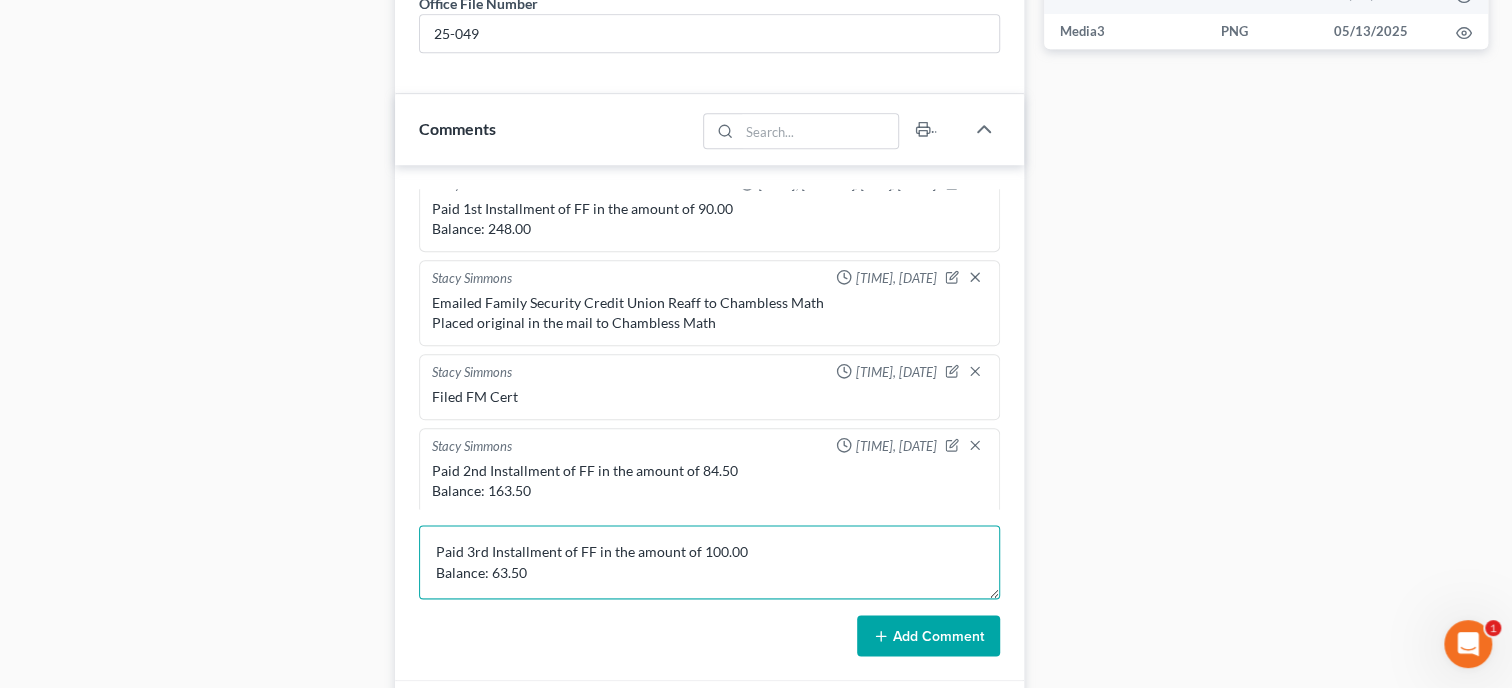 type on "Paid 3rd Installment of FF in the amount of 100.00
Balance:  63.50" 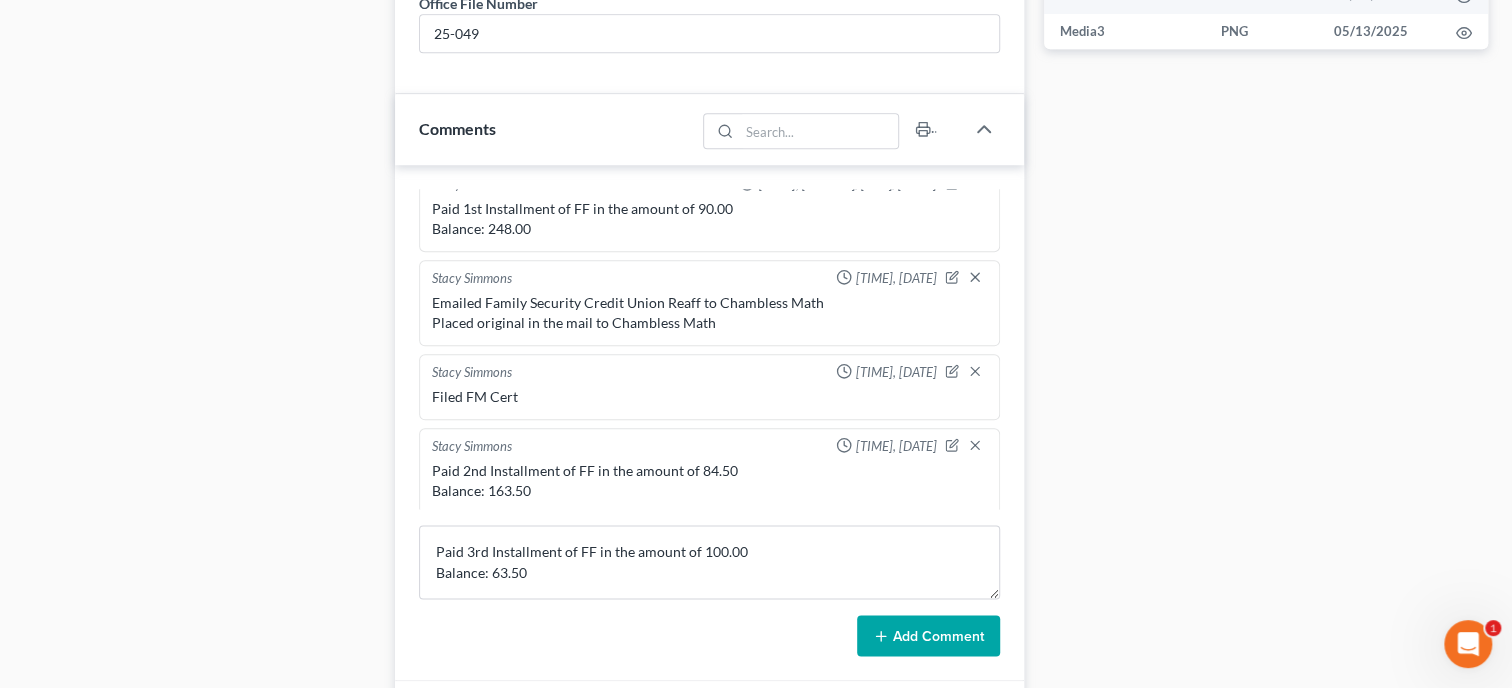 click on "Add Comment" at bounding box center (928, 636) 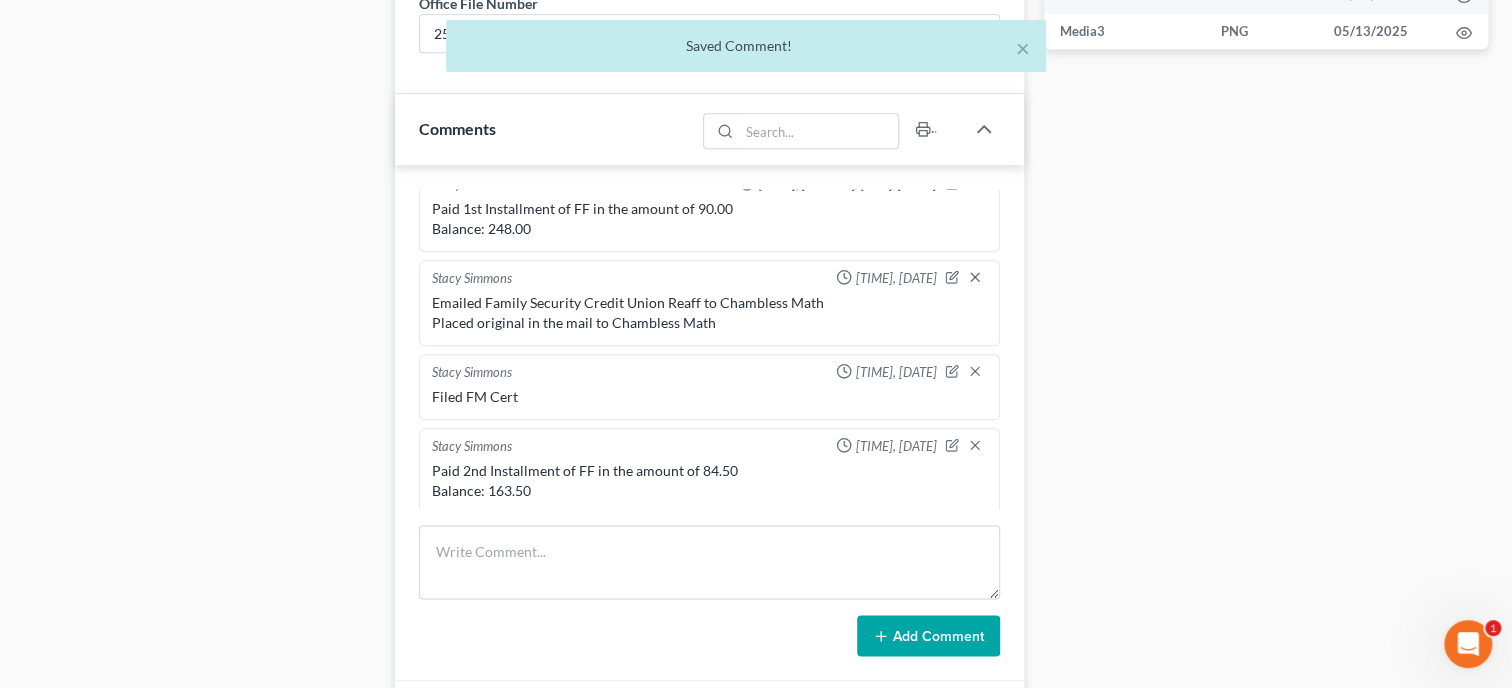 scroll, scrollTop: 1179, scrollLeft: 0, axis: vertical 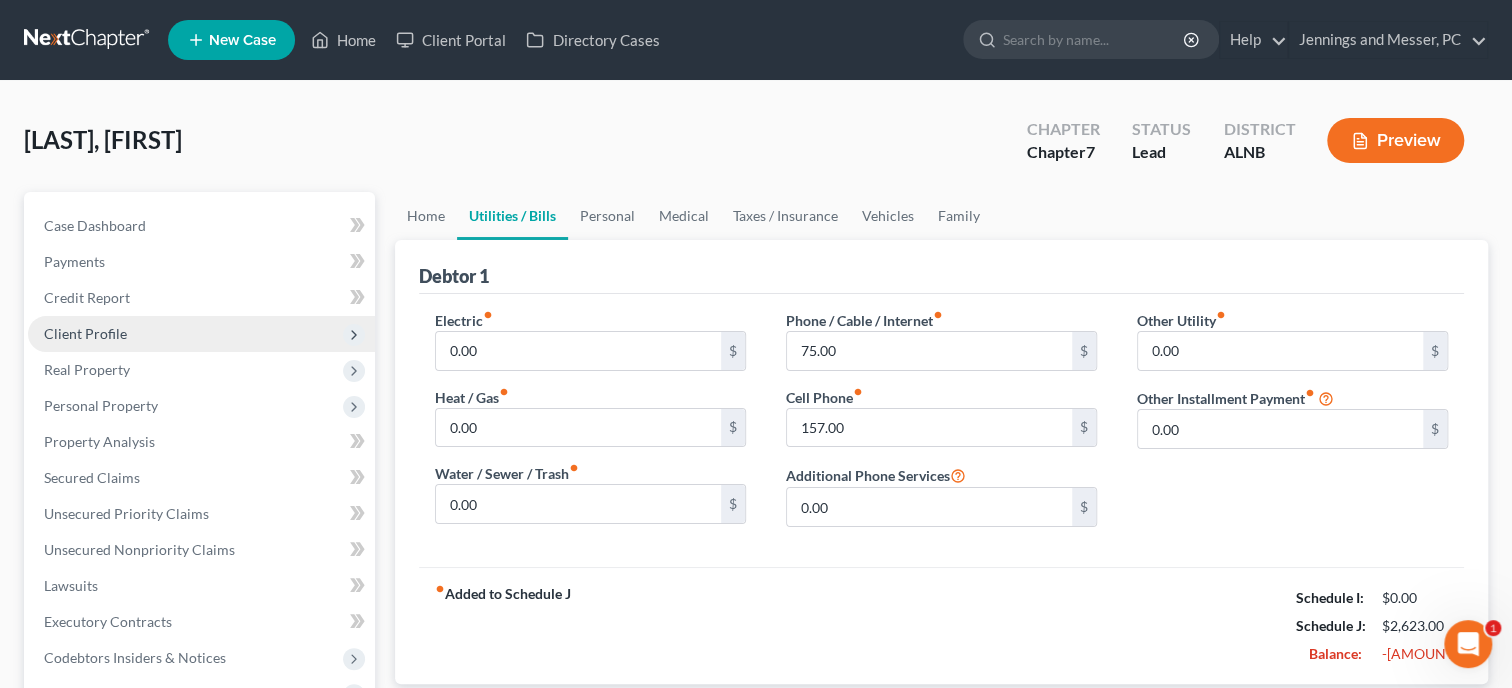 click on "Client Profile" at bounding box center (201, 334) 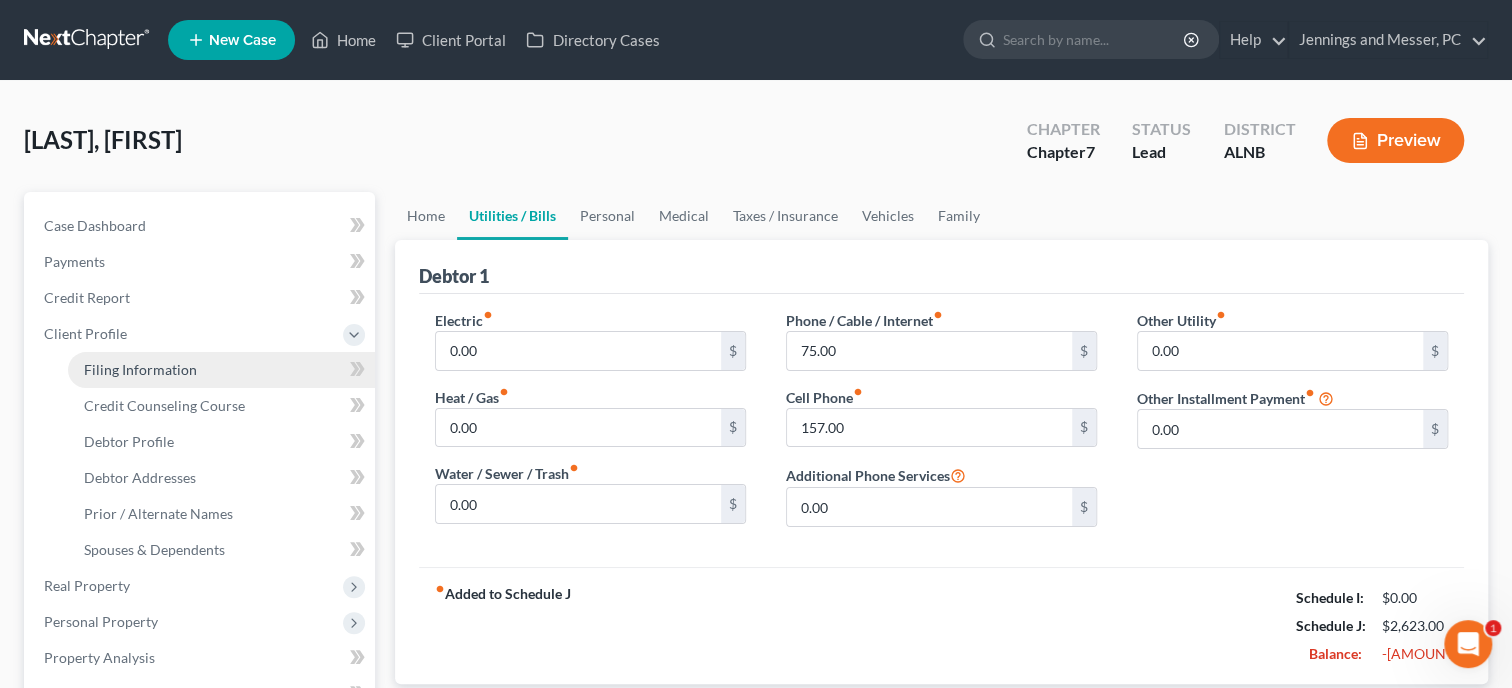 click on "Filing Information" at bounding box center [140, 369] 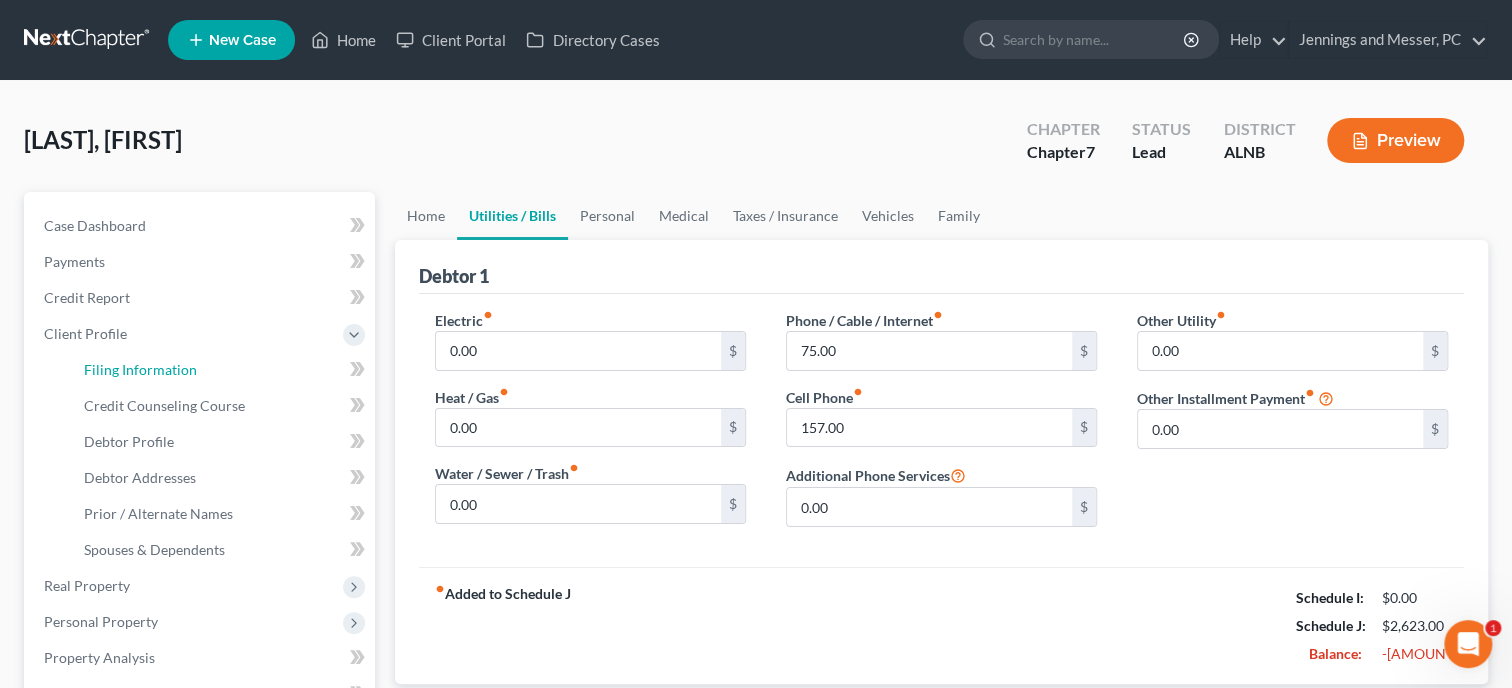 select on "1" 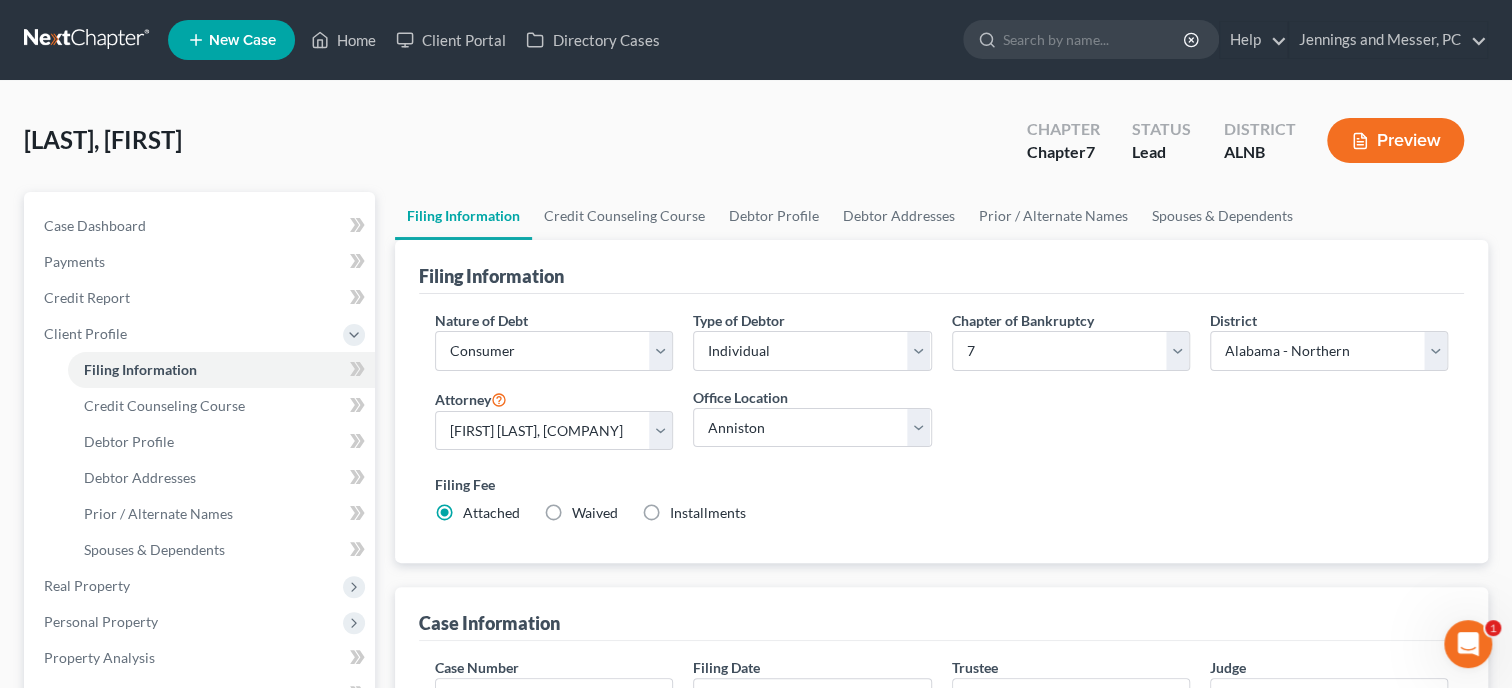 scroll, scrollTop: 308, scrollLeft: 0, axis: vertical 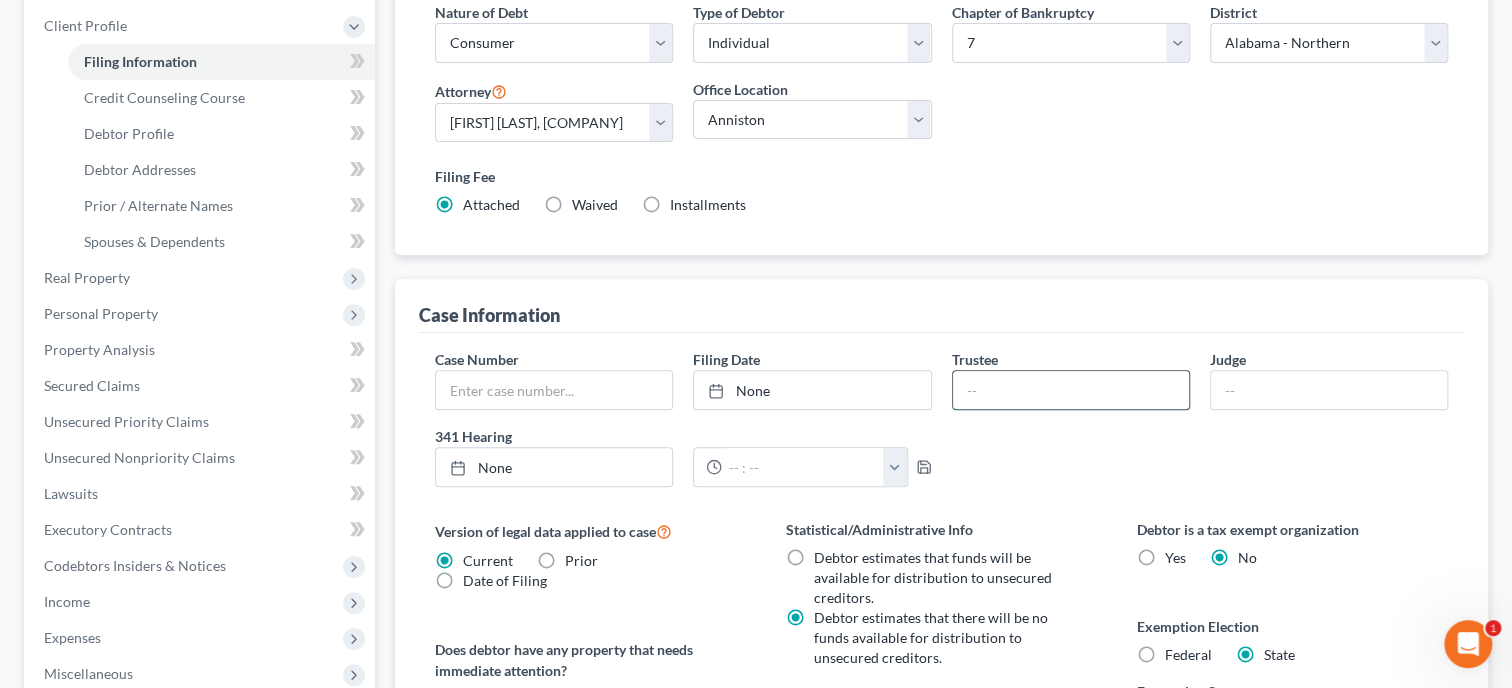 click at bounding box center [1071, 390] 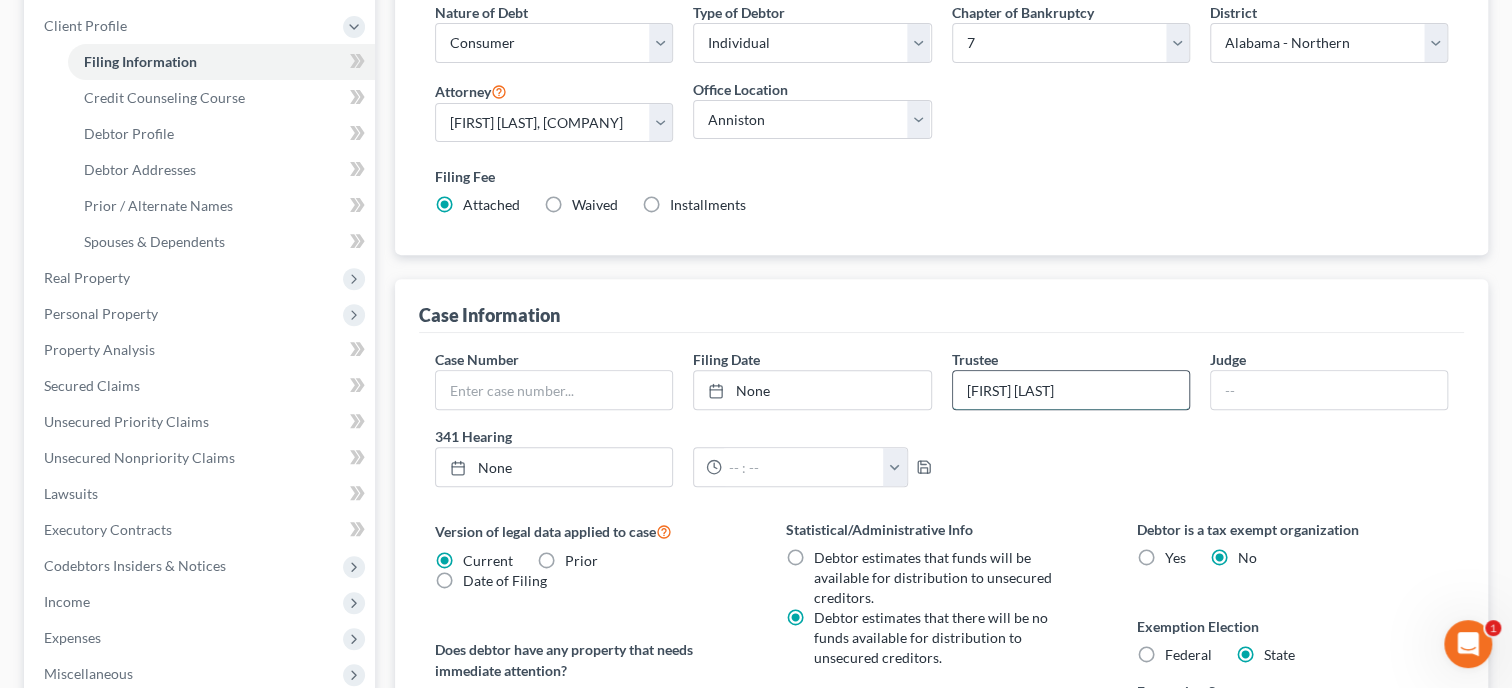 type on "[FIRST] [LAST]" 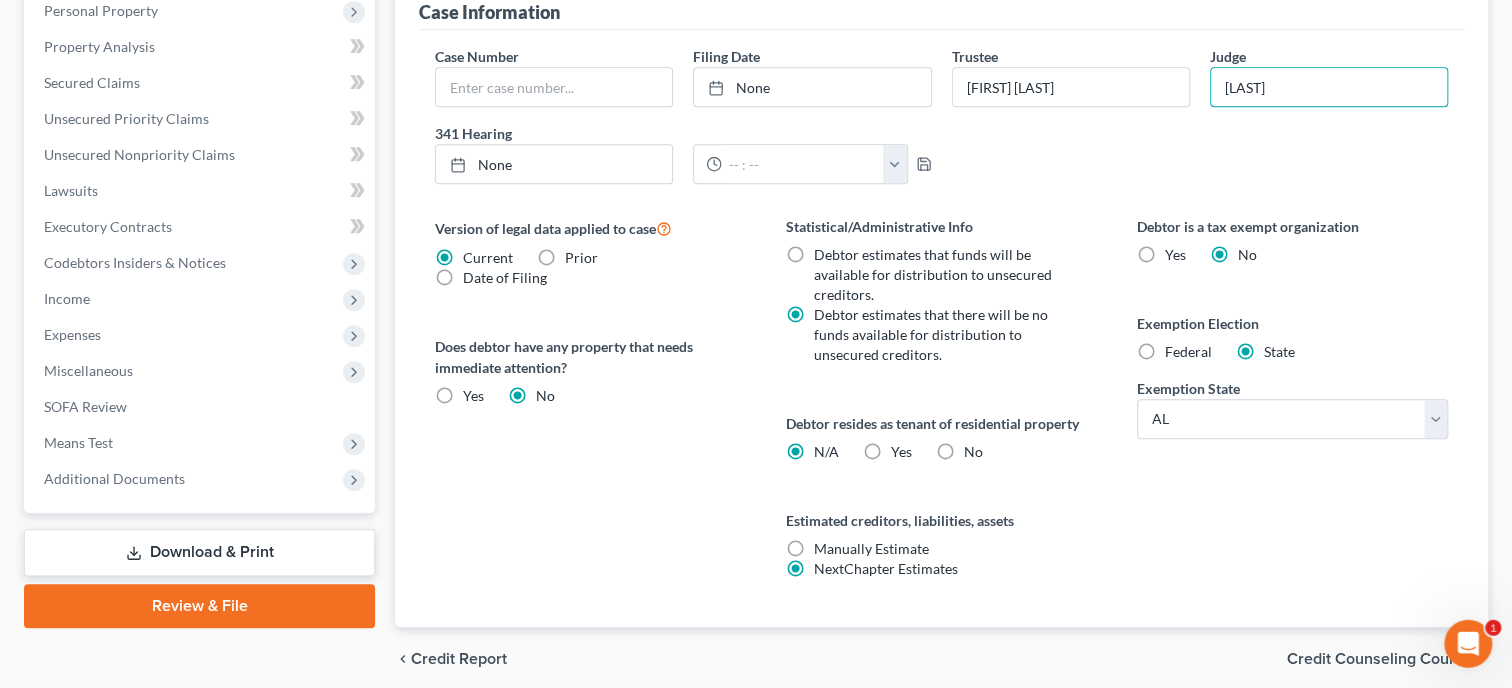 scroll, scrollTop: 687, scrollLeft: 0, axis: vertical 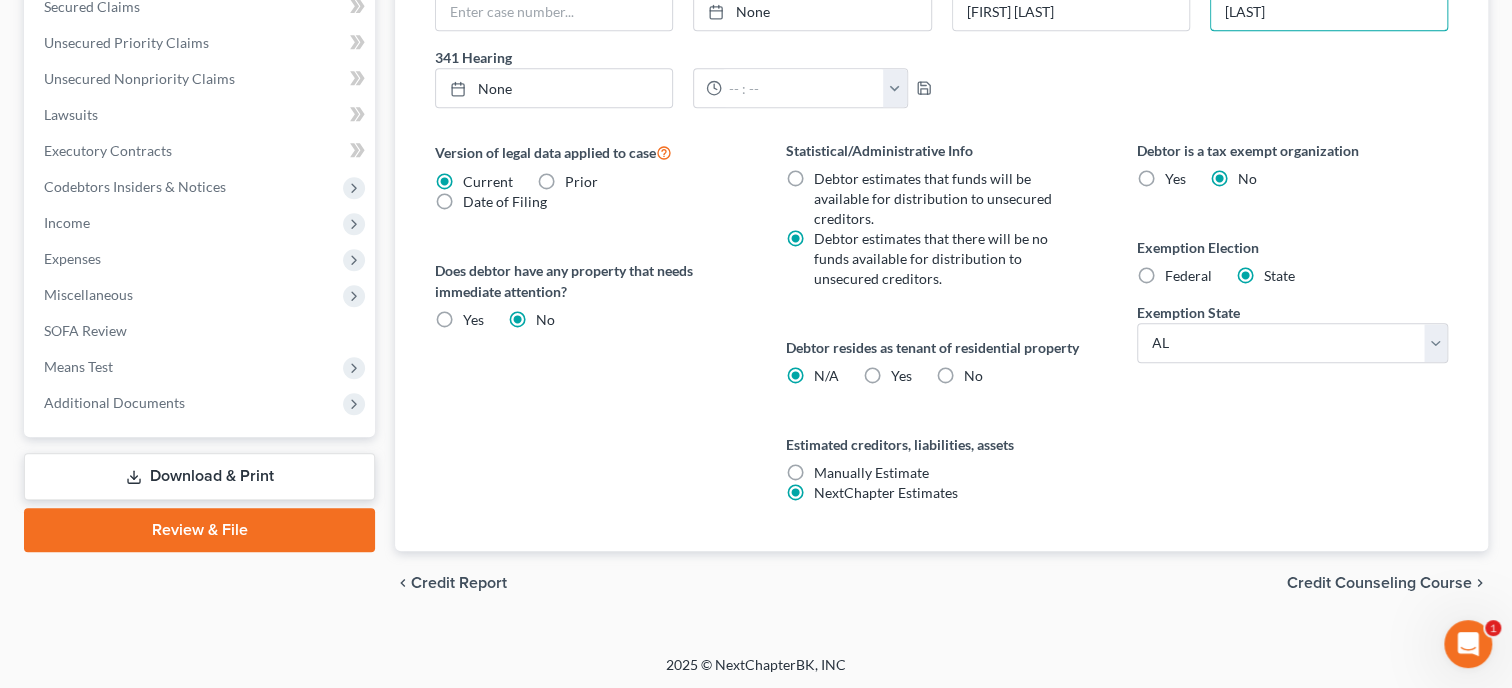 type on "[LAST]" 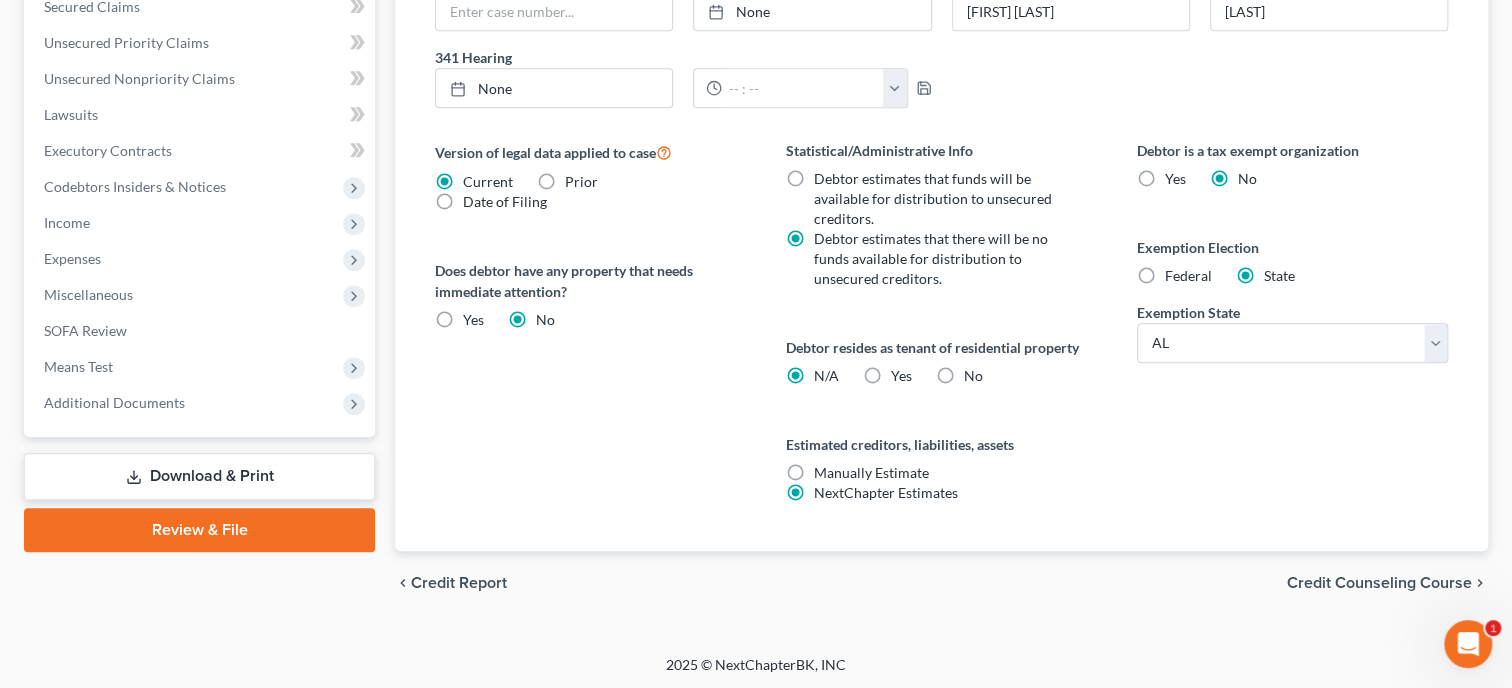 click on "Credit Counseling Course" at bounding box center (1379, 583) 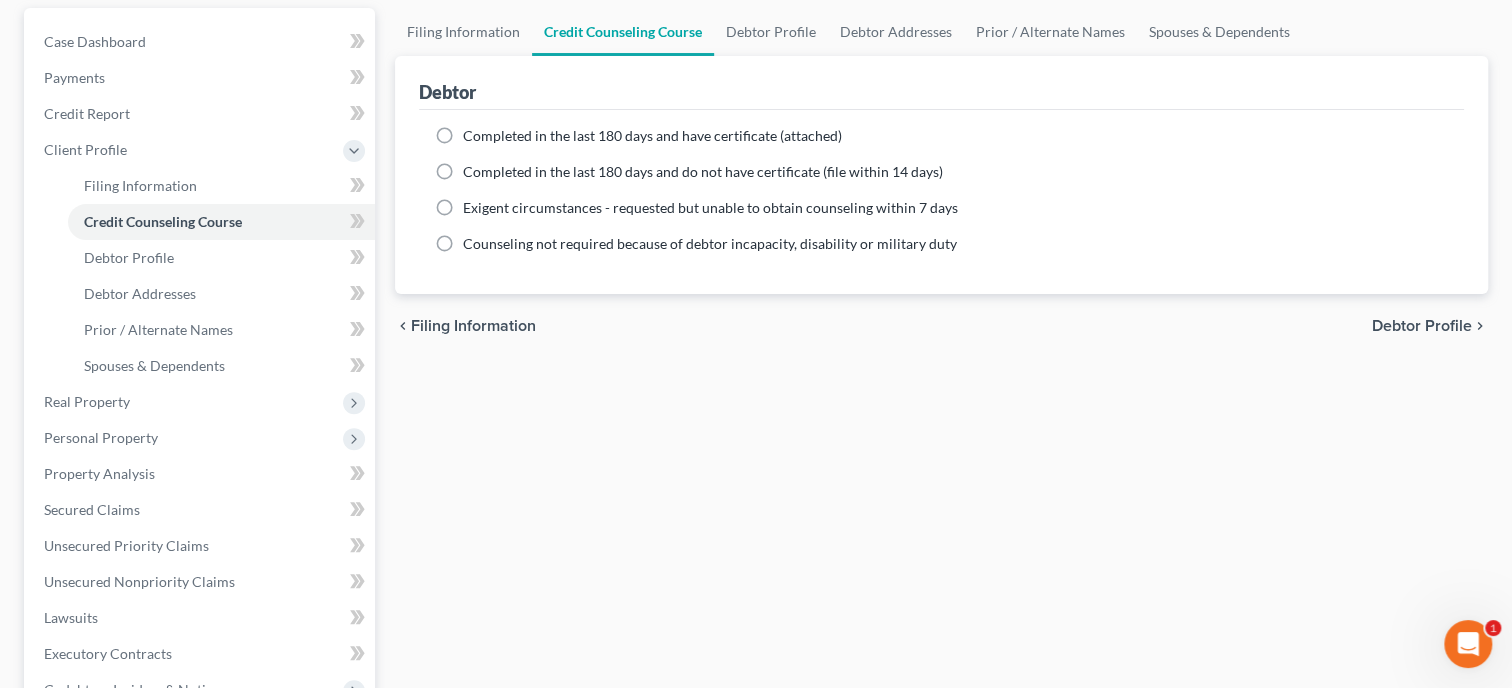 scroll, scrollTop: 7, scrollLeft: 0, axis: vertical 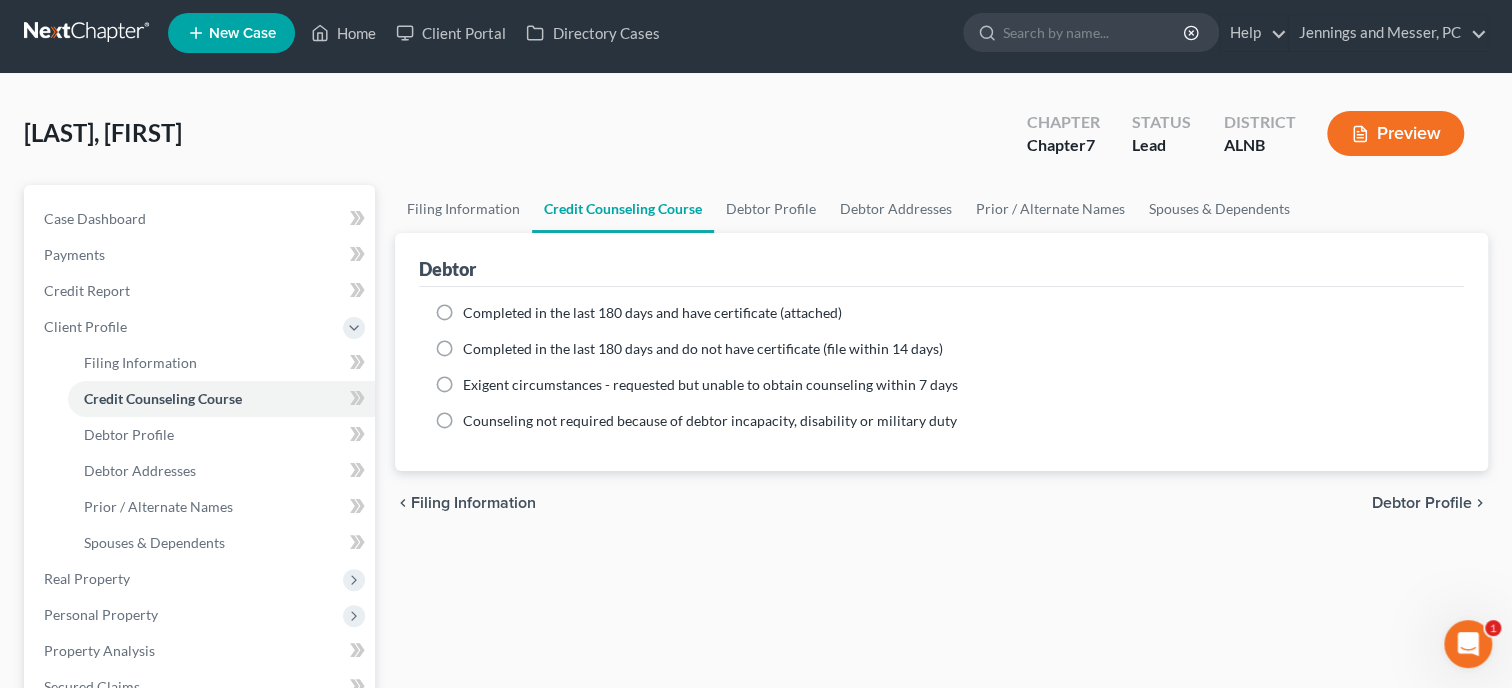 click on "Completed in the last 180 days and do not have certificate (file within 14 days)" at bounding box center (703, 348) 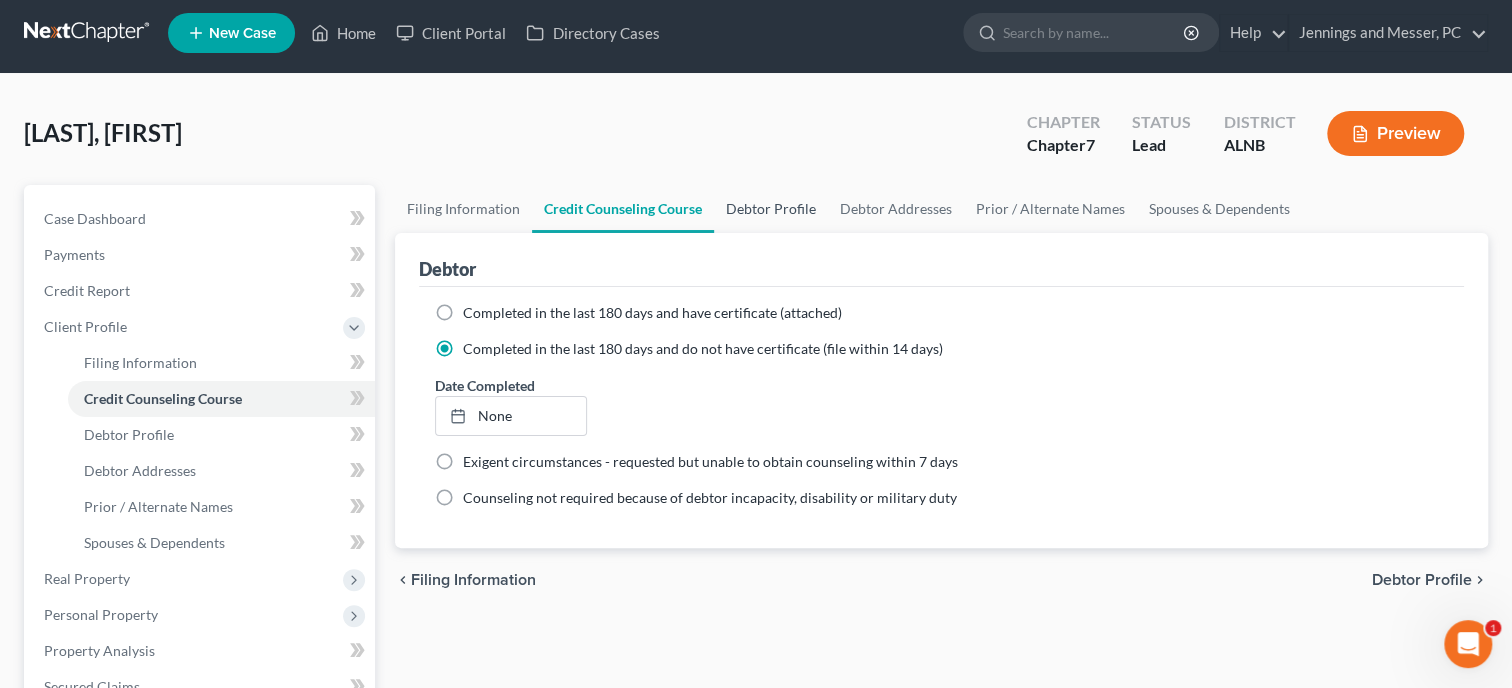 click on "Debtor Profile" at bounding box center (771, 209) 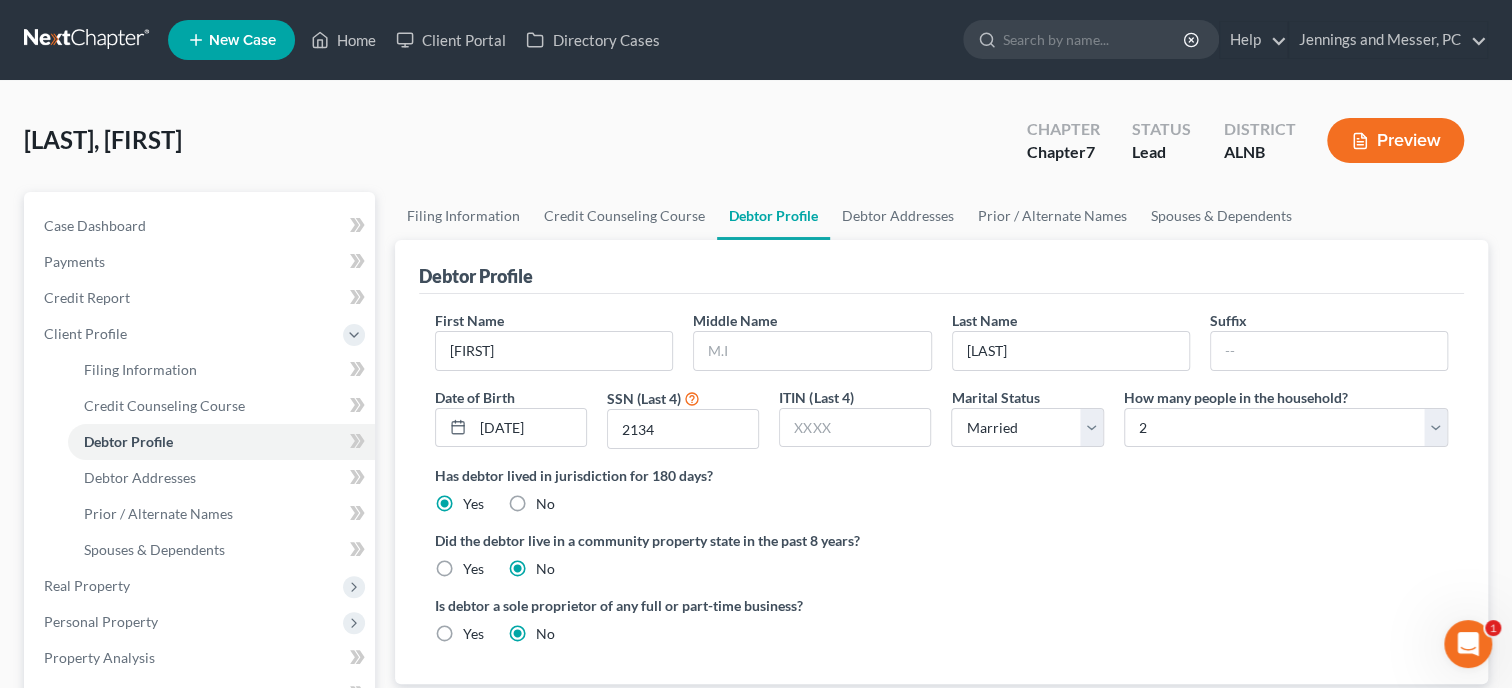 scroll, scrollTop: 0, scrollLeft: 0, axis: both 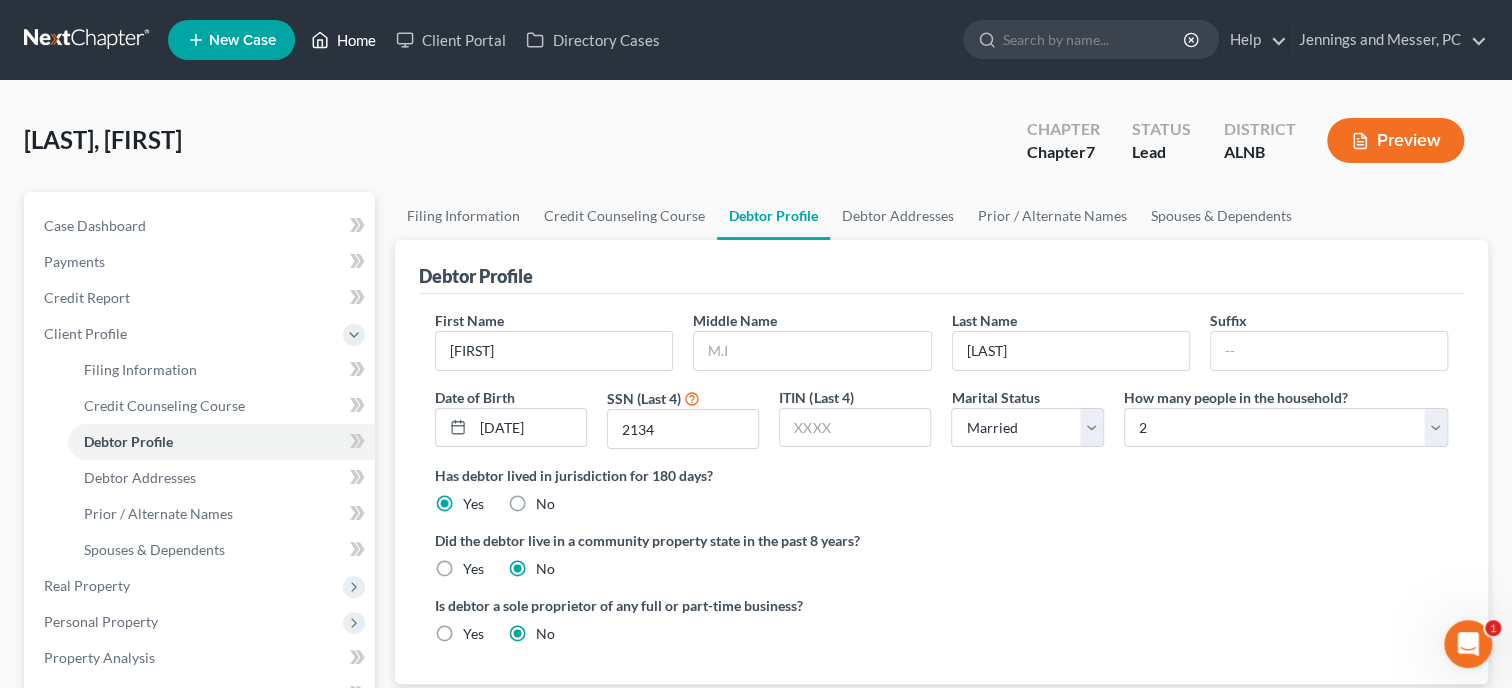 click on "Home" at bounding box center (343, 40) 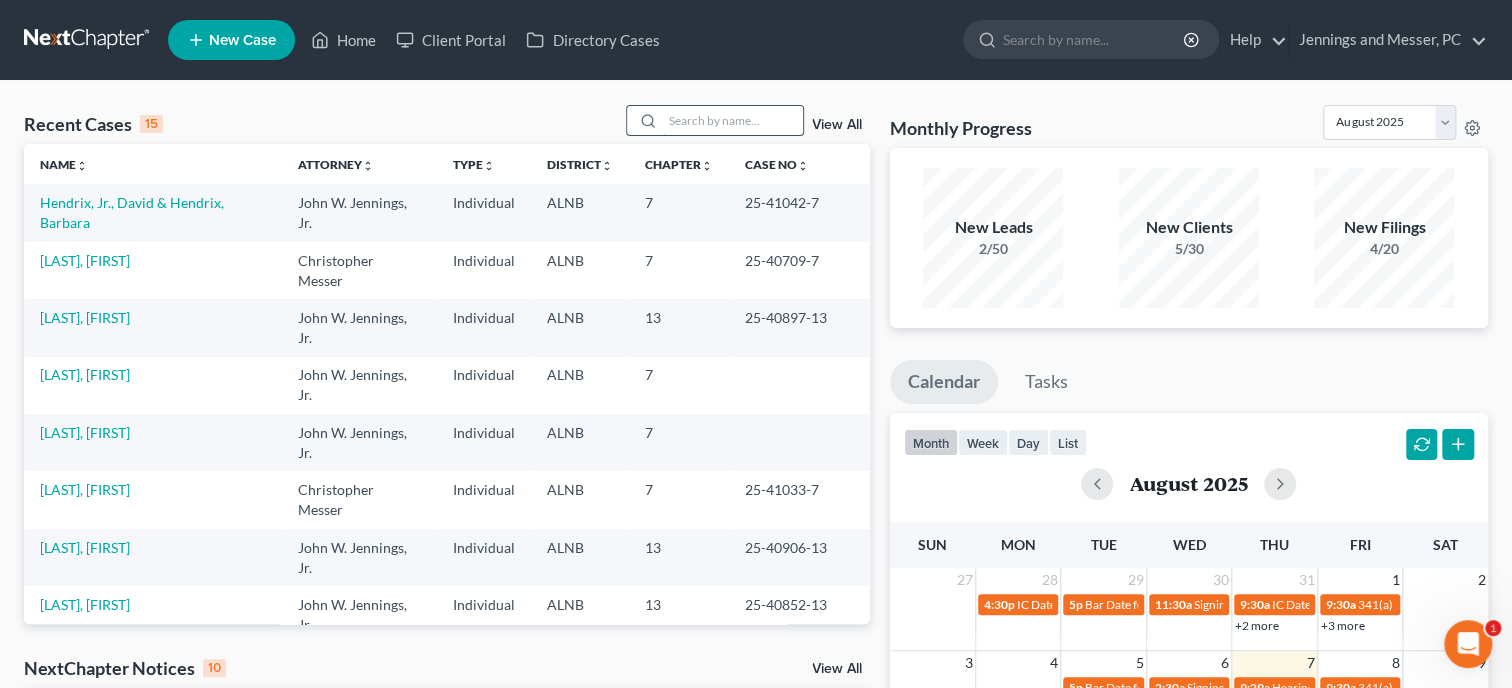 click at bounding box center (733, 120) 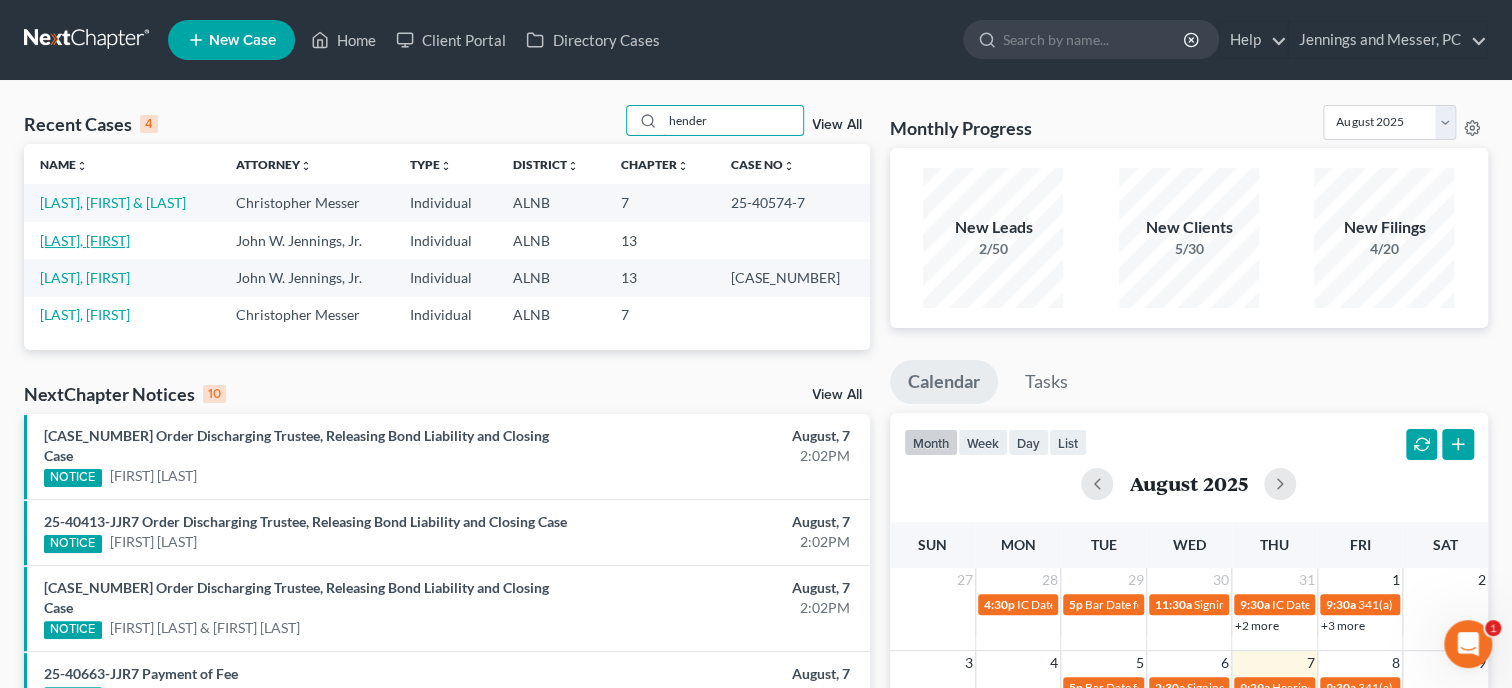 type on "hender" 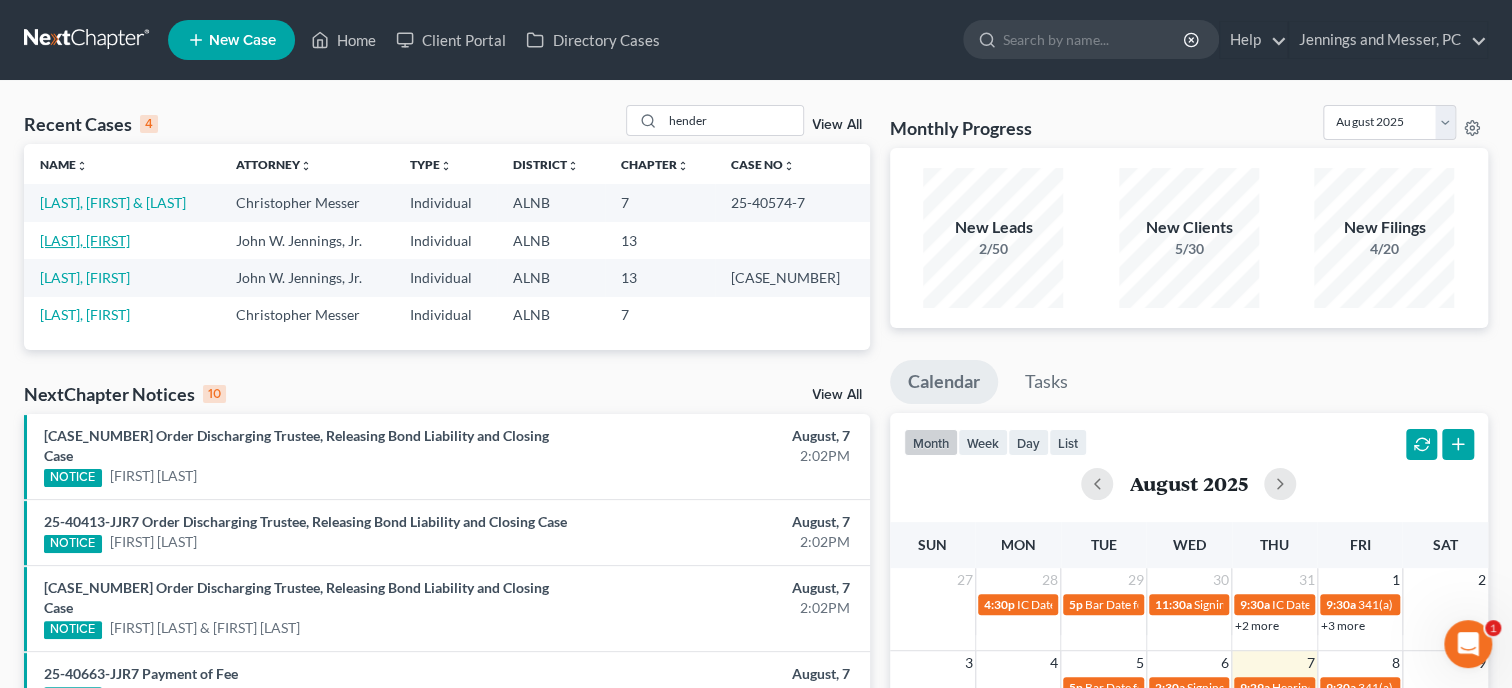 click on "[LAST], [FIRST]" at bounding box center [85, 240] 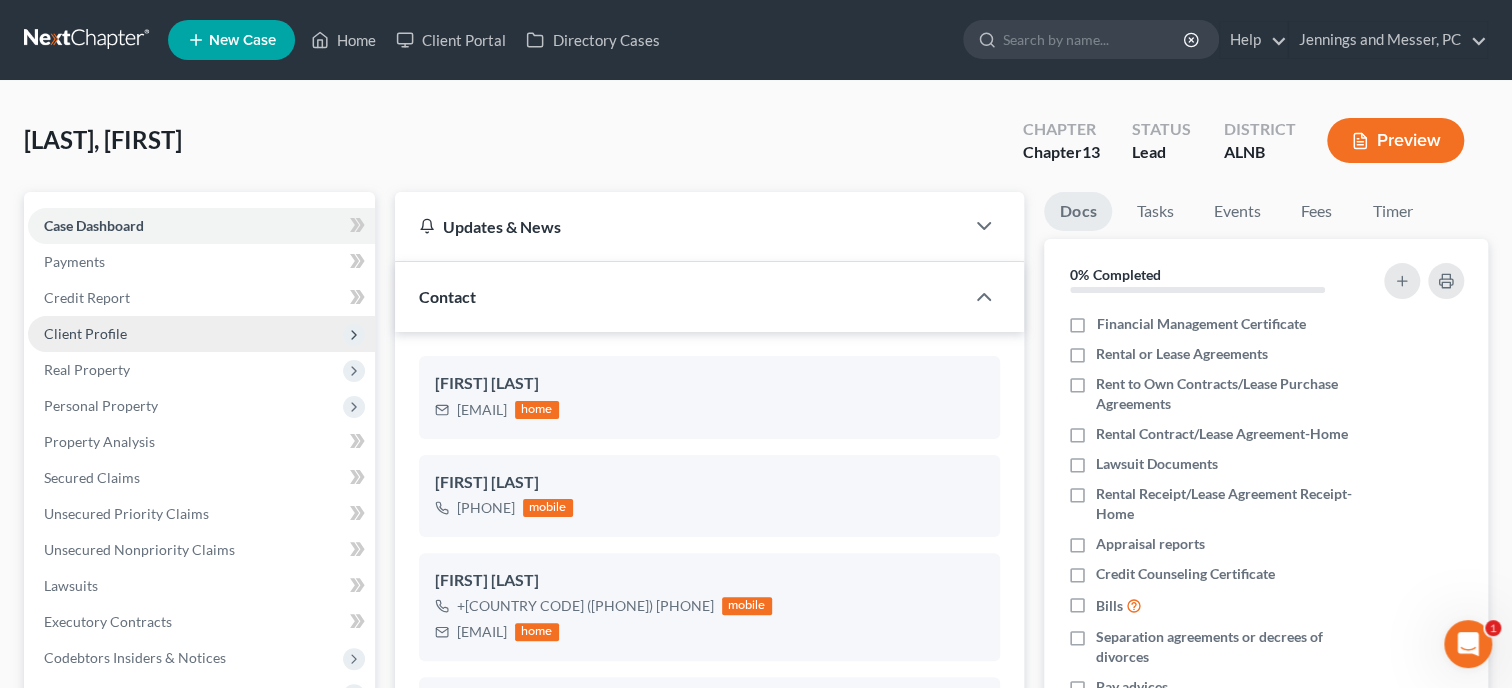 scroll, scrollTop: 101, scrollLeft: 0, axis: vertical 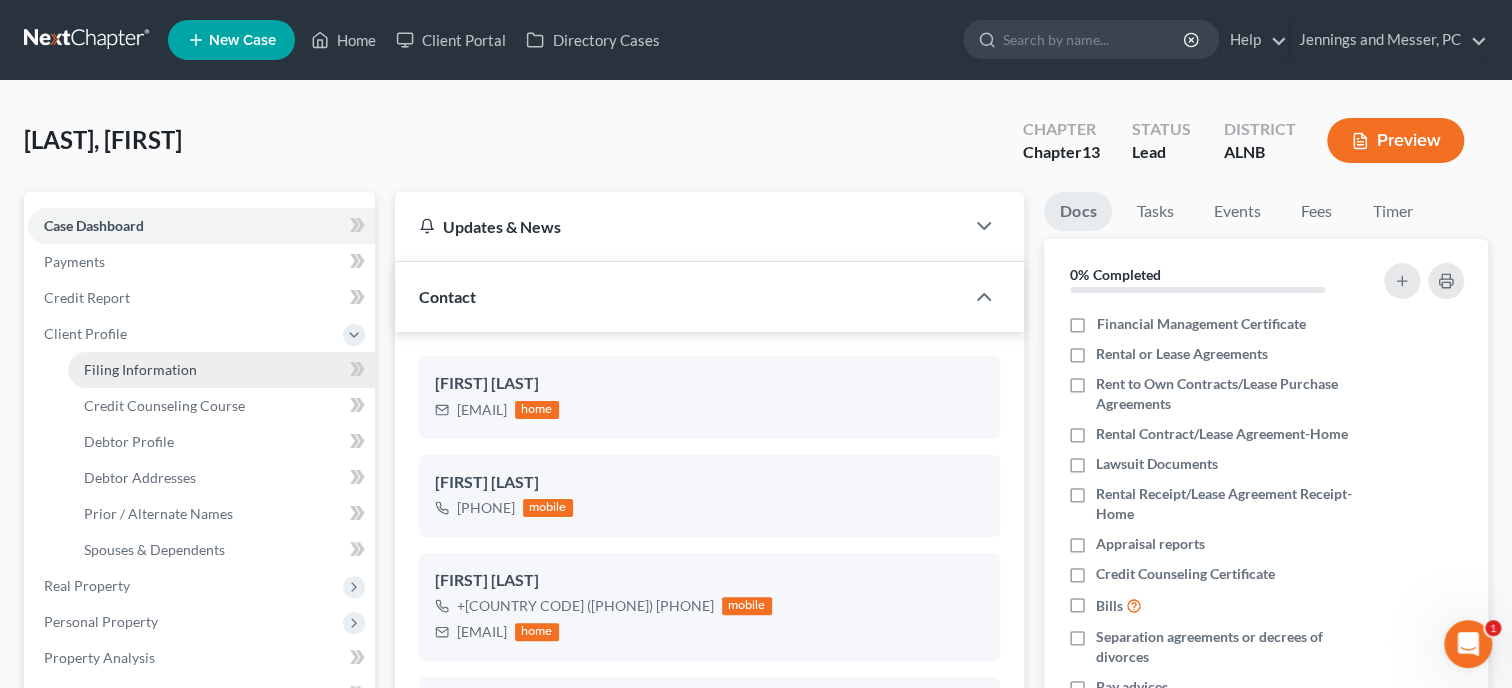 click on "Filing Information" at bounding box center [140, 369] 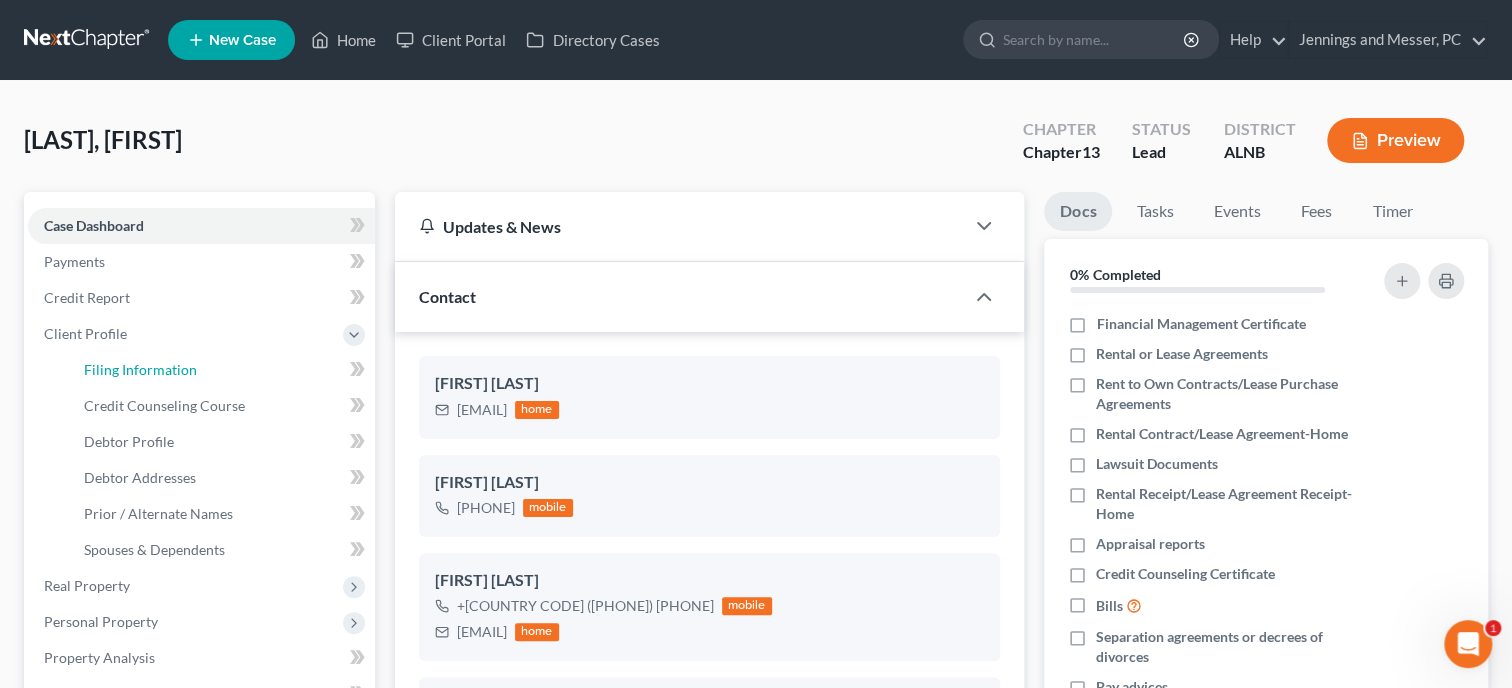 select on "1" 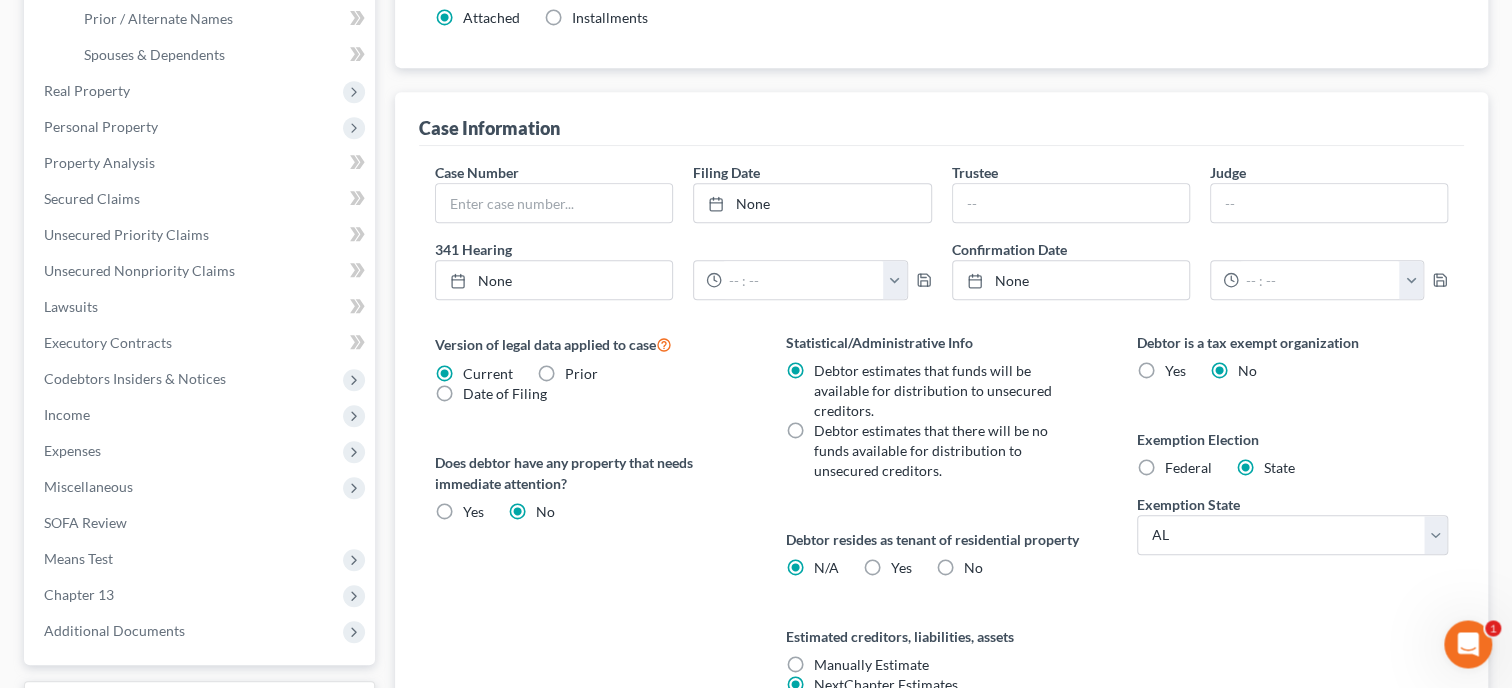 scroll, scrollTop: 514, scrollLeft: 0, axis: vertical 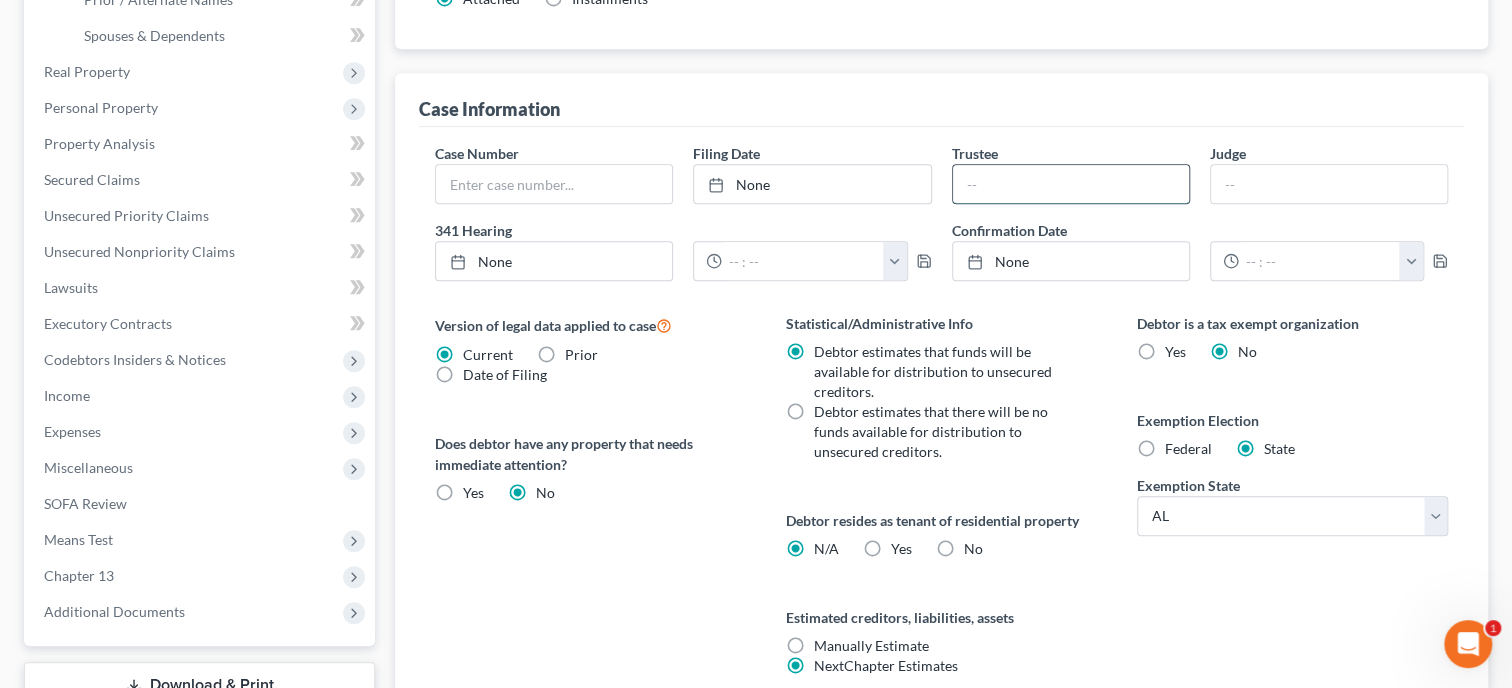 click at bounding box center (1071, 184) 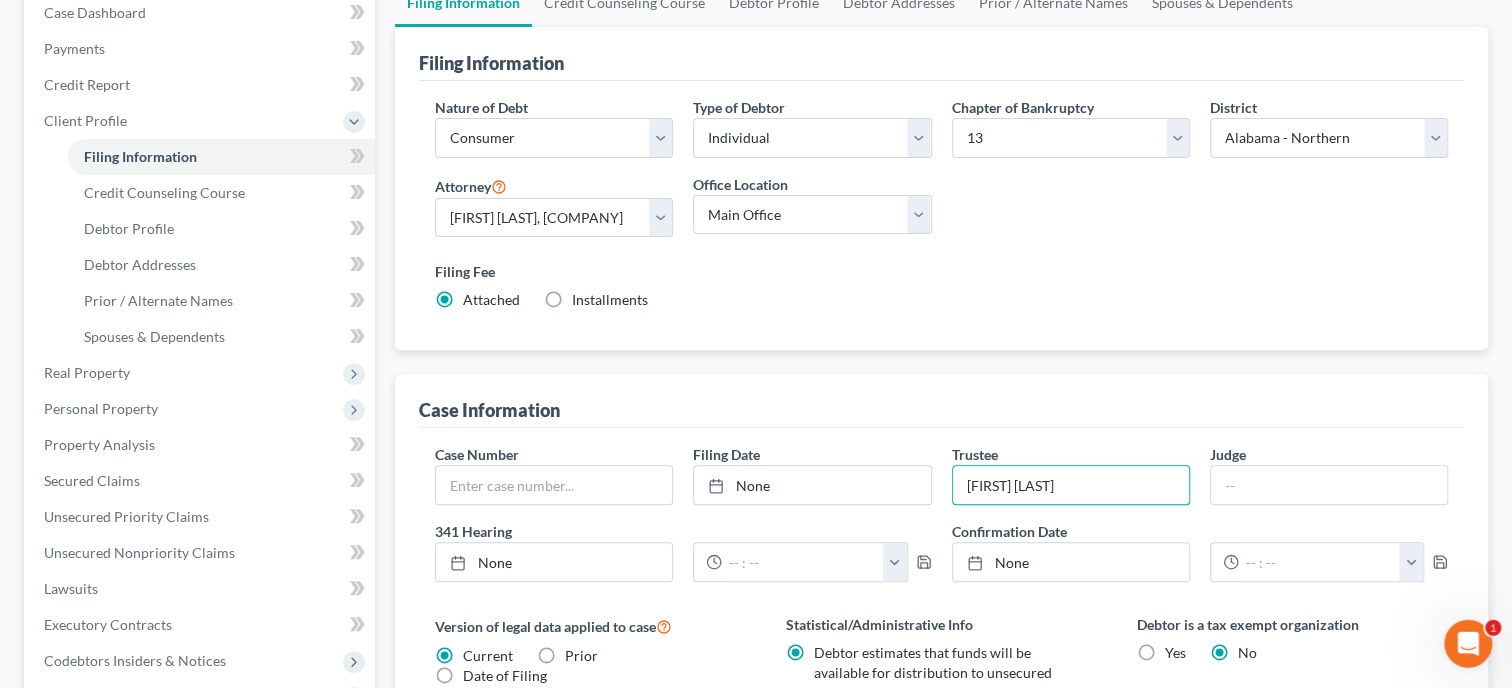 scroll, scrollTop: 102, scrollLeft: 0, axis: vertical 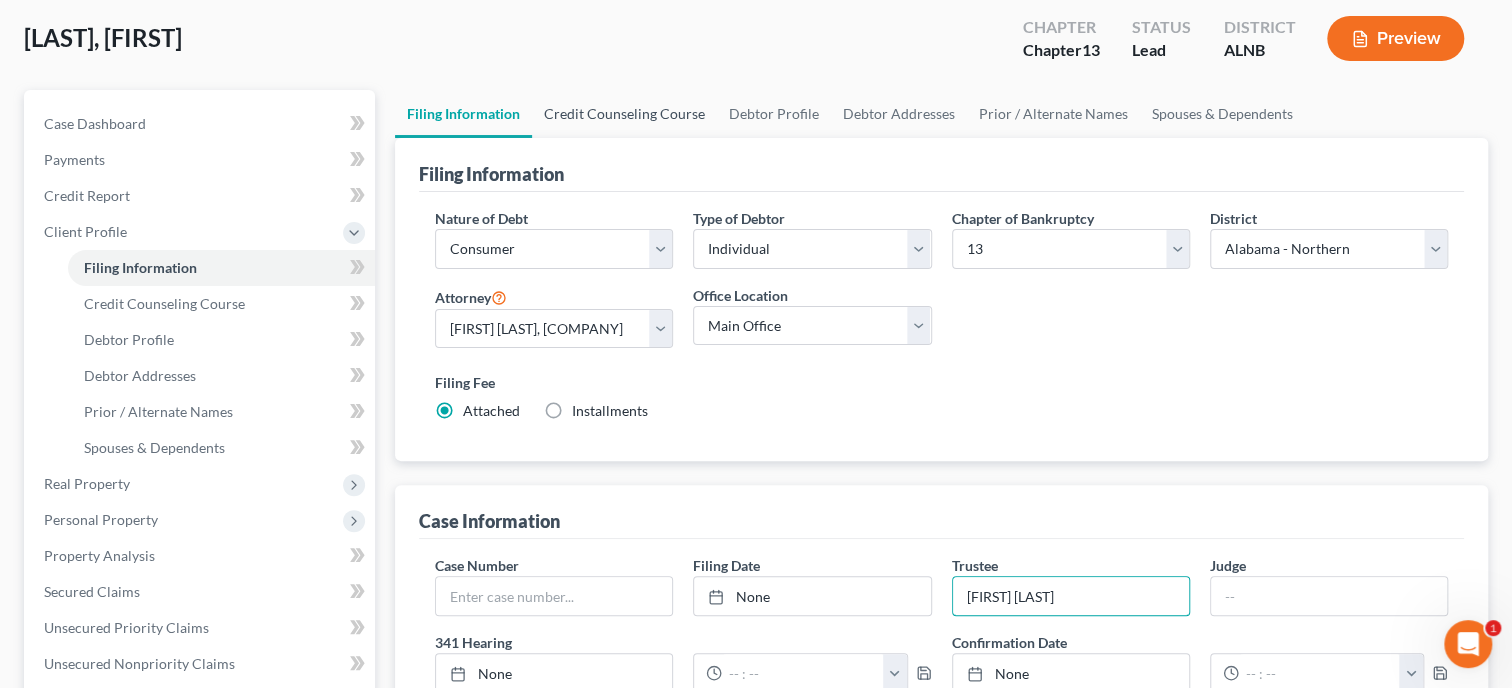 type on "[FIRST] [LAST]" 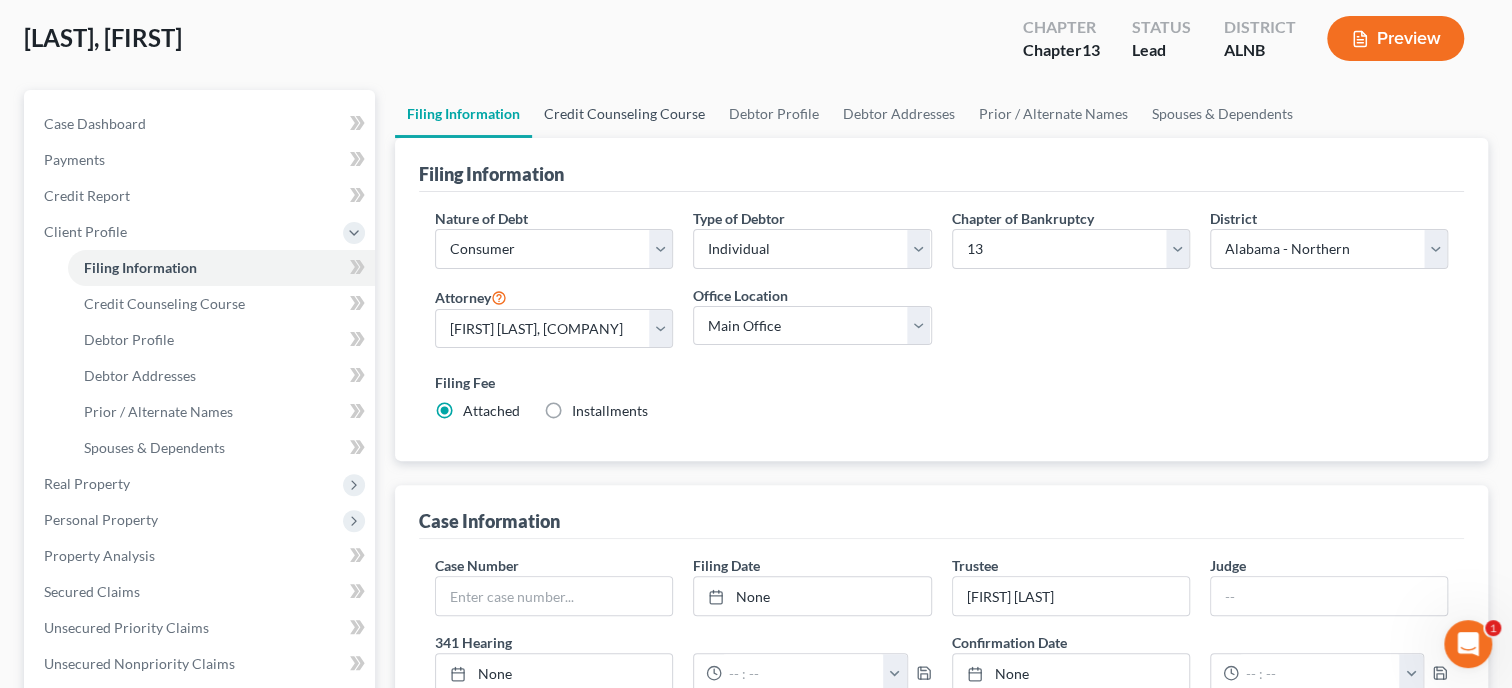click on "Credit Counseling Course" at bounding box center (624, 114) 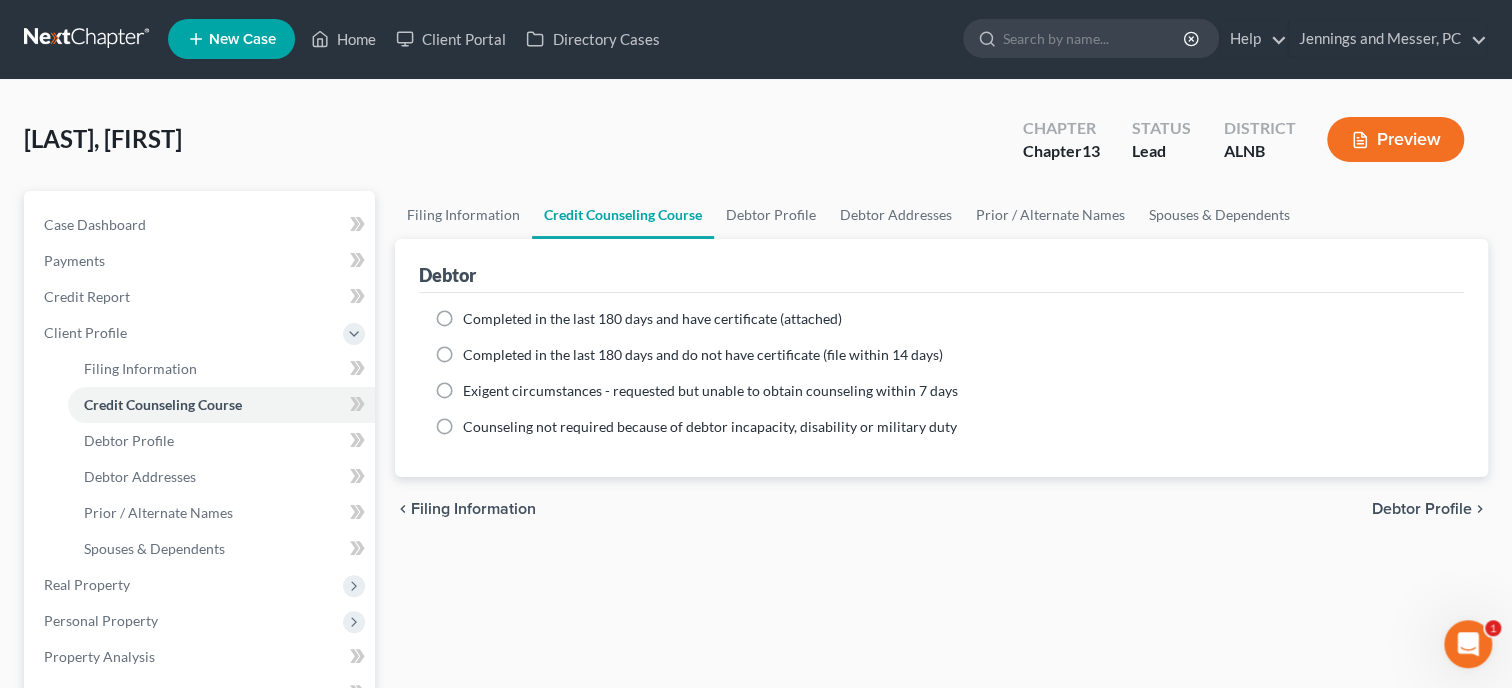 scroll, scrollTop: 0, scrollLeft: 0, axis: both 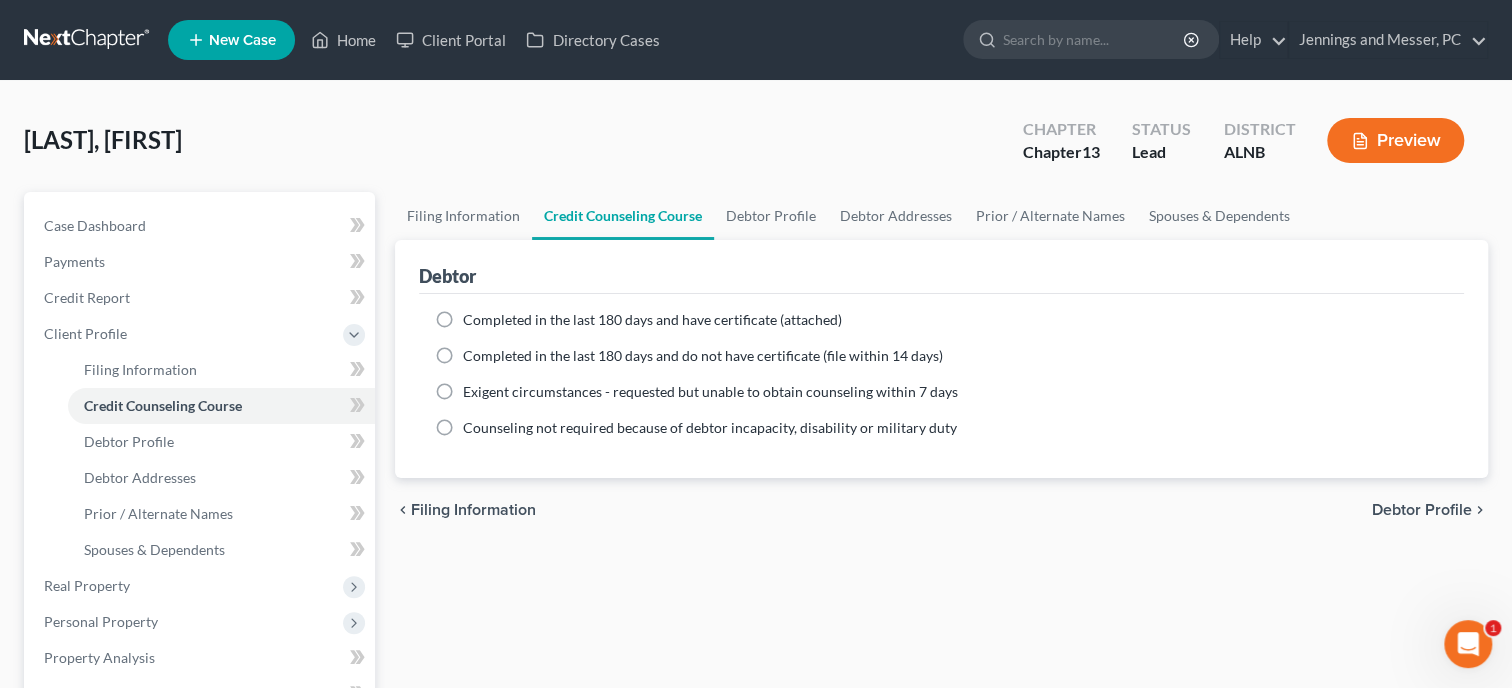 click on "Completed in the last 180 days and do not have certificate (file within 14 days)" at bounding box center (703, 355) 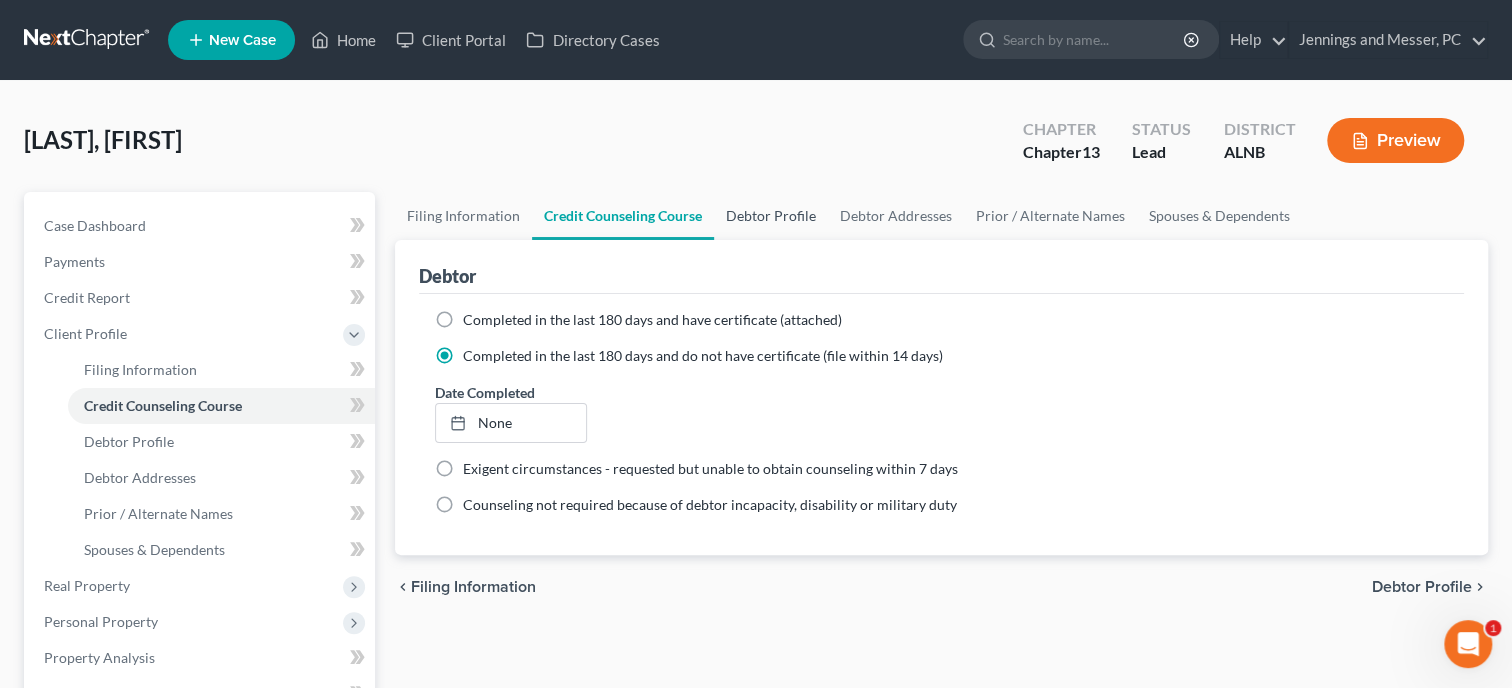 click on "Debtor Profile" at bounding box center [771, 216] 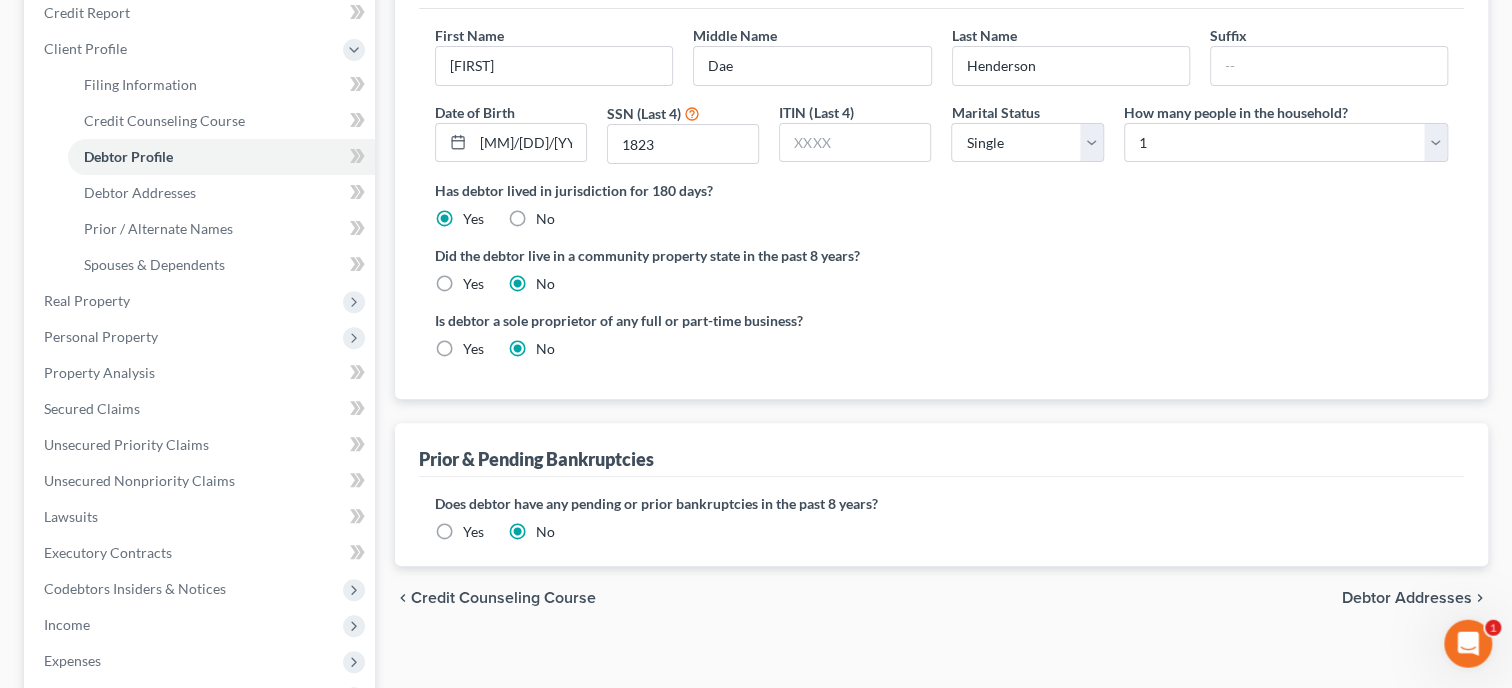 scroll, scrollTop: 308, scrollLeft: 0, axis: vertical 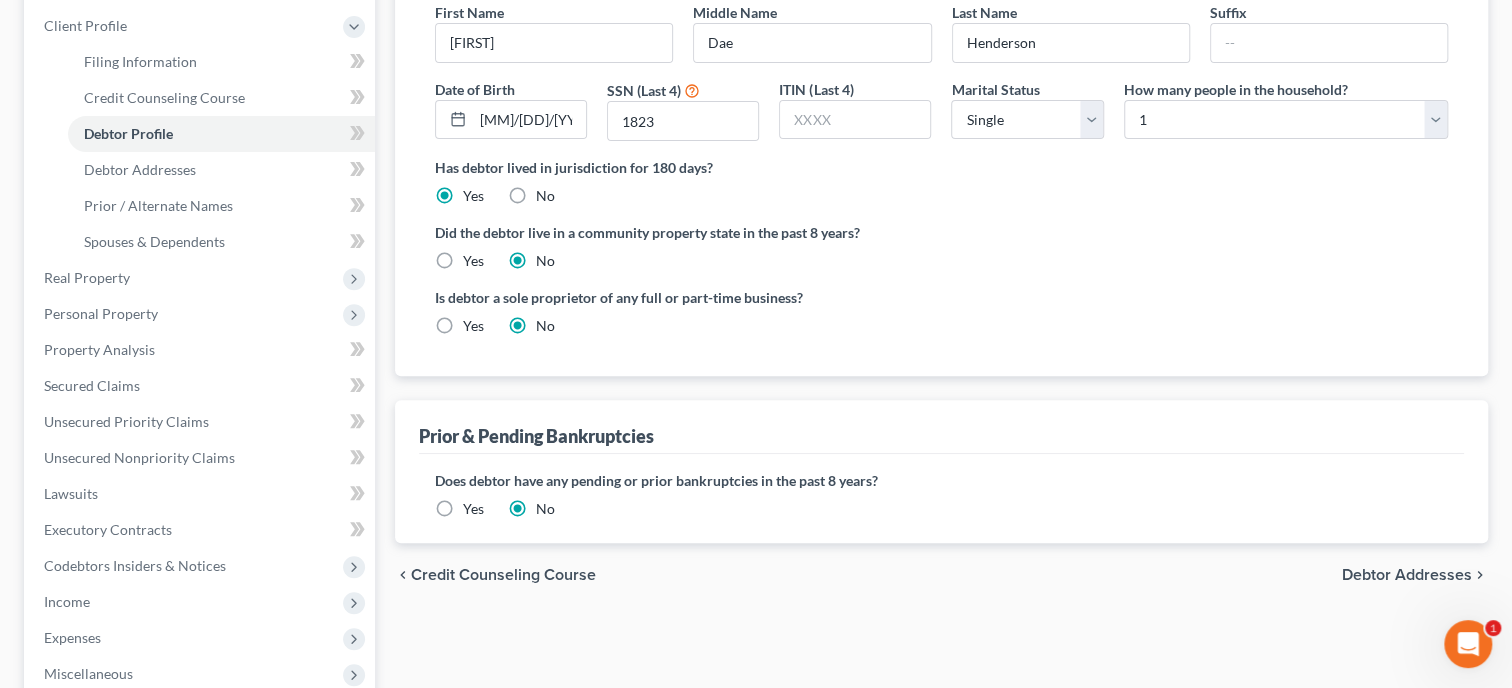 click on "Yes" at bounding box center [473, 509] 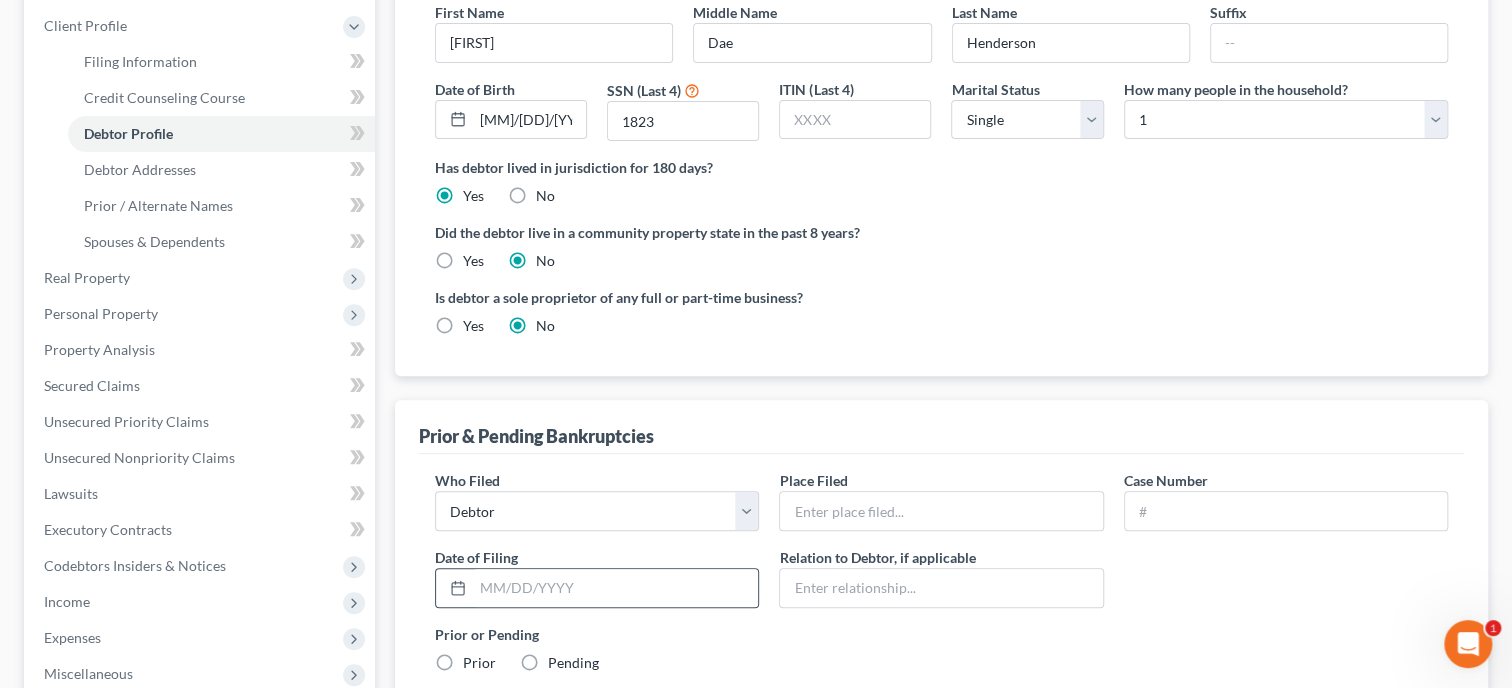 click at bounding box center (454, 588) 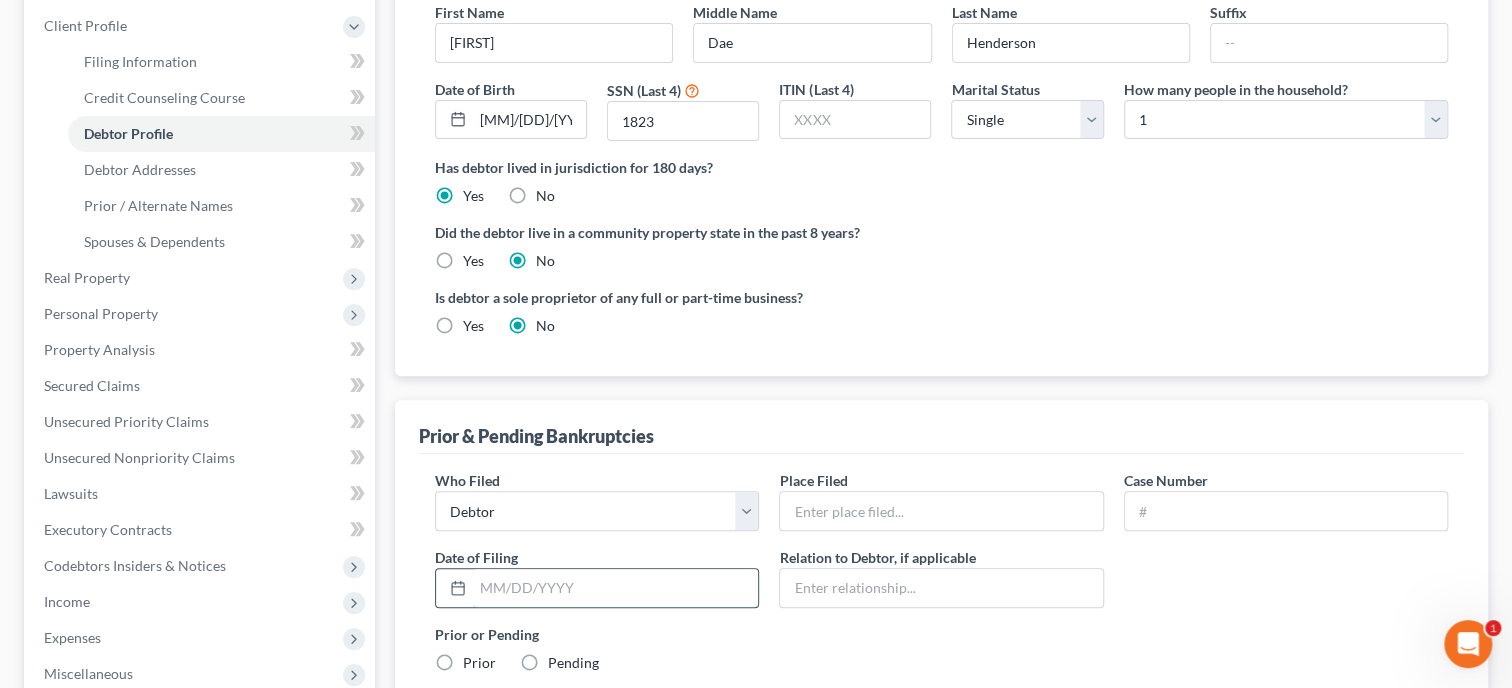 click at bounding box center [615, 588] 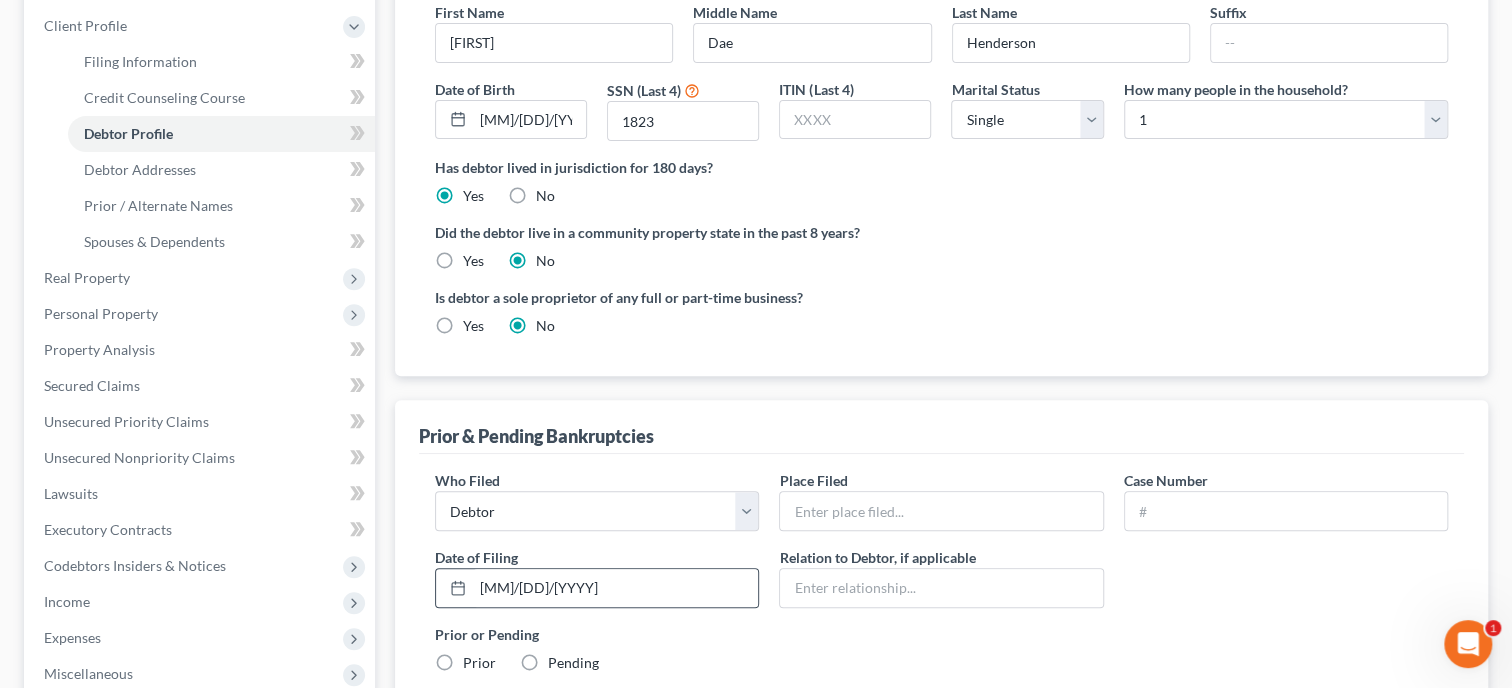 click at bounding box center [454, 588] 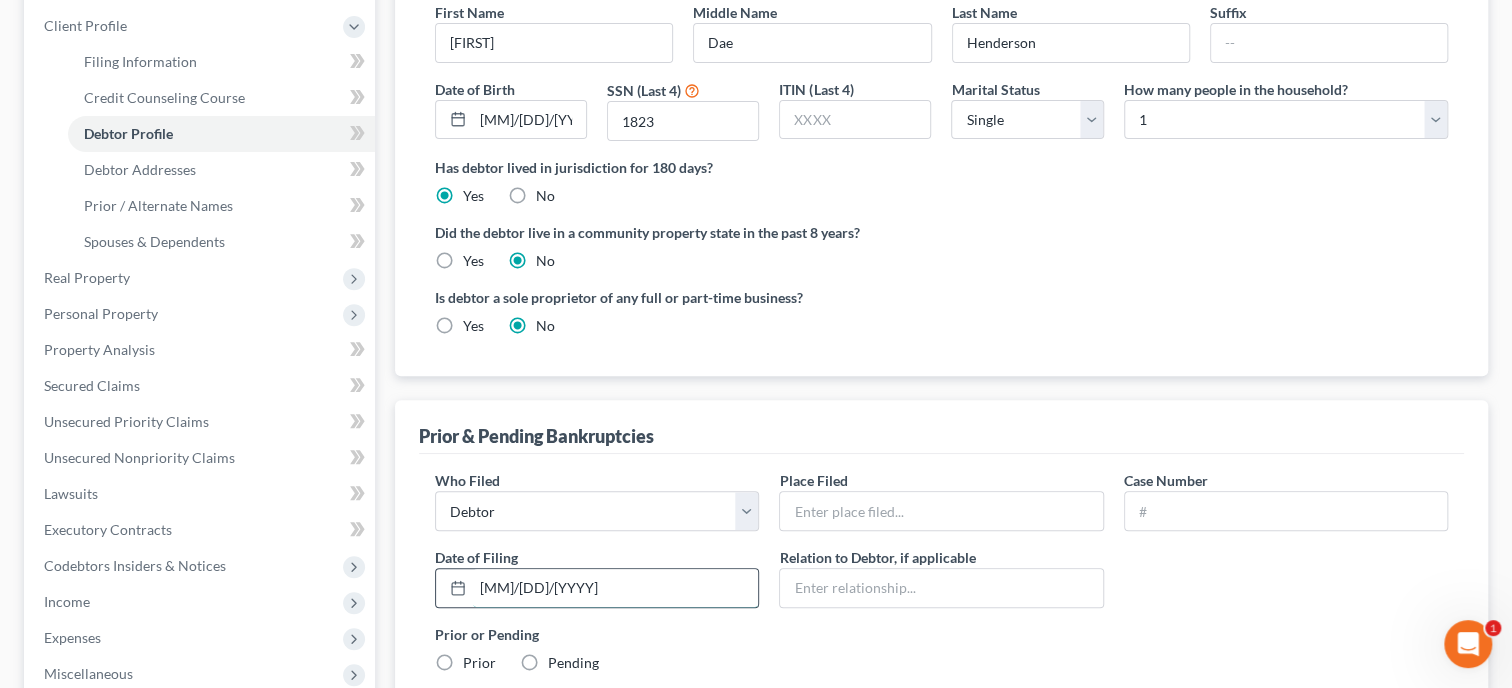 click on "[MM]/[DD]/[YYYY]" at bounding box center (615, 588) 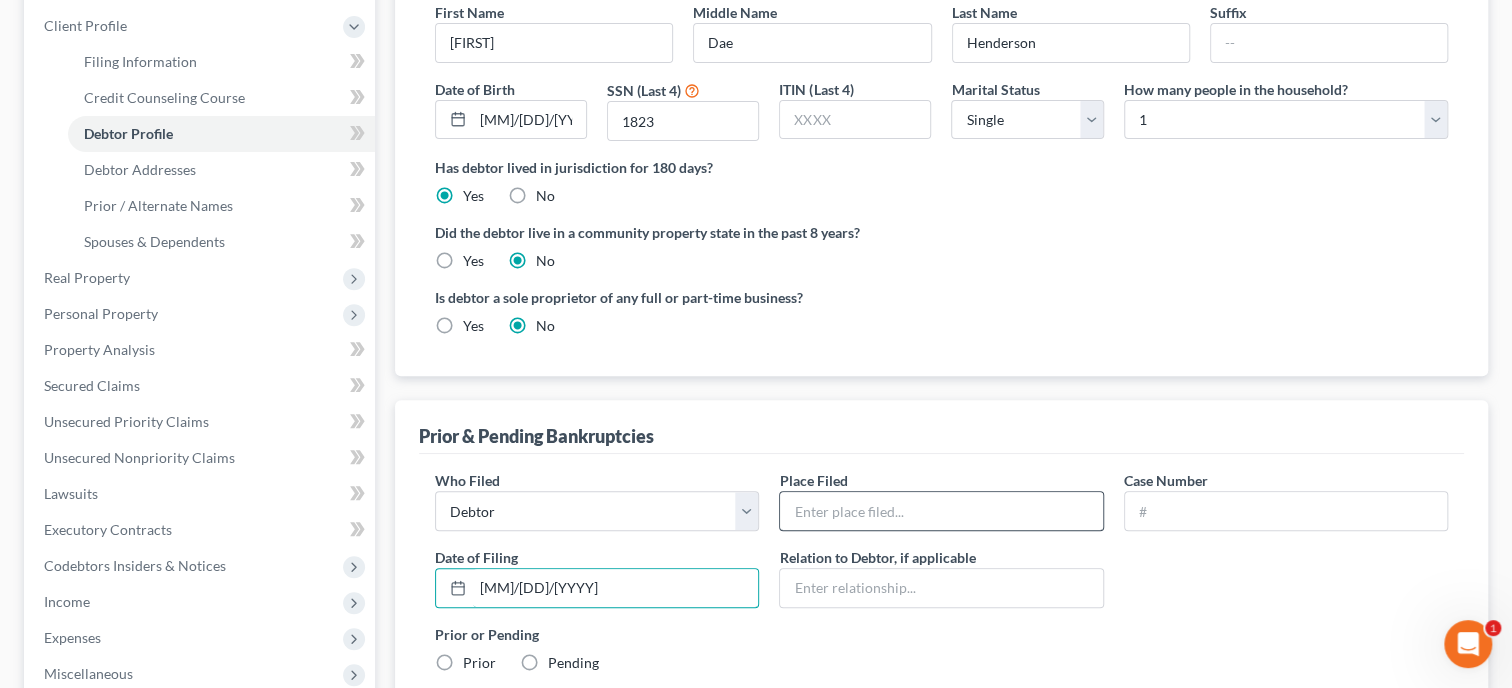 type on "[MM]/[DD]/[YYYY]" 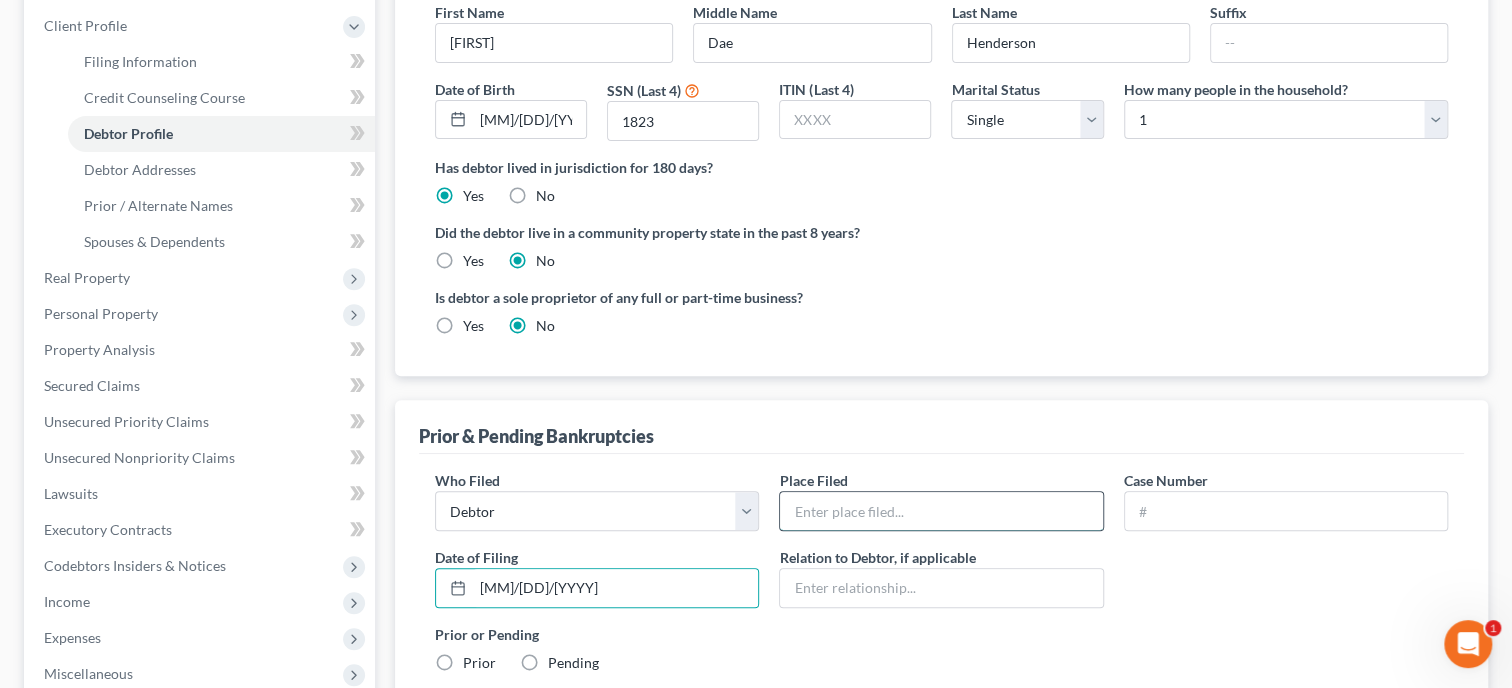 click at bounding box center (941, 511) 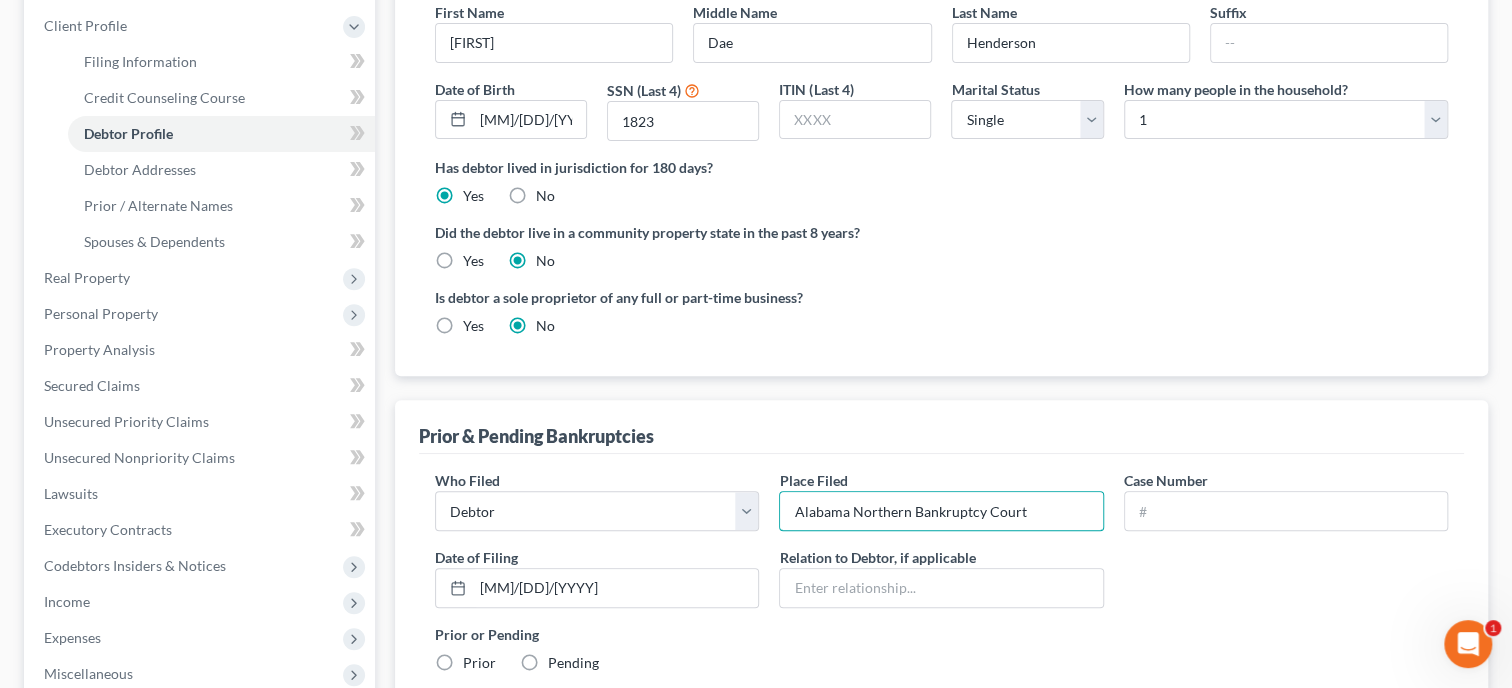 type on "Alabama Northern Bankruptcy Court" 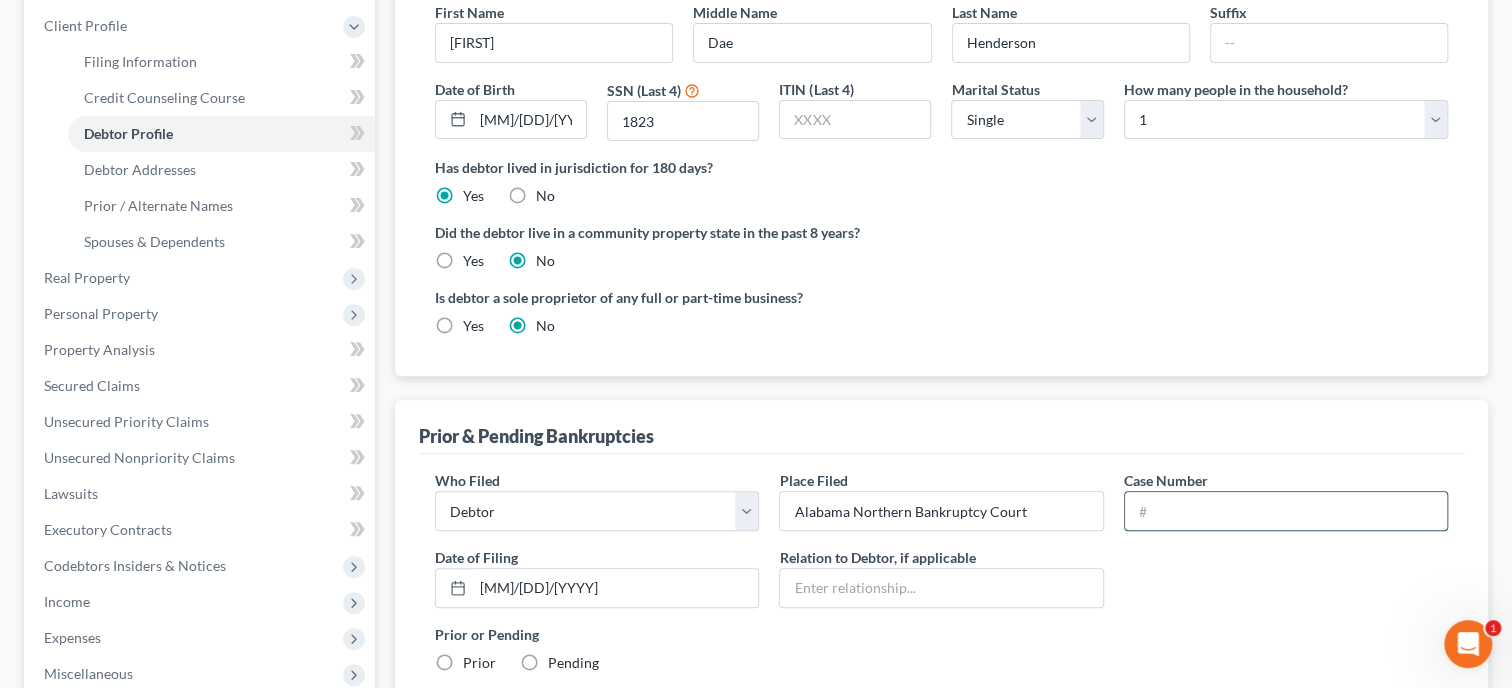 click at bounding box center (1286, 511) 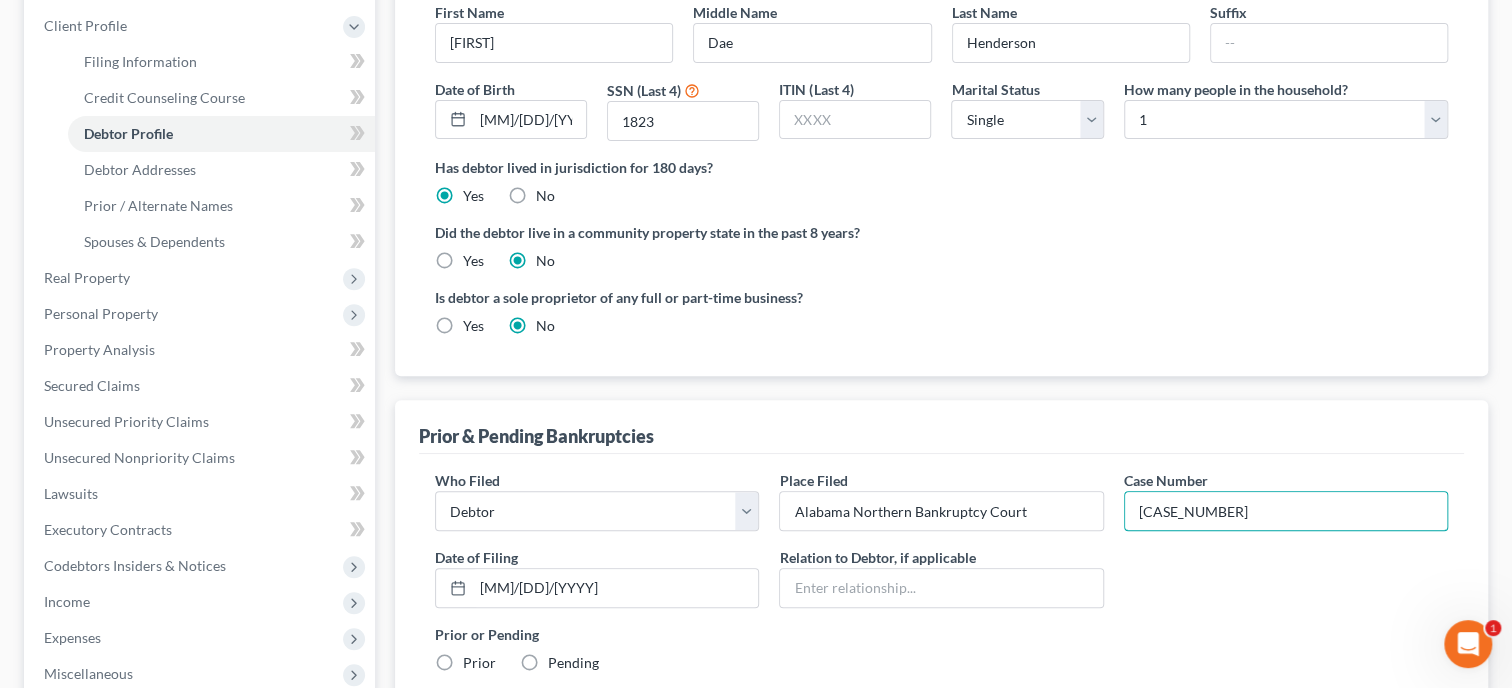 type on "[CASE_NUMBER]" 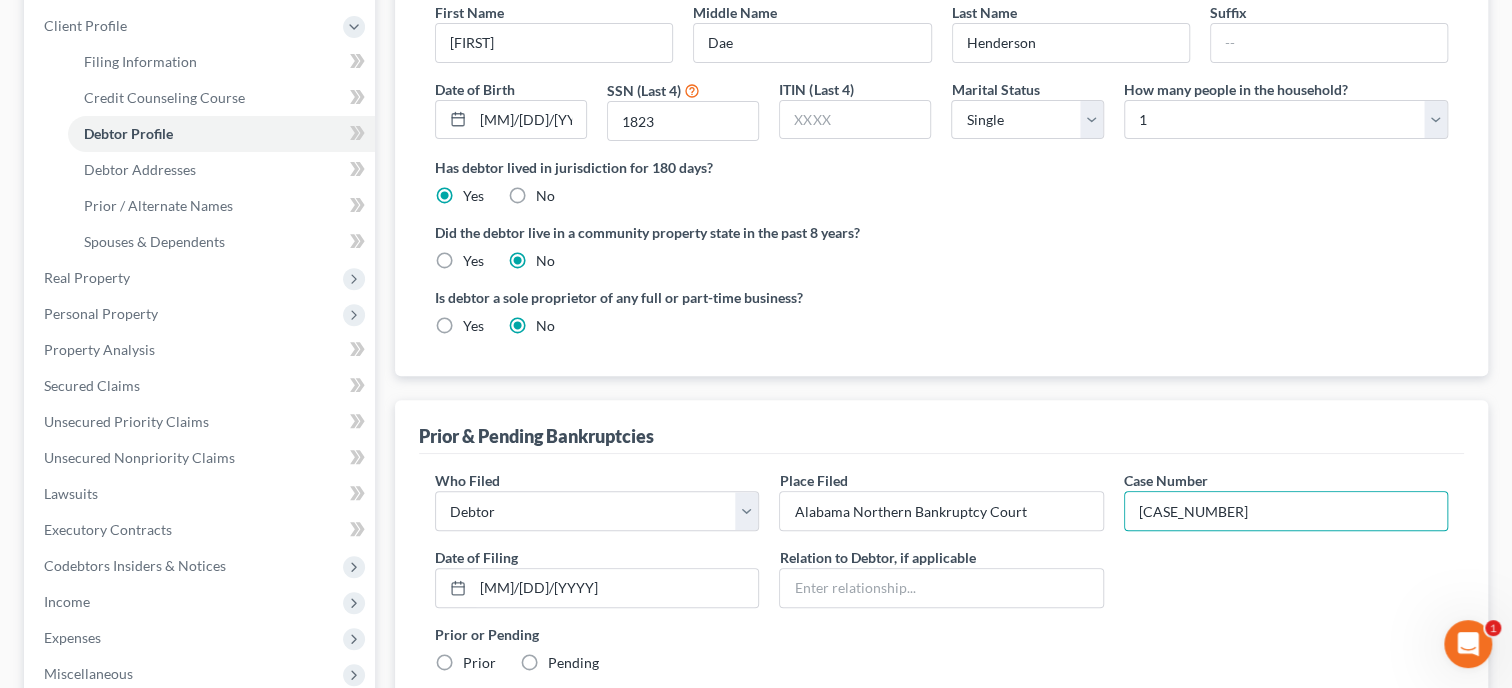 click on "Prior" at bounding box center [479, 663] 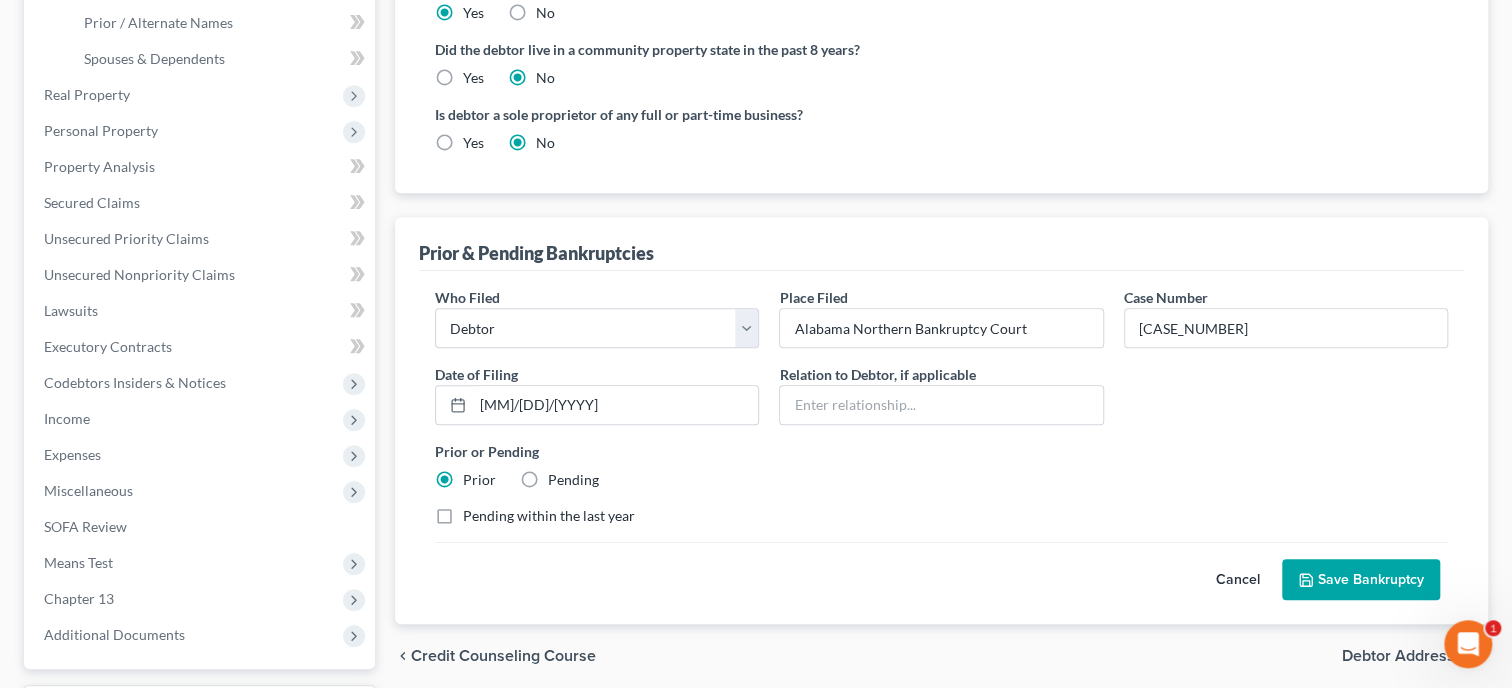 scroll, scrollTop: 514, scrollLeft: 0, axis: vertical 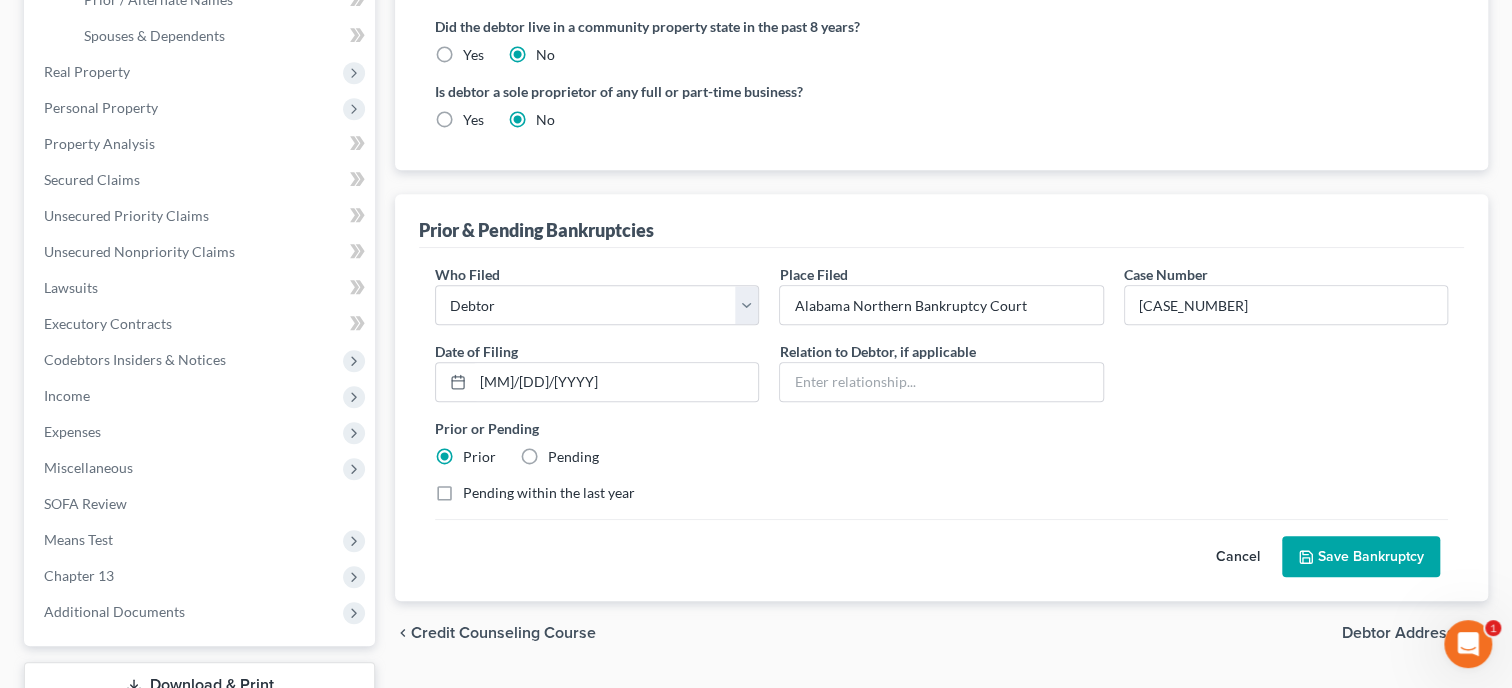 click on "Save Bankruptcy" at bounding box center [1361, 557] 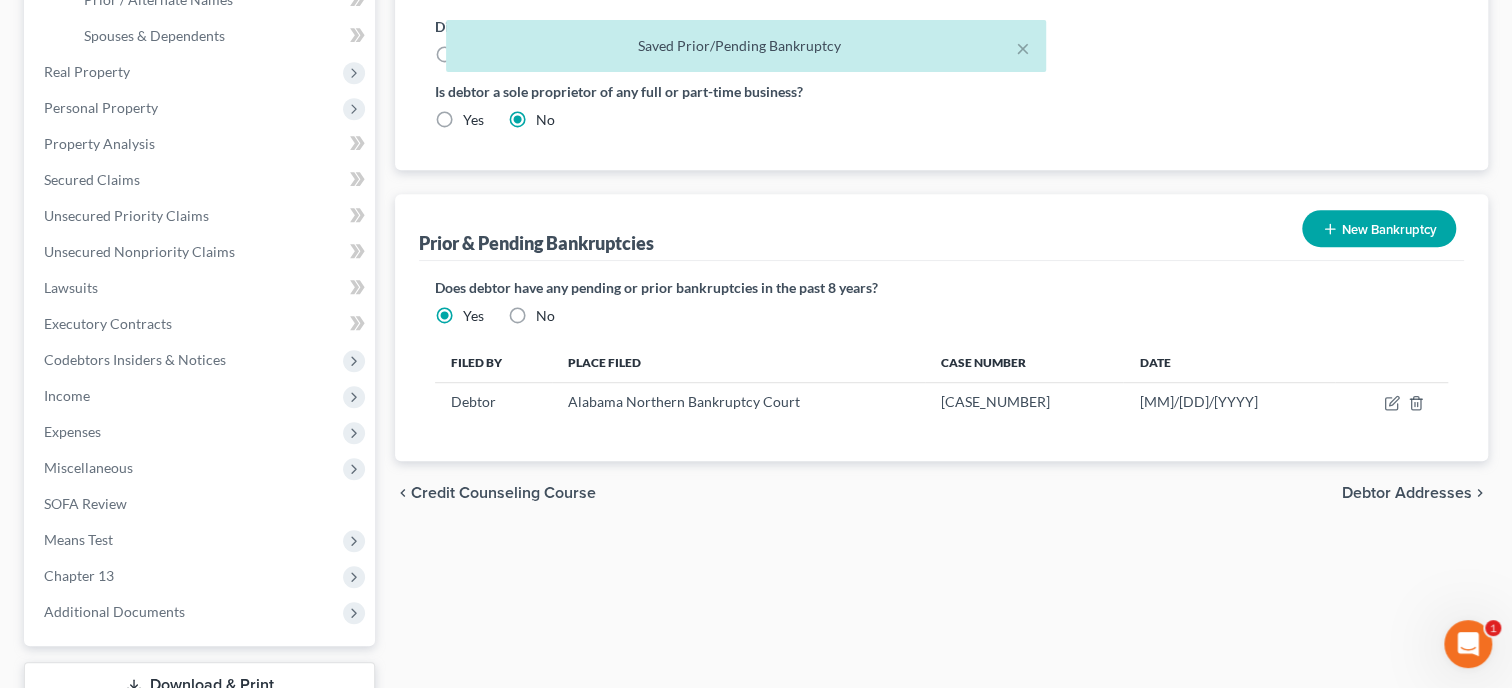 click on "Filing Information Debtor Profile * [FIRST] Middle Name [MIDDLE] Last Name [LAST] Suffix Date of Birth [DATE] SSN (Last 4) 1823 ITIN (Last 4) Marital Status Select Single Married Separated Divorced Widowed How many people in the household? Select 1 2 3 4 5 6 7 8 9 10 11 12 13 14 15 16 17 18 19 20 Is debtor deceased? Yes No Has debtor lived in jurisdiction for 180 days? Yes No Debtor must reside in jurisdiction for 180 prior to filing bankruptcy pursuant to U.S.C. 11 28 USC § 1408. More Info Explain: Did the debtor live in a community property state in the past 8 years? Yes No Is debtor a sole proprietor of any full or part-time business? Yes No Prior & Pending Bankruptcies New Bankruptcy New Pending Bankruptcy New Prior Bankruptcy Does debtor have any pending or prior bankruptcies in the past 8 years? Yes No Filed By" at bounding box center [941, 219] 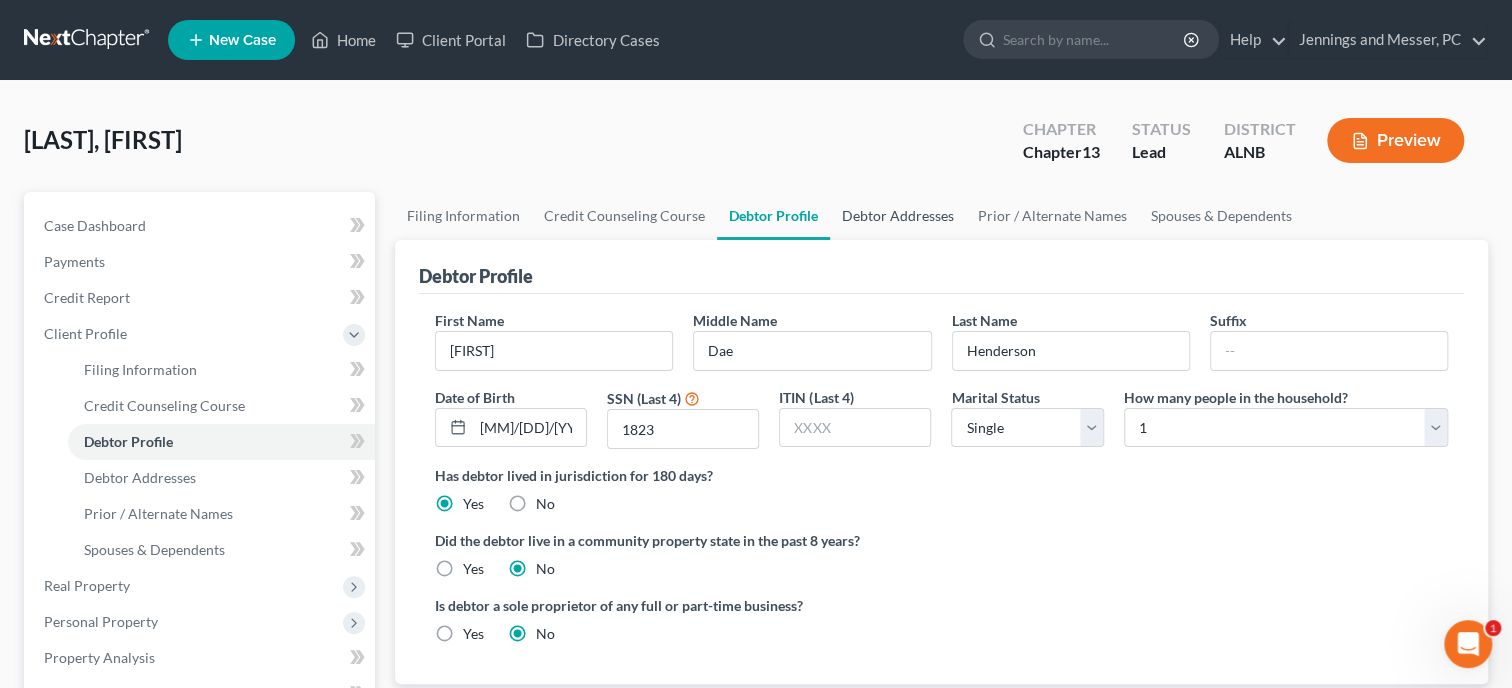 click on "Debtor Addresses" at bounding box center (898, 216) 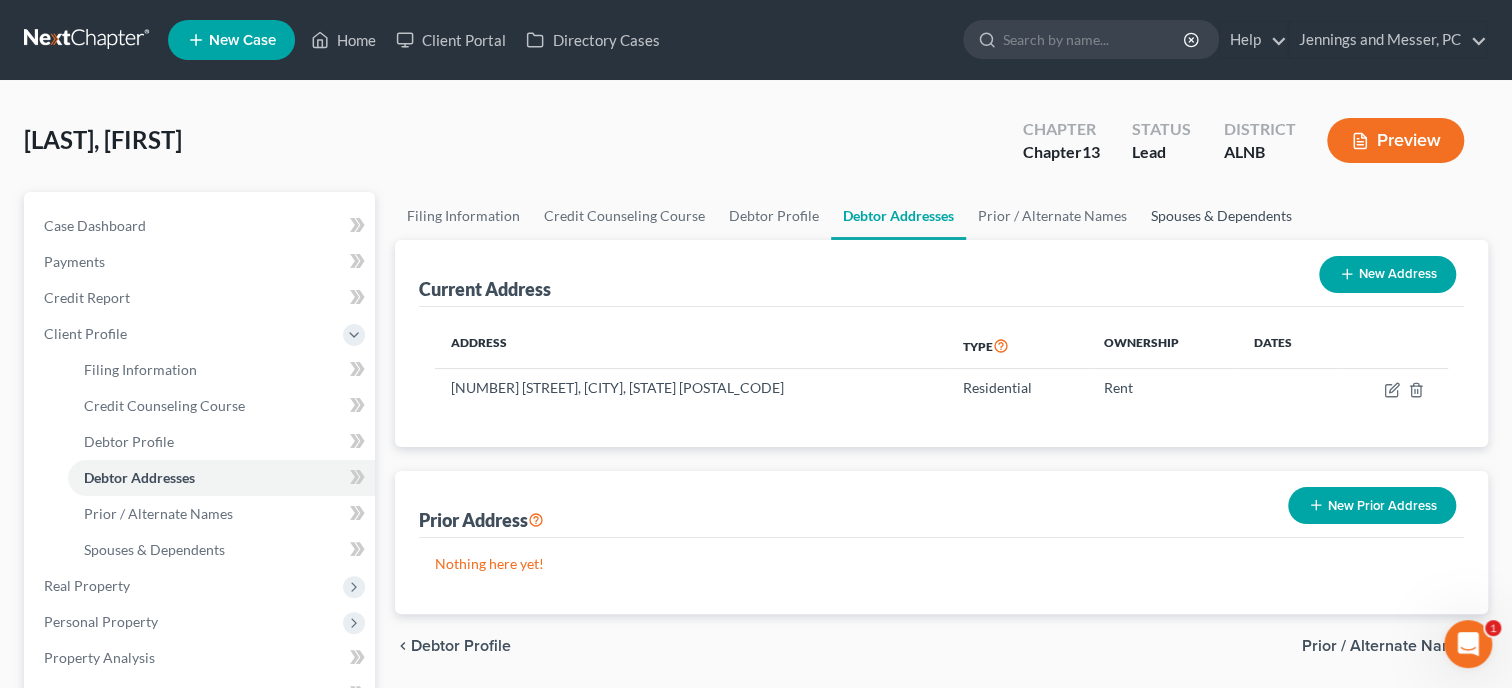 click on "Spouses & Dependents" at bounding box center (1221, 216) 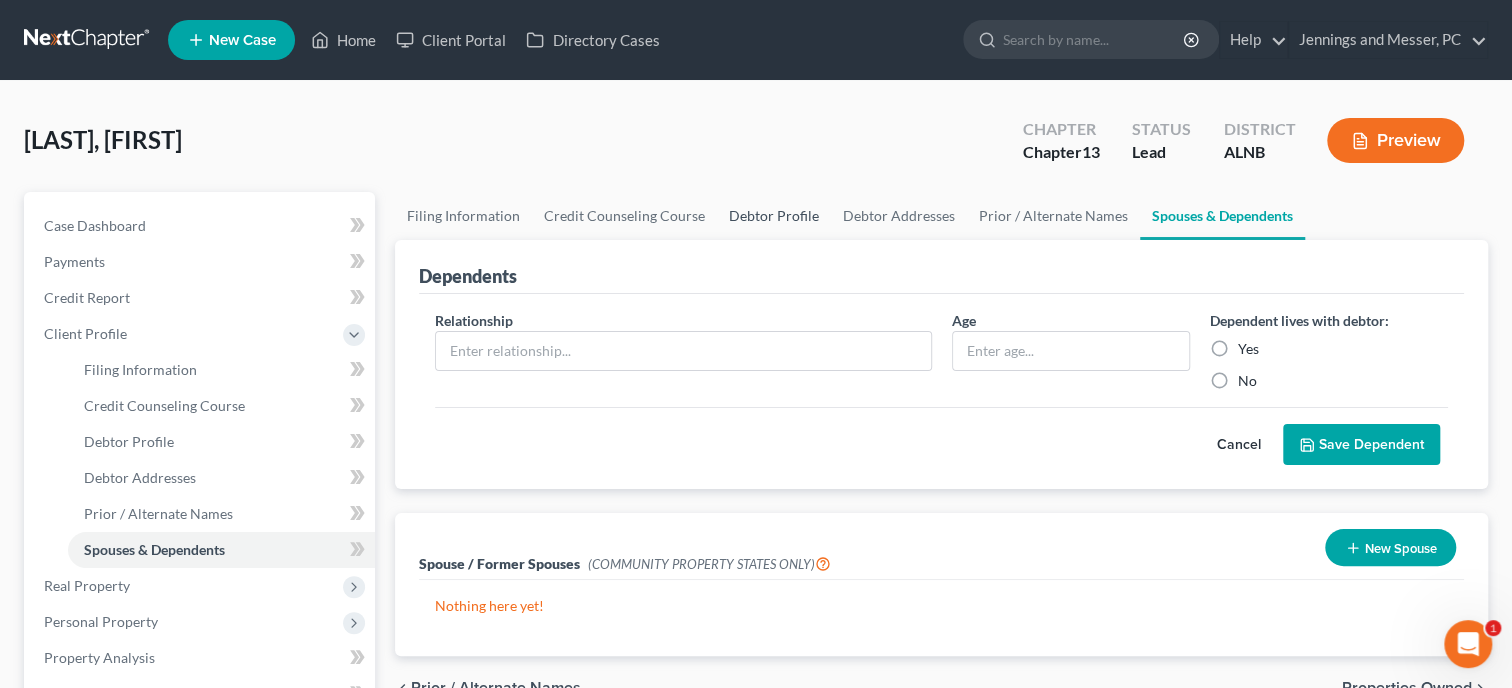 click on "Debtor Profile" at bounding box center [774, 216] 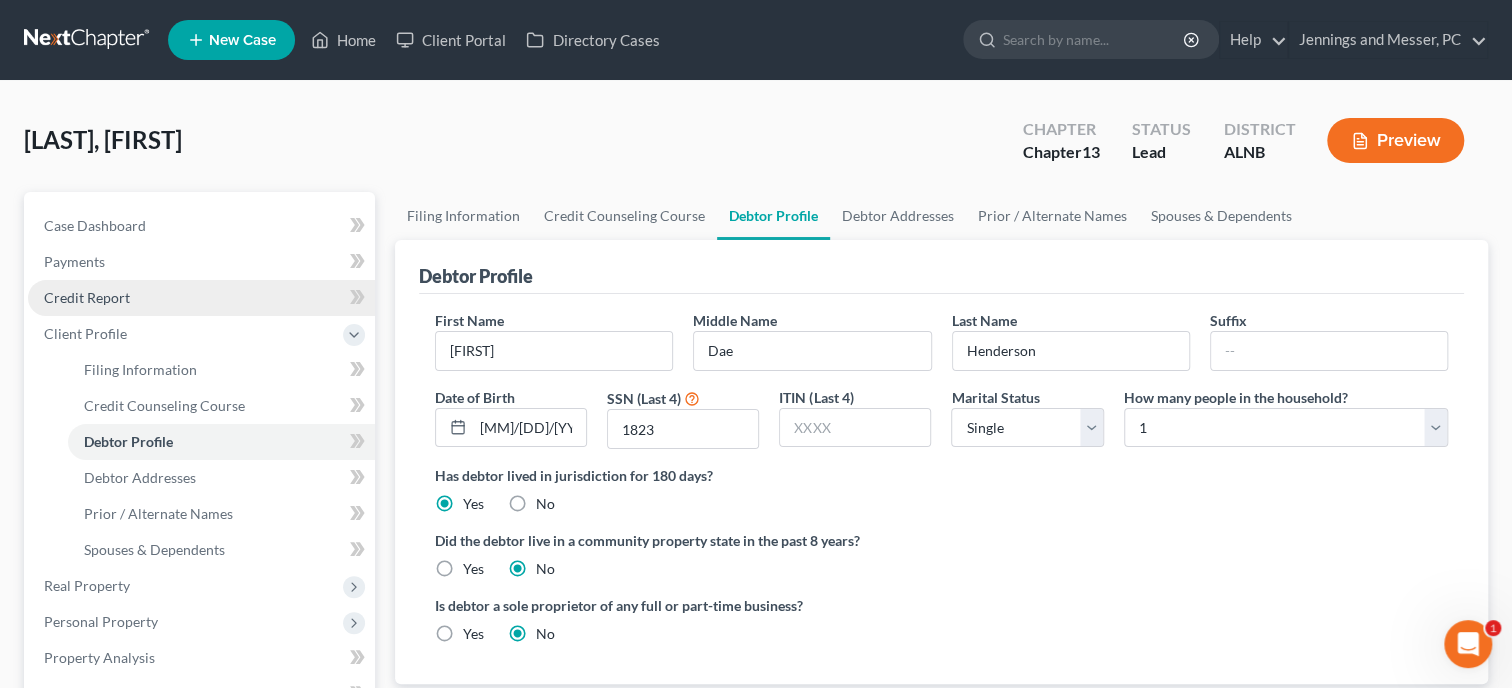 click on "Credit Report" at bounding box center [201, 298] 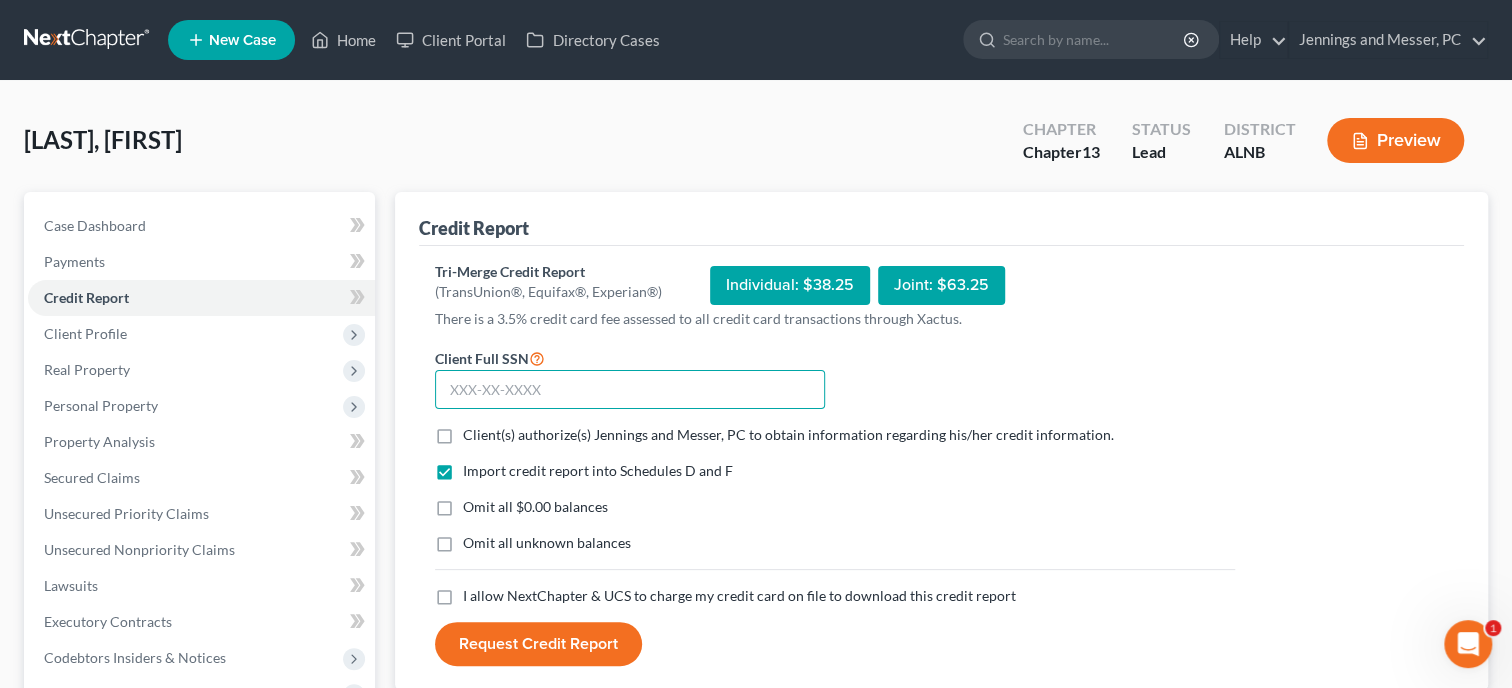 click at bounding box center [630, 390] 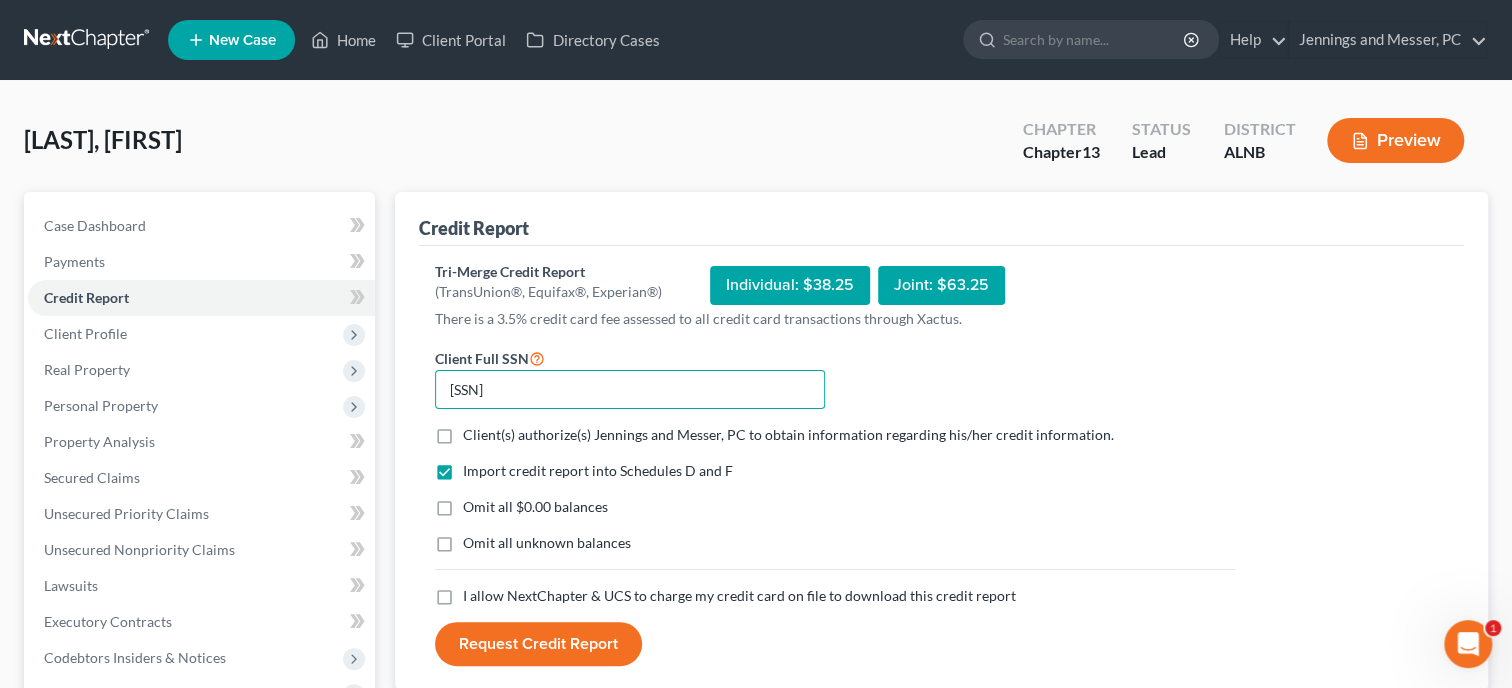 type on "[SSN]" 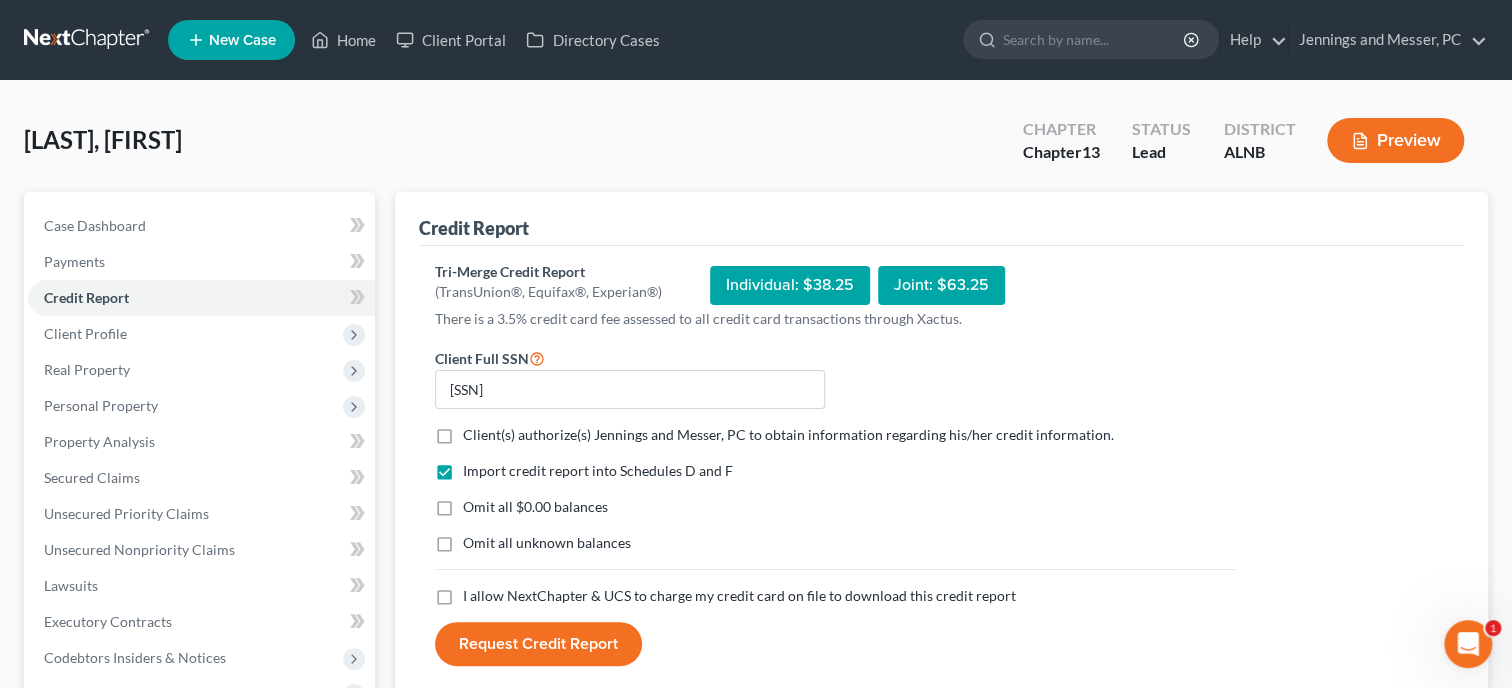 click on "Client(s) authorize(s) Jennings and Messer, PC to obtain information regarding his/her credit information.
*" at bounding box center [788, 435] 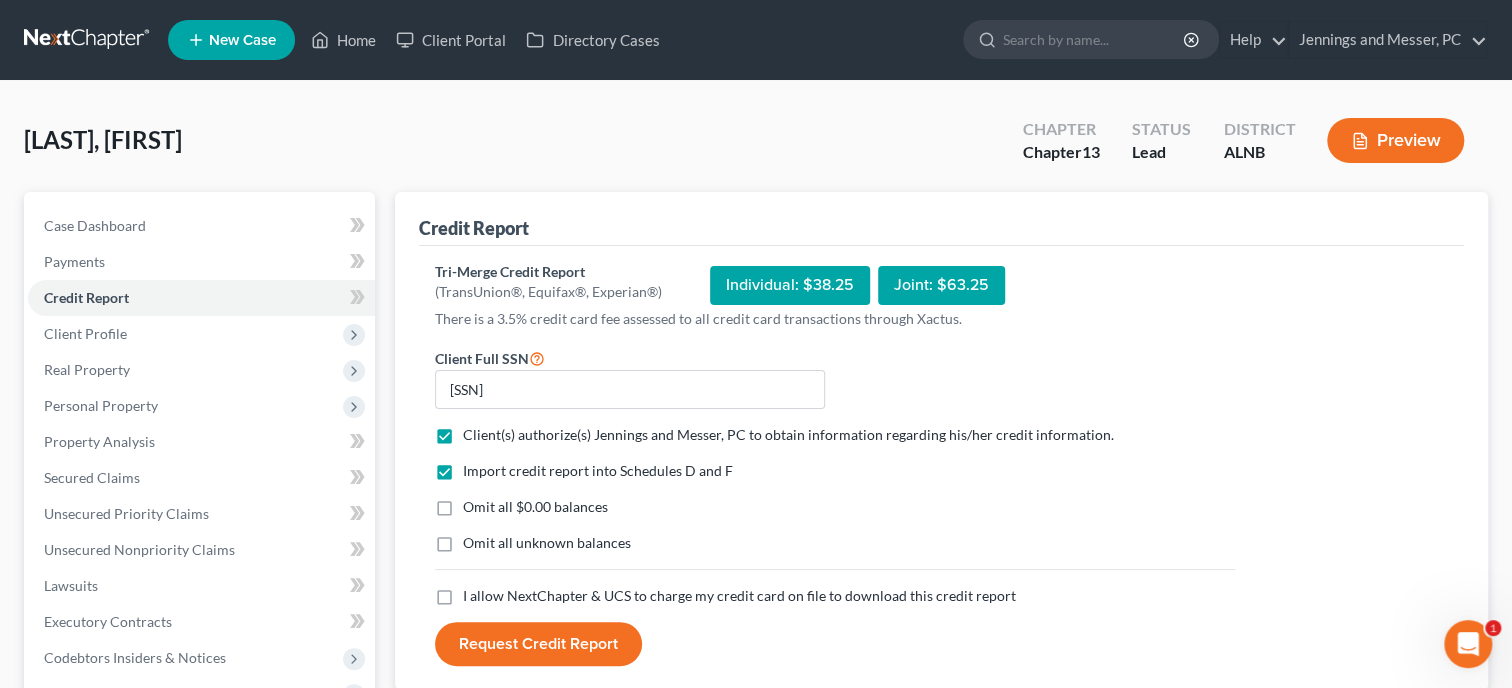 click on "Omit all $0.00 balances" at bounding box center [535, 507] 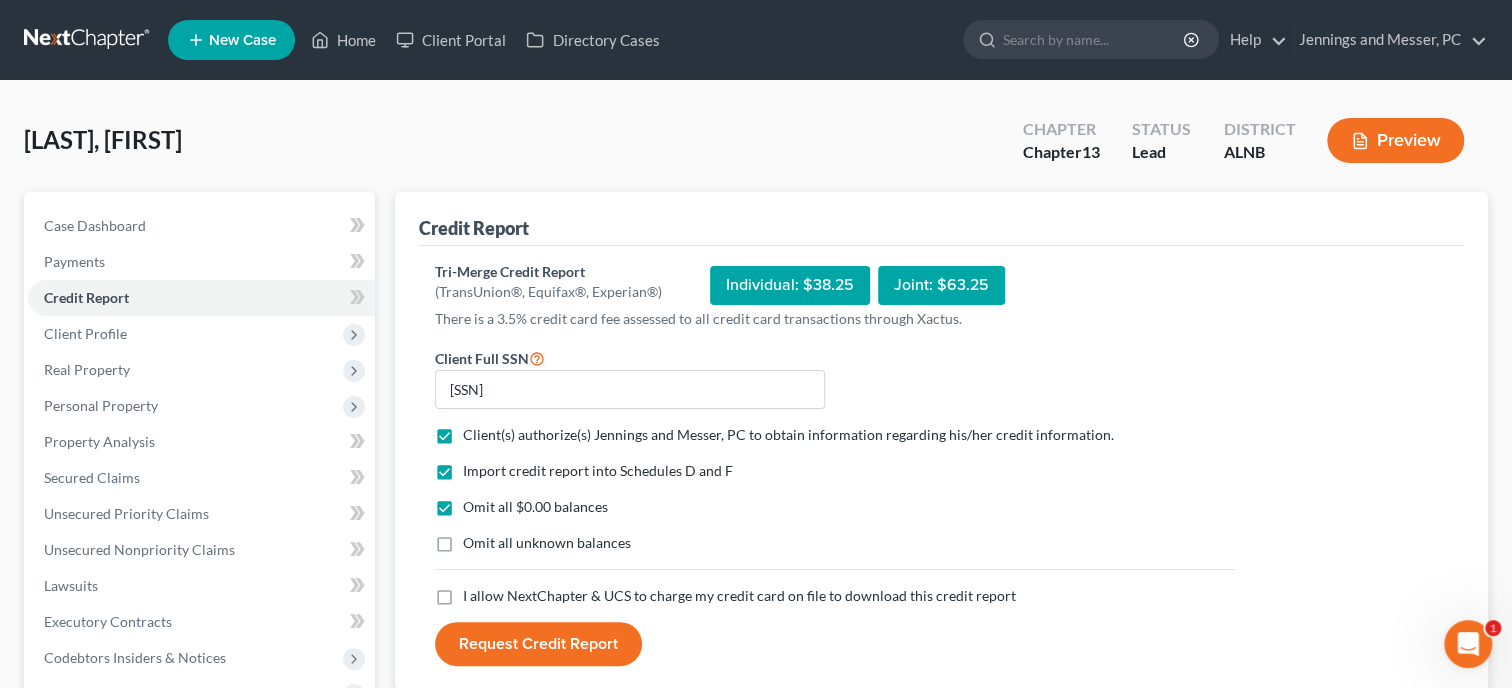 click on "I allow NextChapter & UCS to charge my credit card on file to download this credit report
*" at bounding box center [739, 596] 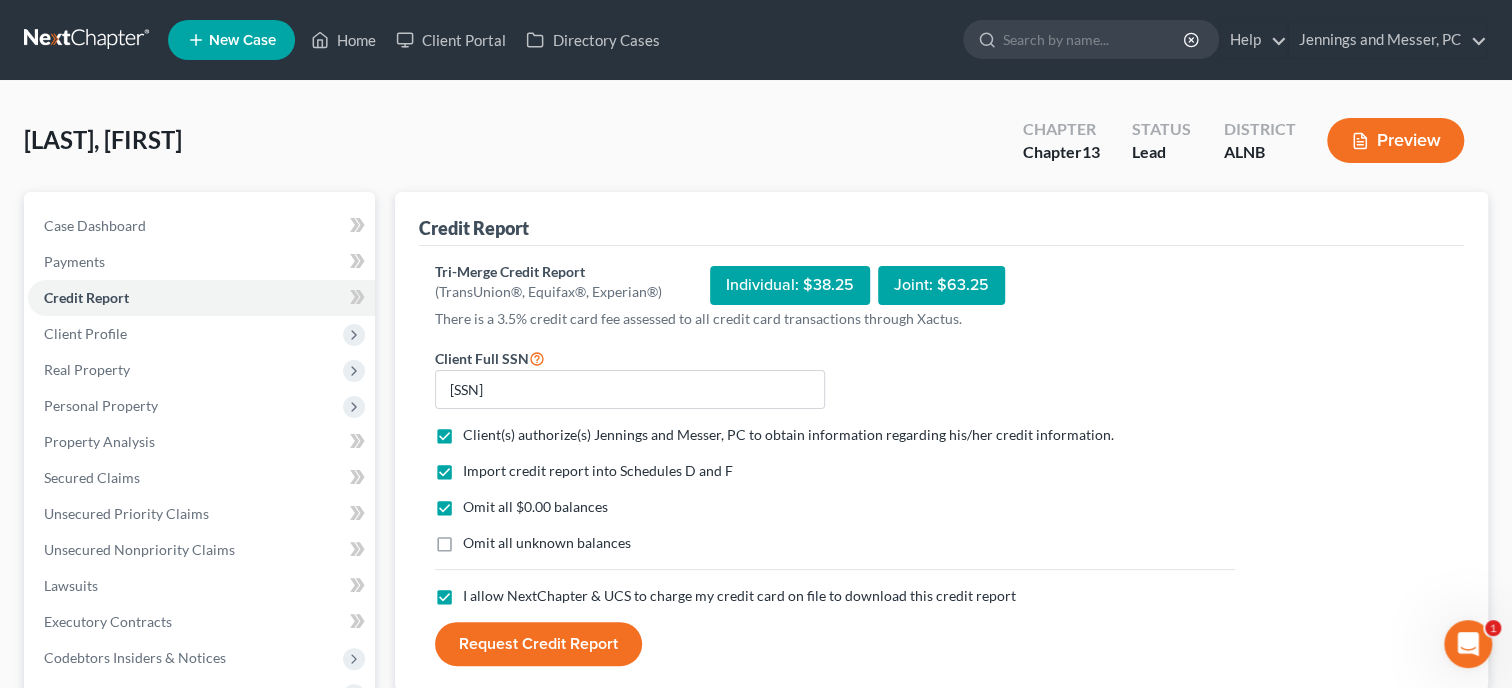 click on "Request Credit Report" at bounding box center (538, 644) 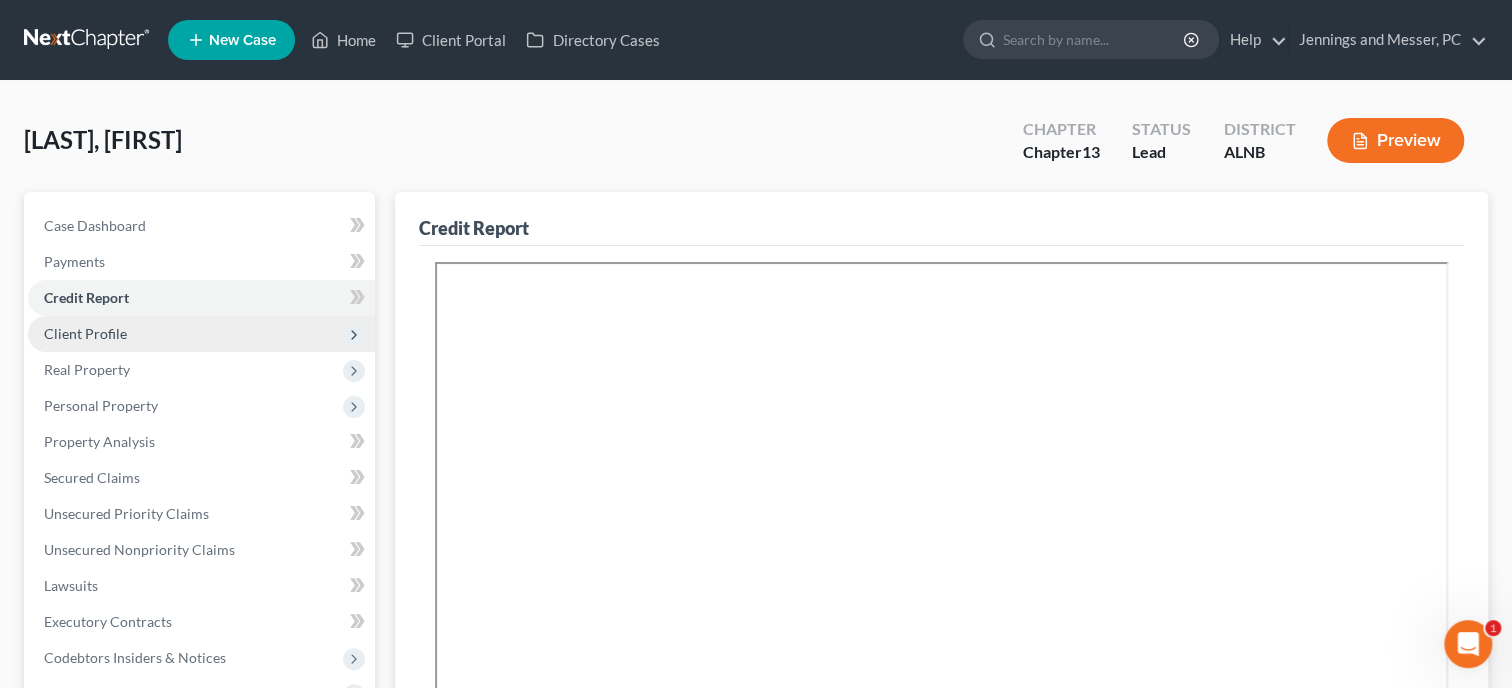 click on "Client Profile" at bounding box center [201, 334] 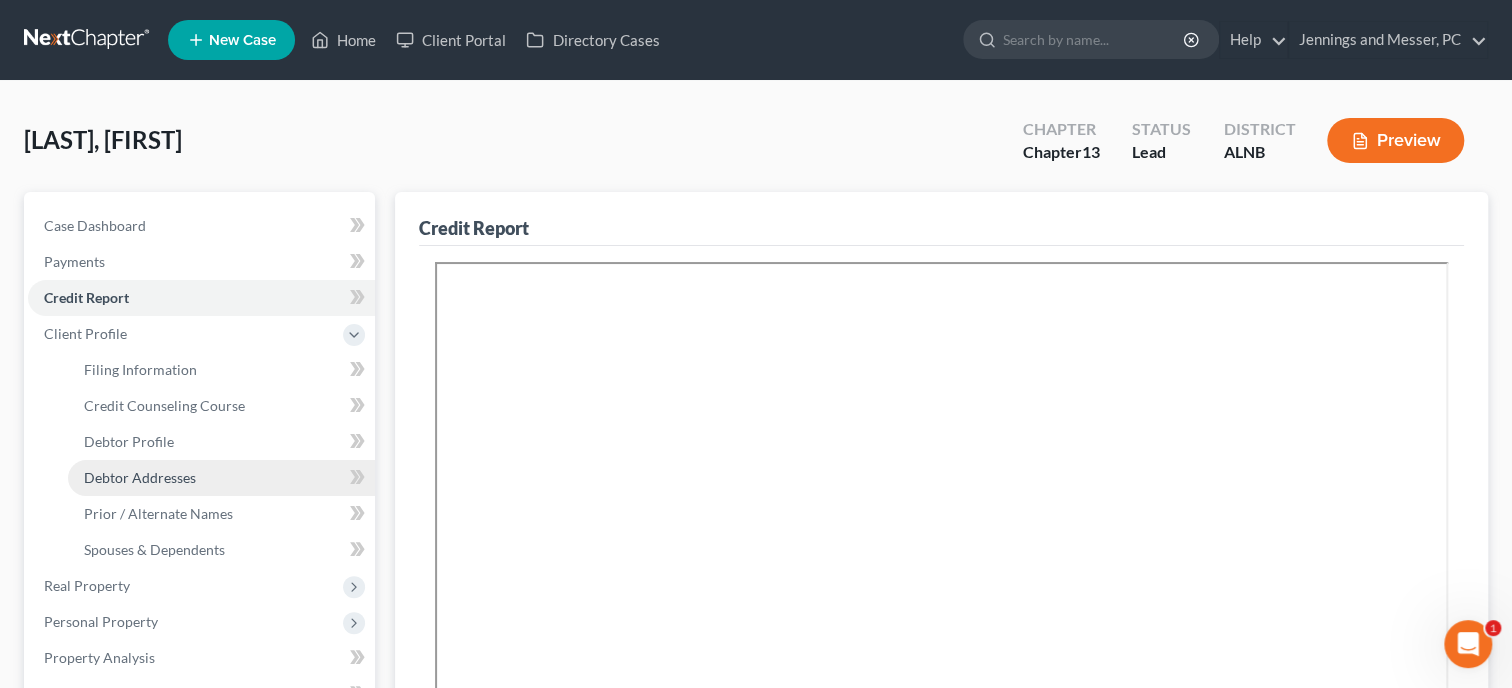 click on "Debtor Addresses" at bounding box center [140, 477] 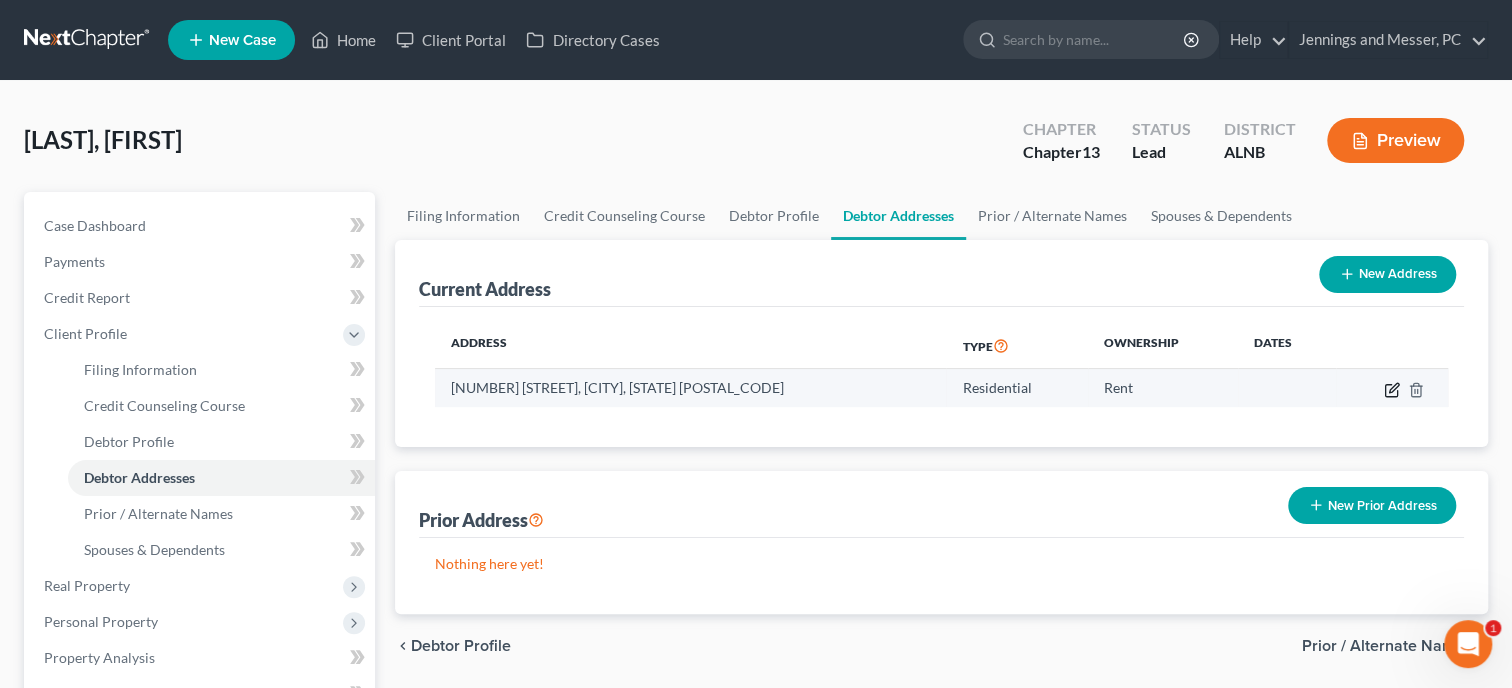 click 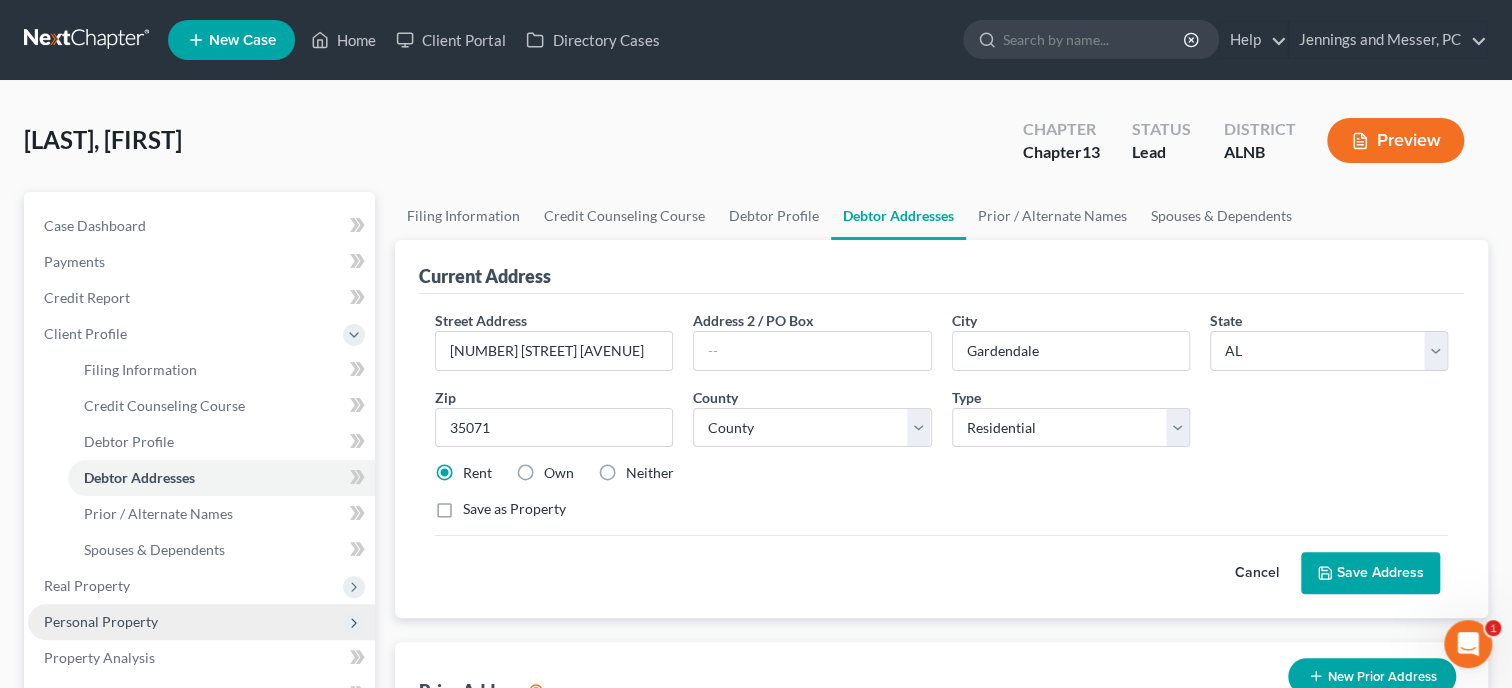 click on "Personal Property" at bounding box center [101, 621] 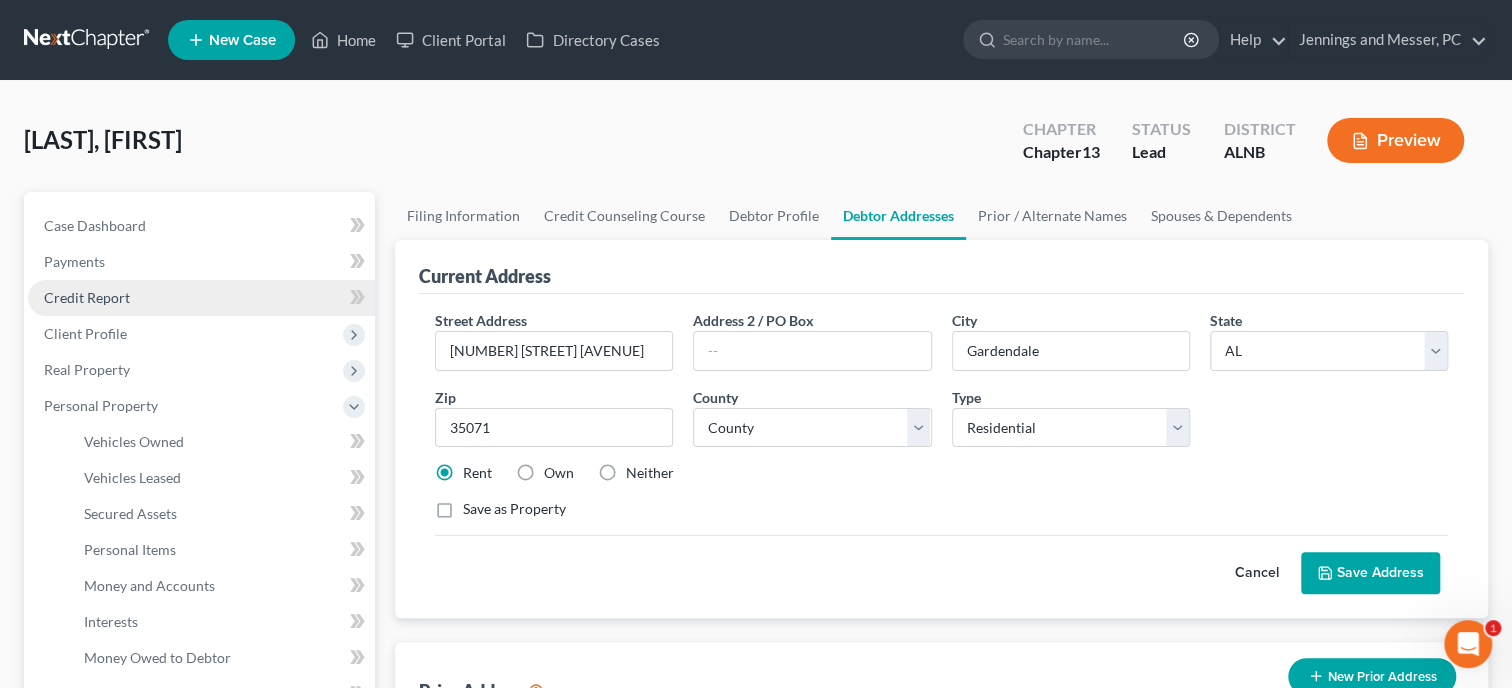 click on "Credit Report" at bounding box center (201, 298) 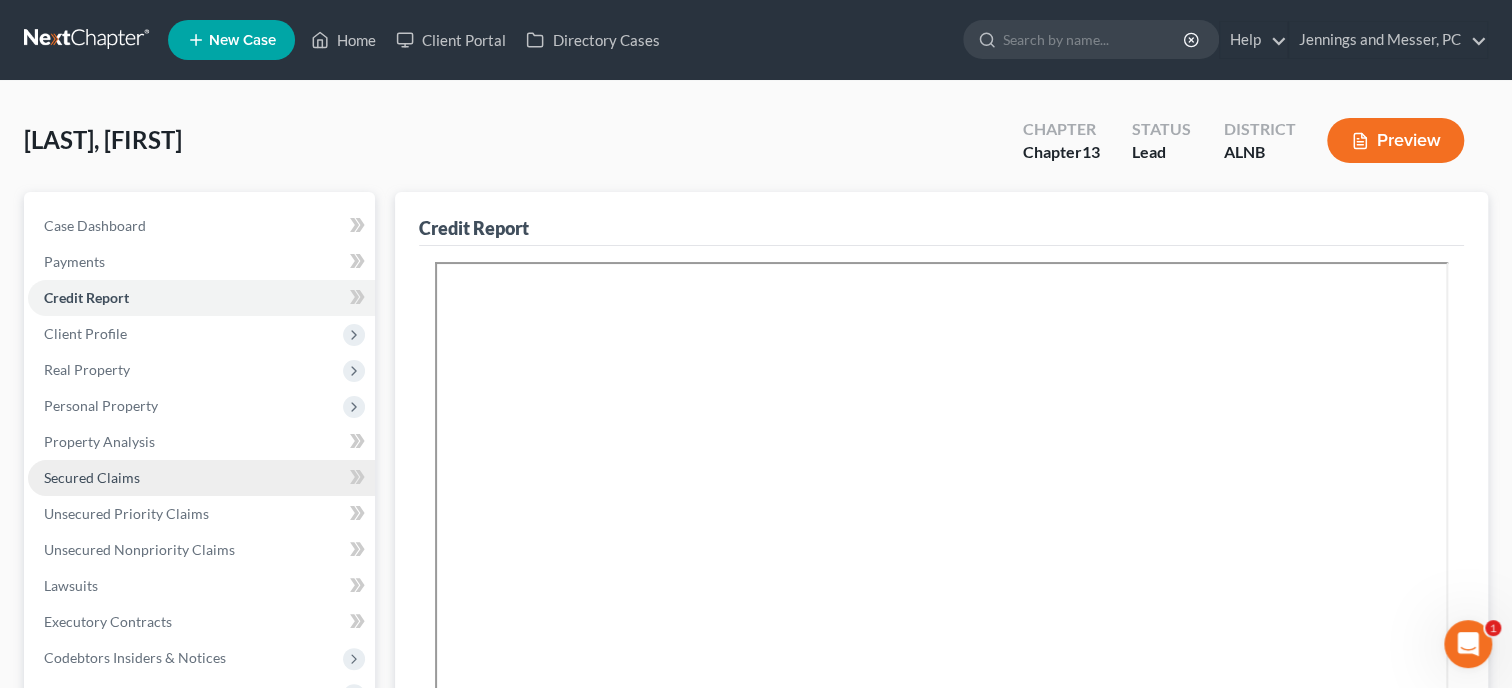 click on "Secured Claims" at bounding box center [201, 478] 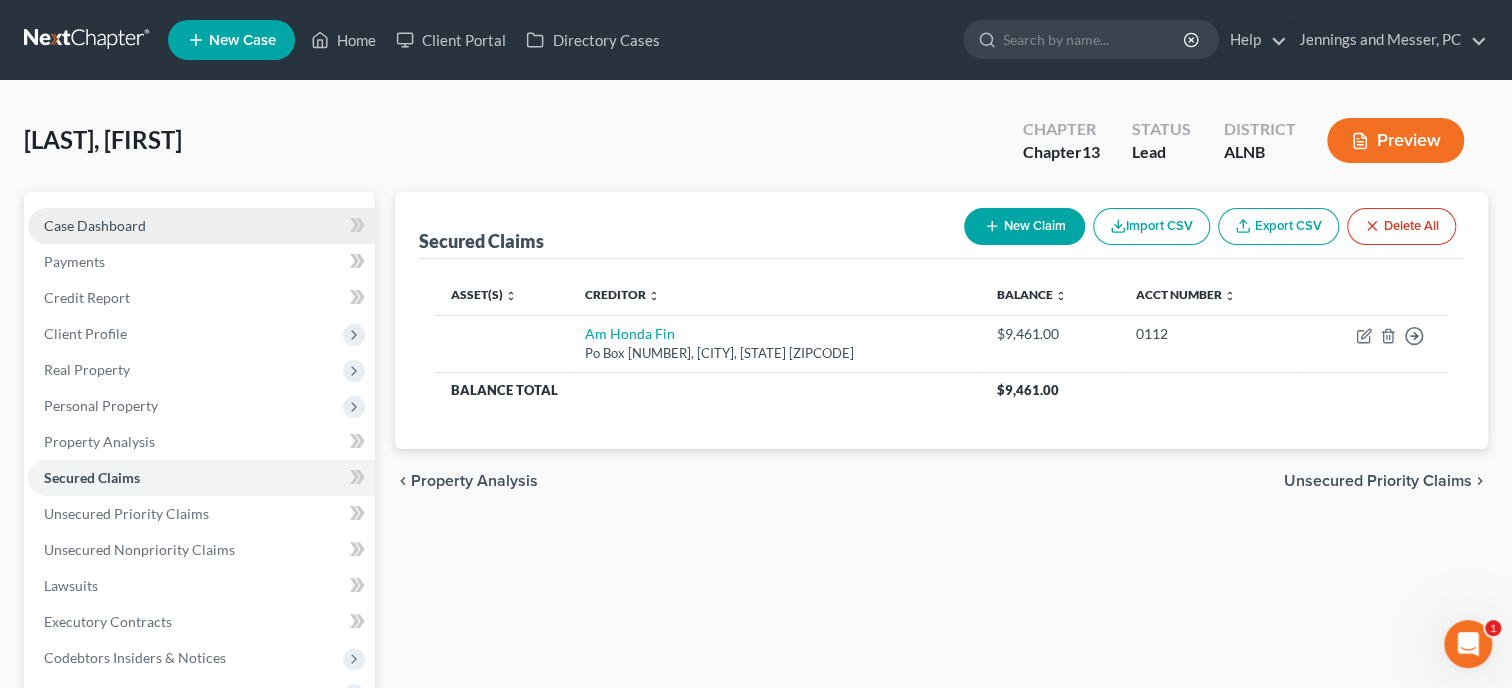 click on "Case Dashboard" at bounding box center (201, 226) 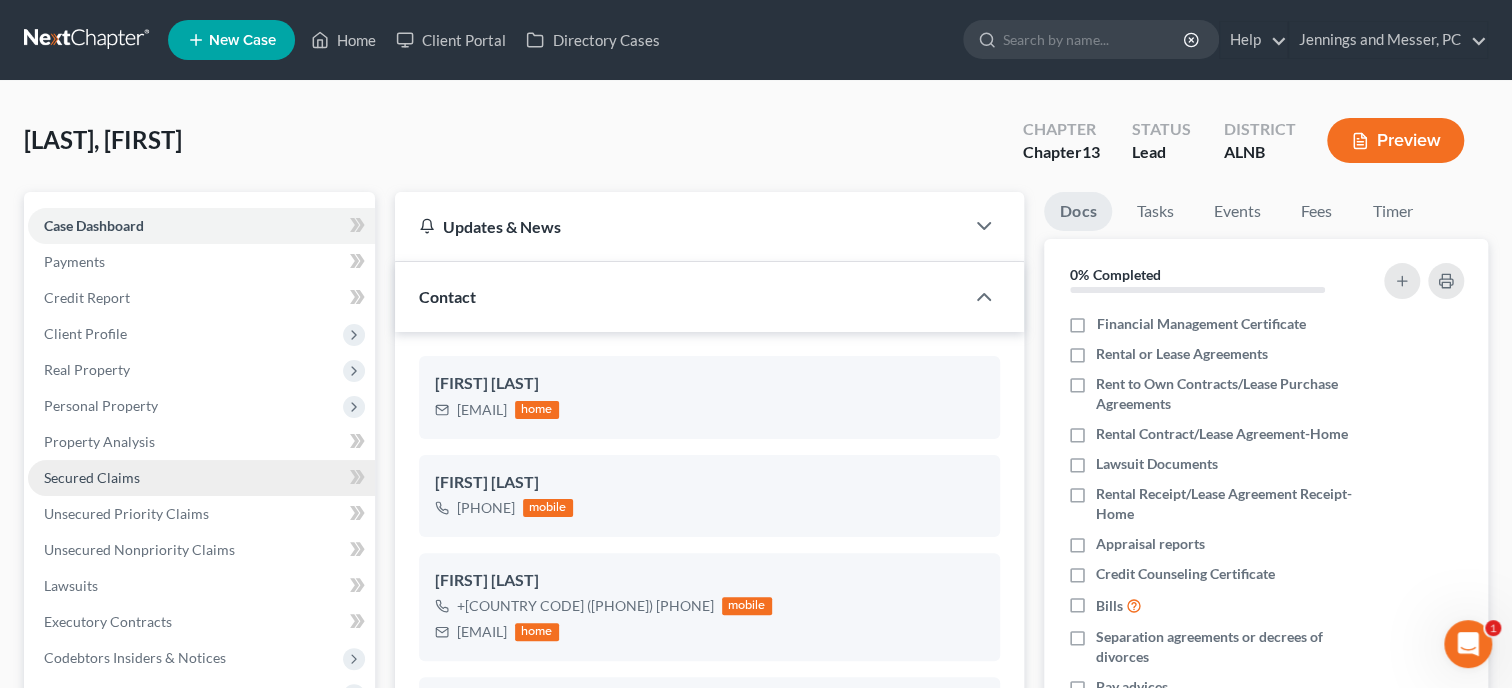 scroll, scrollTop: 101, scrollLeft: 0, axis: vertical 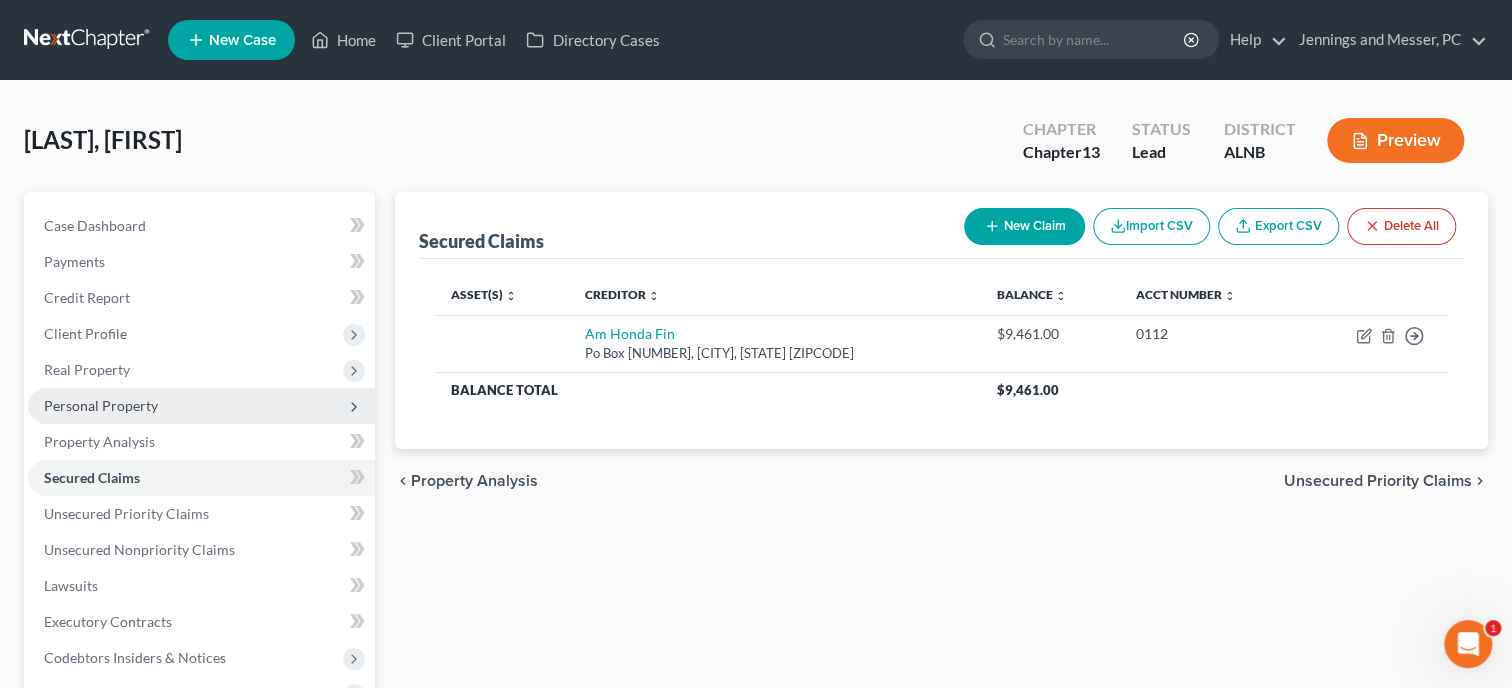 click on "Personal Property" at bounding box center [101, 405] 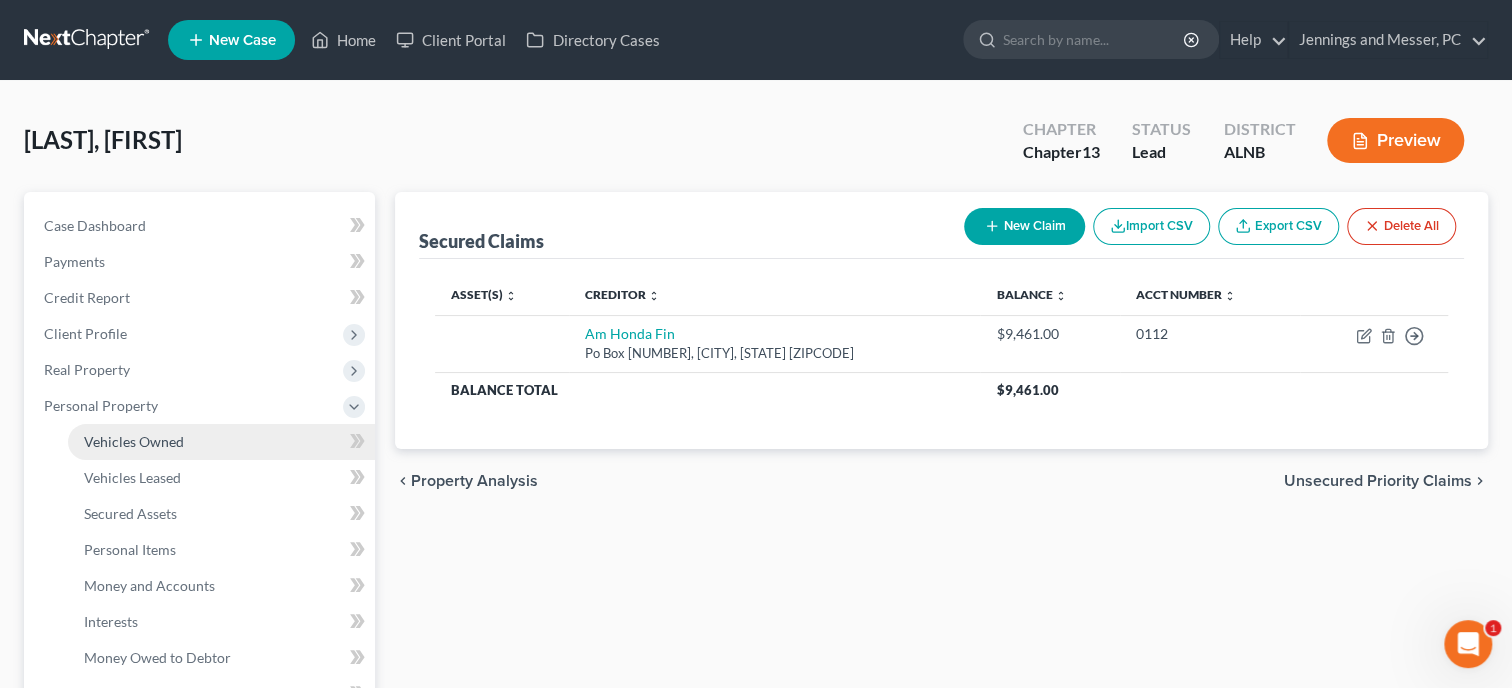 click on "Vehicles Owned" at bounding box center [134, 441] 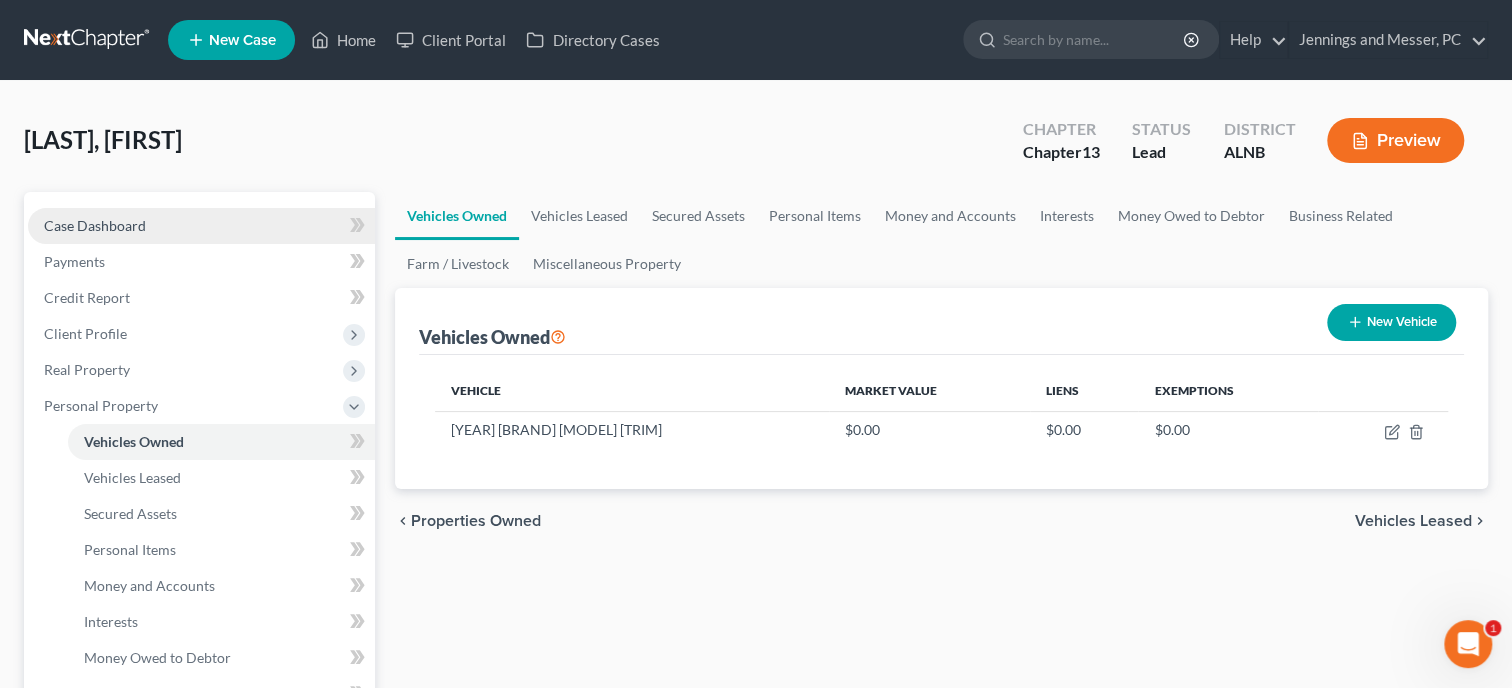 click on "Case Dashboard" at bounding box center [201, 226] 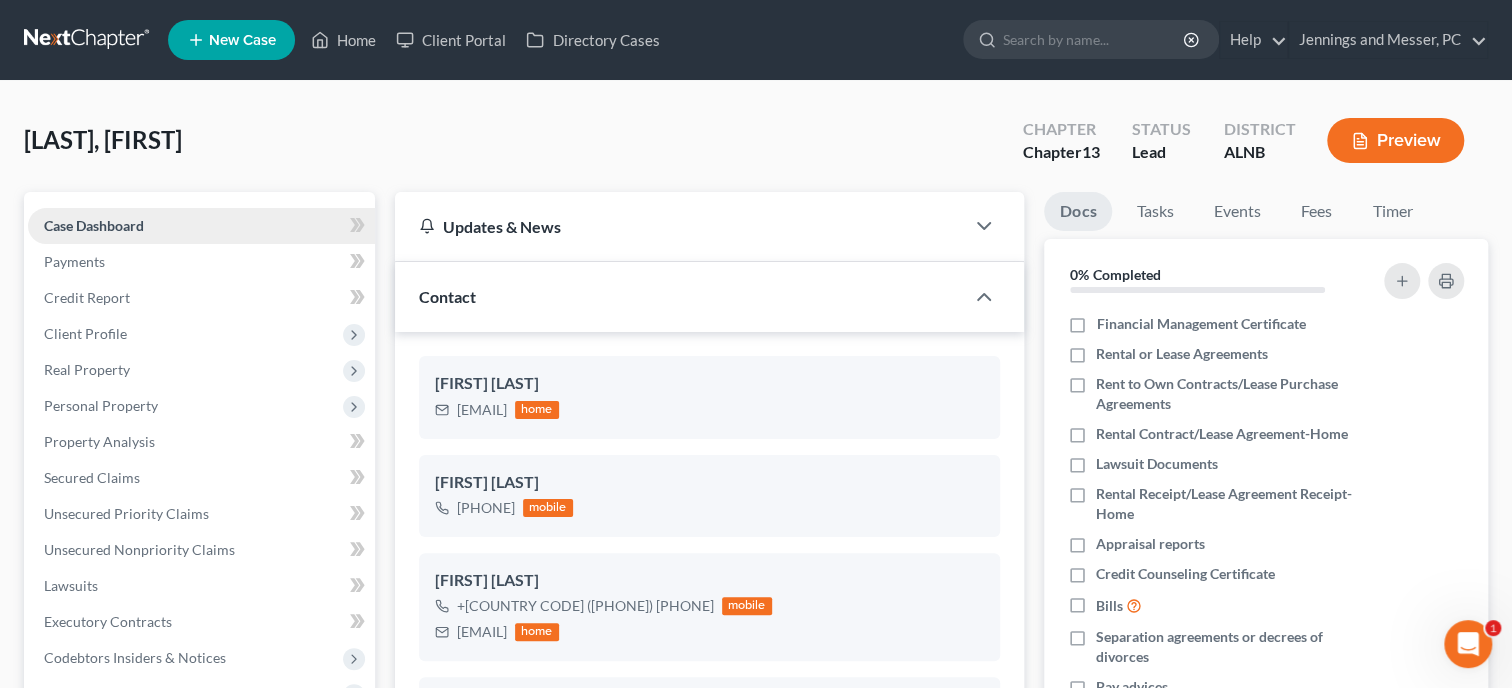 scroll, scrollTop: 720, scrollLeft: 0, axis: vertical 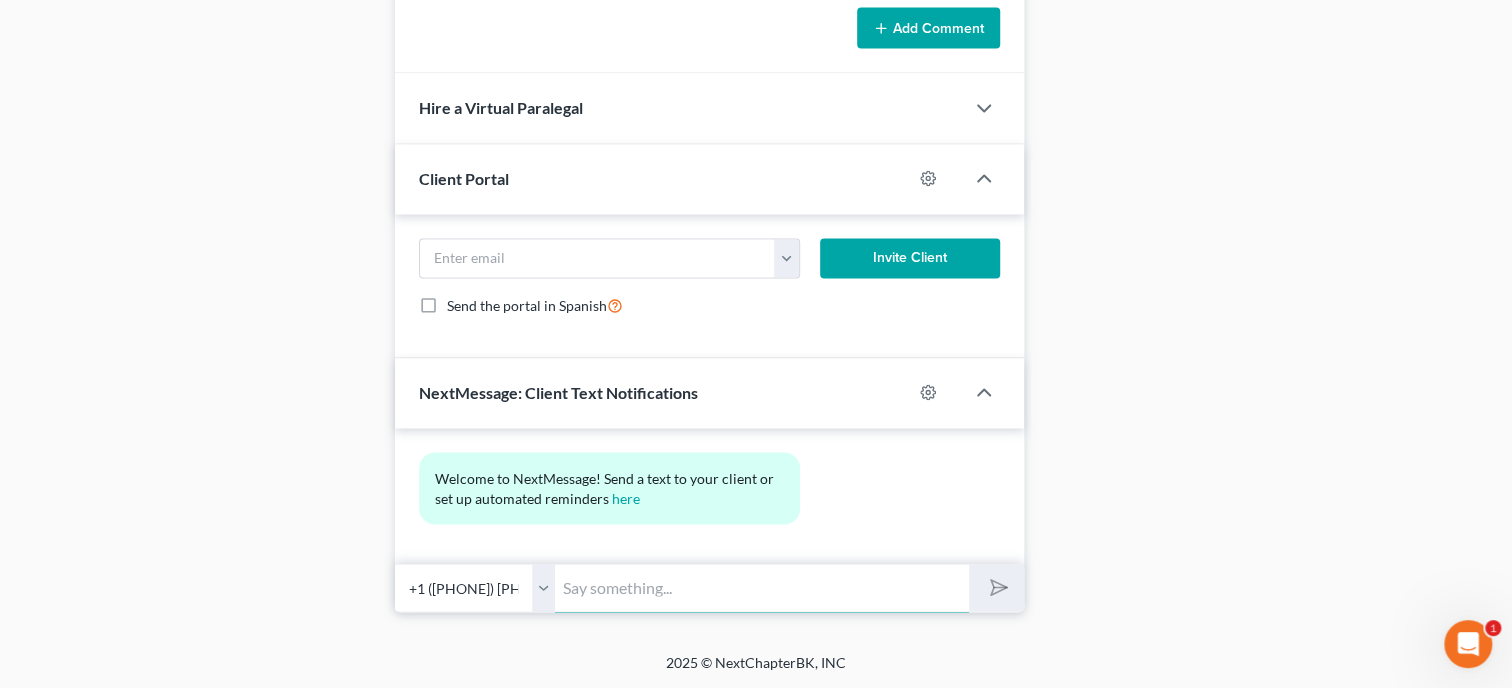 click at bounding box center (762, 587) 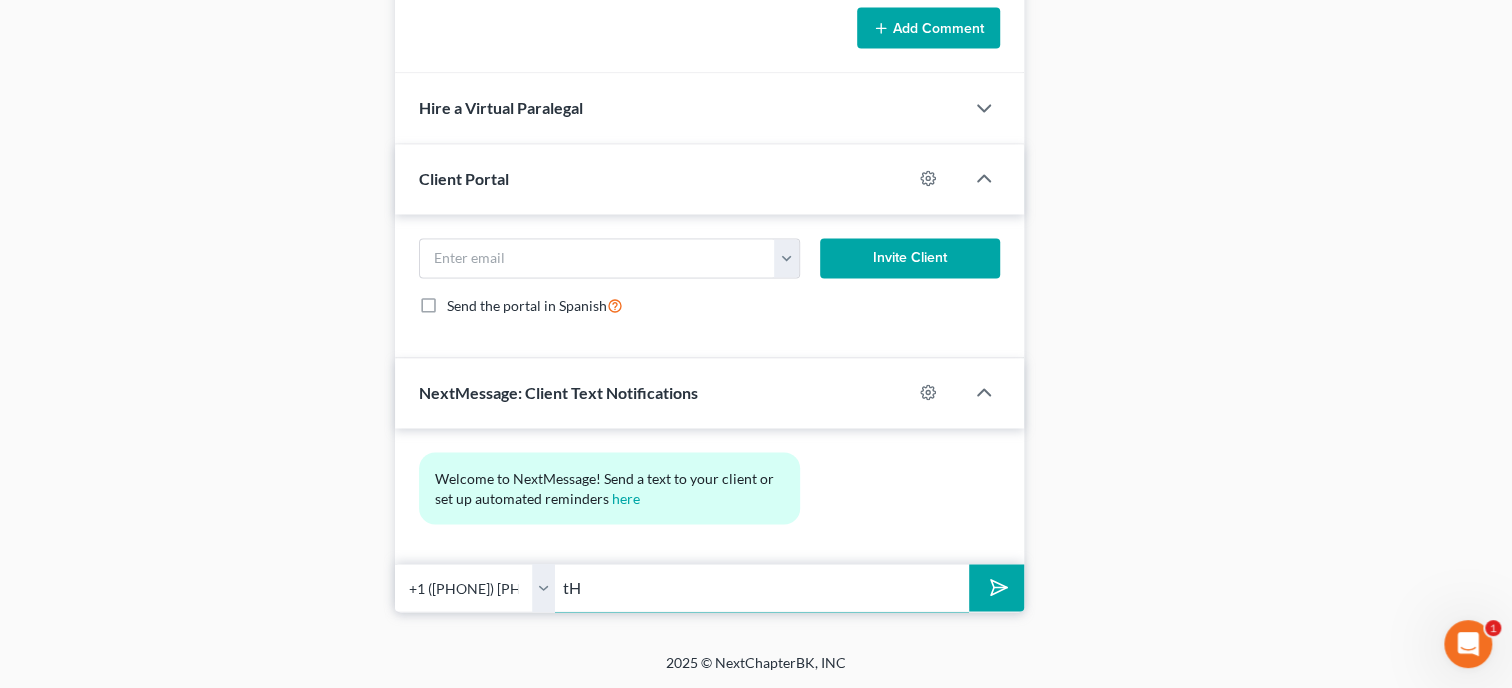 type on "t" 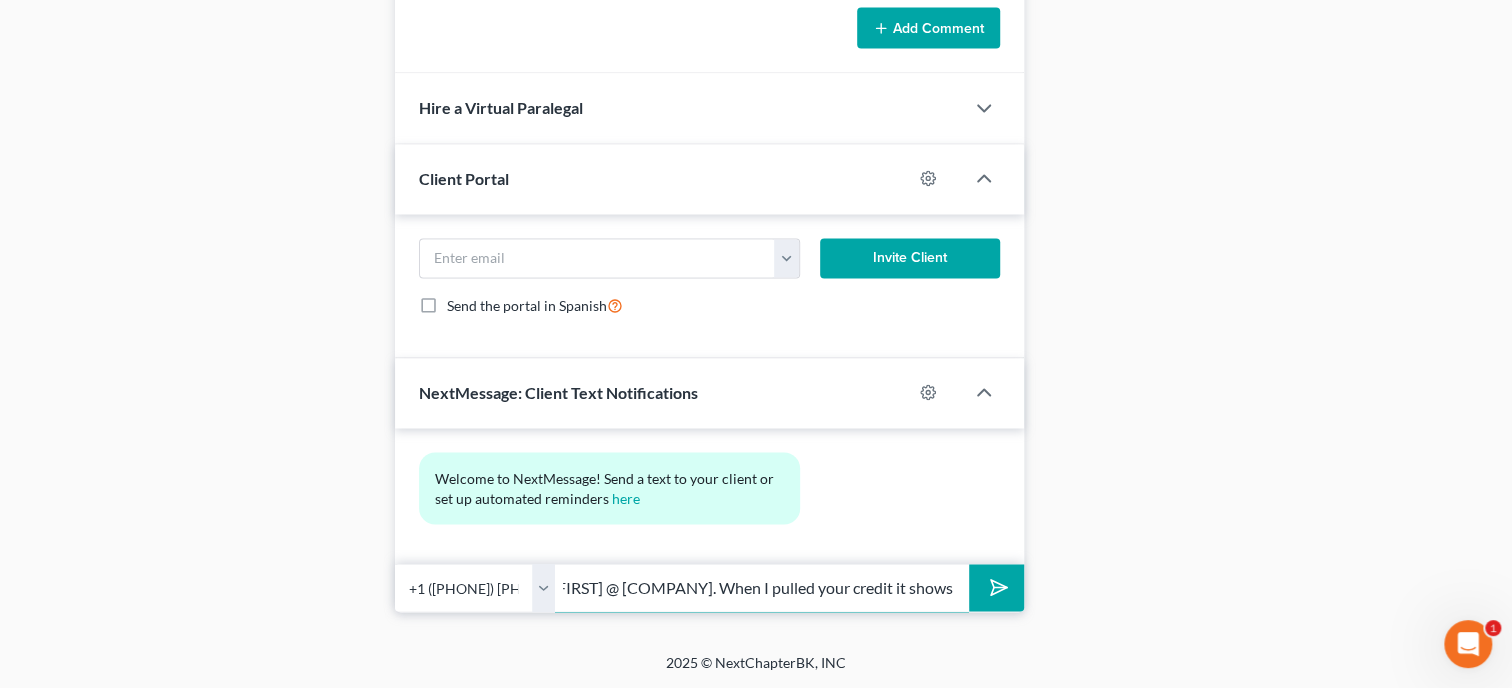 scroll, scrollTop: 0, scrollLeft: 93, axis: horizontal 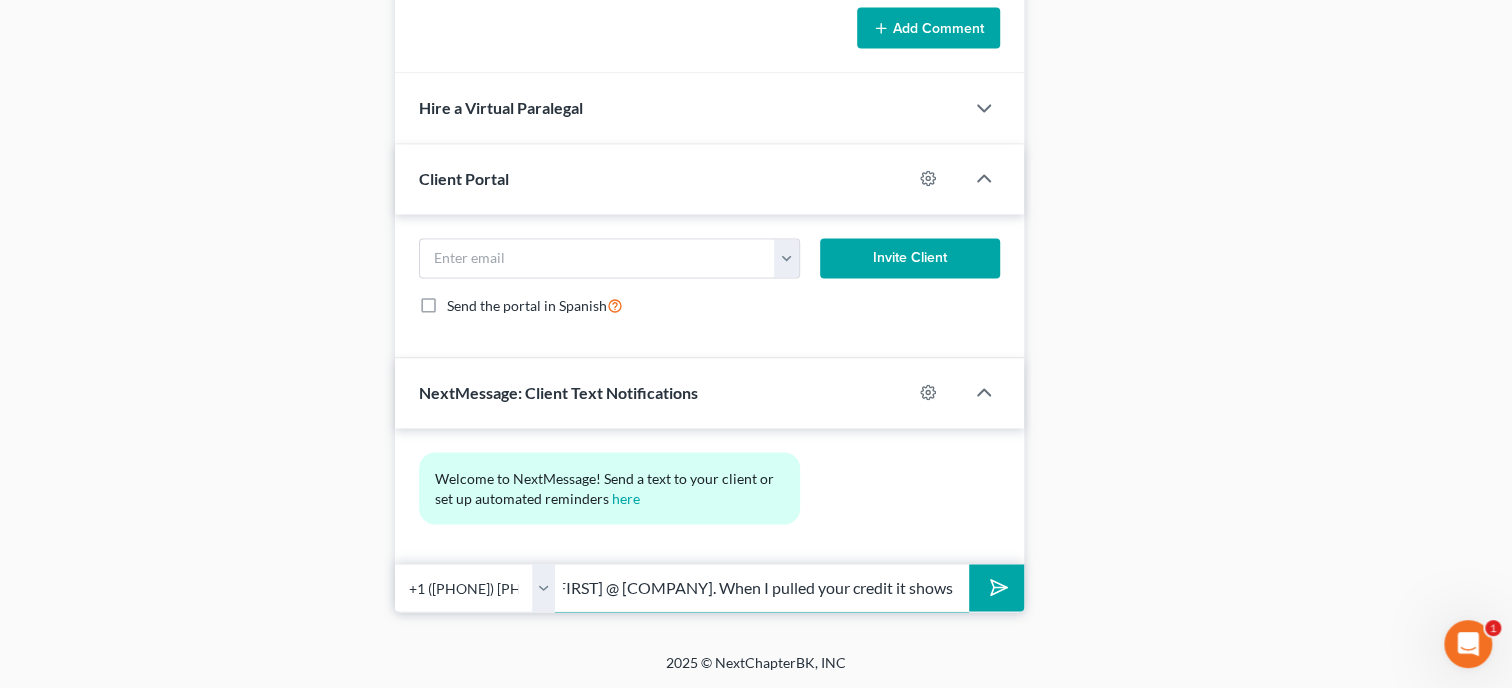 click on "This is [FIRST] @ [COMPANY]. When I pulled your credit it shows" at bounding box center [762, 587] 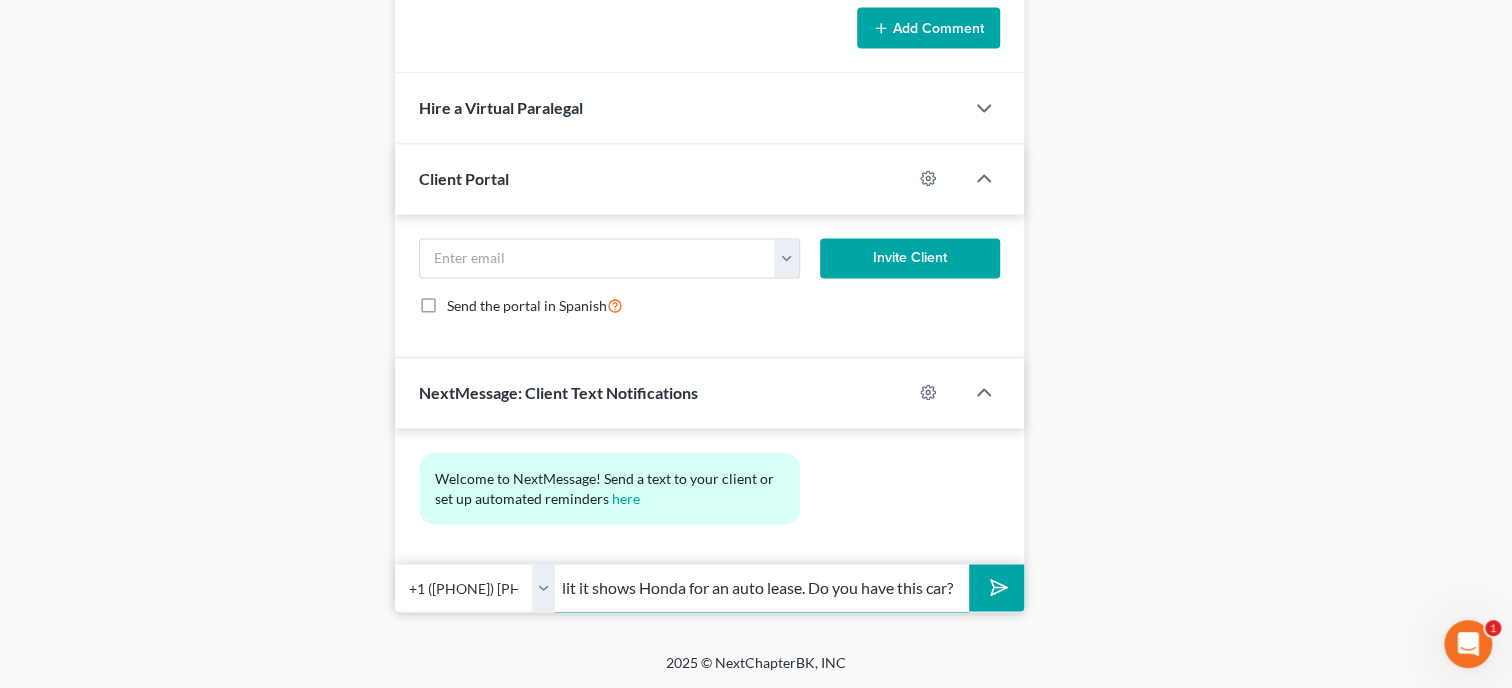 scroll, scrollTop: 0, scrollLeft: 417, axis: horizontal 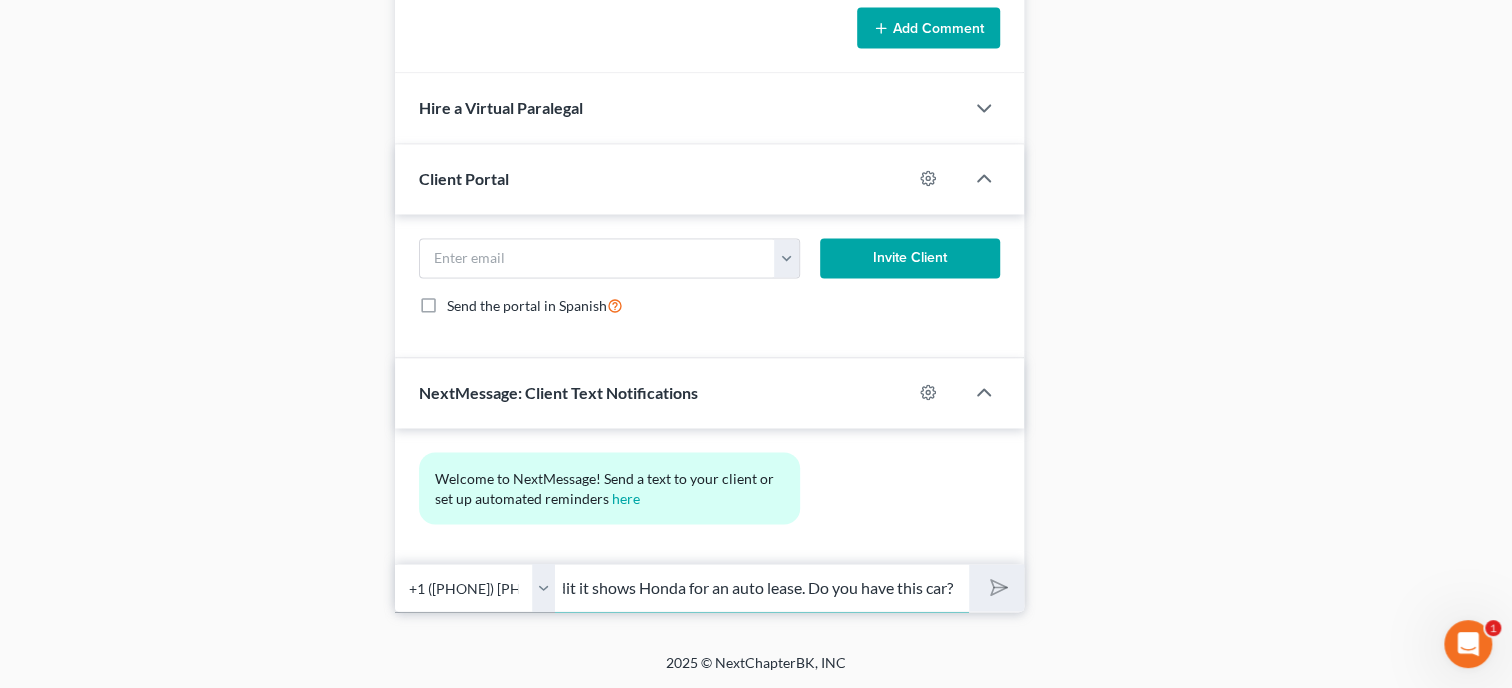 drag, startPoint x: 957, startPoint y: 587, endPoint x: 552, endPoint y: 594, distance: 405.0605 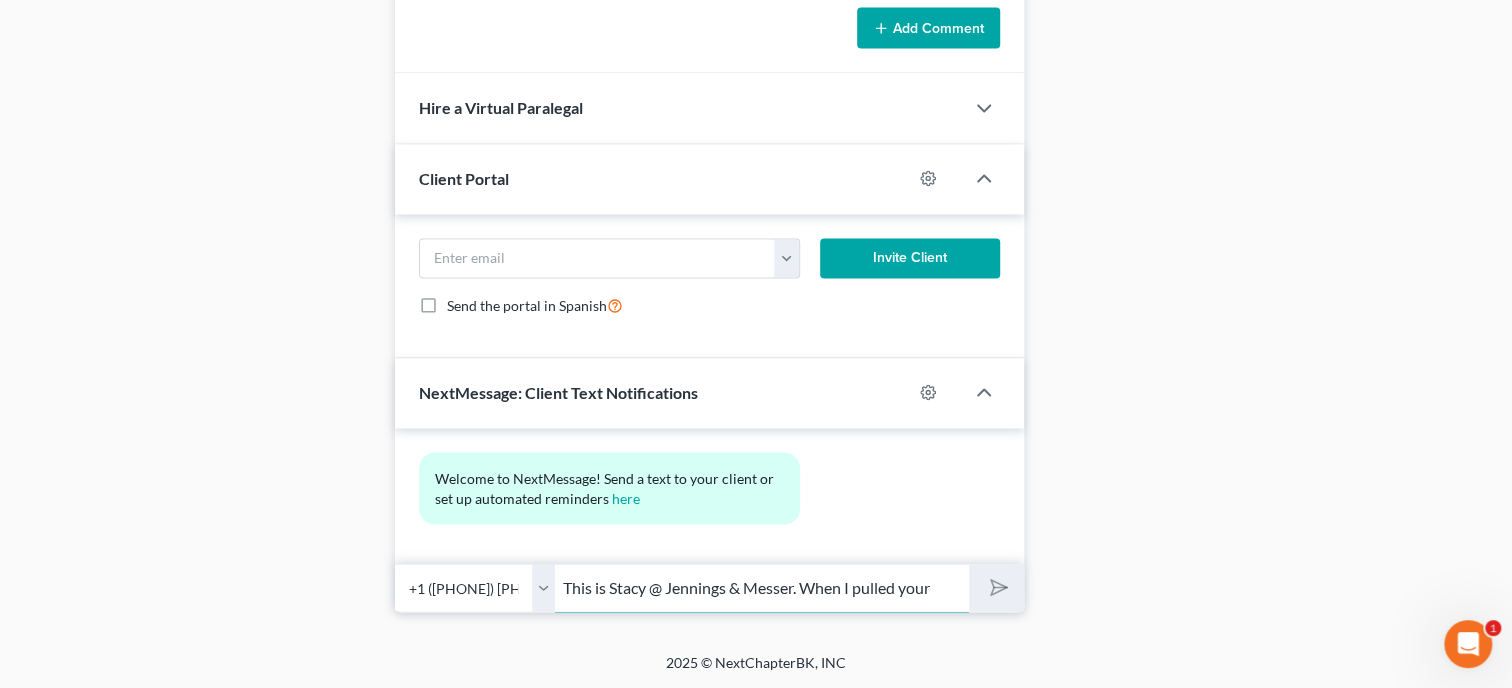scroll, scrollTop: 0, scrollLeft: 0, axis: both 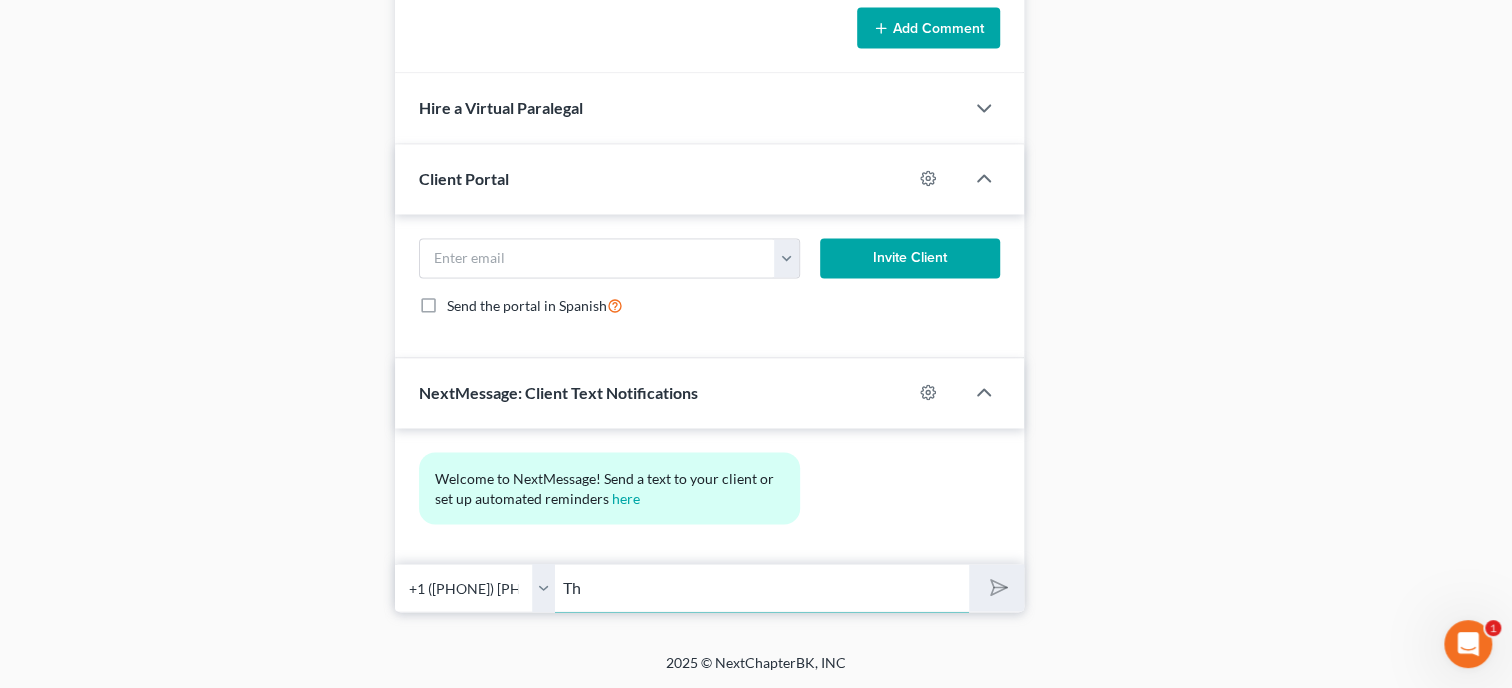 type on "T" 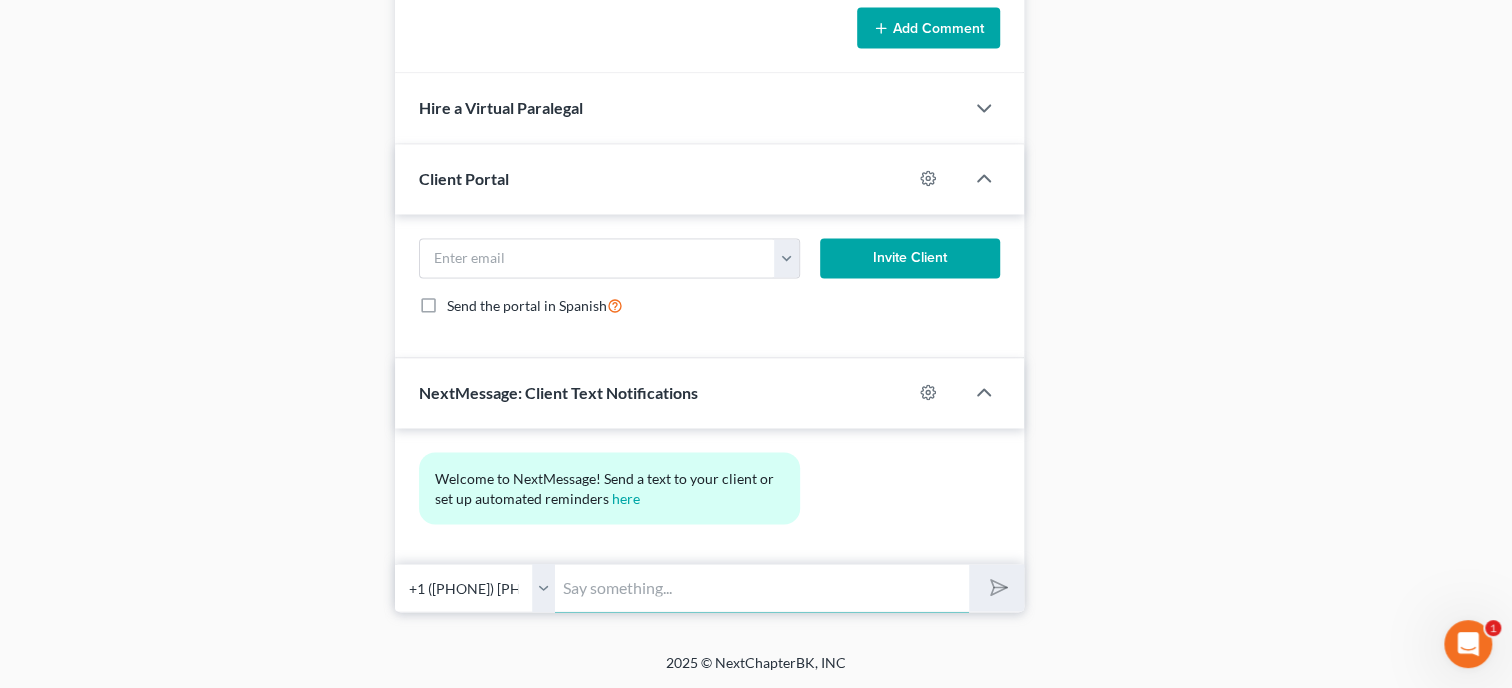 type 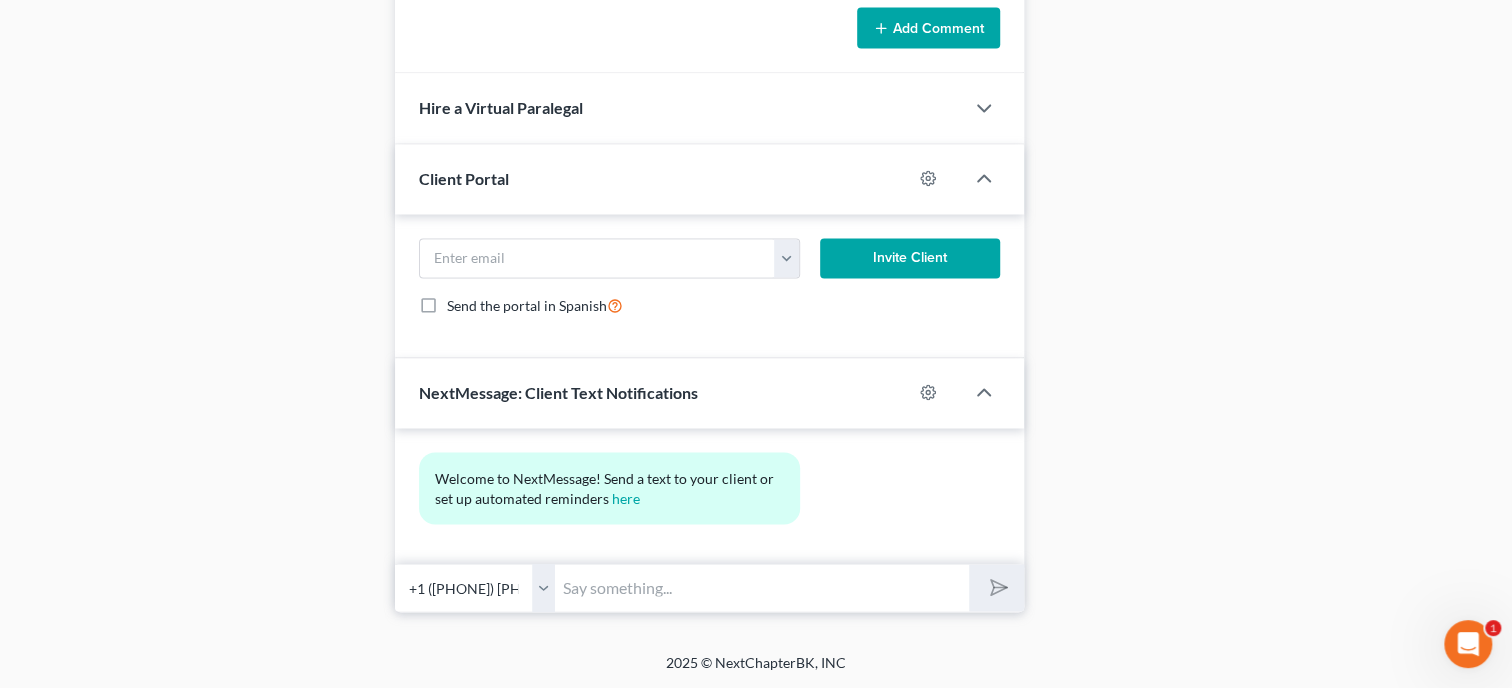 click on "Case Dashboard
Payments
Invoices
Payments
Payments
Credit Report
Client Profile" at bounding box center (199, -468) 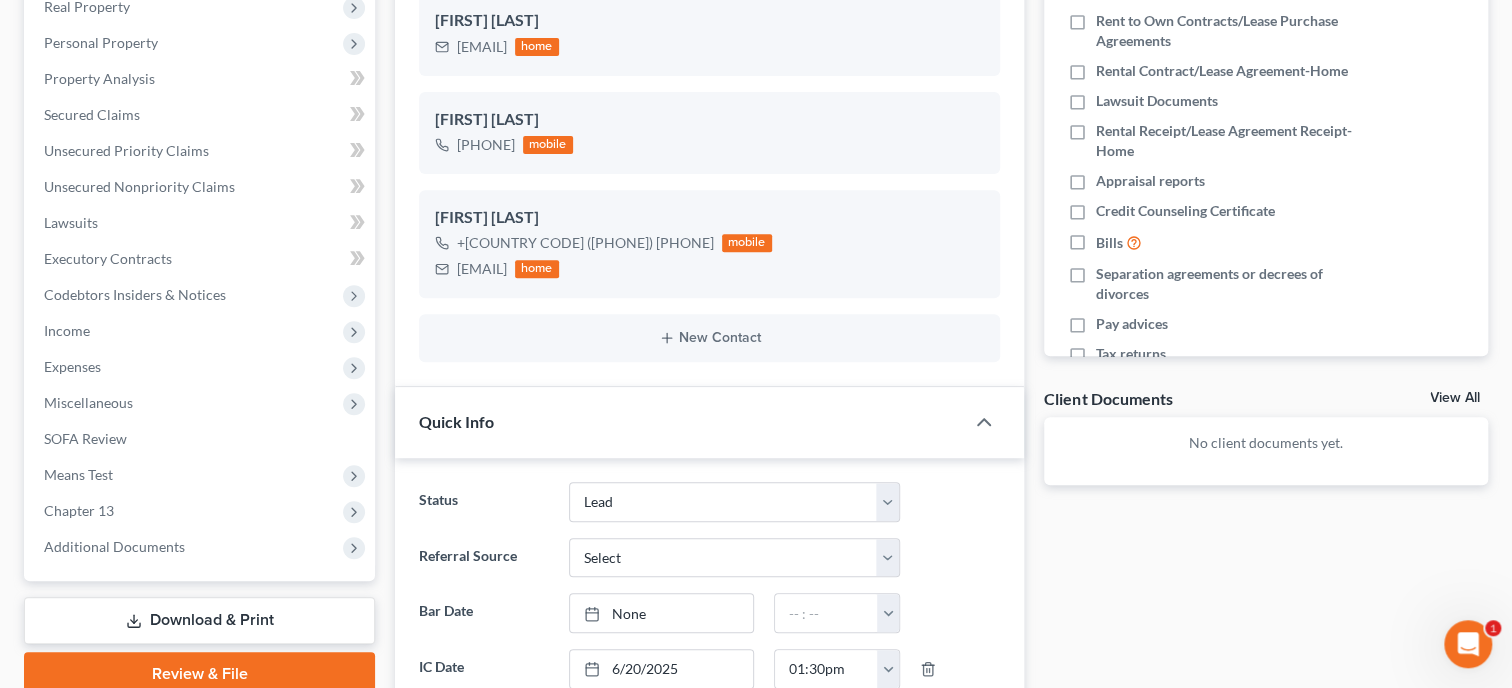 scroll, scrollTop: 210, scrollLeft: 0, axis: vertical 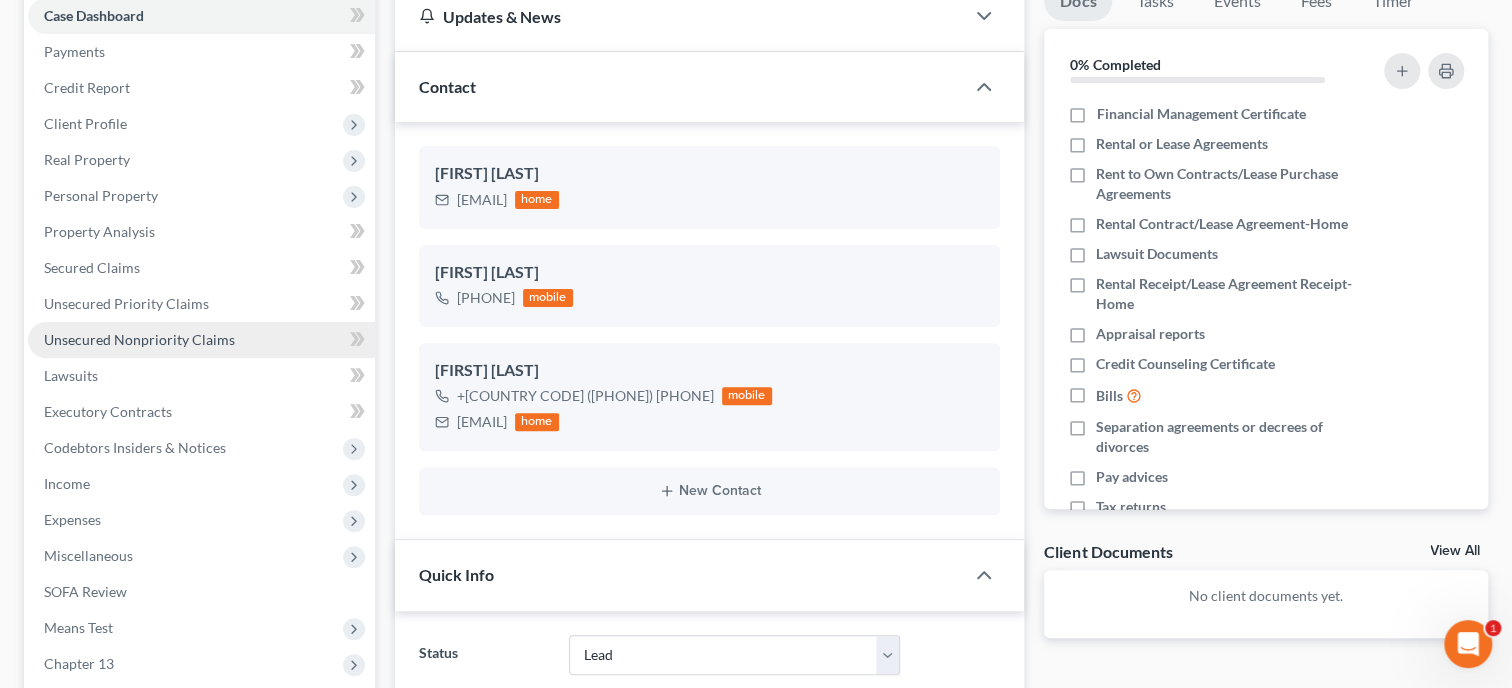click on "Unsecured Nonpriority Claims" at bounding box center [139, 339] 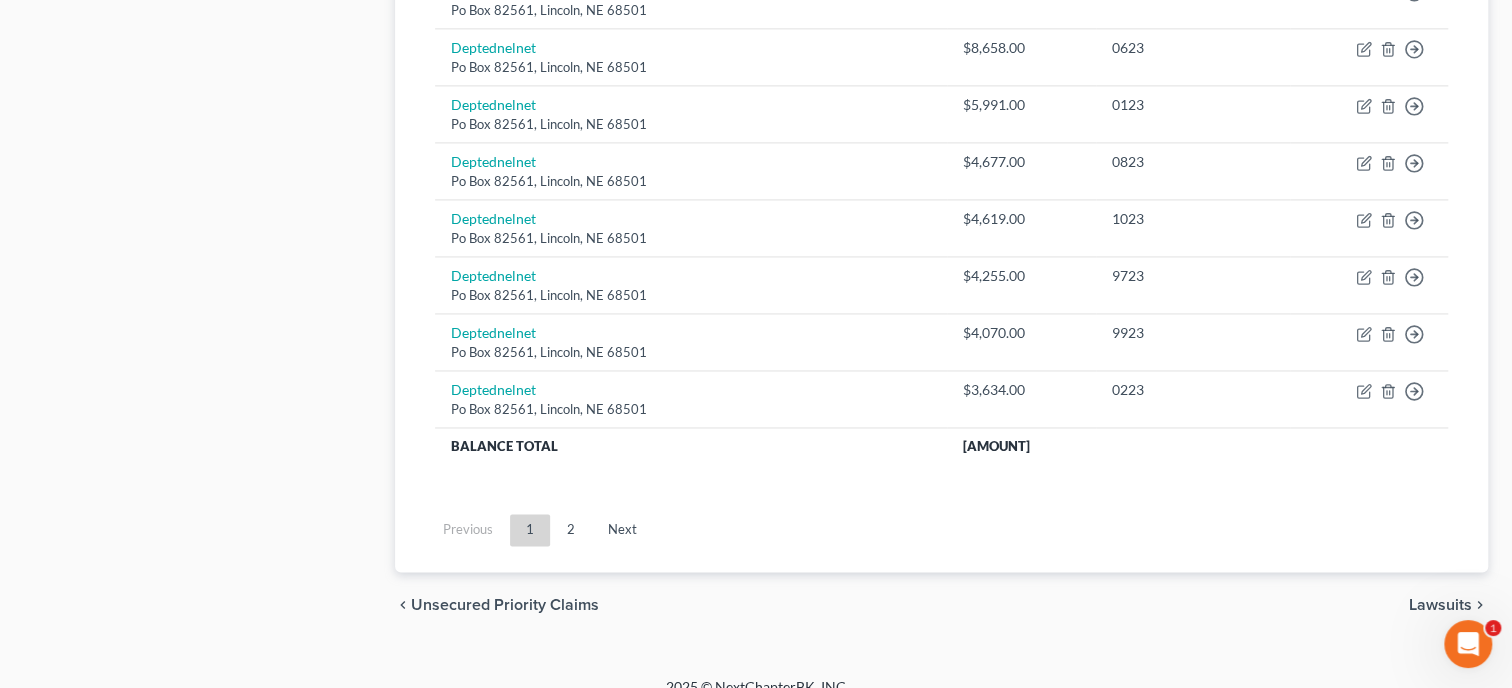 scroll, scrollTop: 1615, scrollLeft: 0, axis: vertical 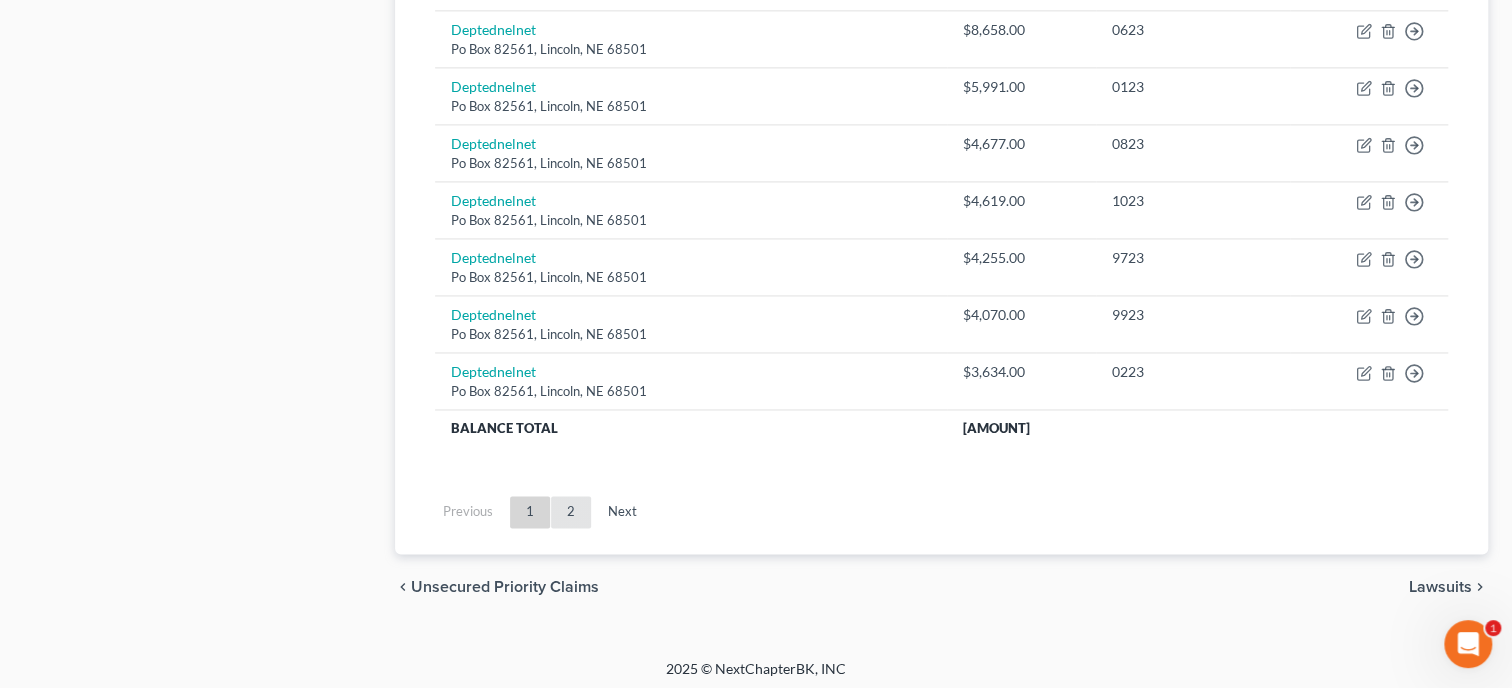 click on "2" at bounding box center (571, 512) 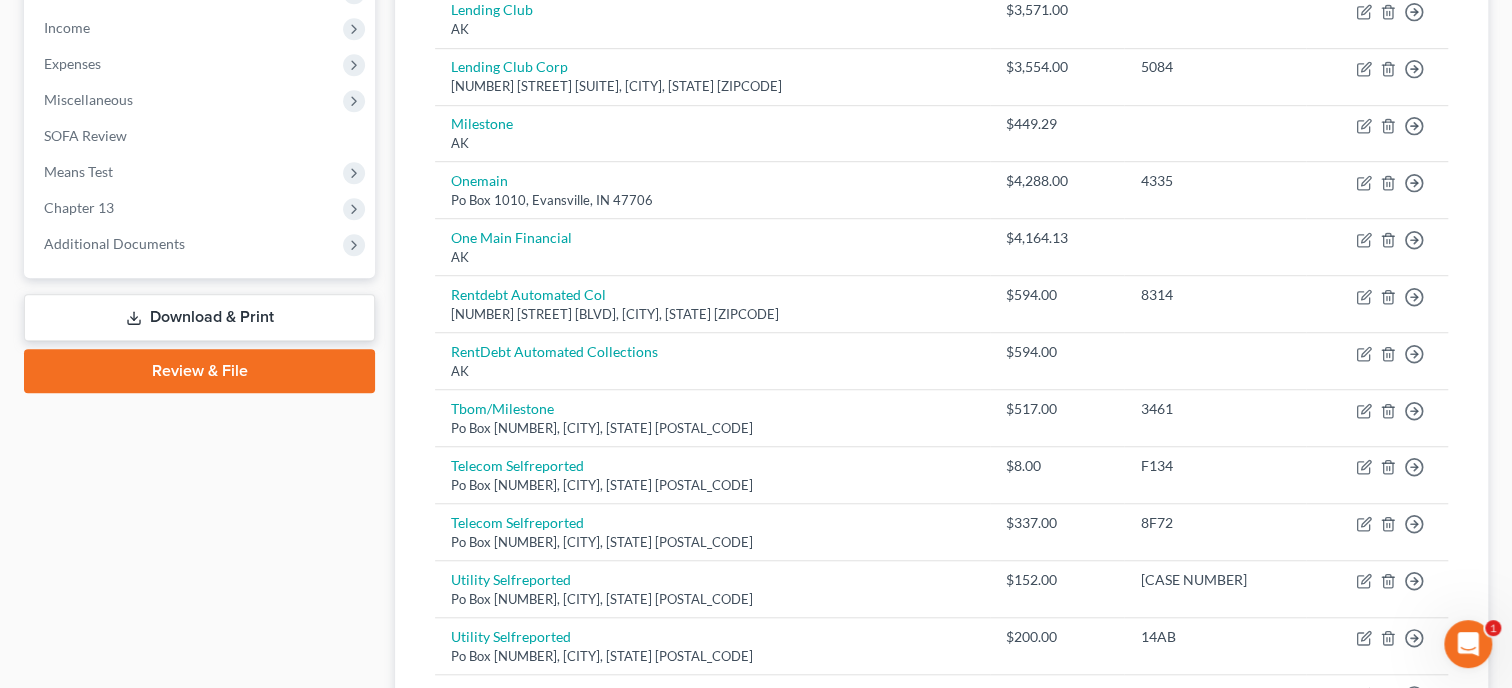 scroll, scrollTop: 720, scrollLeft: 0, axis: vertical 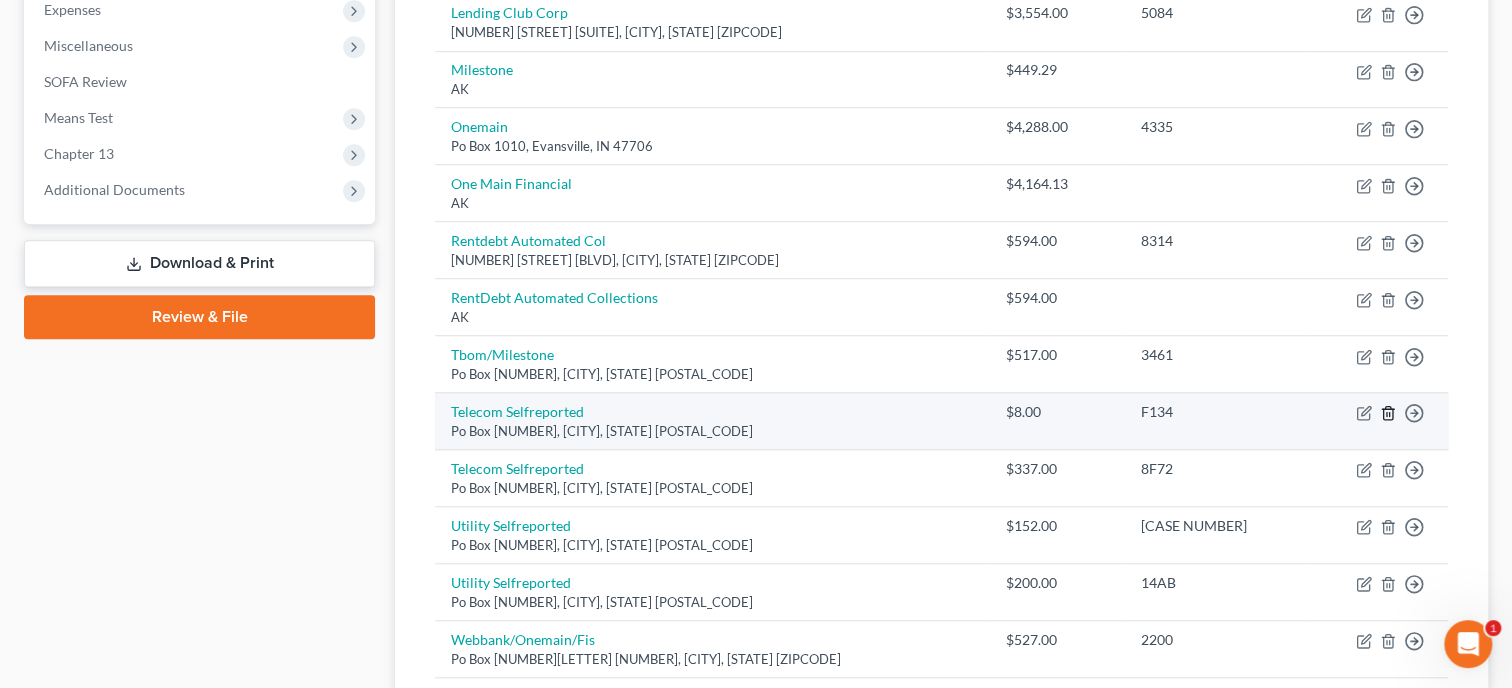 click 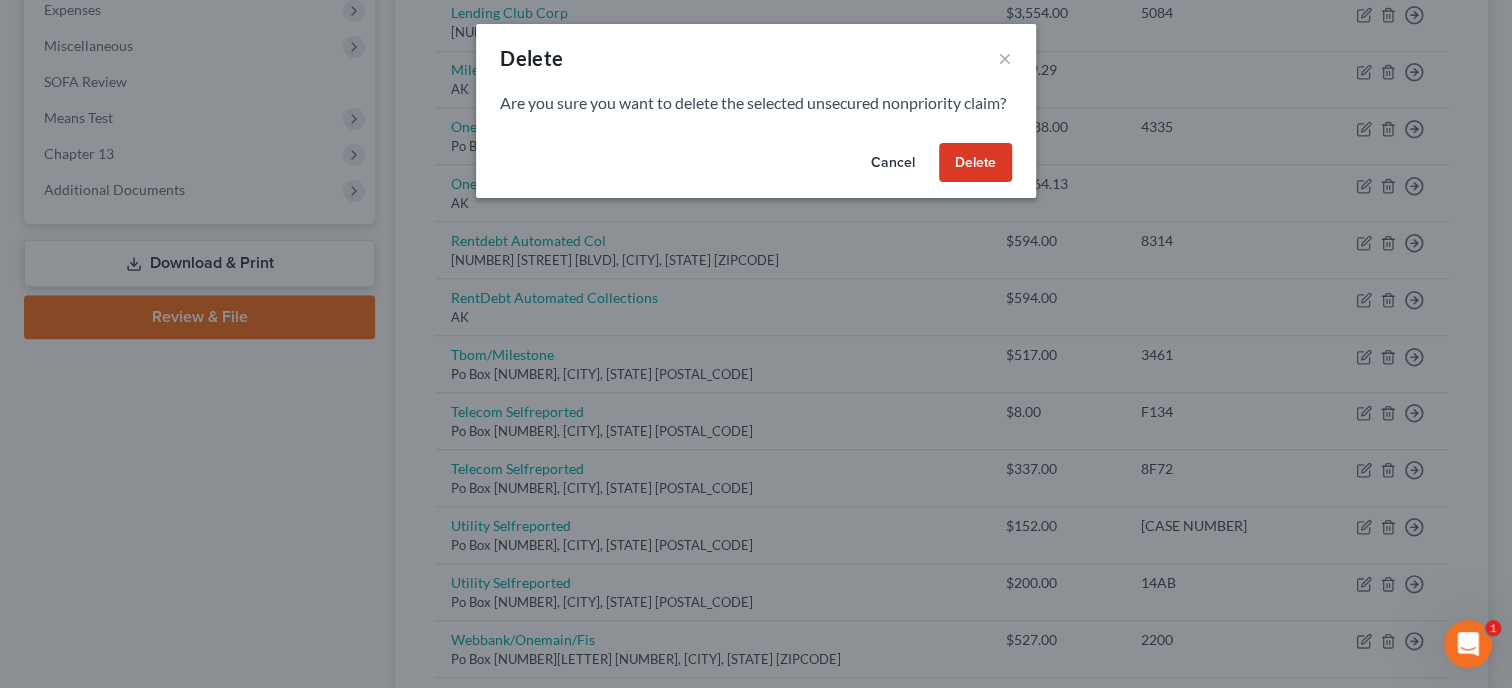 click on "Delete" at bounding box center (975, 163) 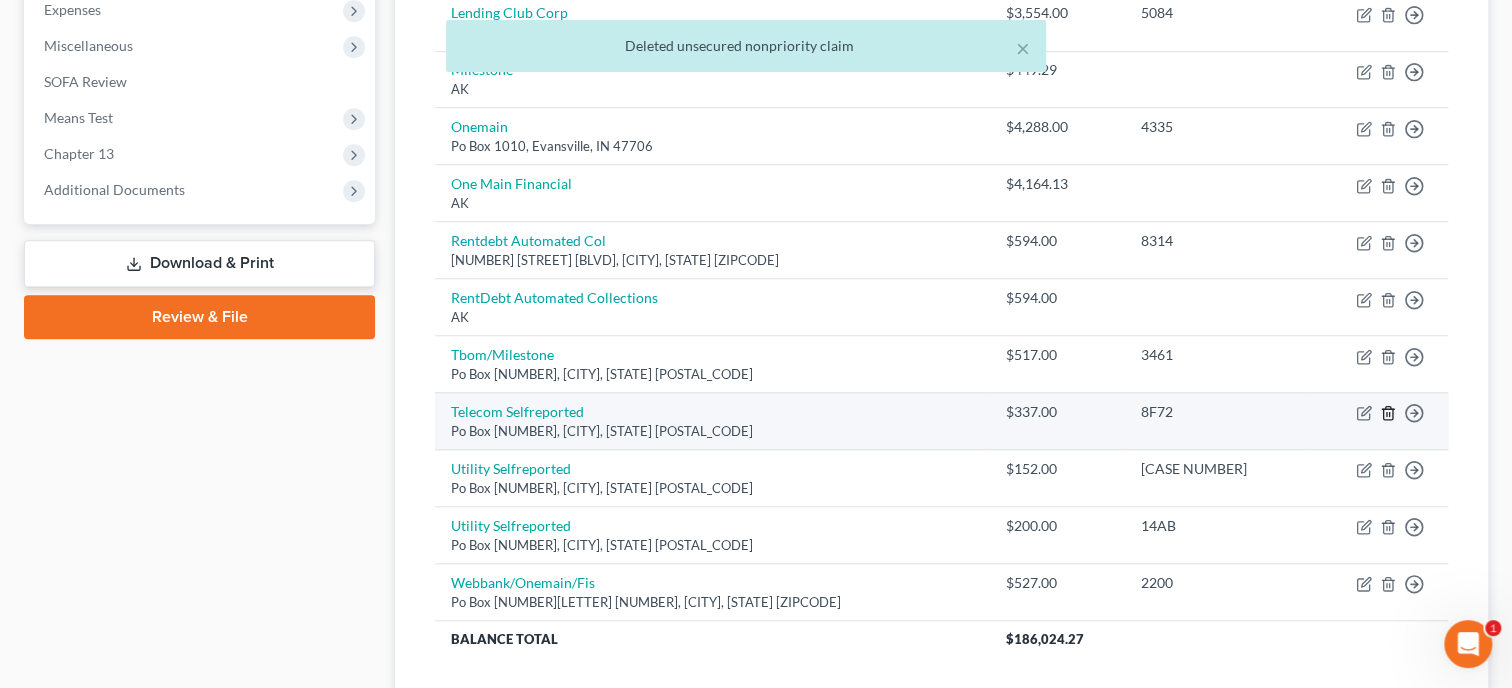 click 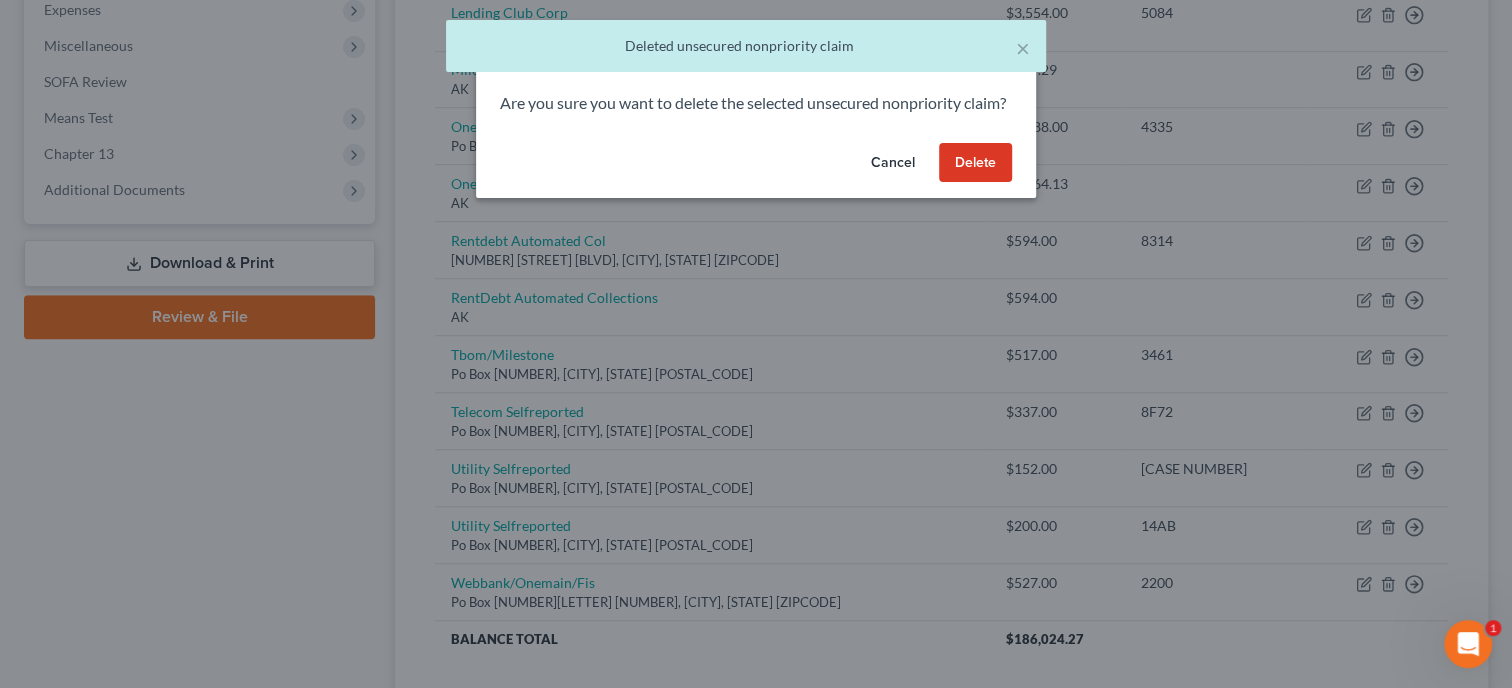 click on "Delete" at bounding box center (975, 163) 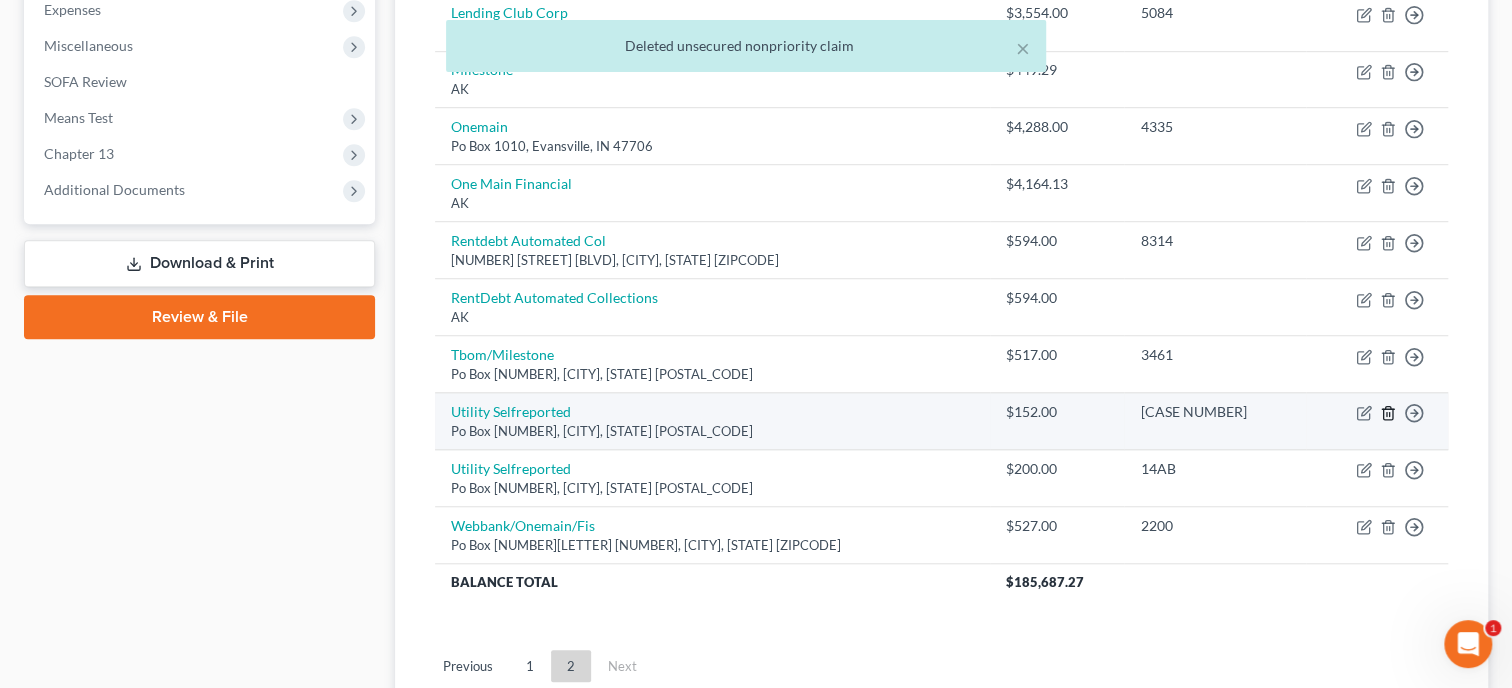 click 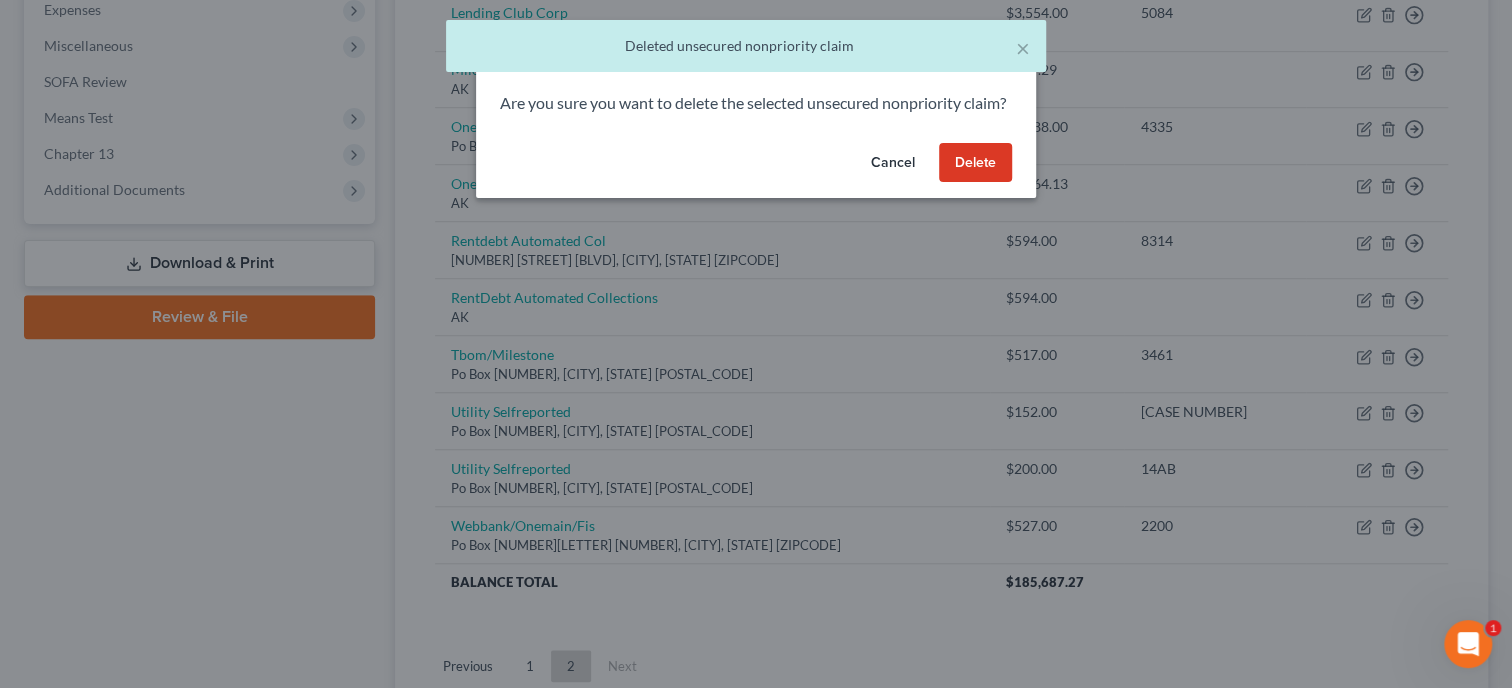 click on "Delete" at bounding box center [975, 163] 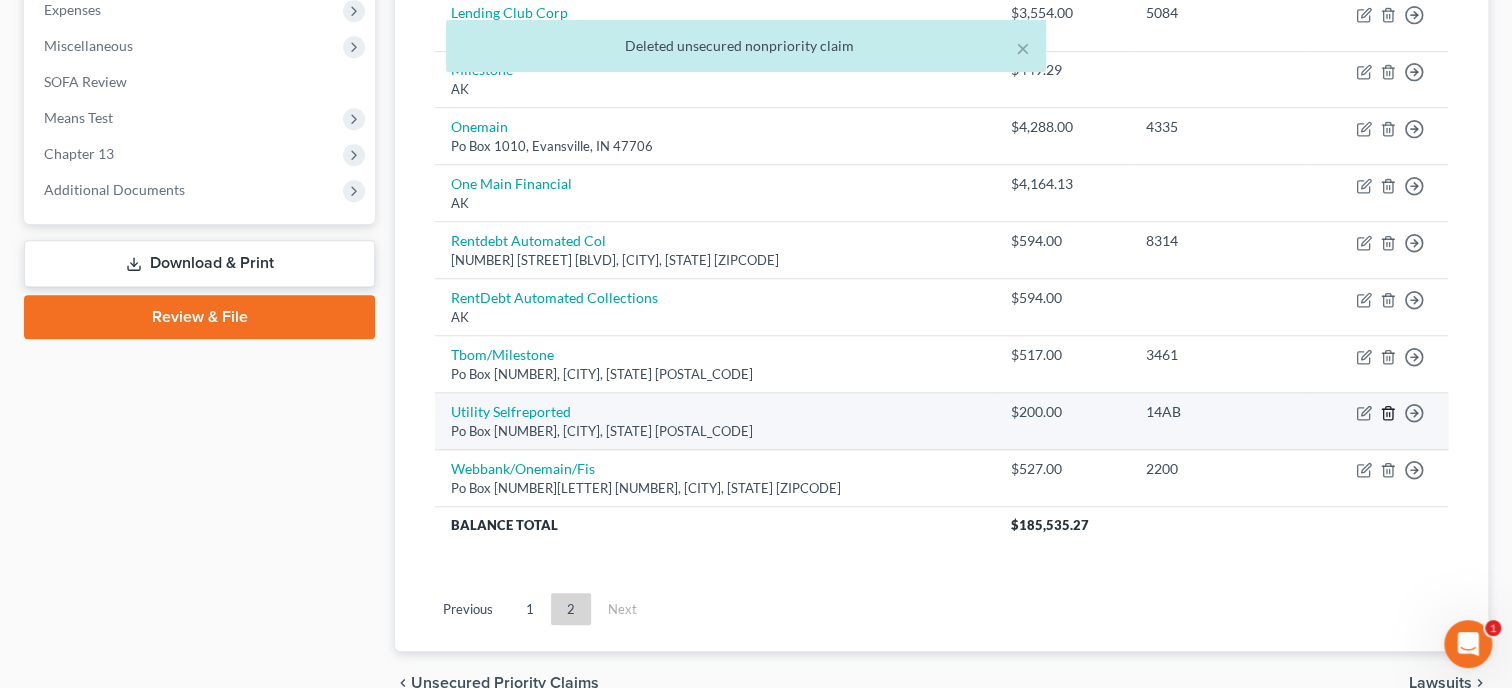 click 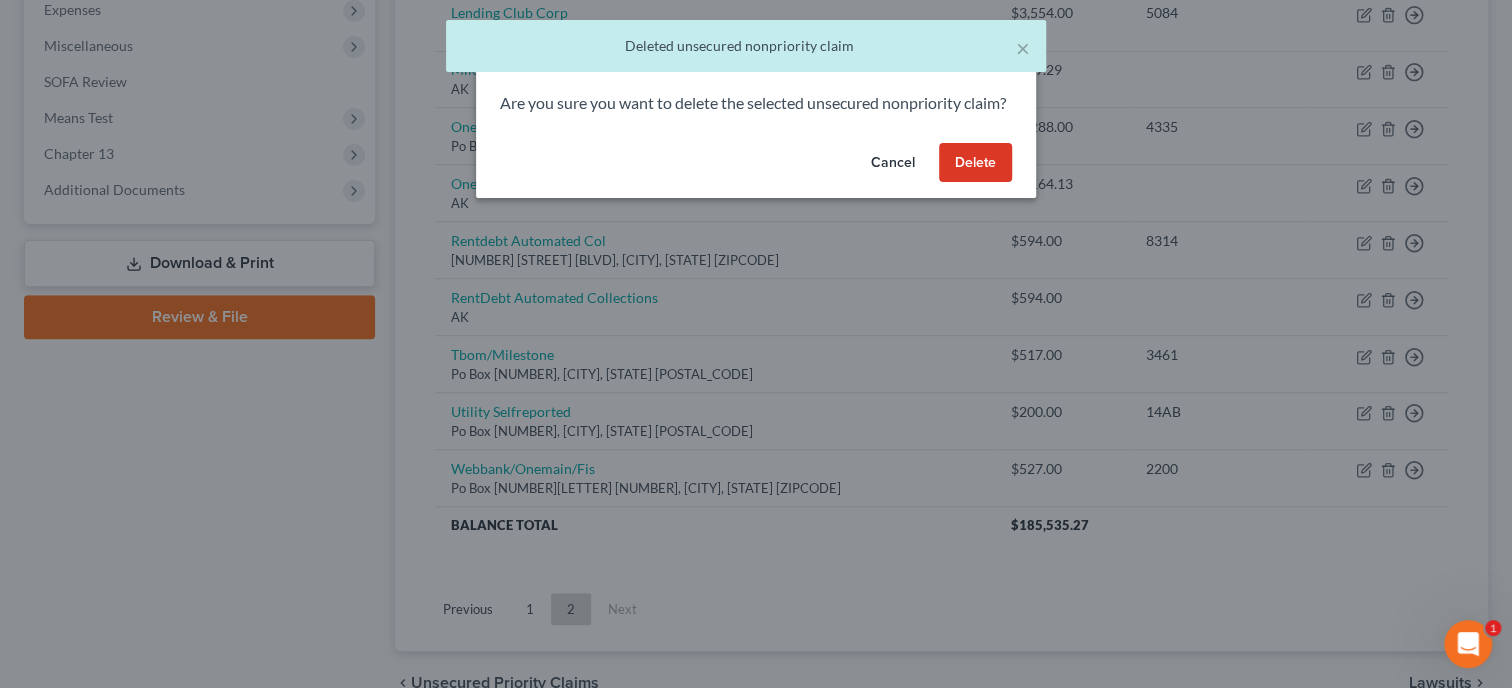 click on "Delete" at bounding box center (975, 163) 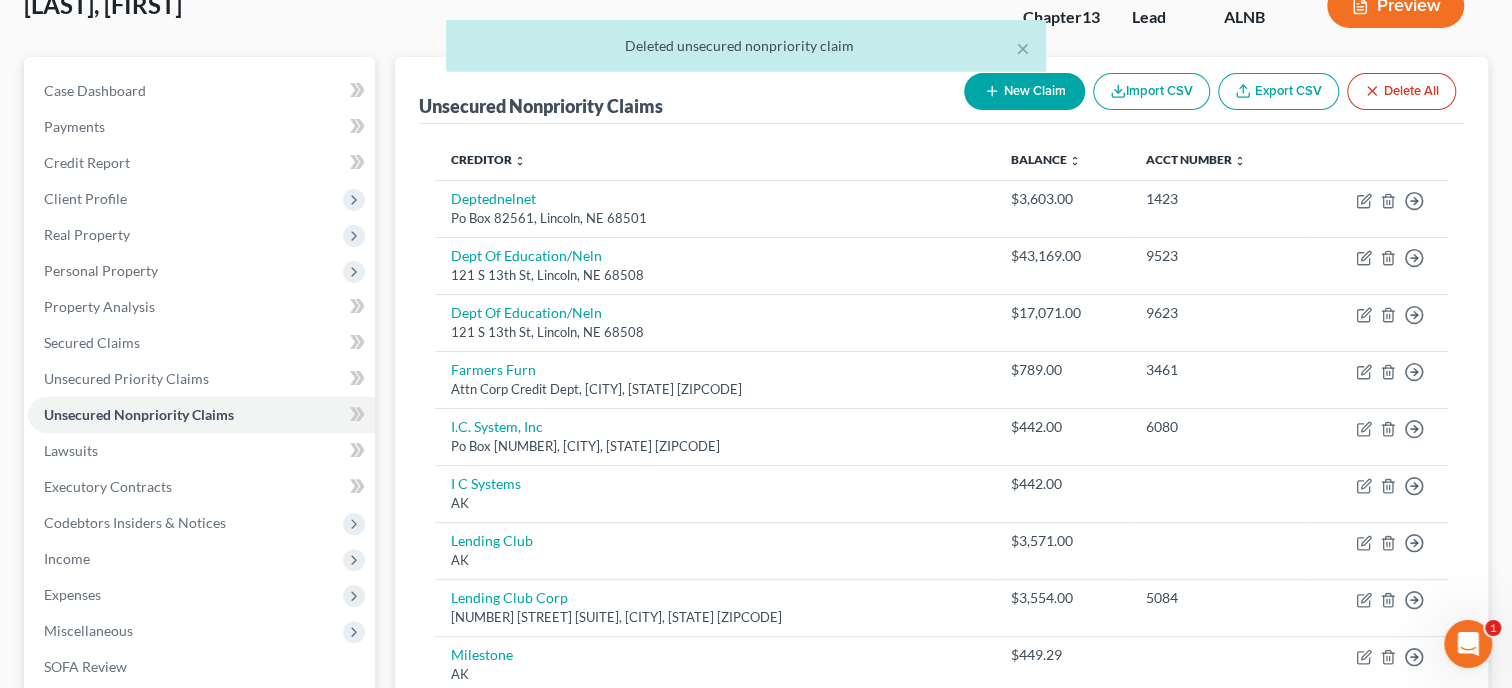 scroll, scrollTop: 102, scrollLeft: 0, axis: vertical 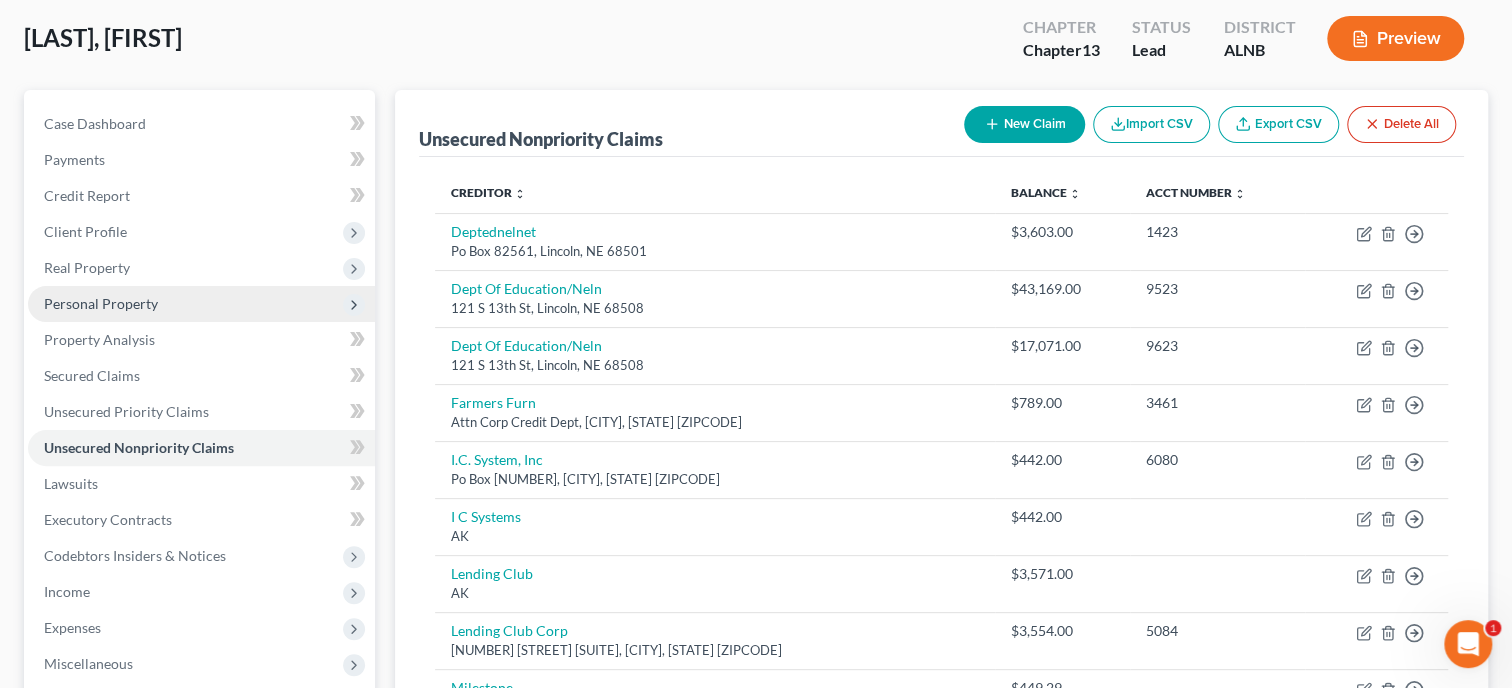 click on "Personal Property" at bounding box center [101, 303] 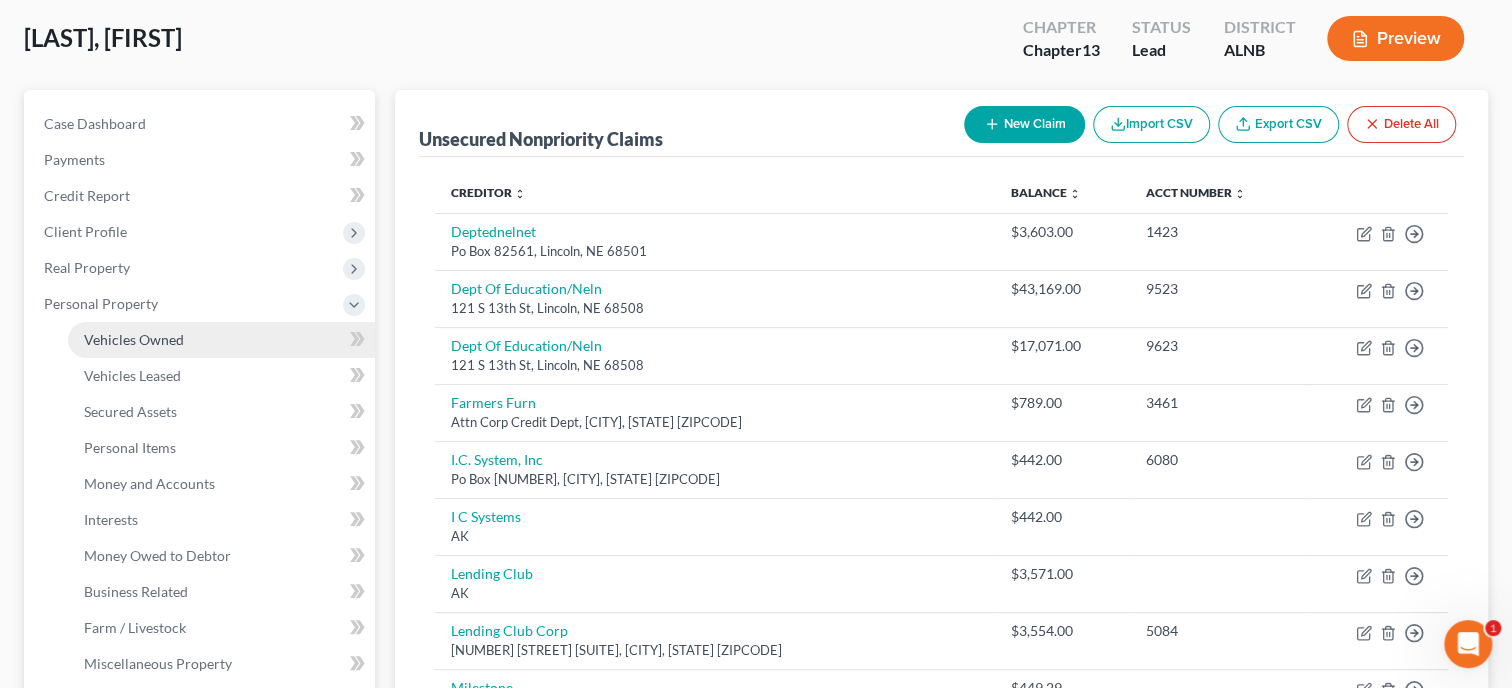 click on "Vehicles Owned" at bounding box center (134, 339) 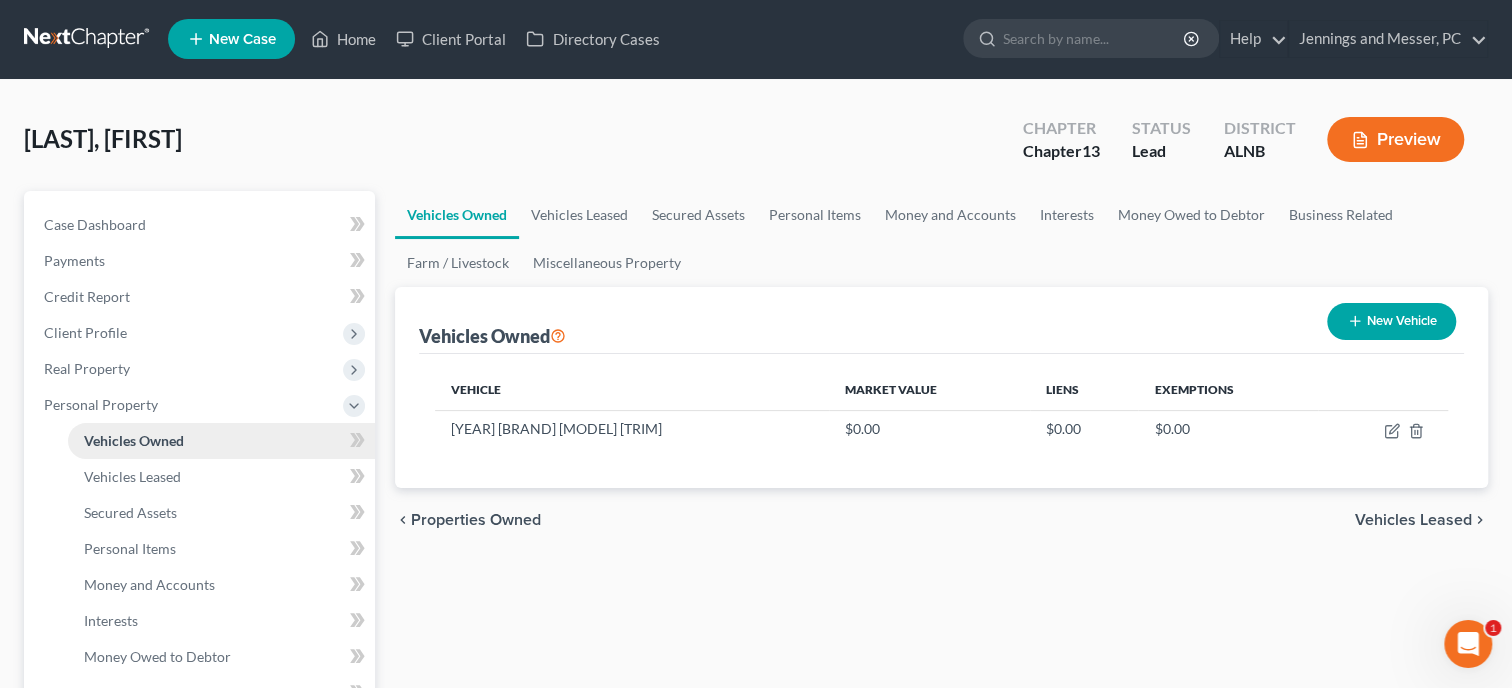 scroll, scrollTop: 0, scrollLeft: 0, axis: both 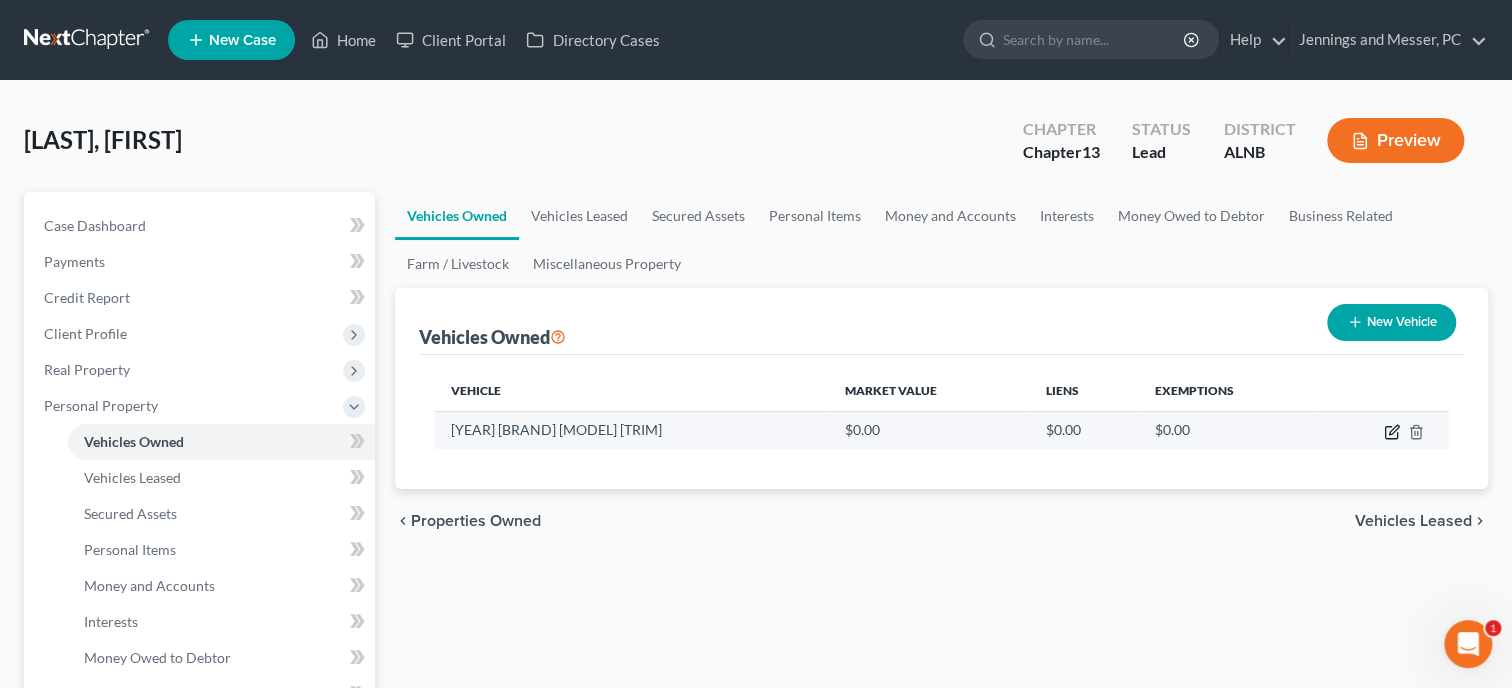 click 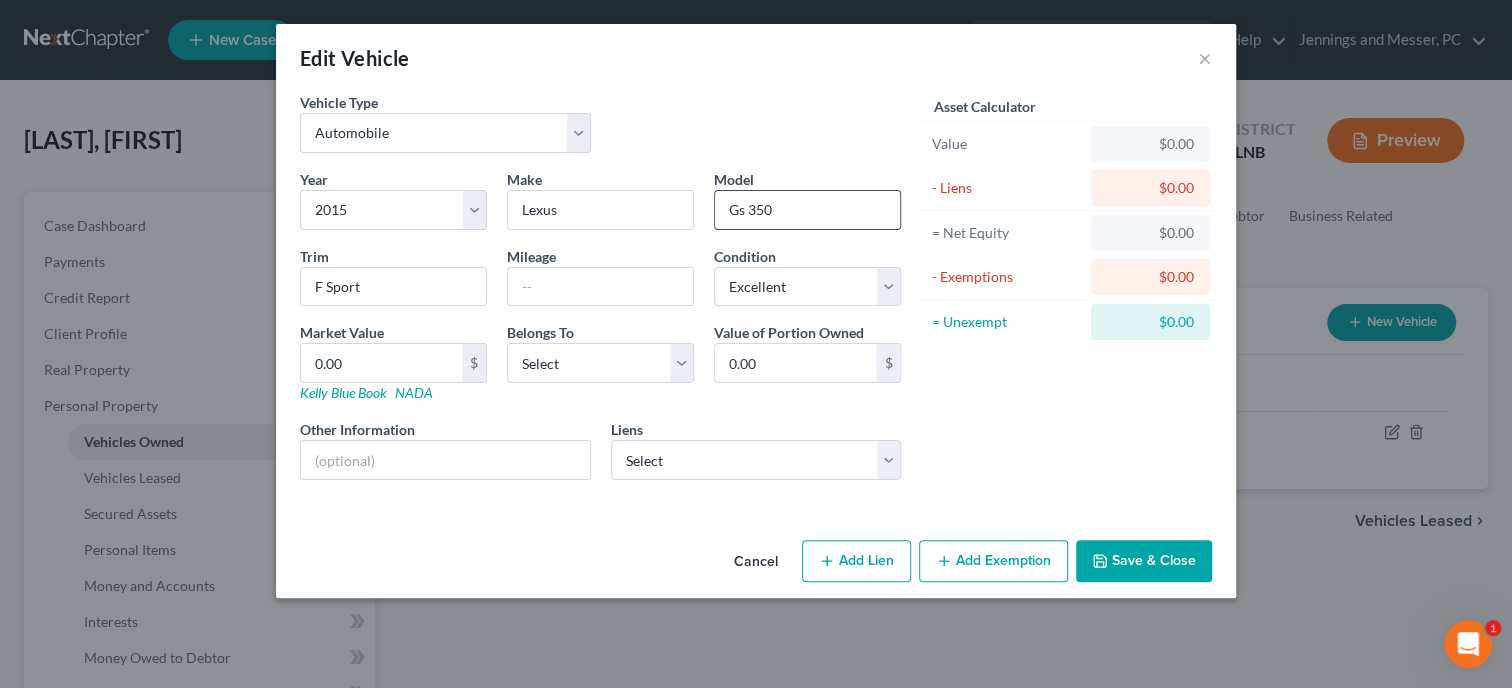 click on "Gs 350" at bounding box center [807, 210] 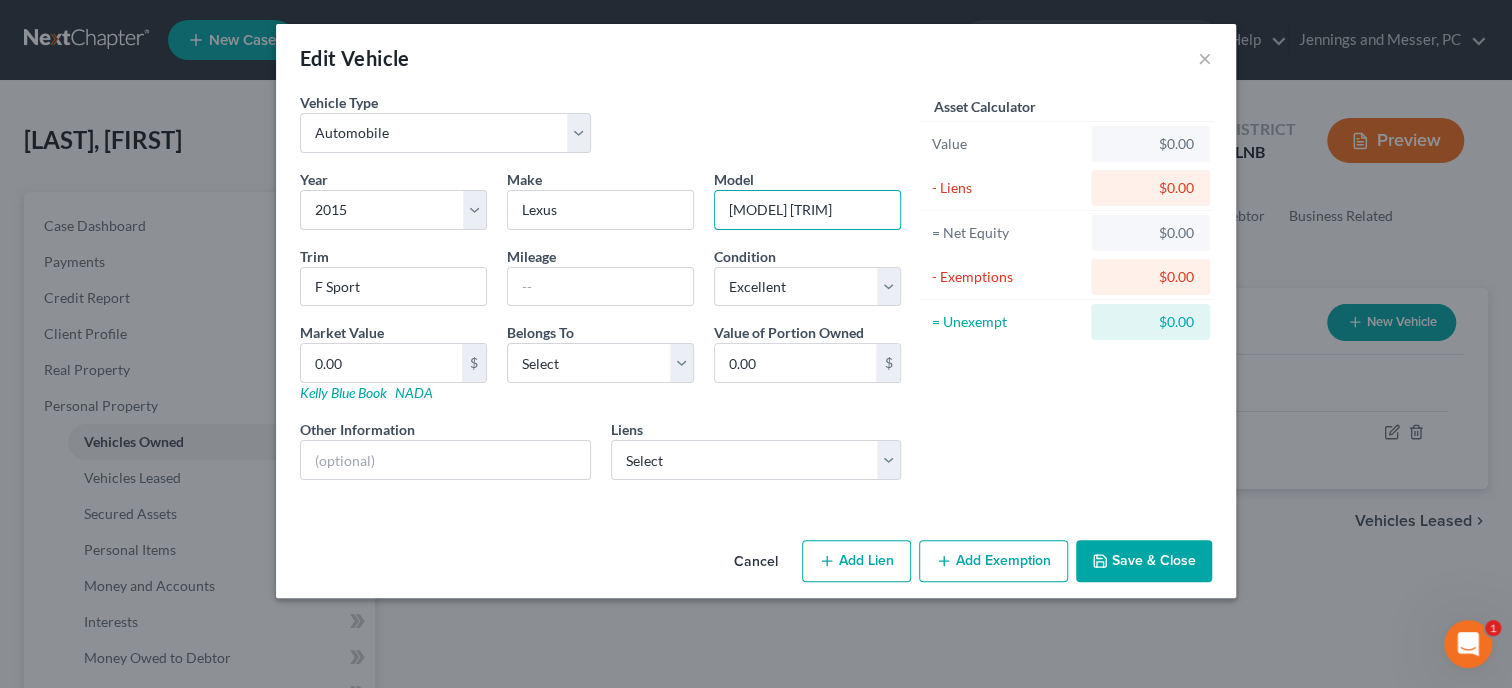 type on "[MODEL] [TRIM]" 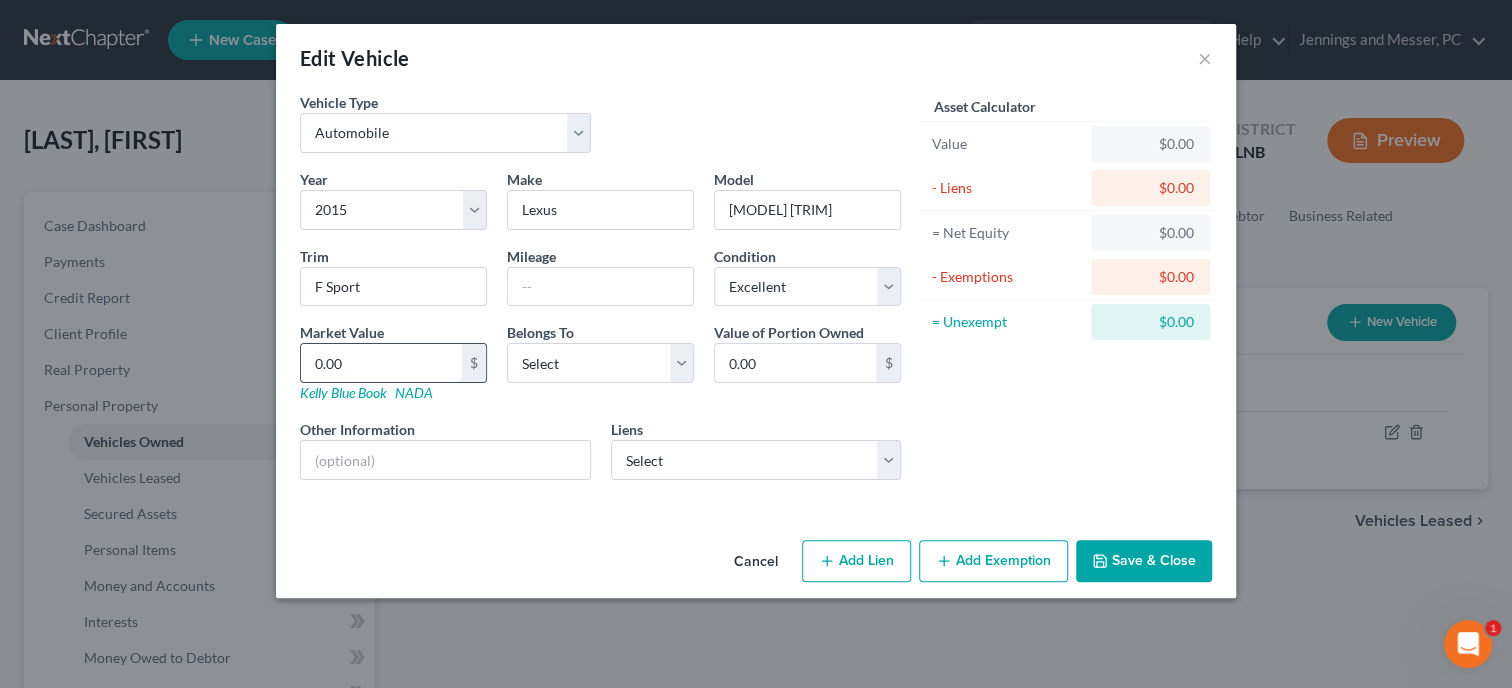 click on "0.00" at bounding box center [381, 363] 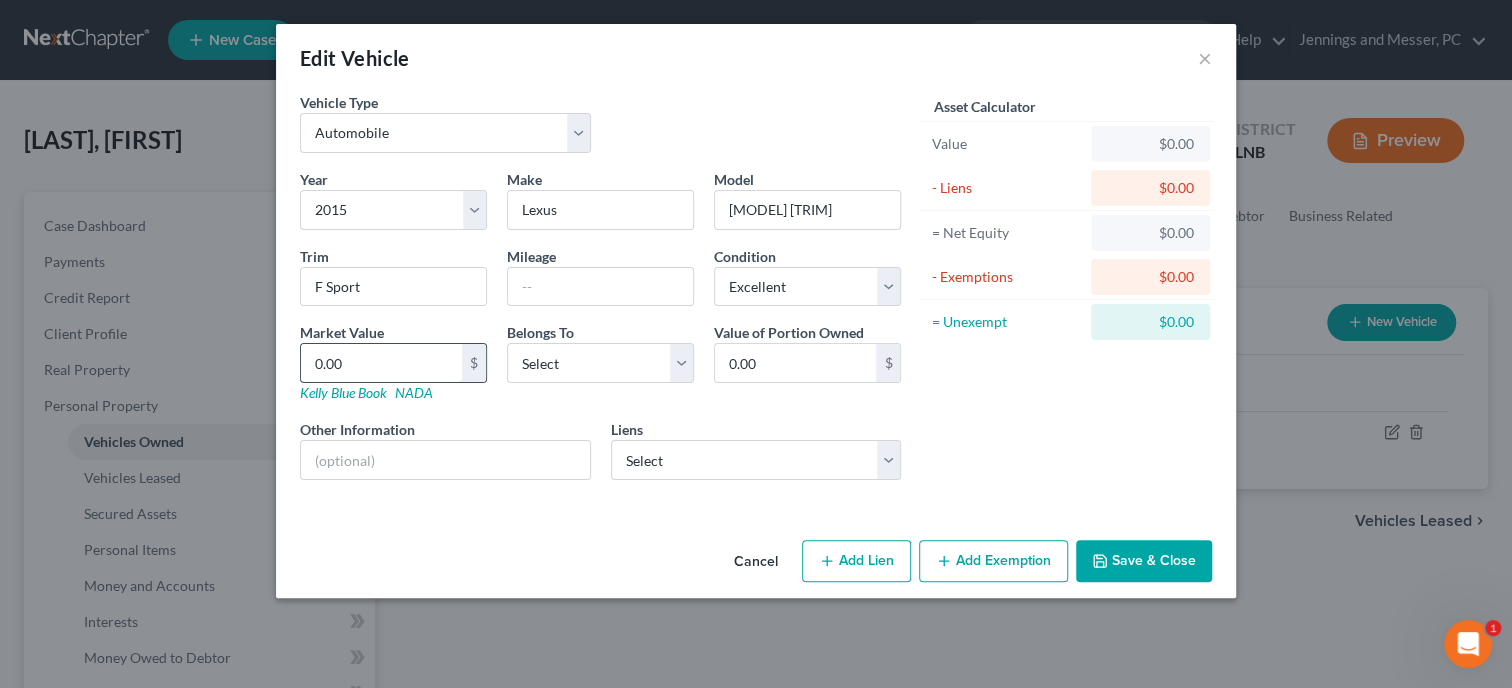 type on "1.00" 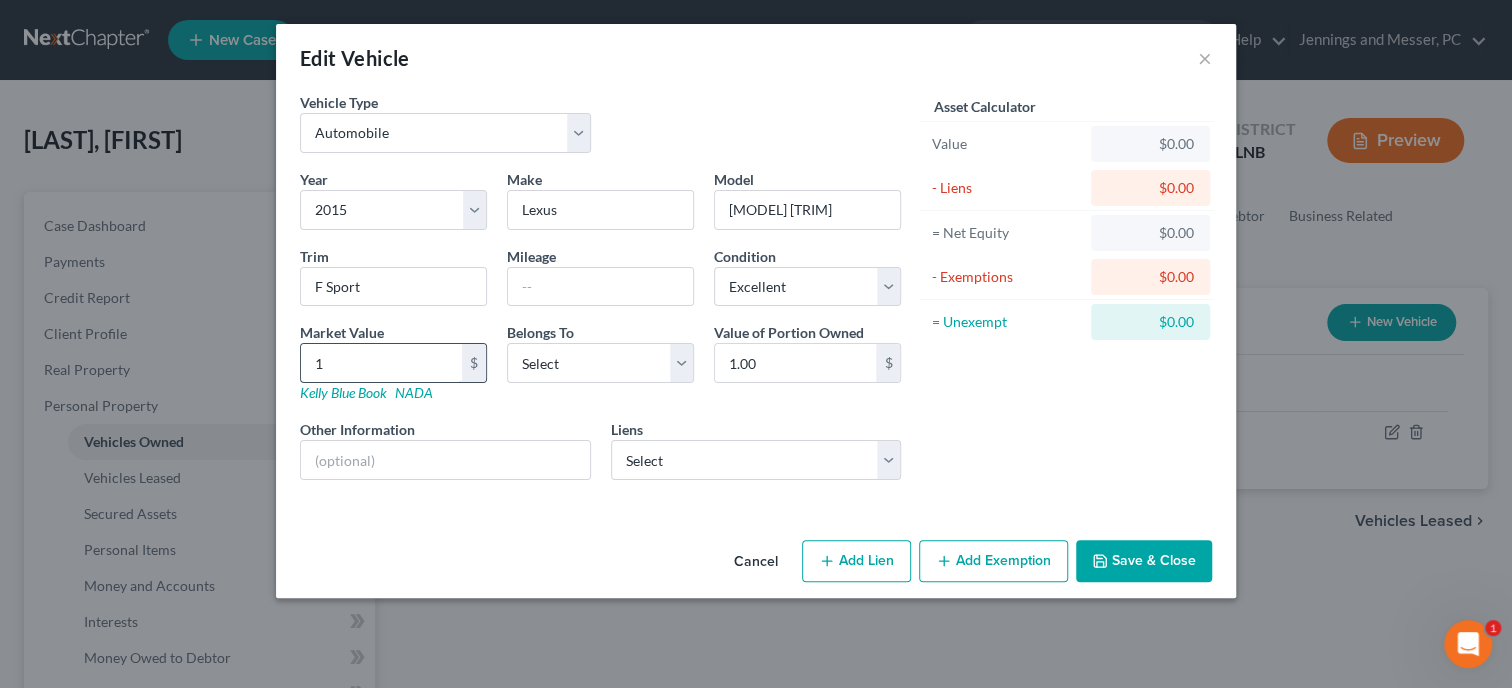 type on "17" 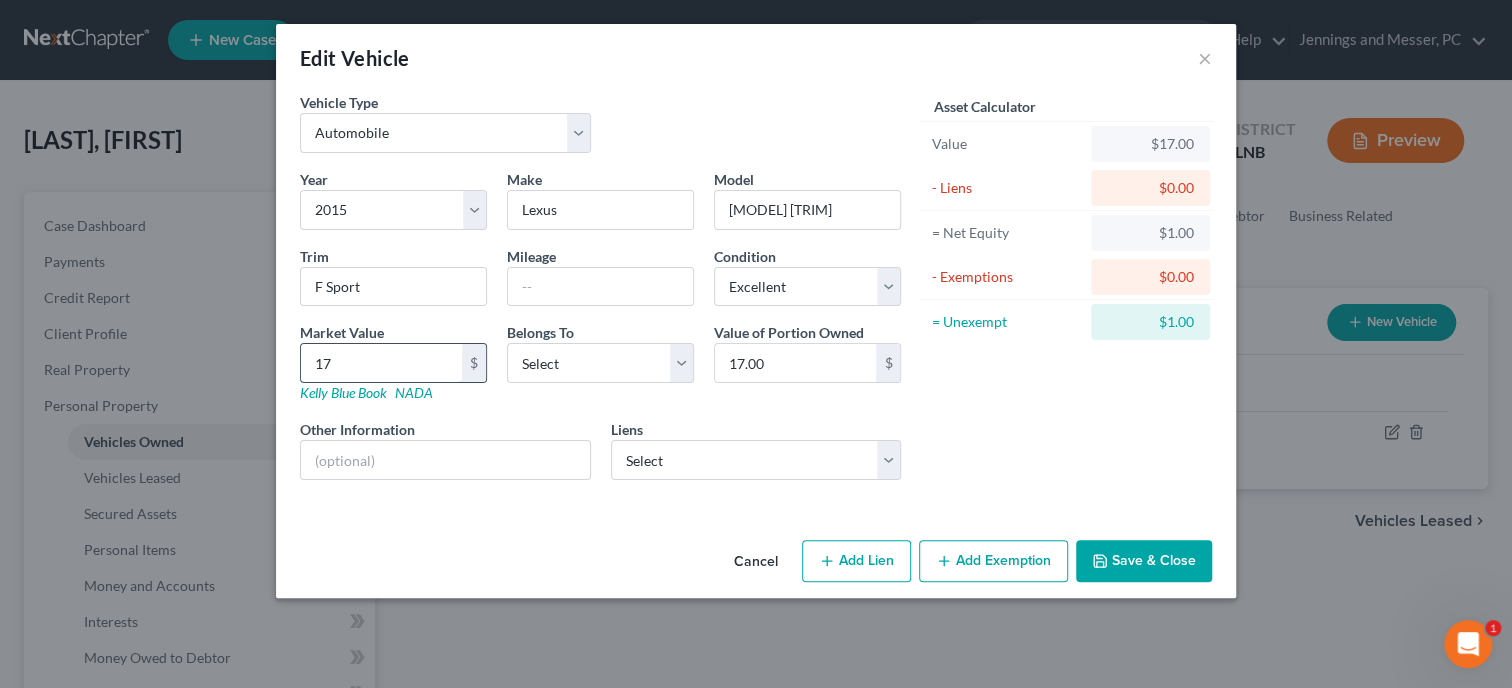 type on "175" 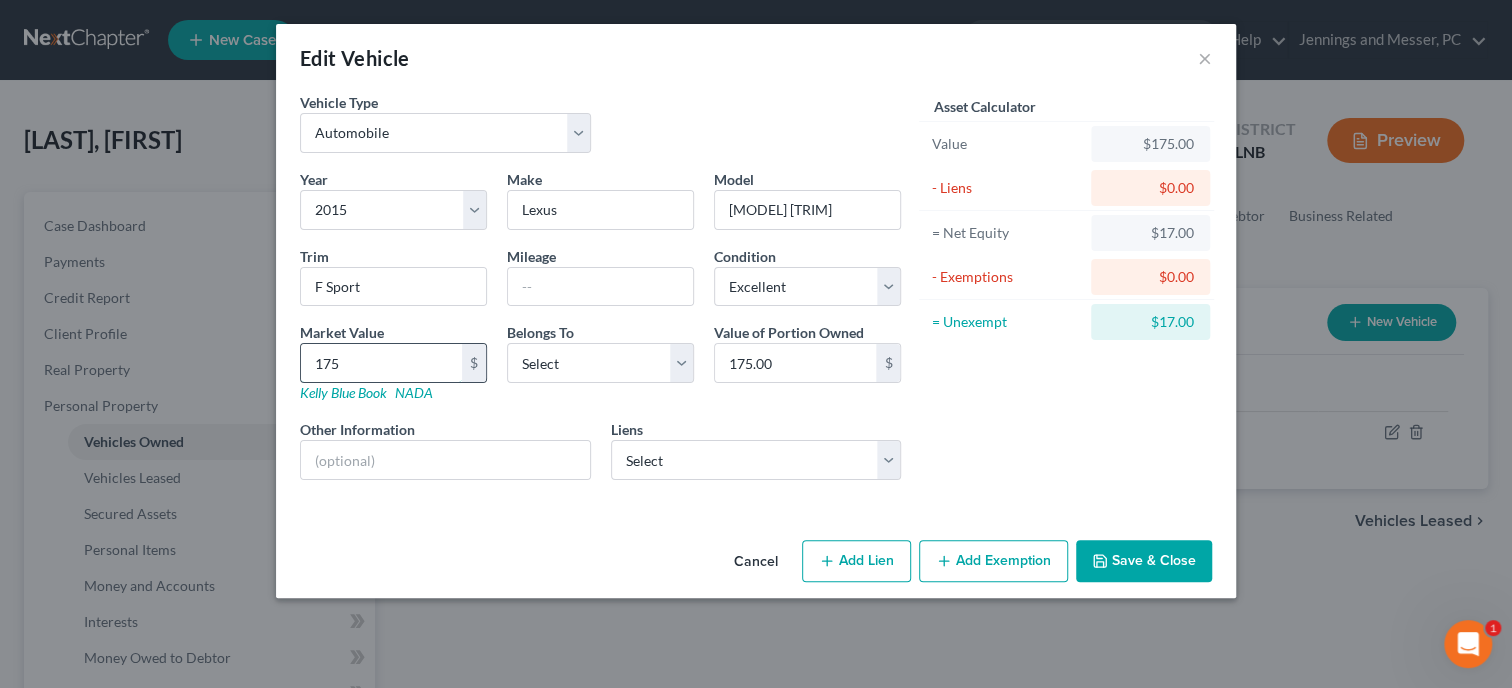 type on "1755" 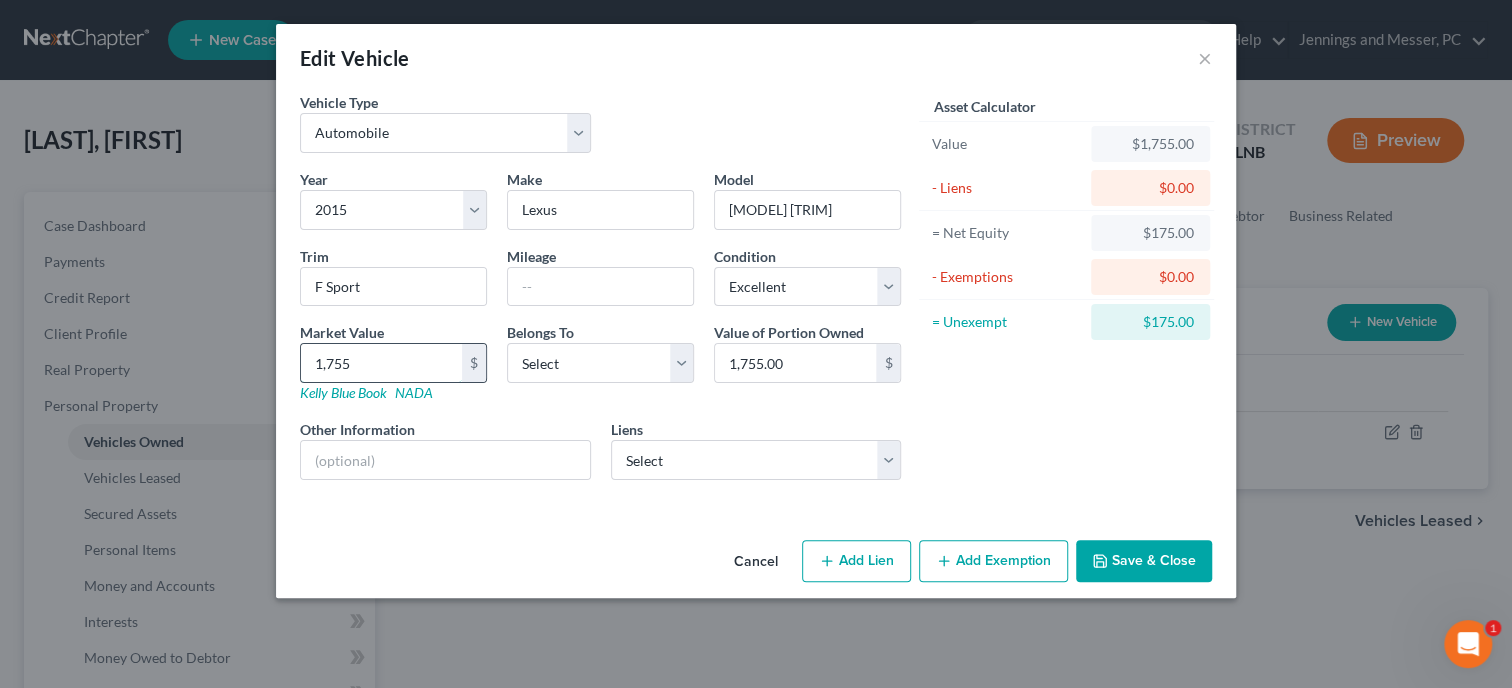 type on "1,7559" 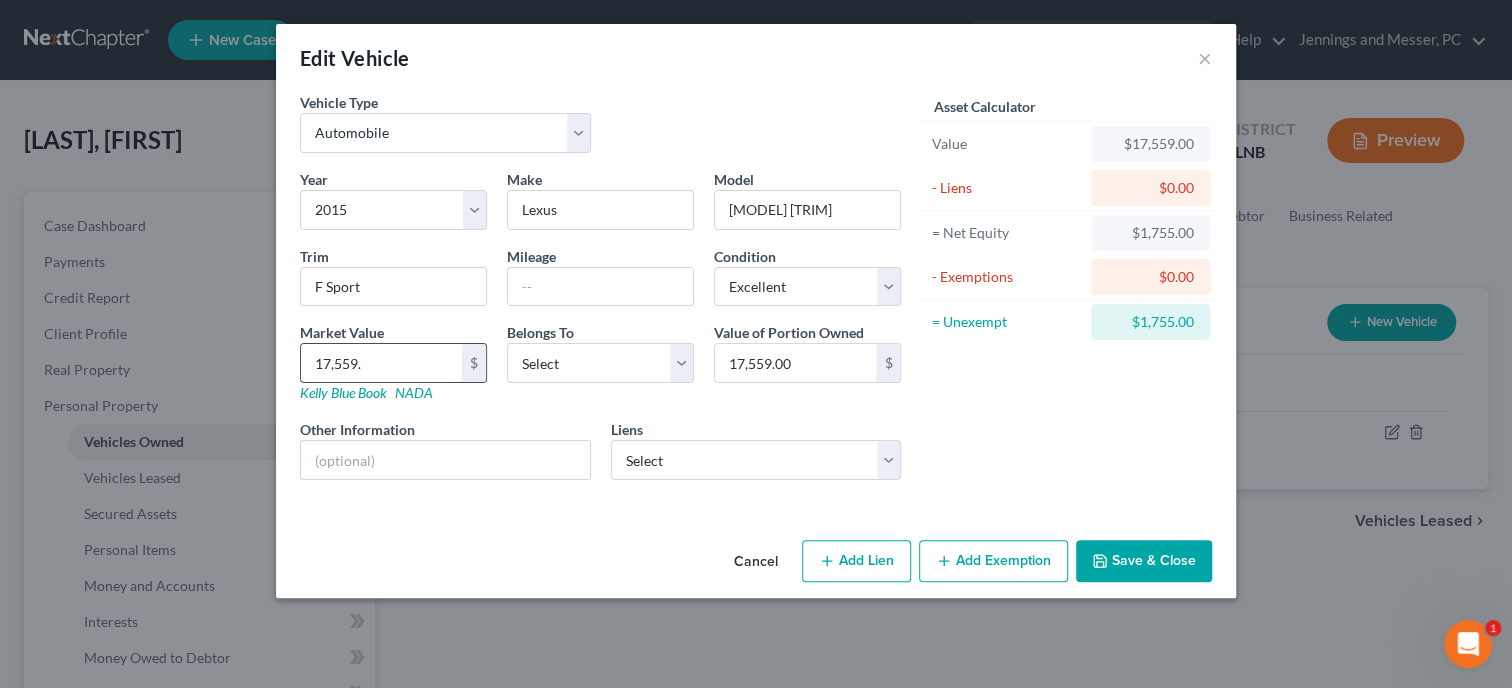 type on "17,559.7" 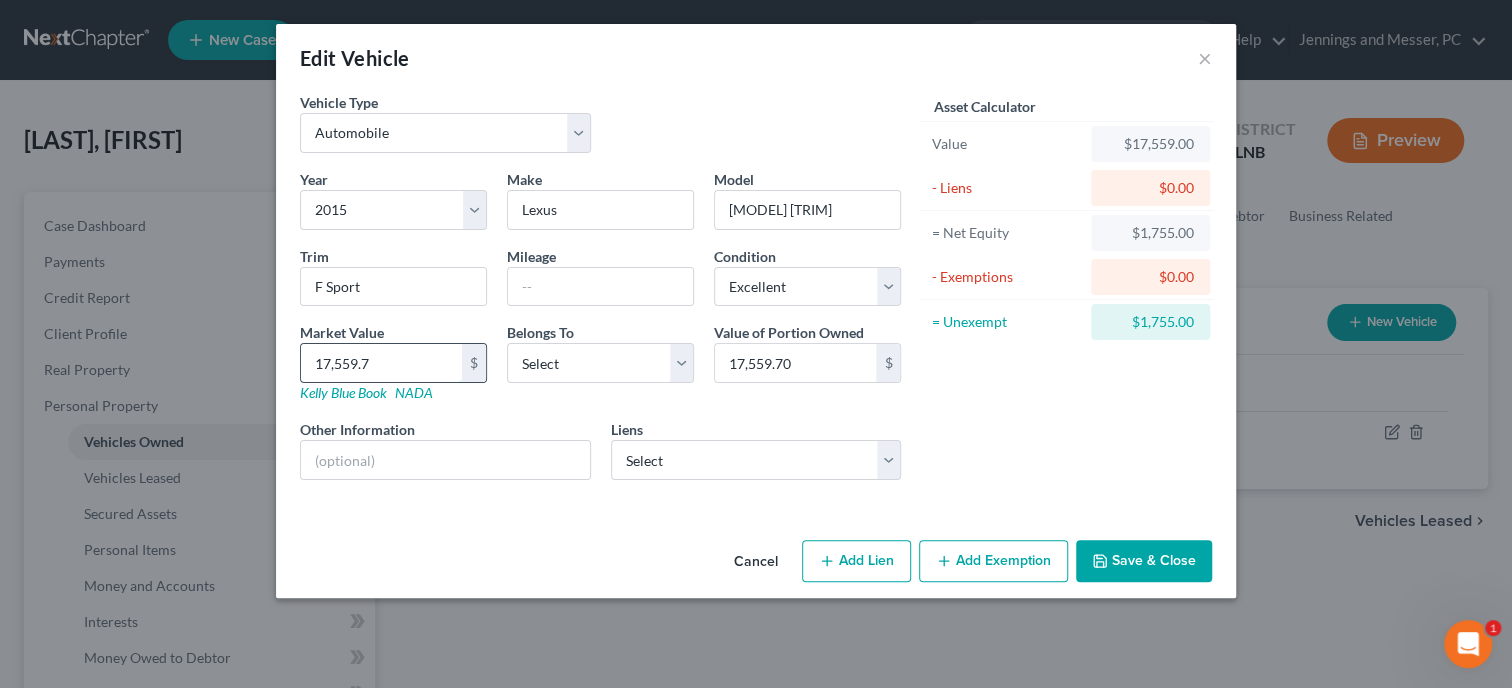 type on "17,559.79" 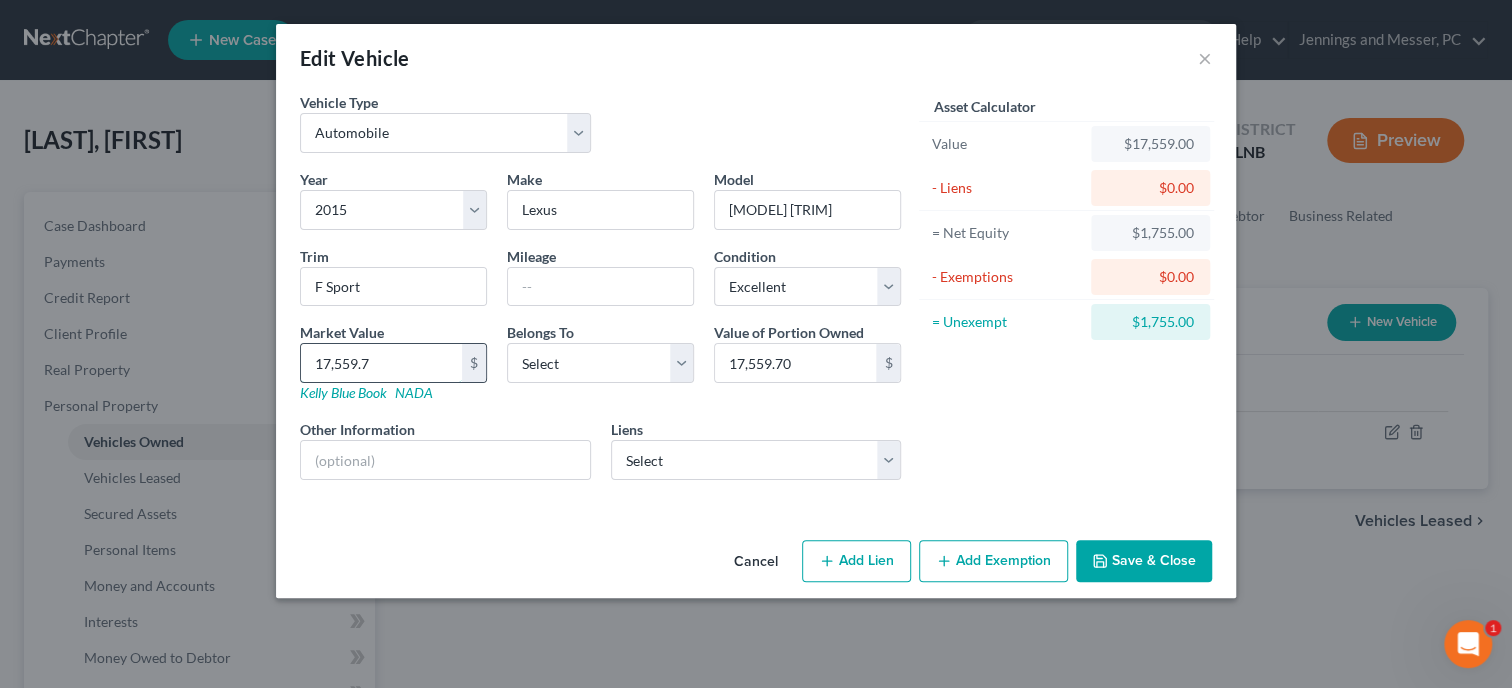 type on "17,559.79" 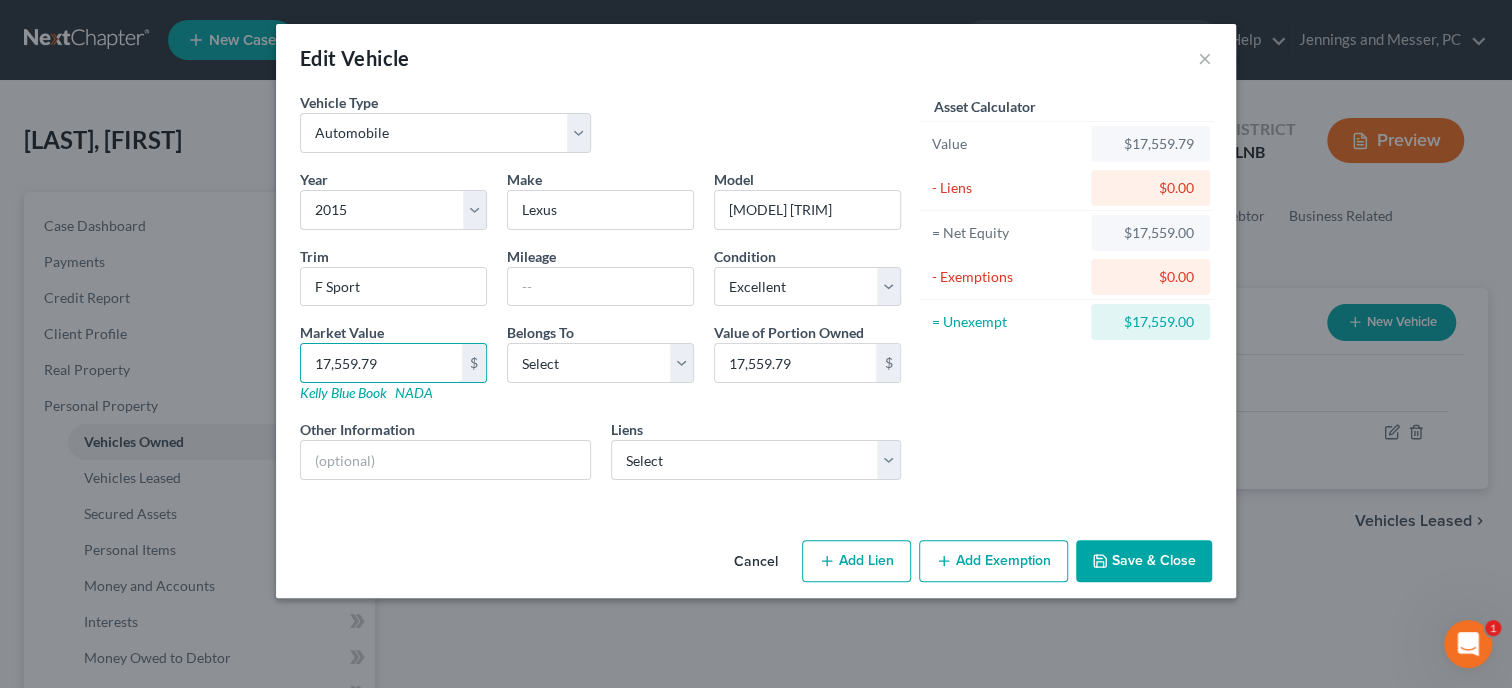 type on "17,559.79" 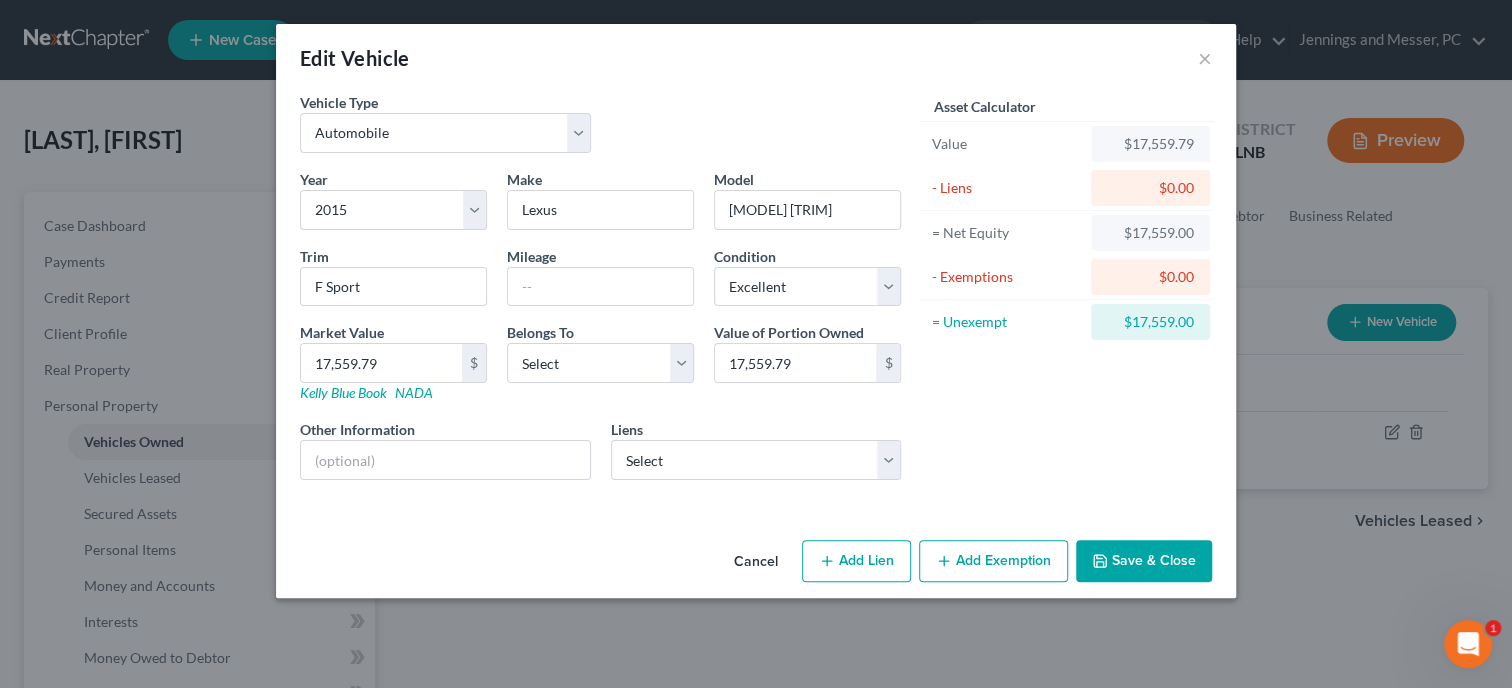 click on "Cancel Add Lien Add Lease Add Exemption Save & Close" at bounding box center [756, 565] 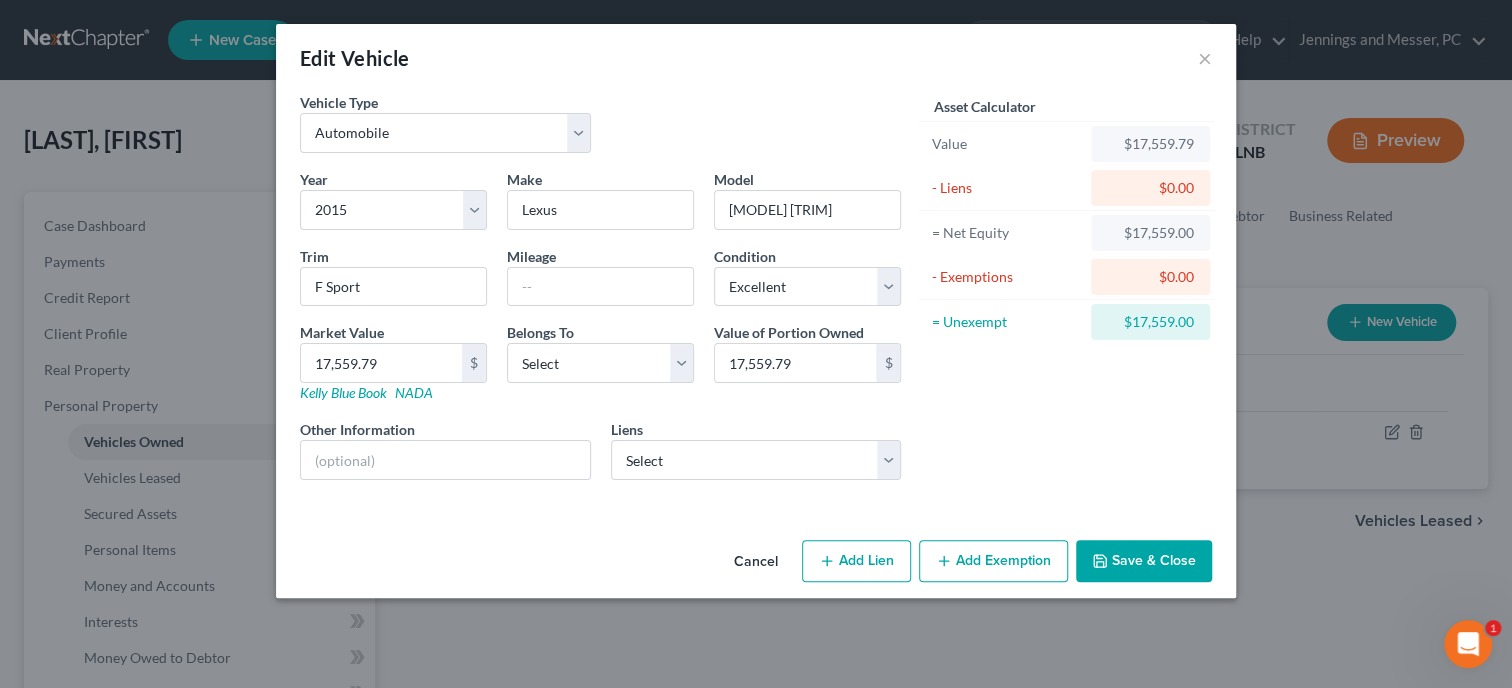 click on "Add Lien" at bounding box center [856, 561] 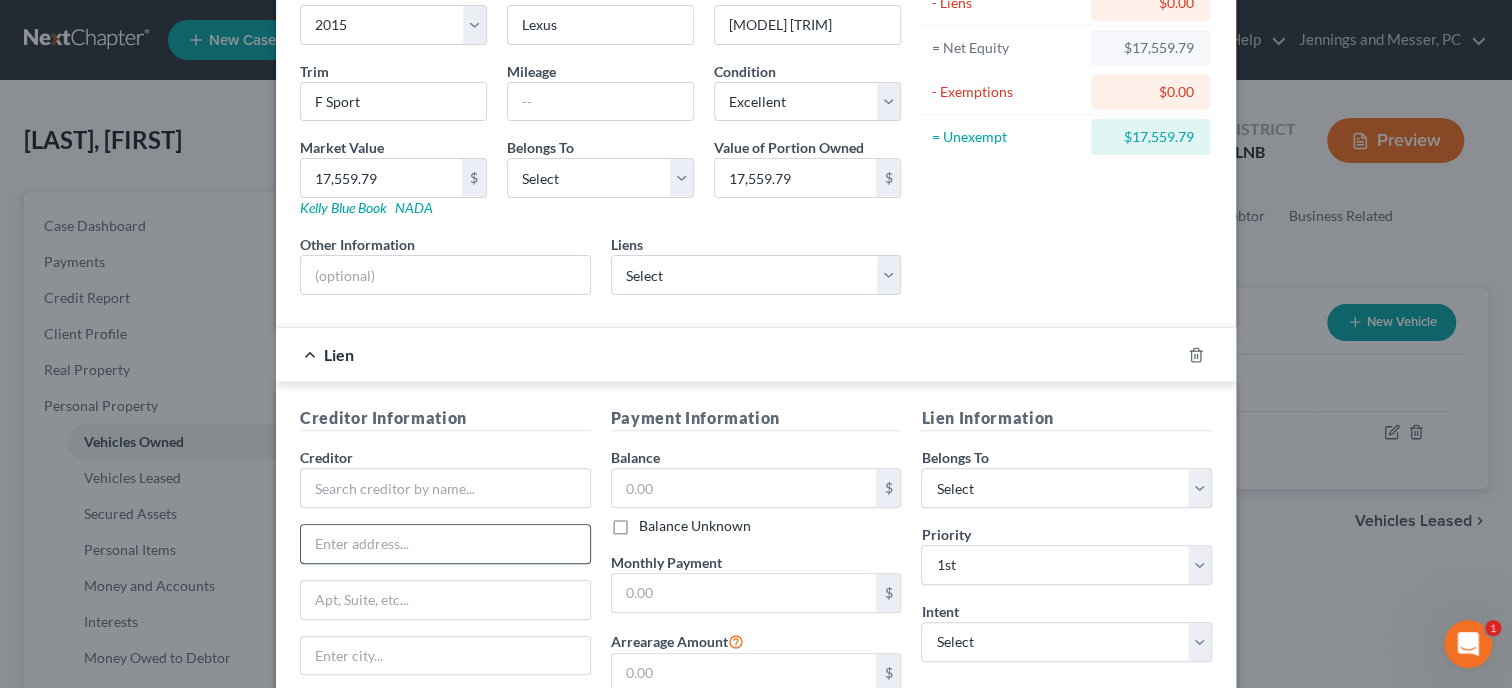 scroll, scrollTop: 205, scrollLeft: 0, axis: vertical 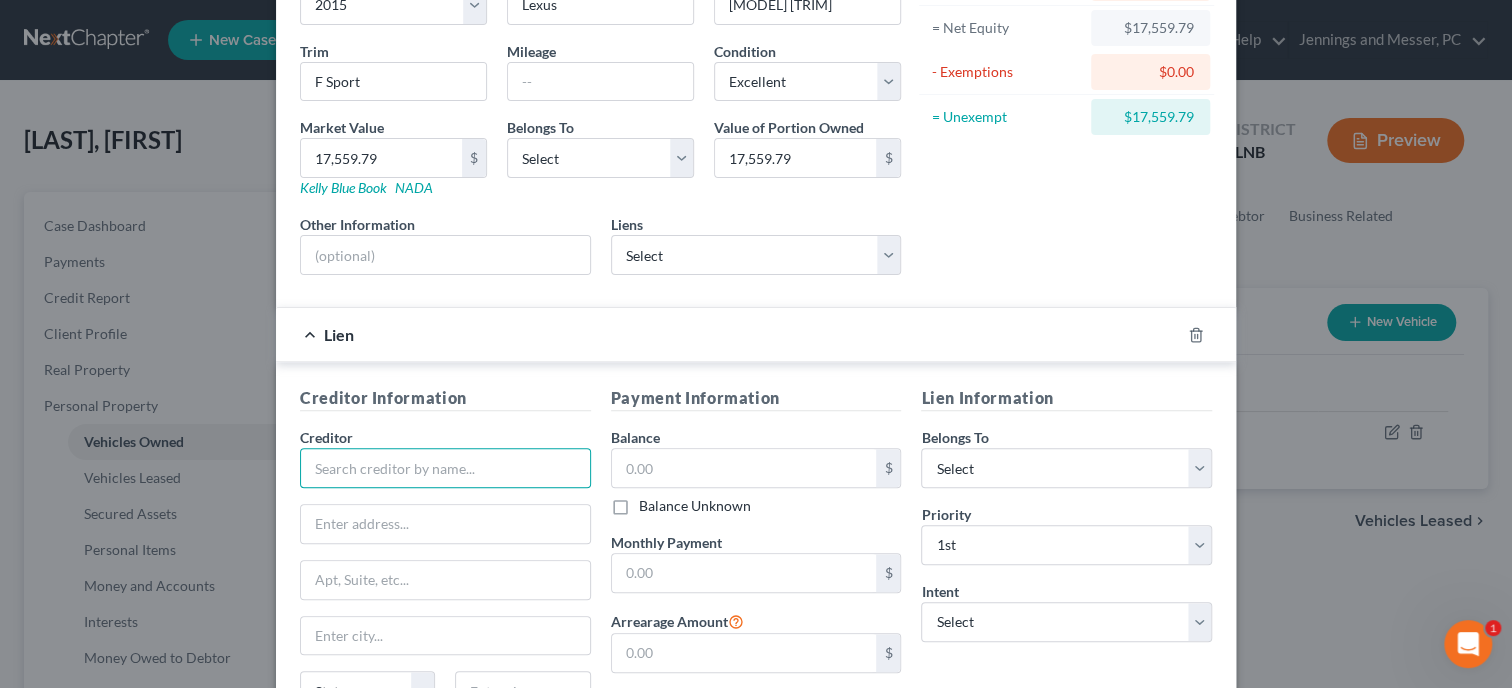 click at bounding box center (445, 468) 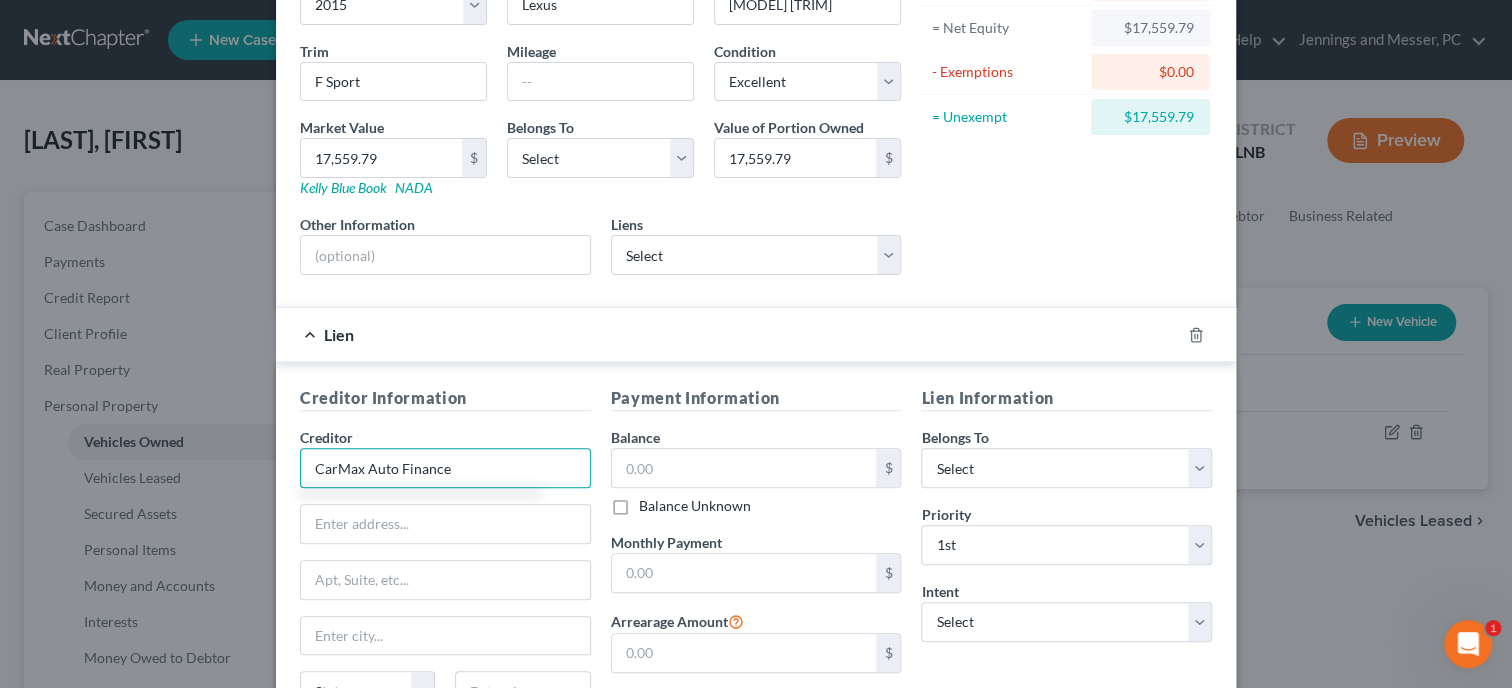 type on "CarMax Auto Finance" 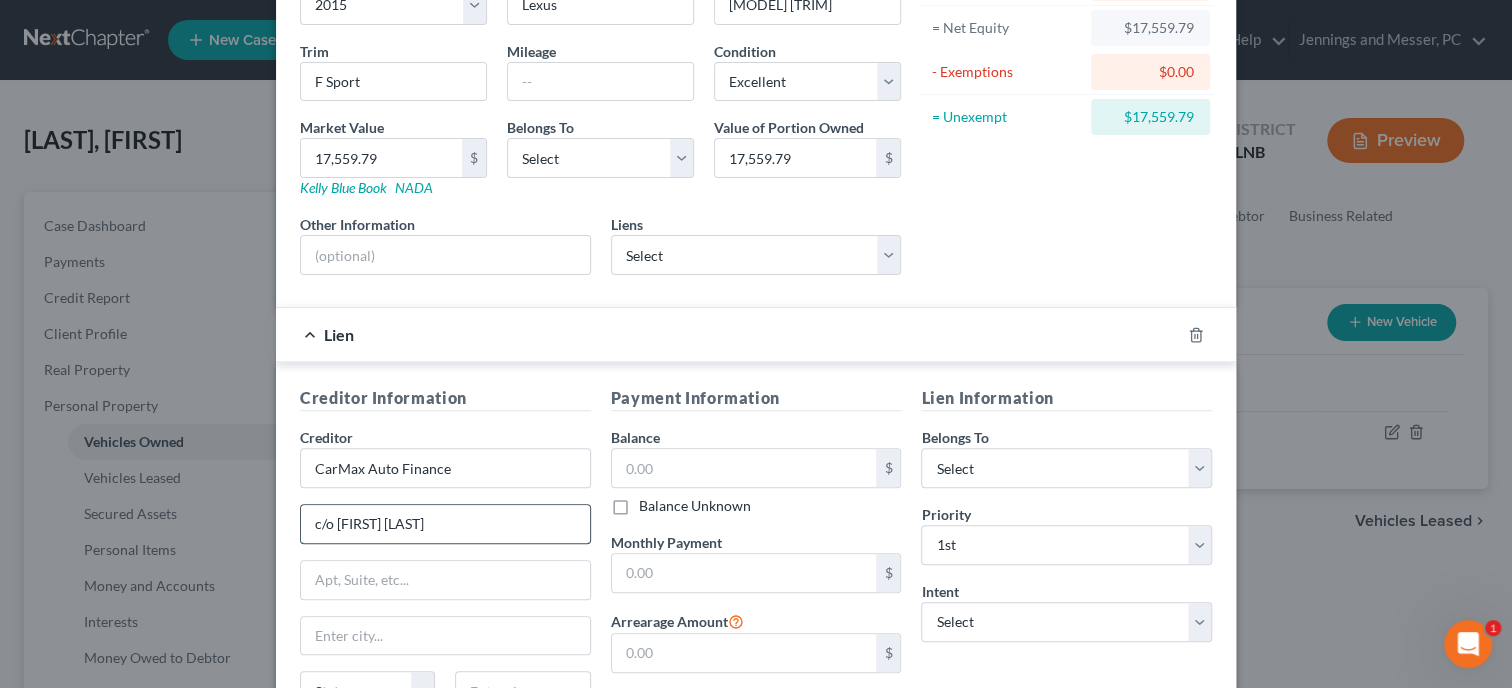 type on "c/o [FIRST] [LAST]" 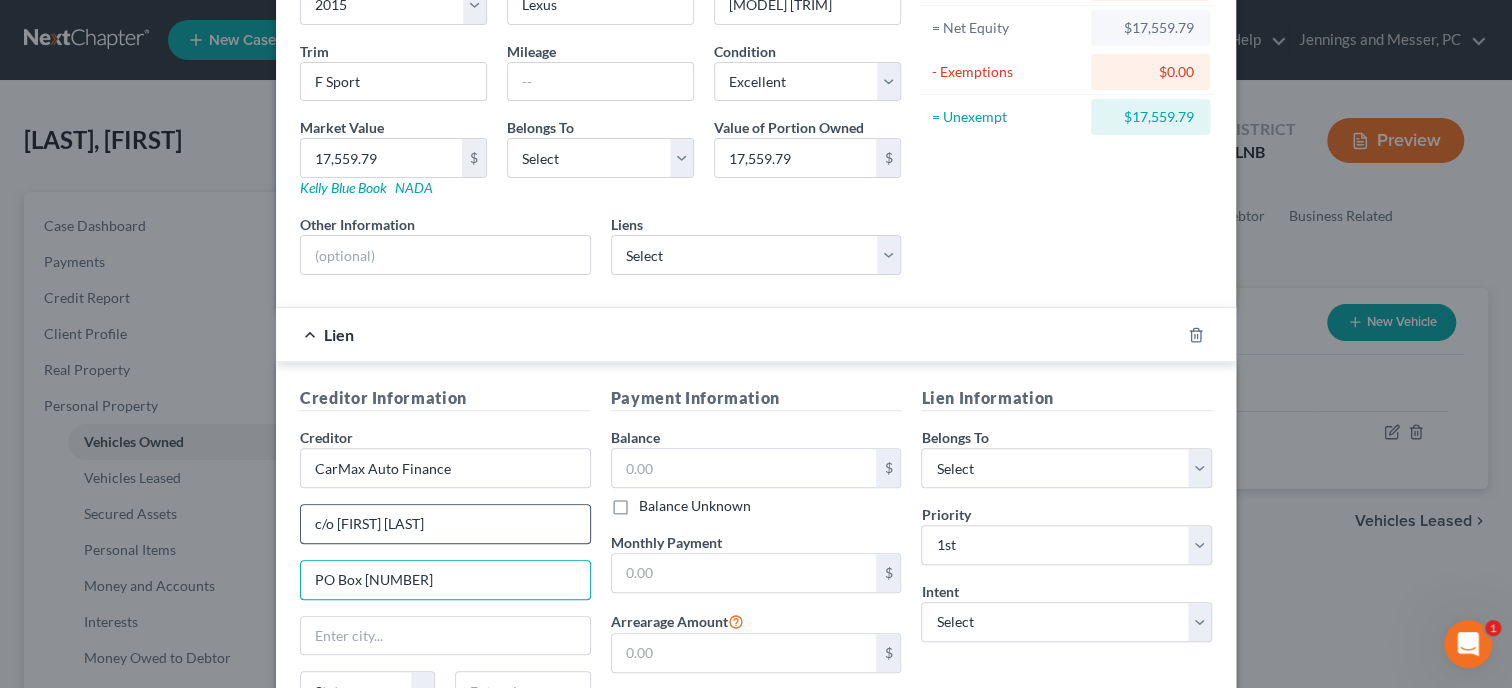 type on "PO Box [NUMBER]" 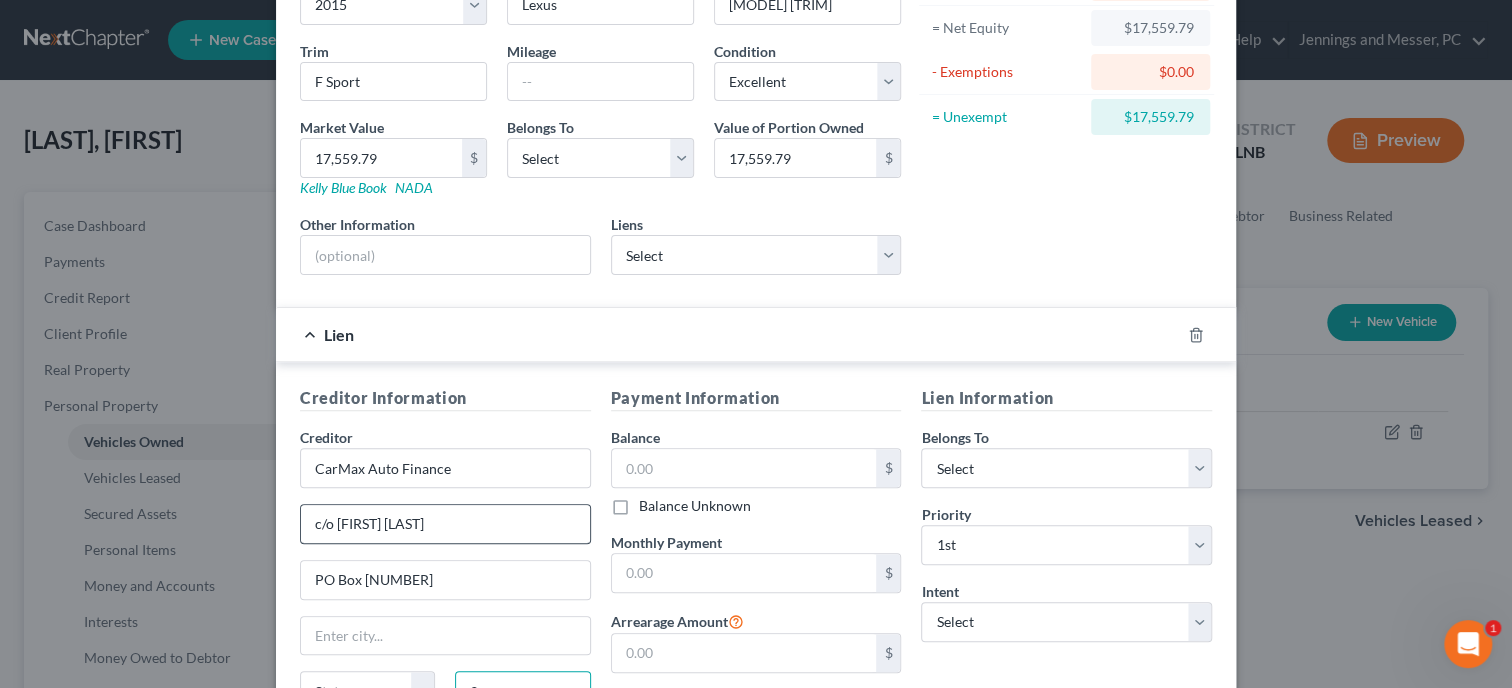 scroll, scrollTop: 213, scrollLeft: 0, axis: vertical 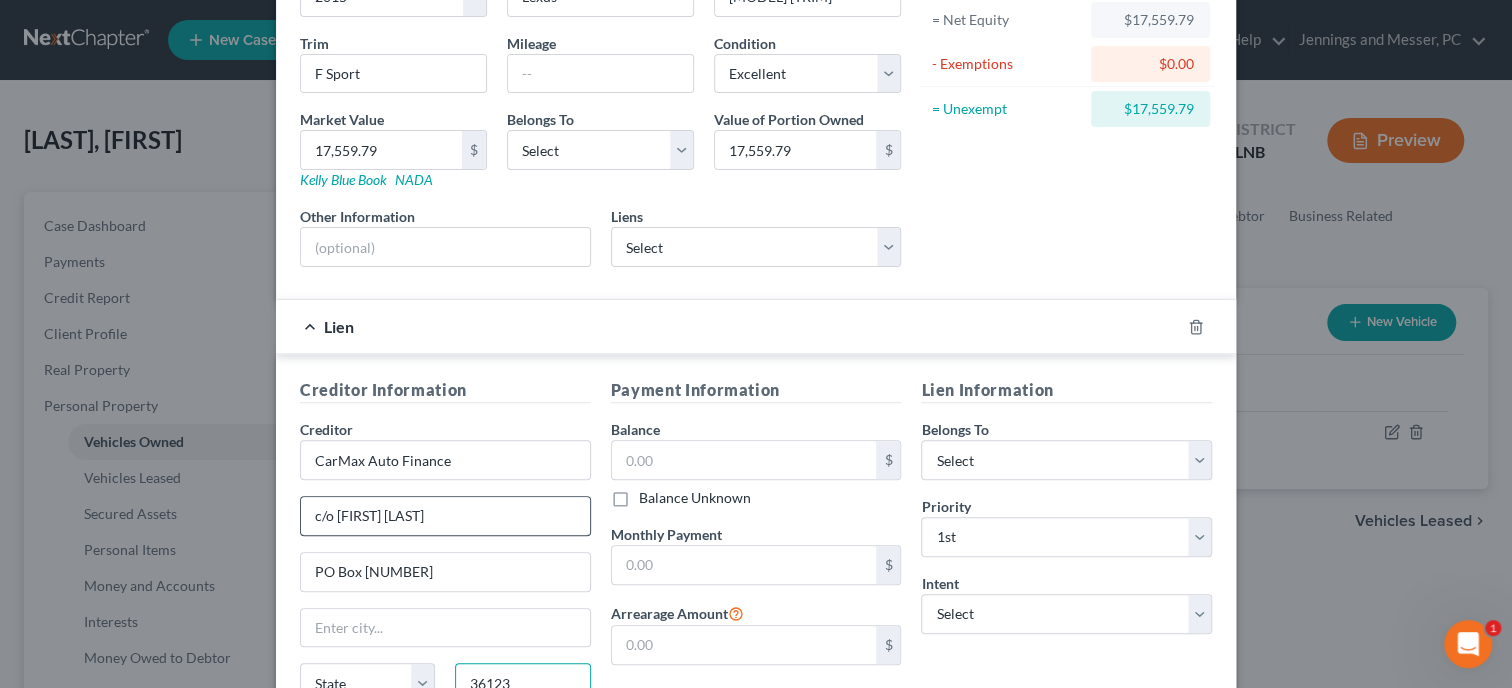type on "36123" 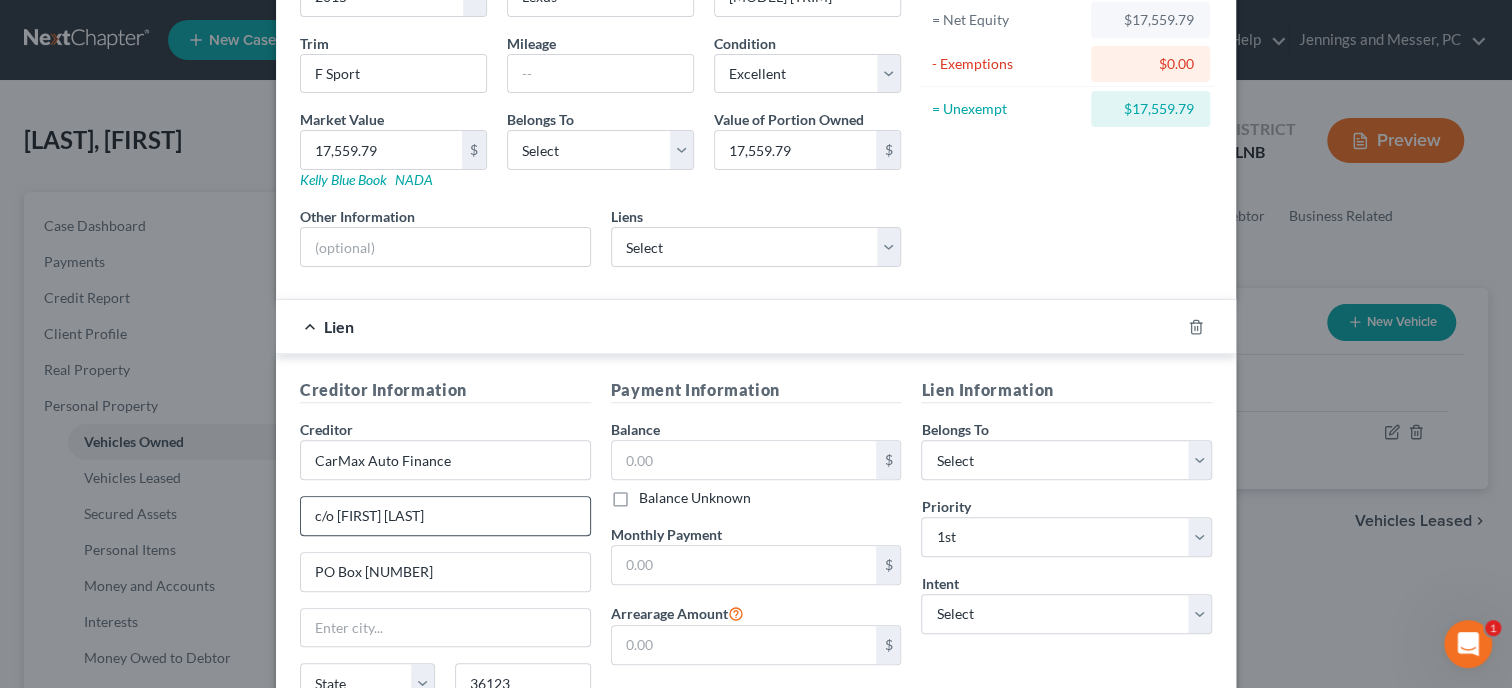type on "Montgomery" 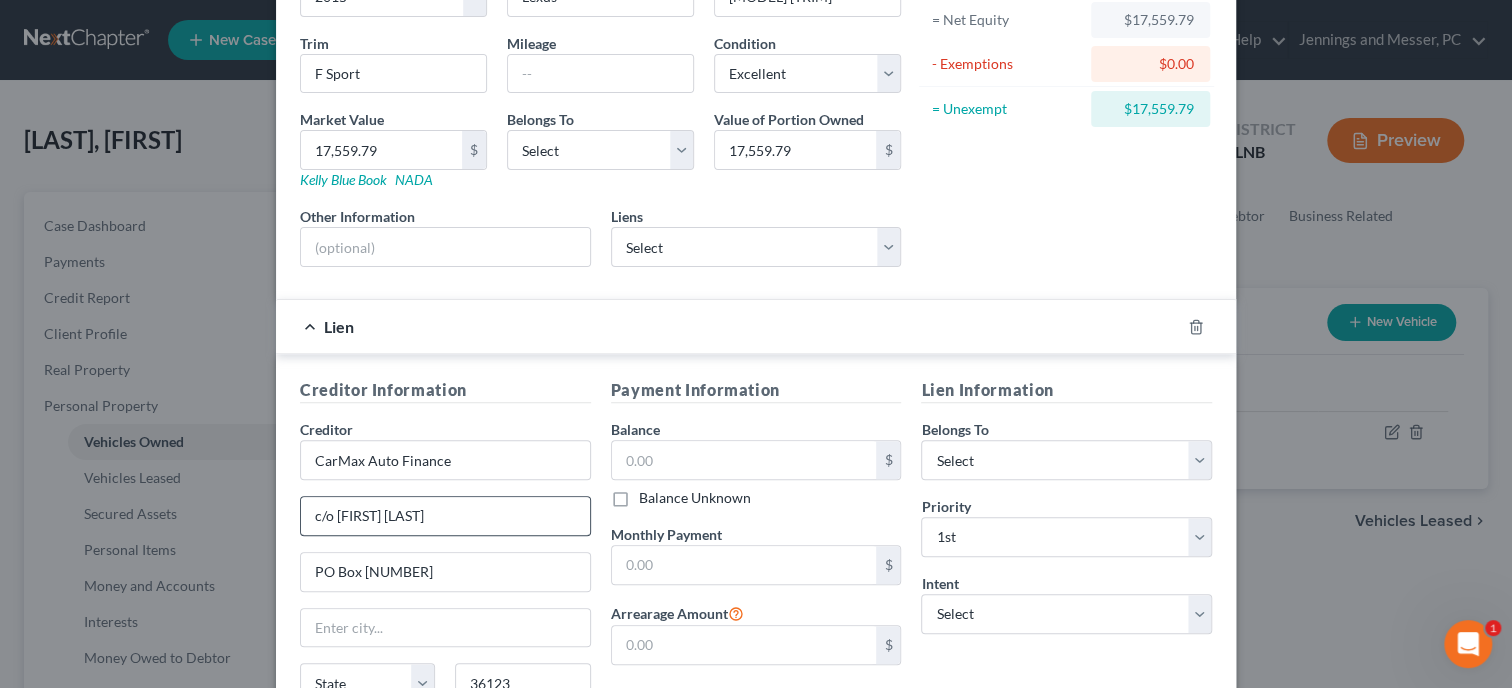 select on "0" 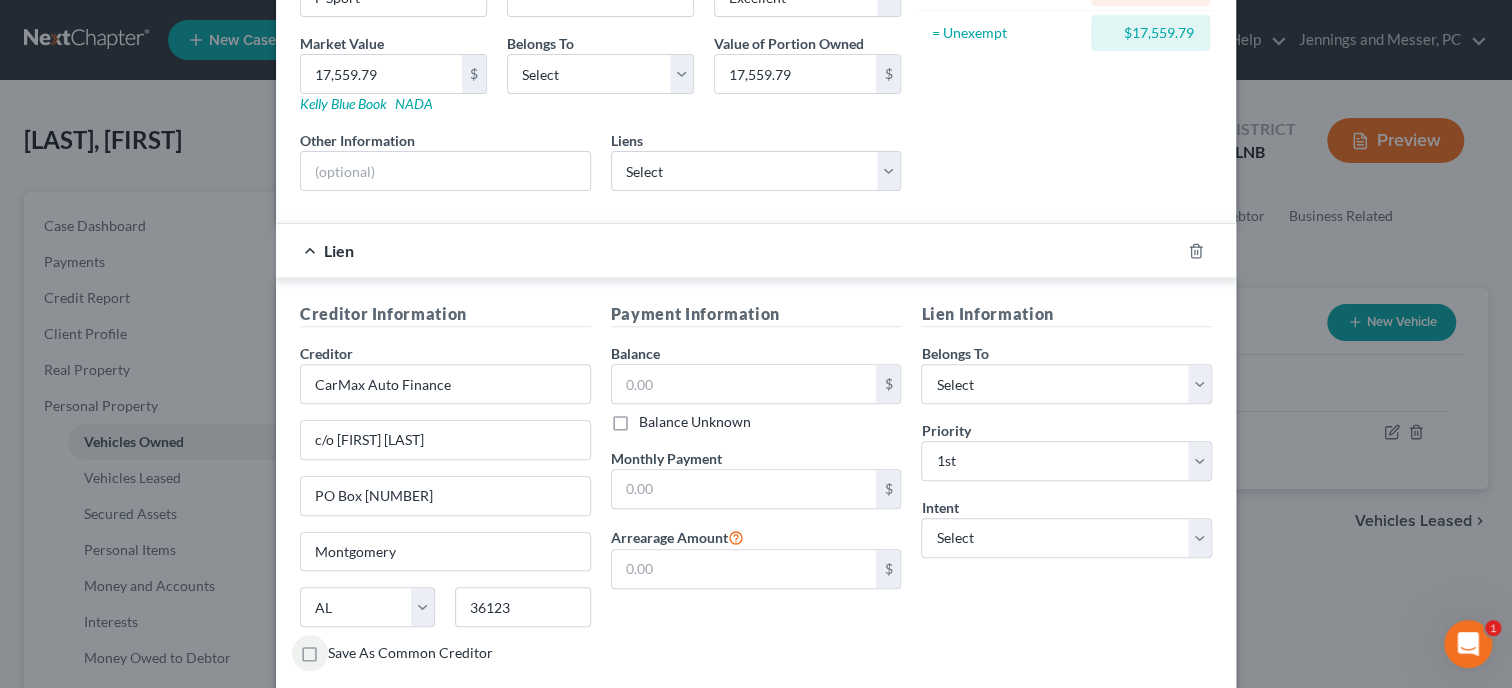scroll, scrollTop: 196, scrollLeft: 0, axis: vertical 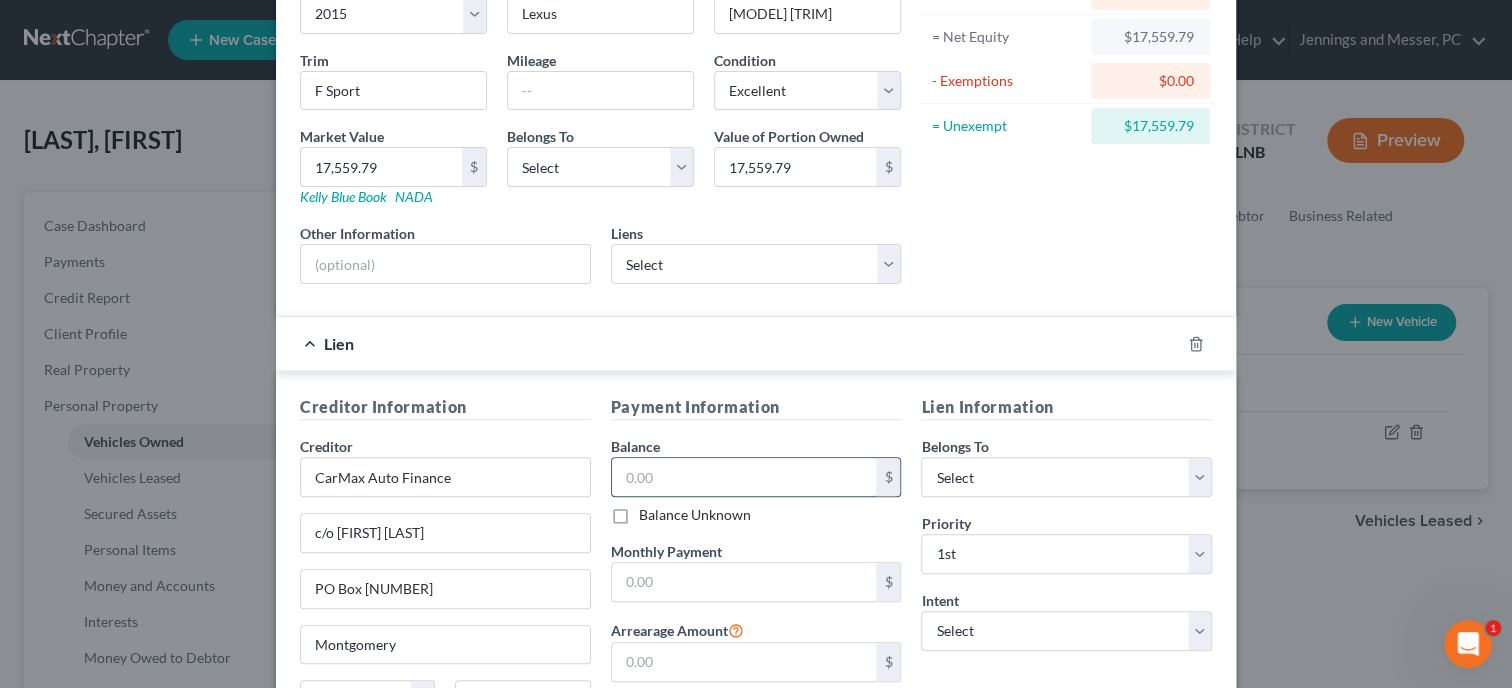 click at bounding box center [744, 477] 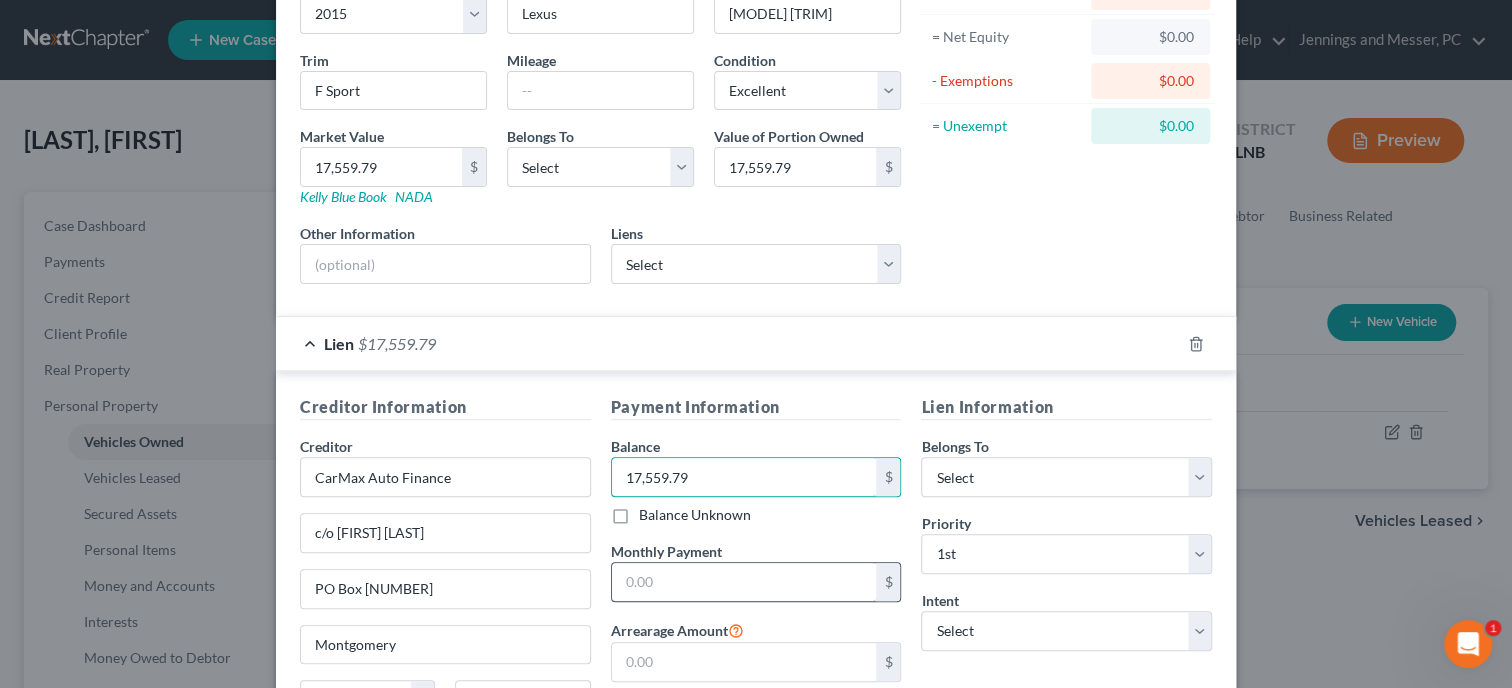 type on "17,559.79" 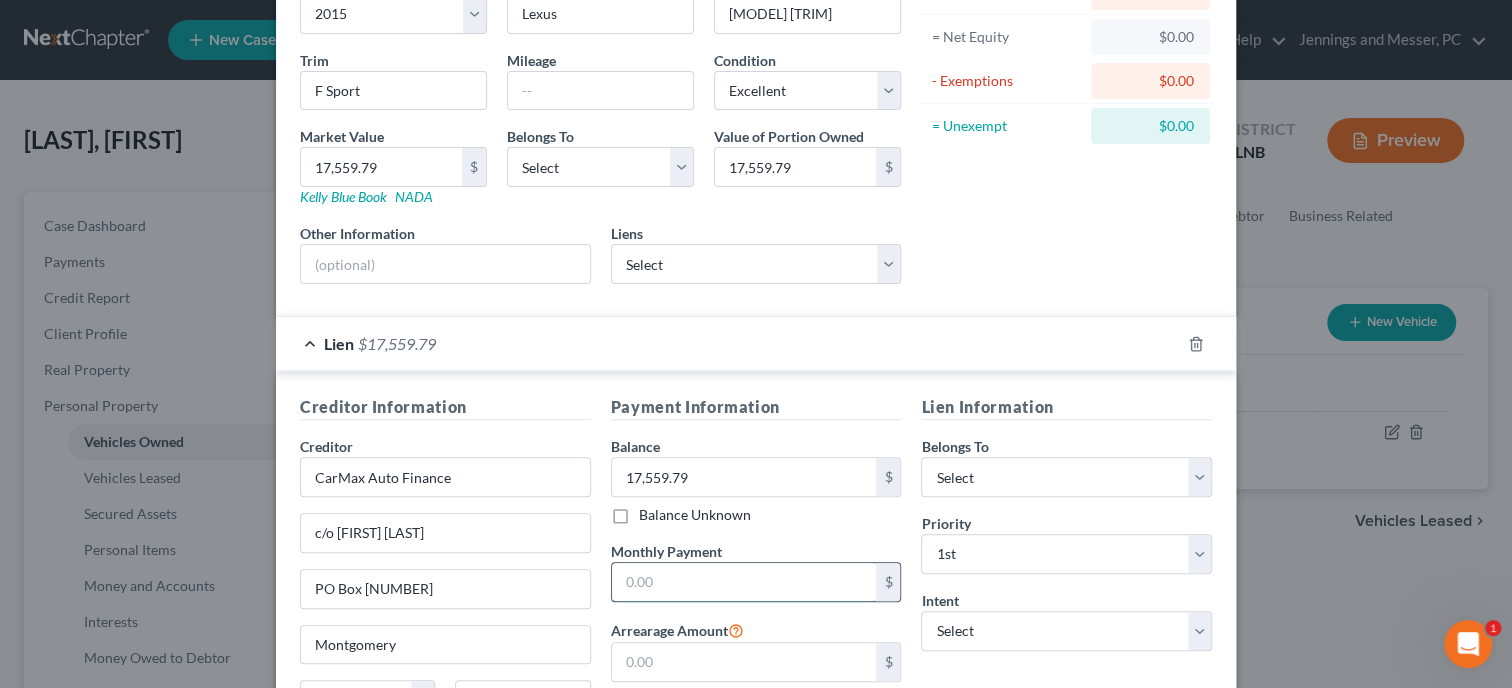 click at bounding box center (744, 582) 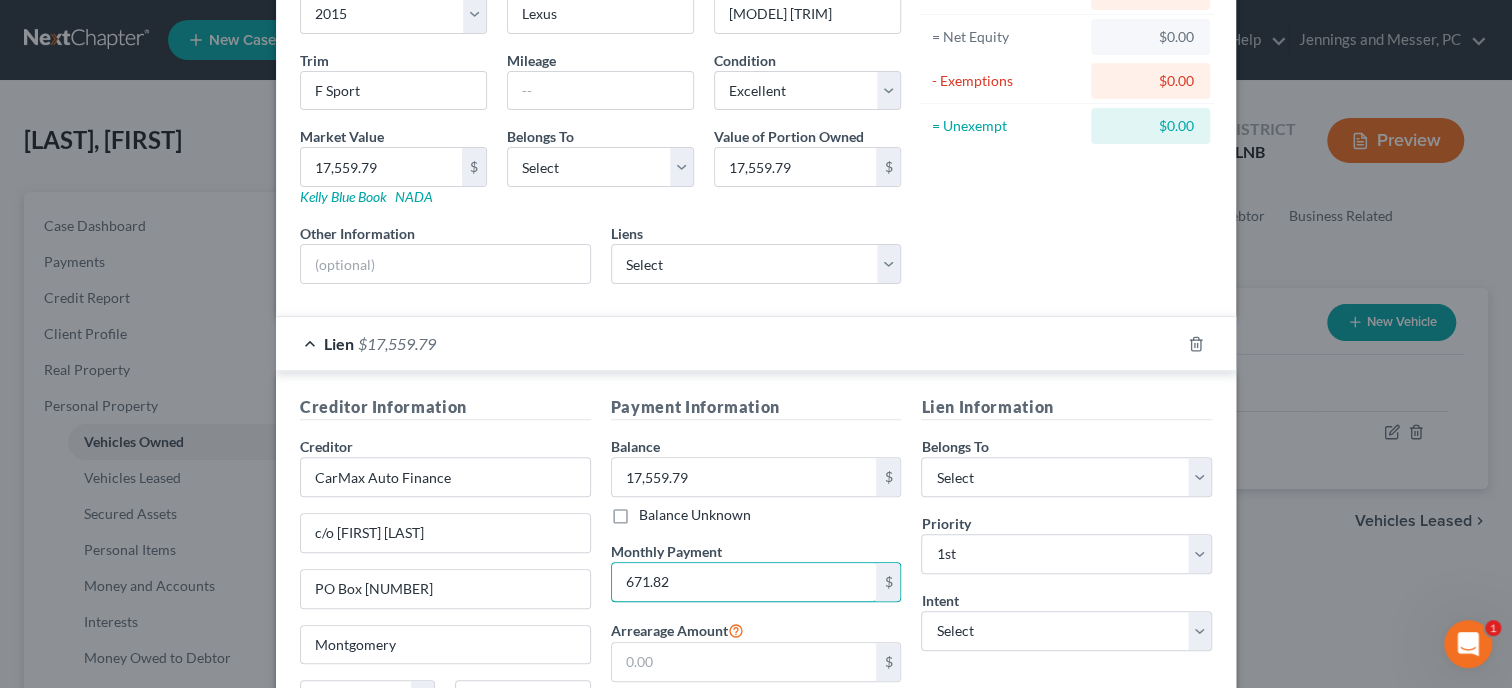 type on "671.82" 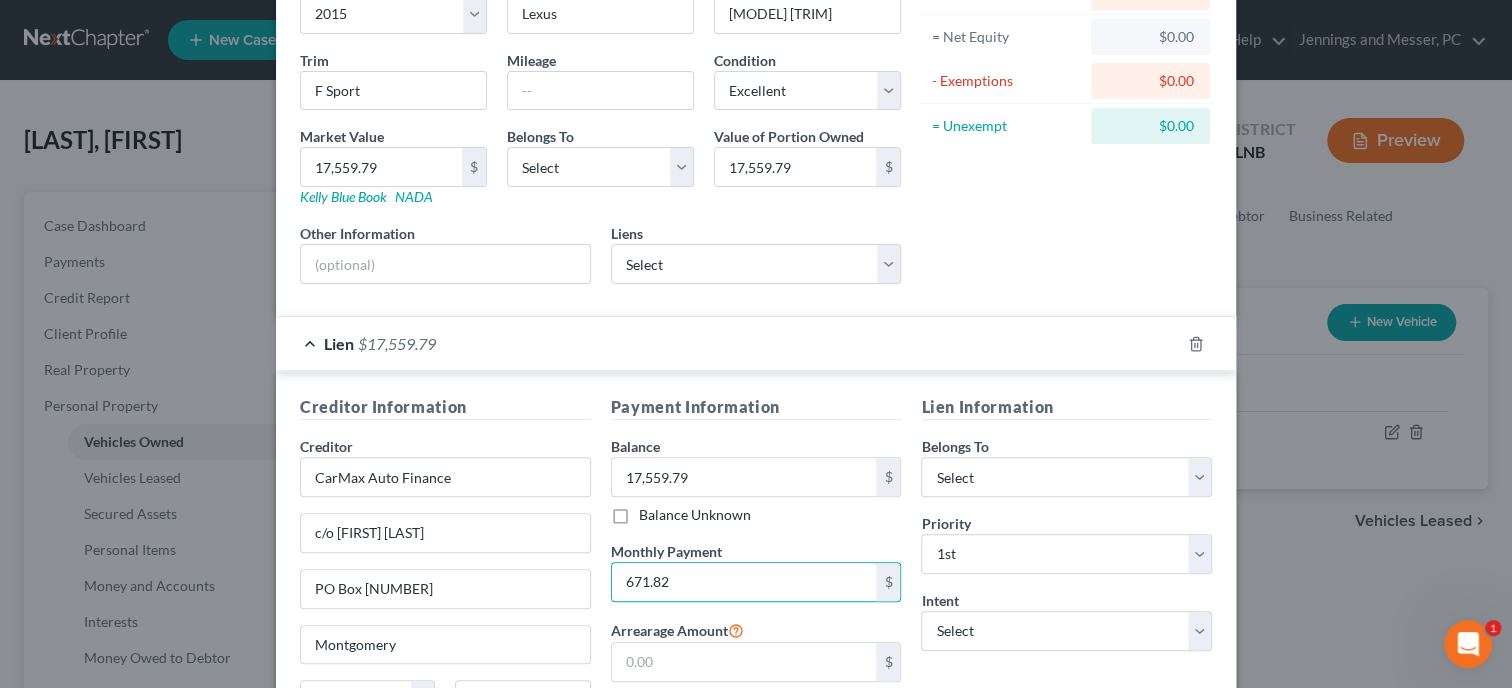 click on "Creditor Information Creditor * CarMax Auto Finance c/o [FIRST] [LAST] PO Box [NUMBER] [CITY] [STATE] [POSTAL_CODE] Save As Common Creditor Payment Information Balance
$[AMOUNT]
Balance Unknown
Balance Undetermined
$[AMOUNT]
Balance Unknown
Monthly Payment $[AMOUNT] Arrearage Amount $ Lien Information
Belongs To
*
Select Debtor 1 Only Debtor 2 Only Debtor 1 And Debtor 2 Only At Least One Of The Debtors And Another Community Property
Priority
*
Select 1st 2nd 3rd 4th 5th 6th 7th 8th 9th 10th 11th 12th 13th 14th 15th 16th 17th 18th 19th 20th 21th 22th 23th 24th 25th 26th 27th 28th 29th 30th
Intent
Select Surrender Redeem Reaffirm Avoid Other" at bounding box center (756, 579) 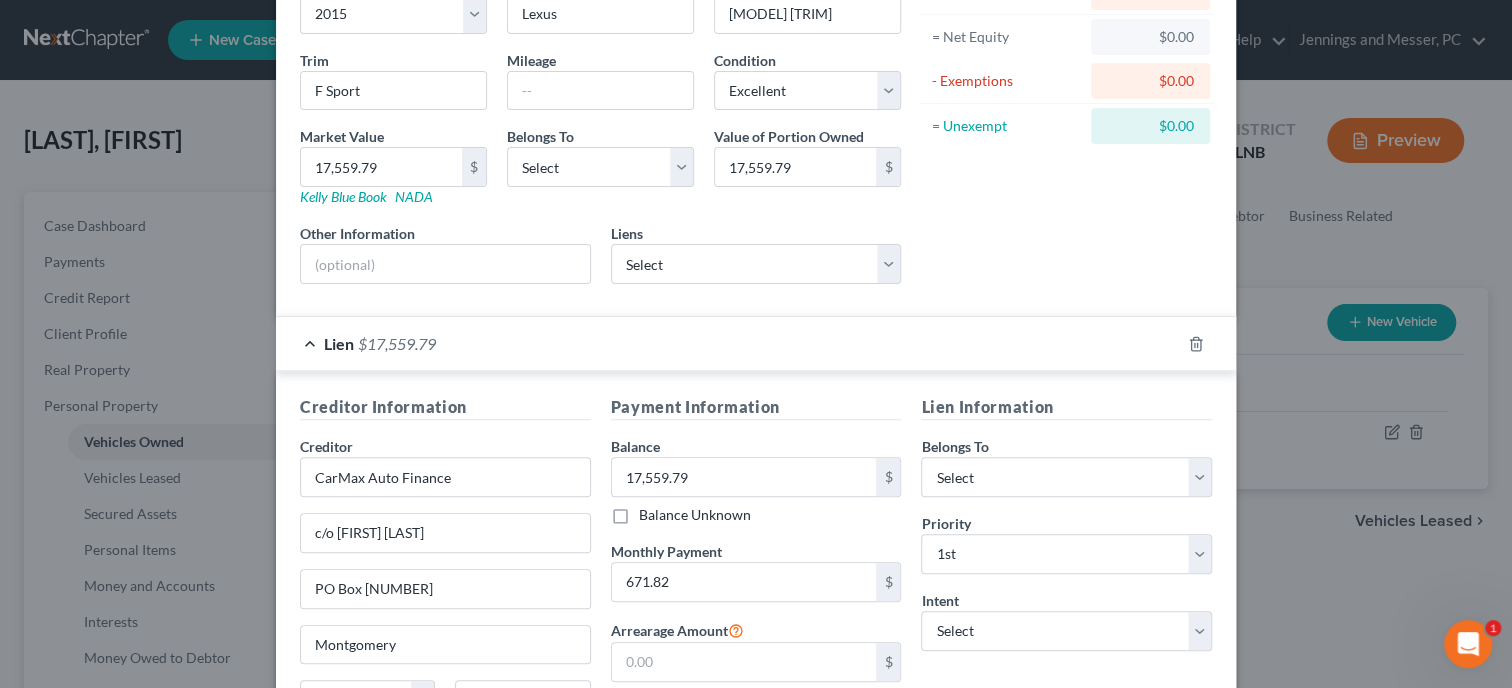 scroll, scrollTop: 298, scrollLeft: 0, axis: vertical 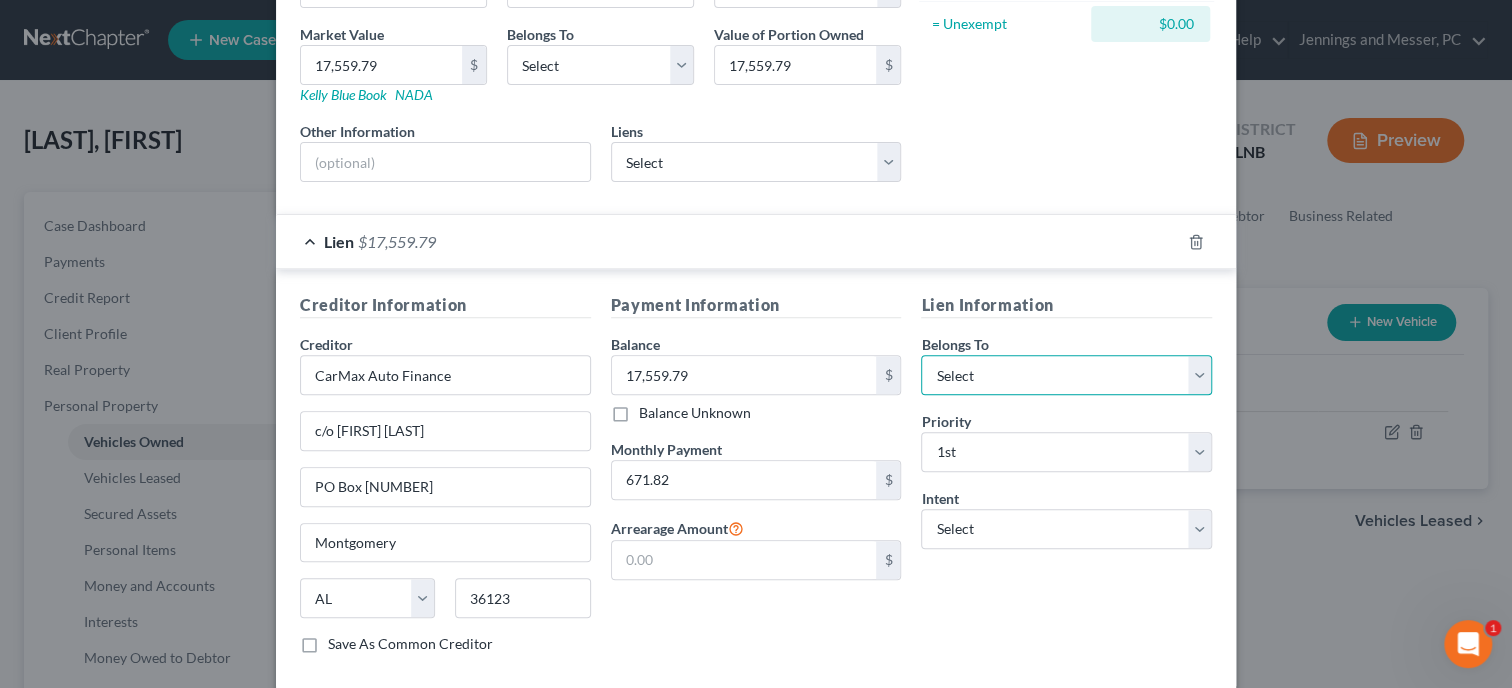 select on "3" 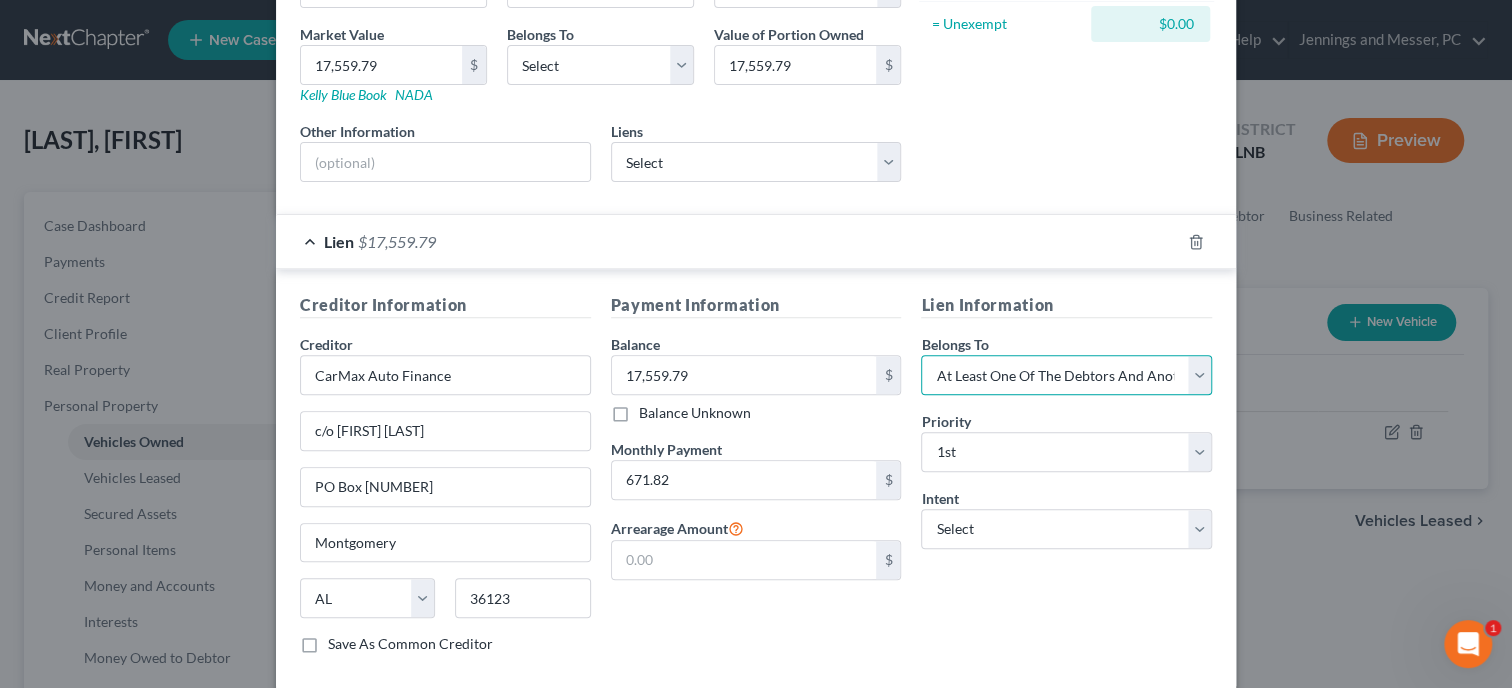 click on "At Least One Of The Debtors And Another" at bounding box center [0, 0] 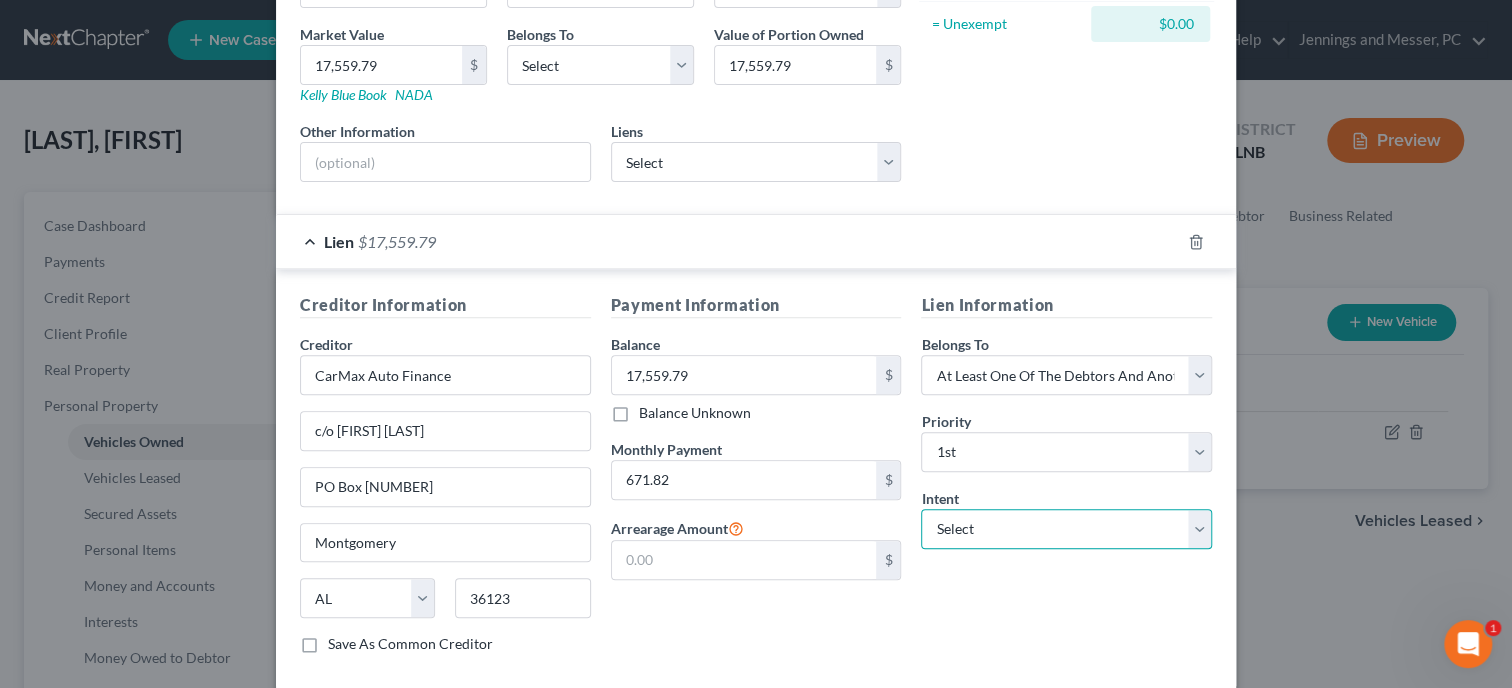 select on "2" 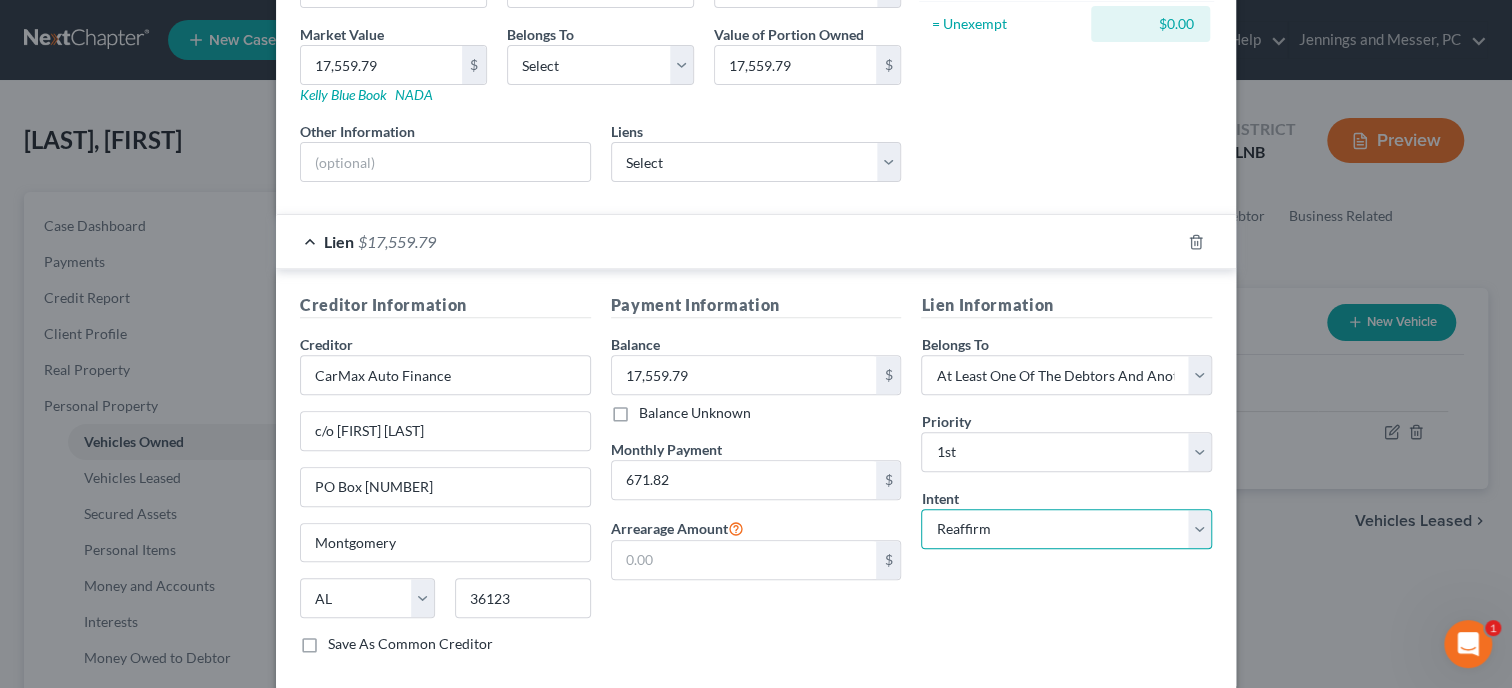click on "Reaffirm" at bounding box center [0, 0] 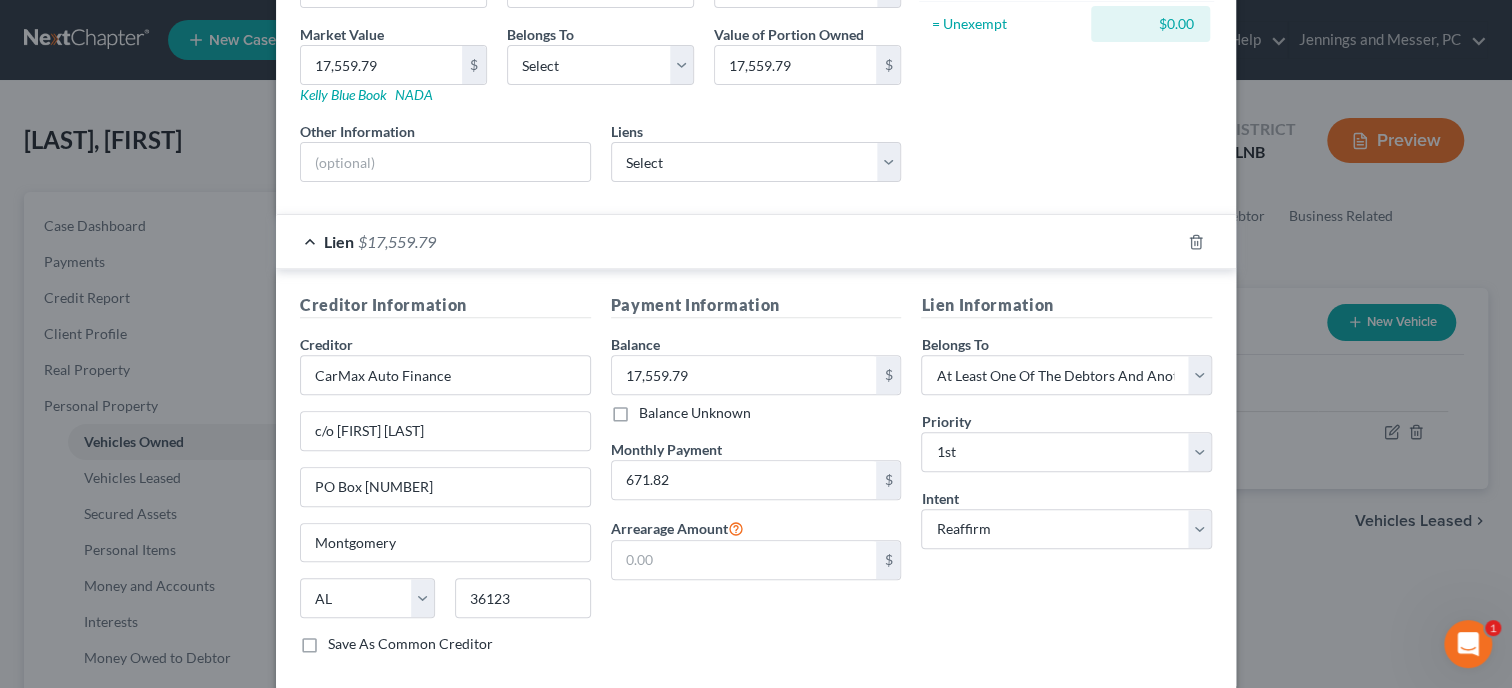 click on "Lien Information
Belongs To
*
Select Debtor 1 Only Debtor 2 Only Debtor 1 And Debtor 2 Only At Least One Of The Debtors And Another Community Property
Priority
*
Select 1st 2nd 3rd 4th 5th 6th 7th 8th 9th 10th 11th 12th 13th 14th 15th 16th 17th 18th 19th 20th 21th 22th 23th 24th 25th 26th 27th 28th 29th 30th
Intent
Select Surrender Redeem Reaffirm Avoid Other" at bounding box center [1066, 481] 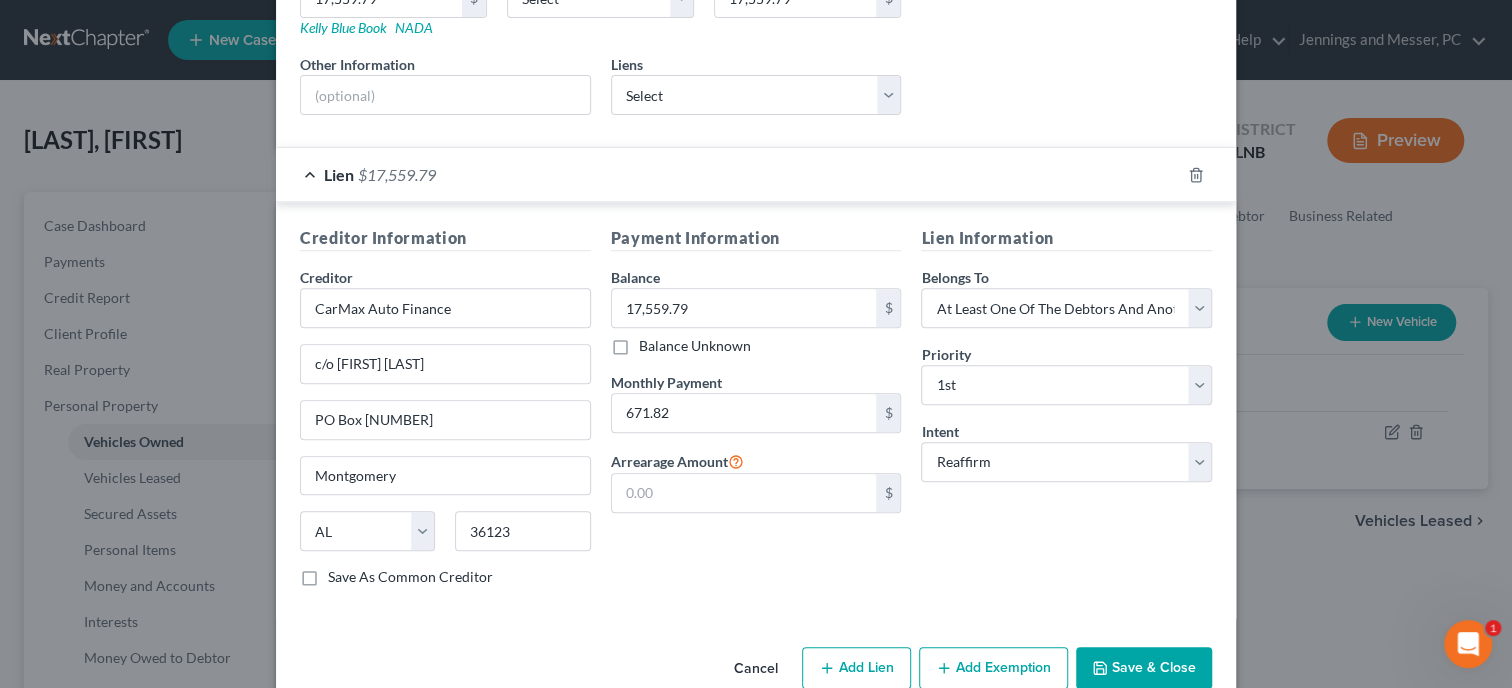 scroll, scrollTop: 401, scrollLeft: 0, axis: vertical 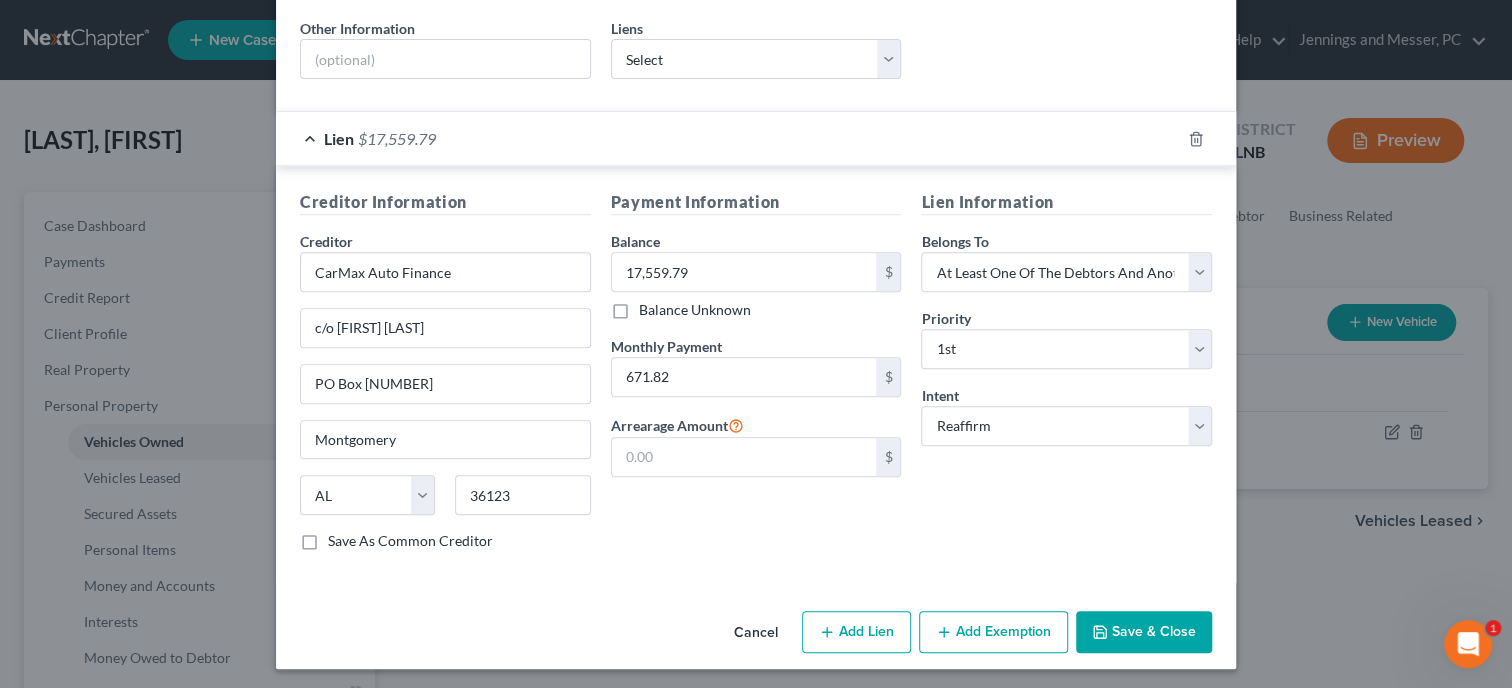 click on "Save & Close" at bounding box center [1144, 632] 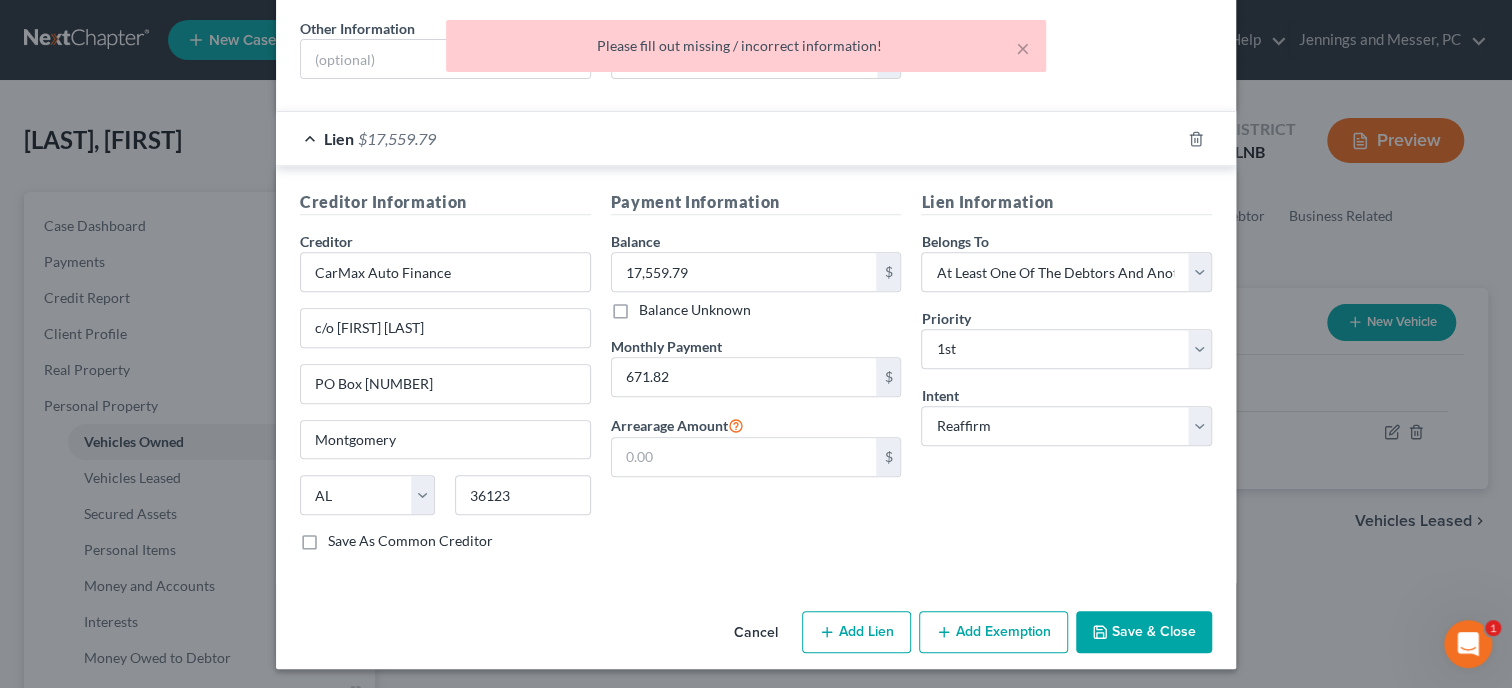 scroll, scrollTop: 0, scrollLeft: 0, axis: both 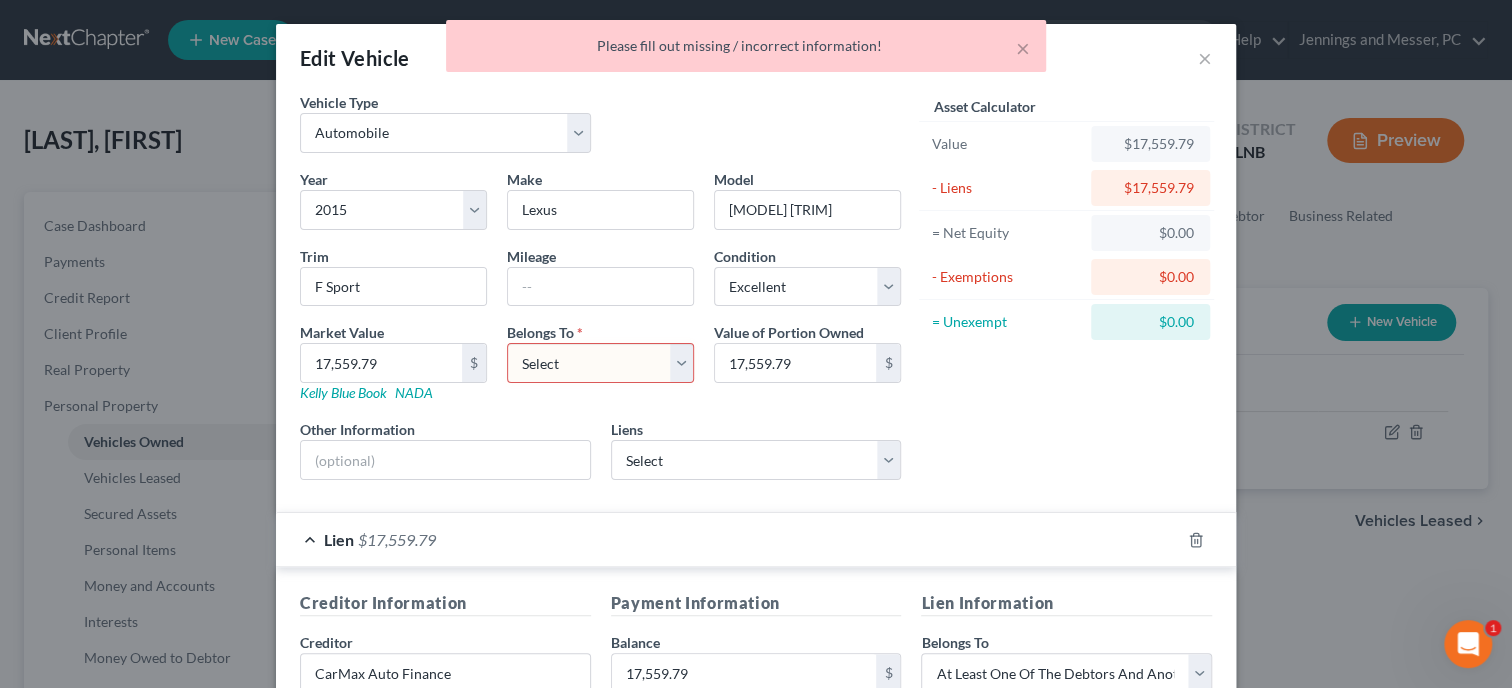 select on "3" 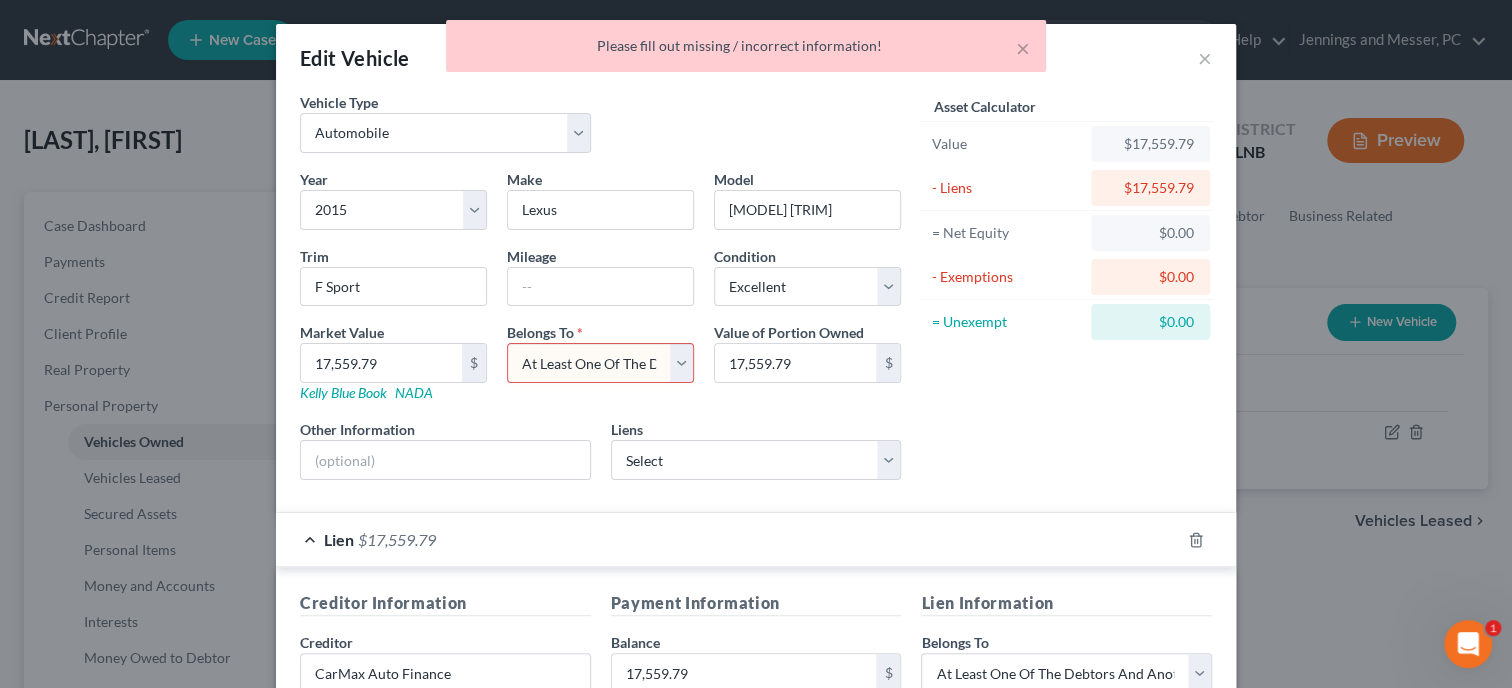 click on "At Least One Of The Debtors And Another" at bounding box center [0, 0] 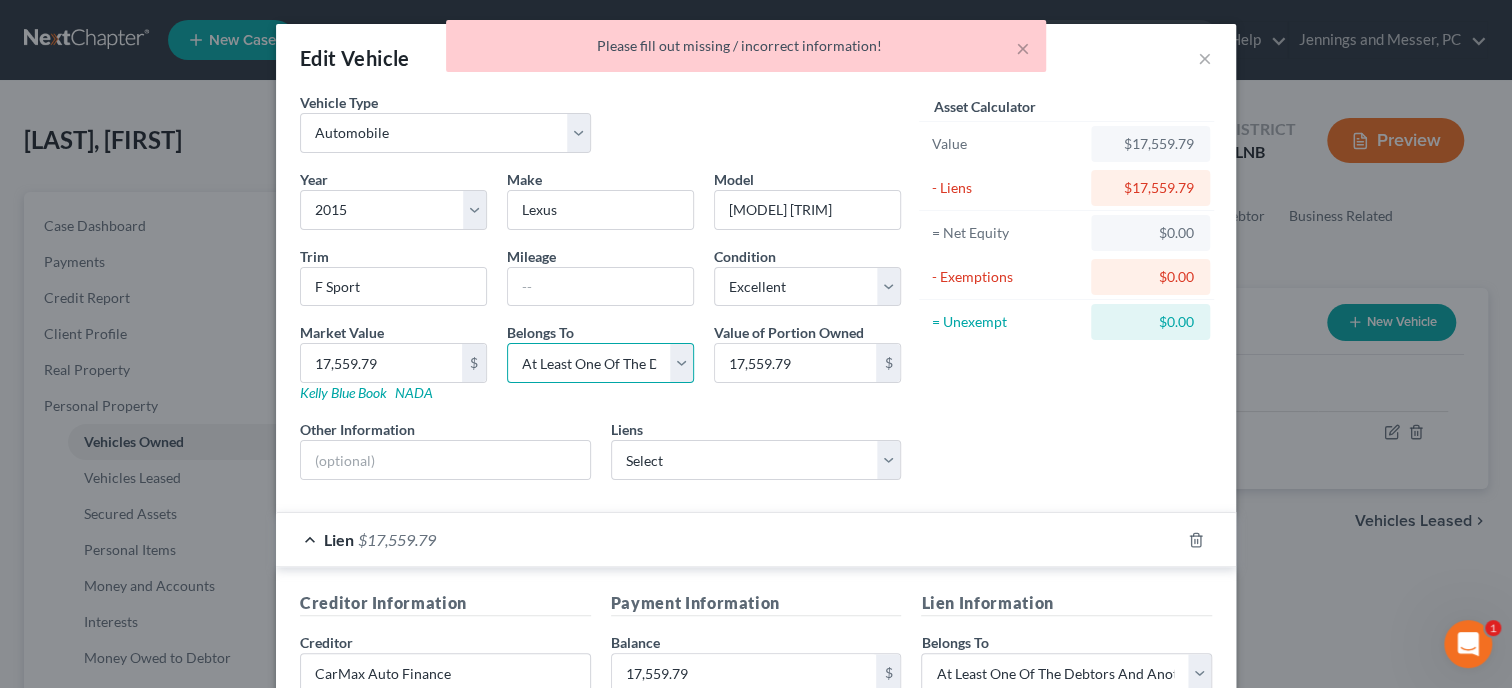 scroll, scrollTop: 401, scrollLeft: 0, axis: vertical 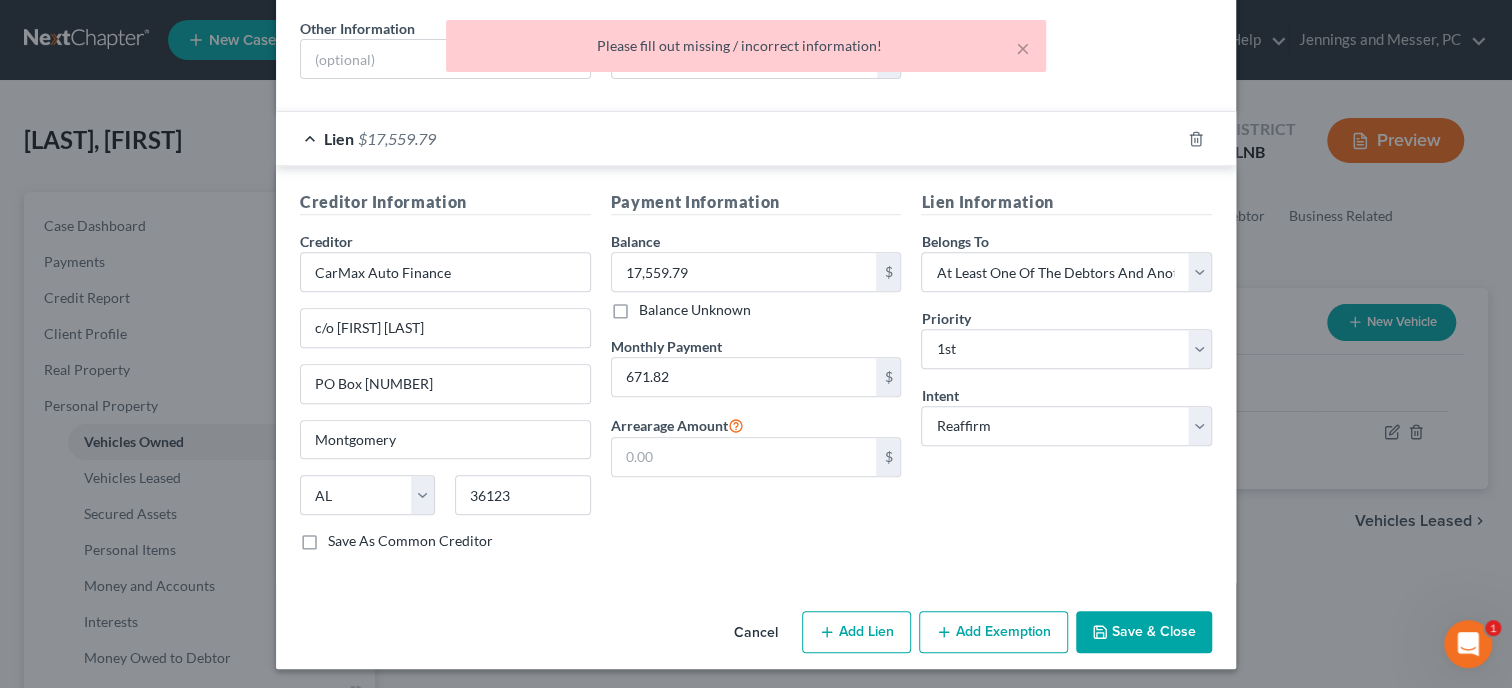 click on "Save & Close" at bounding box center (1144, 632) 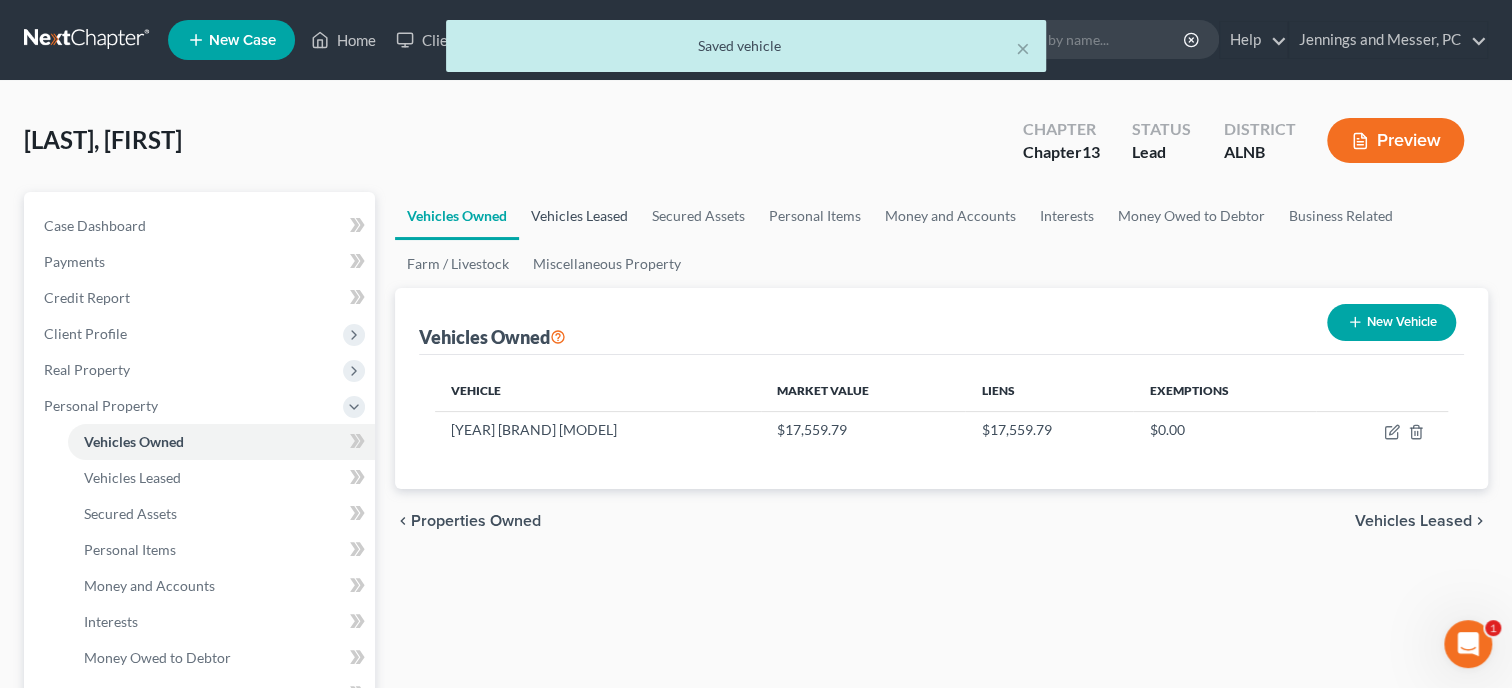 click on "Vehicles Leased" at bounding box center (579, 216) 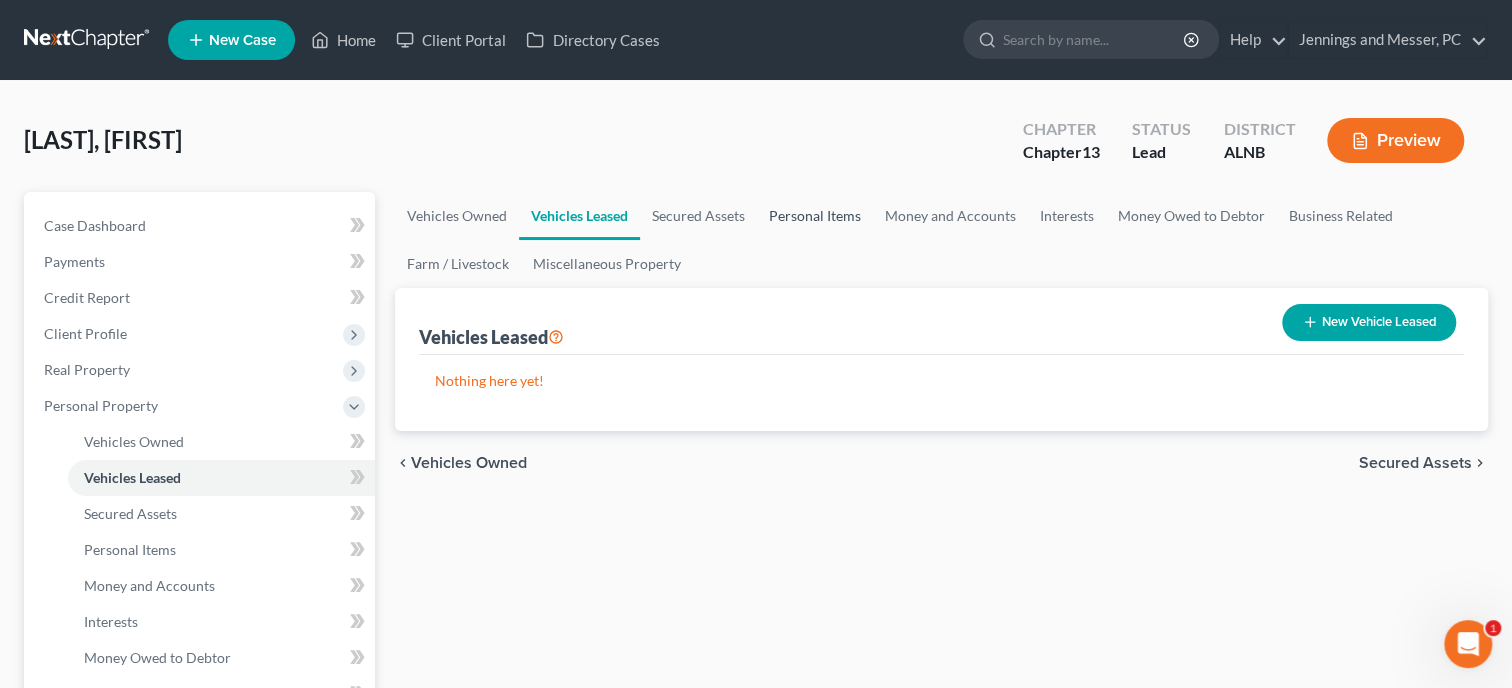 click on "Personal Items" at bounding box center (815, 216) 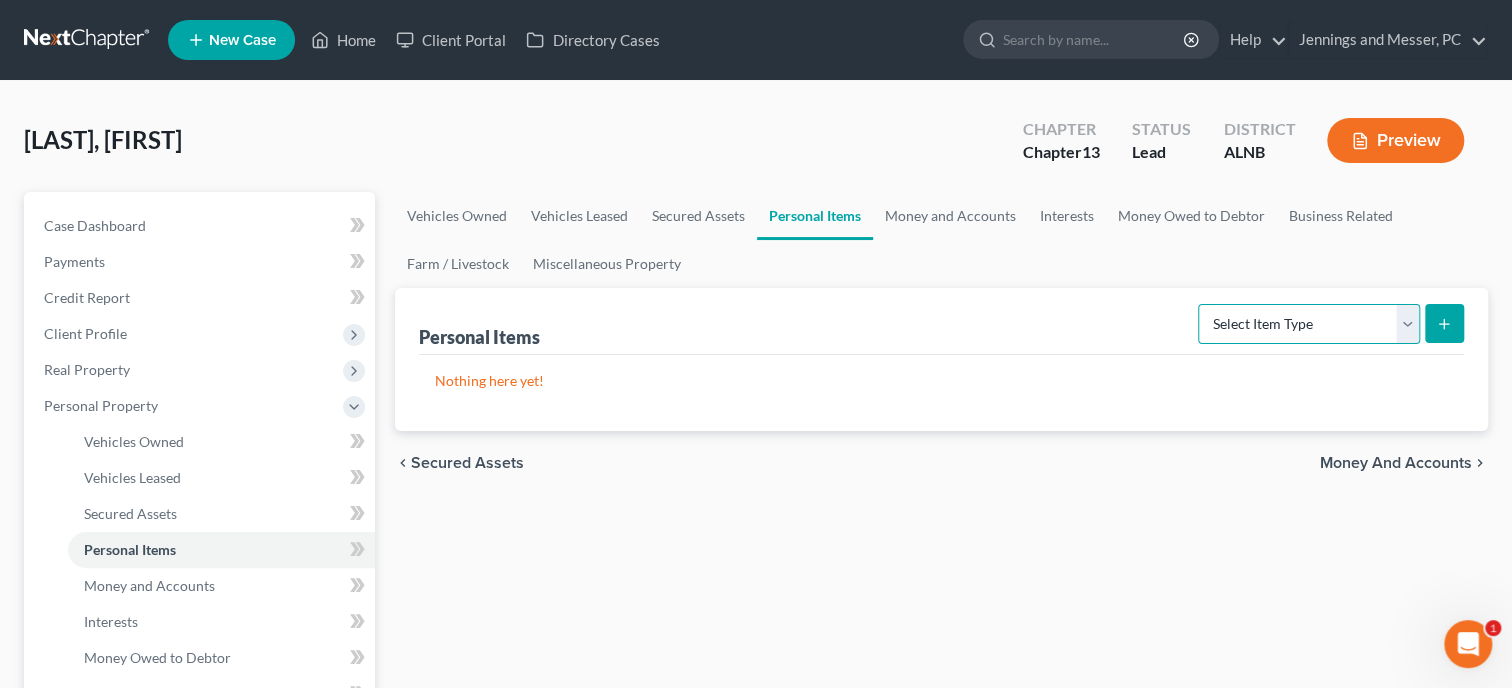 select on "clothing" 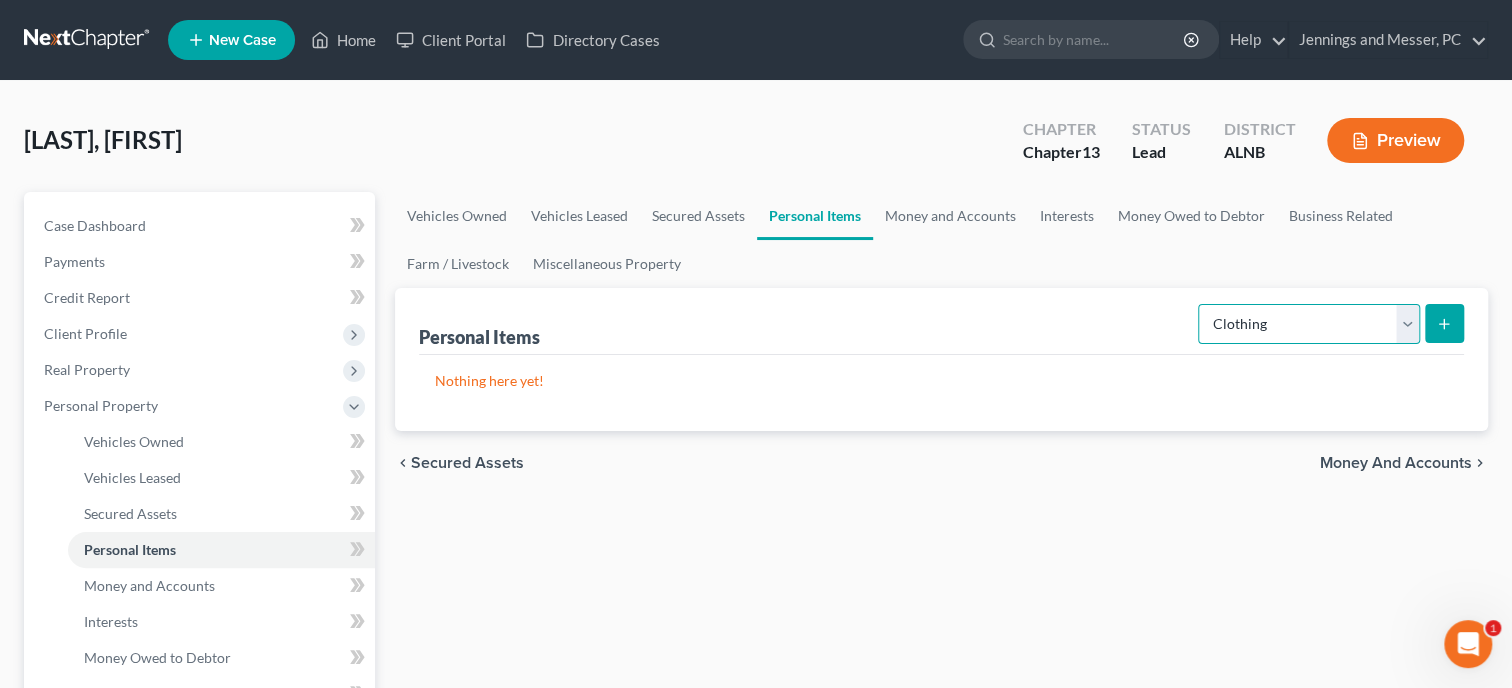 click on "Clothing" at bounding box center (0, 0) 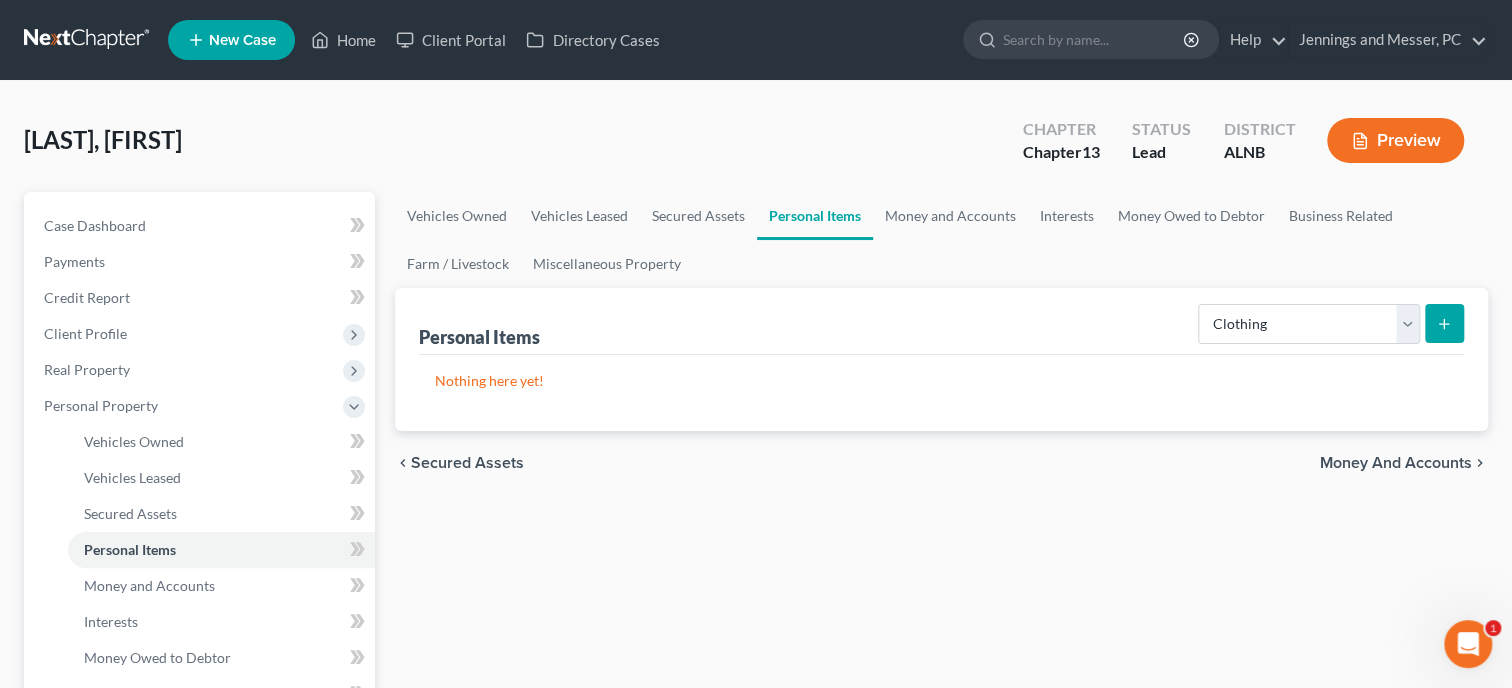 click at bounding box center (1444, 323) 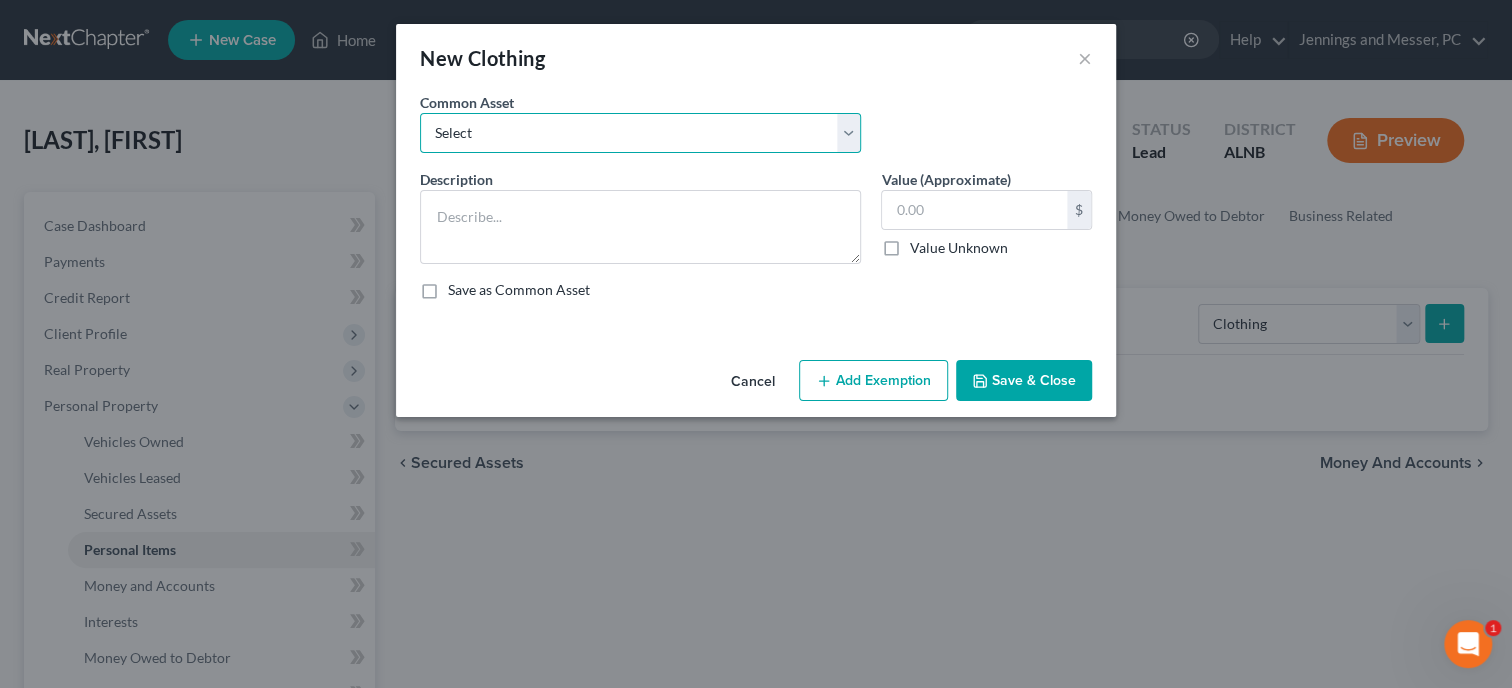 select on "0" 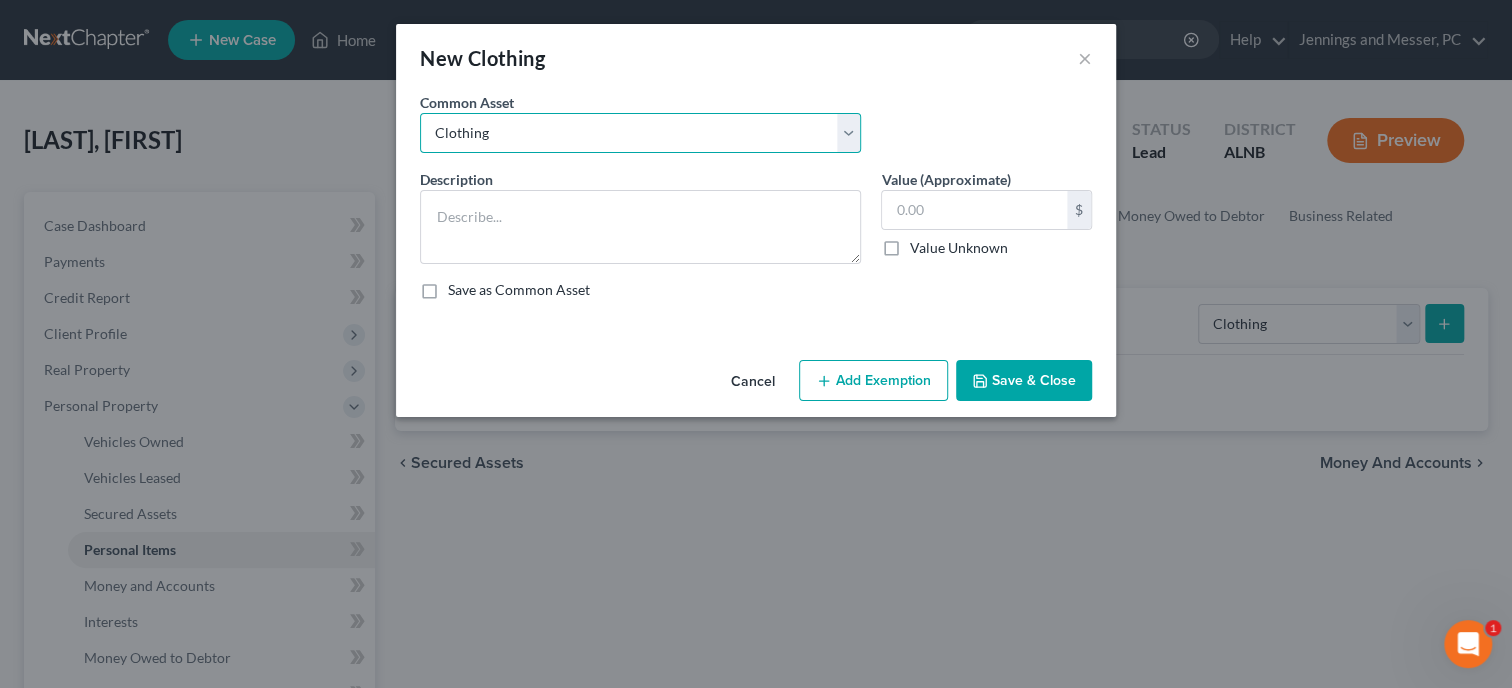 click on "Clothing" at bounding box center (0, 0) 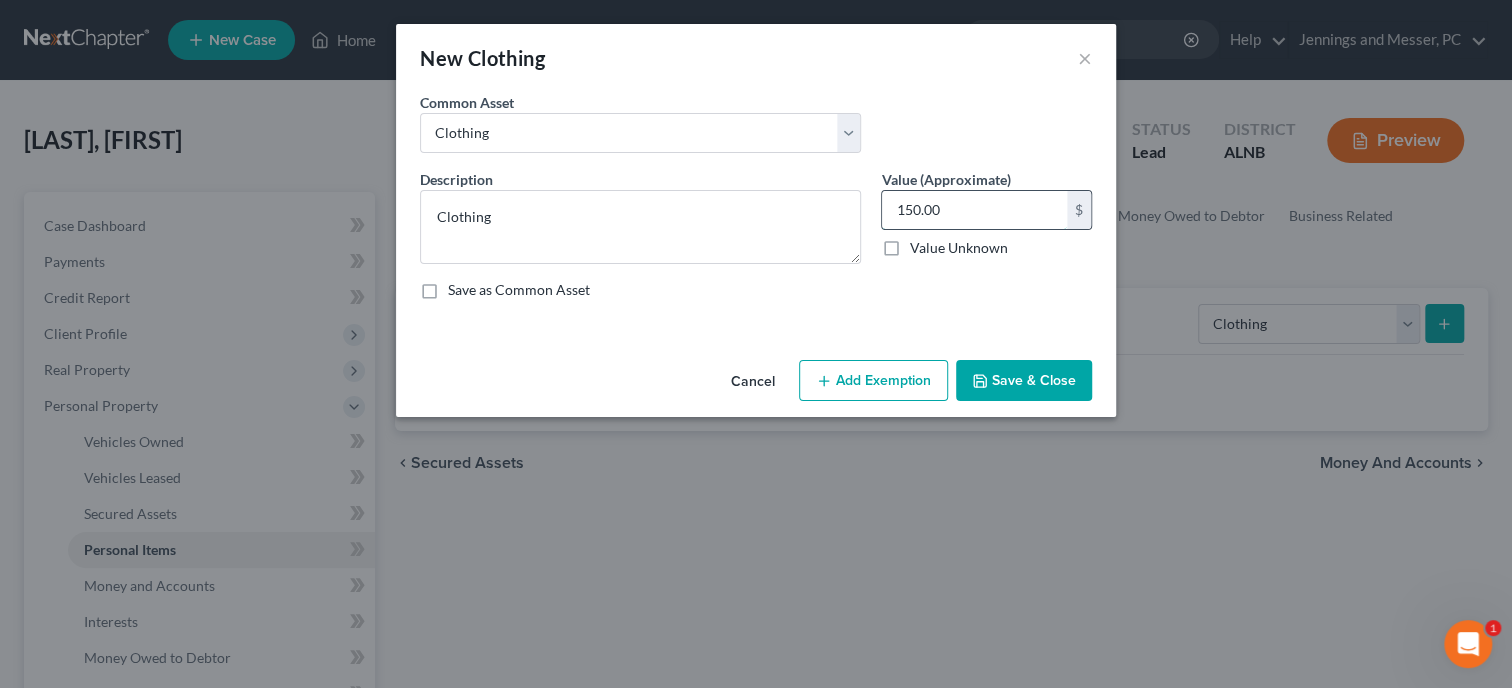 click on "150.00" at bounding box center (974, 210) 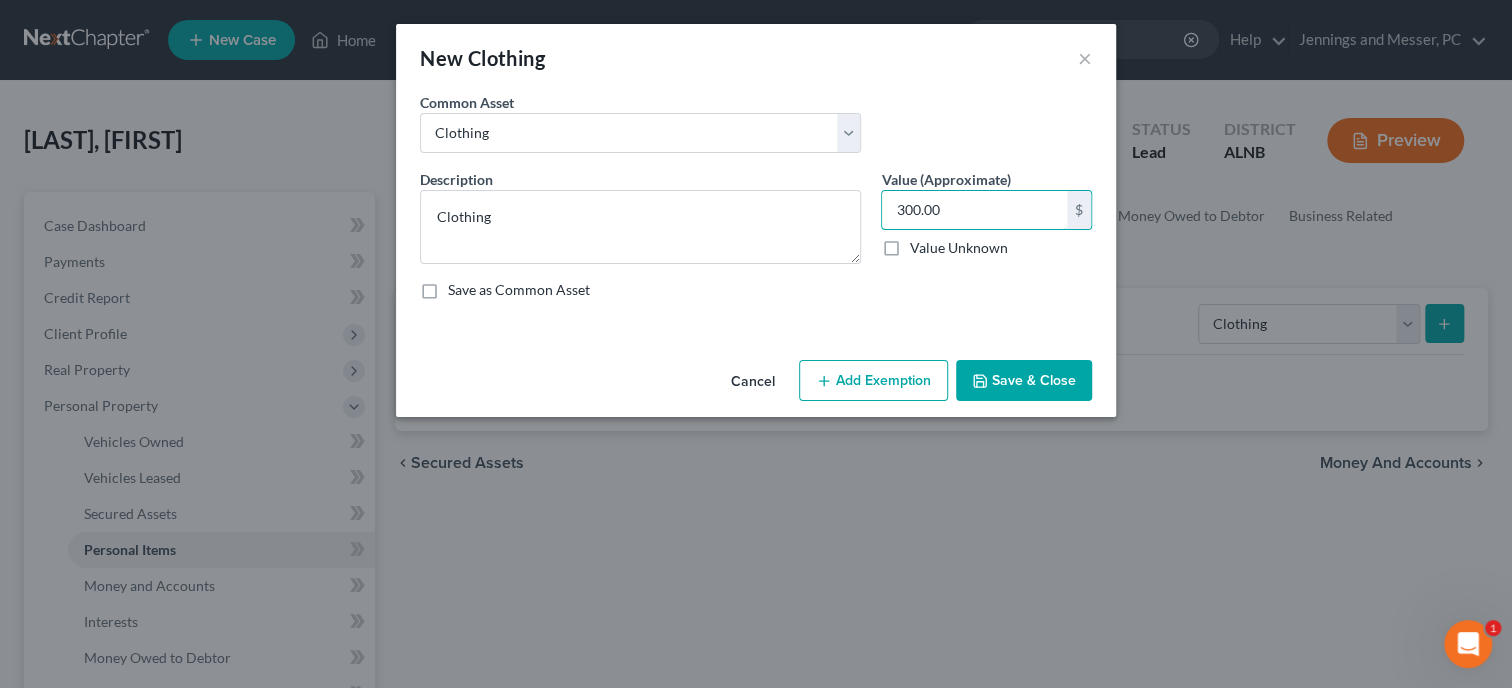 type on "300.00" 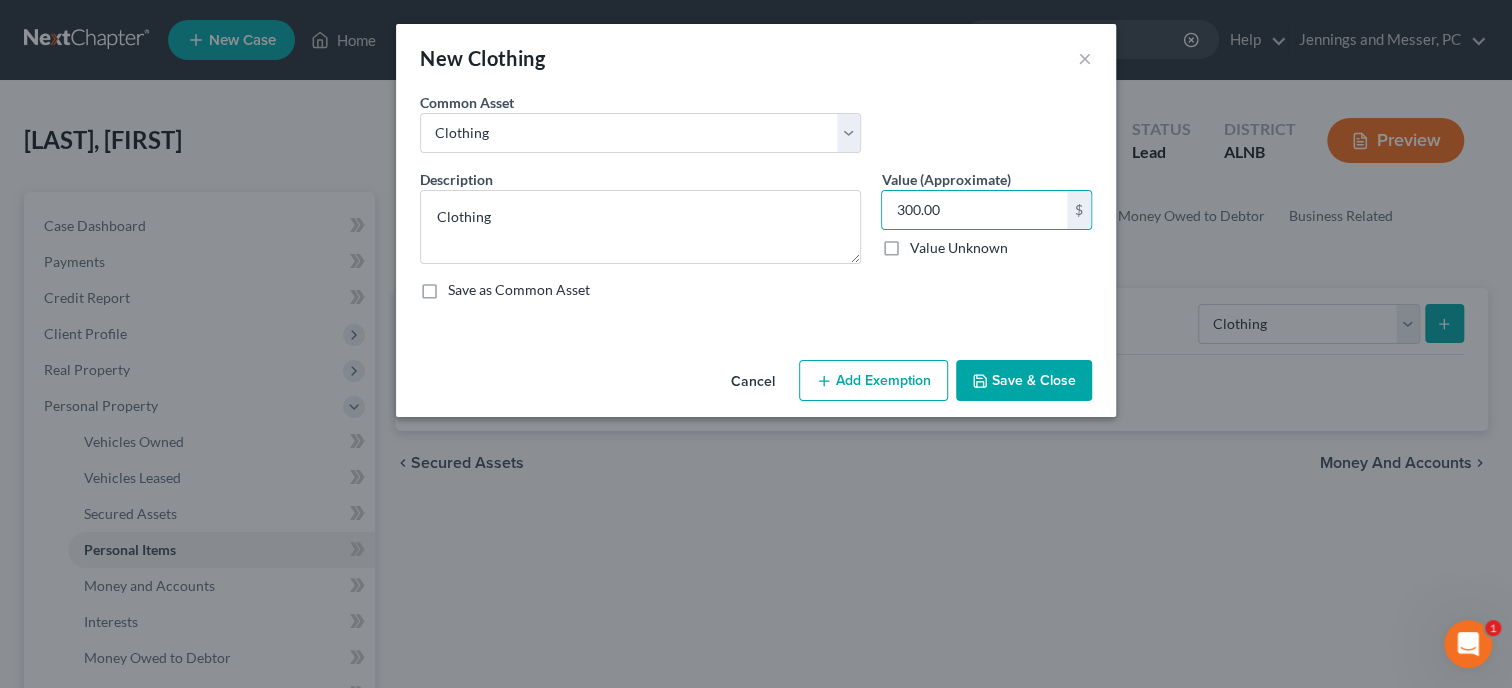 click on "Add Exemption" at bounding box center [873, 381] 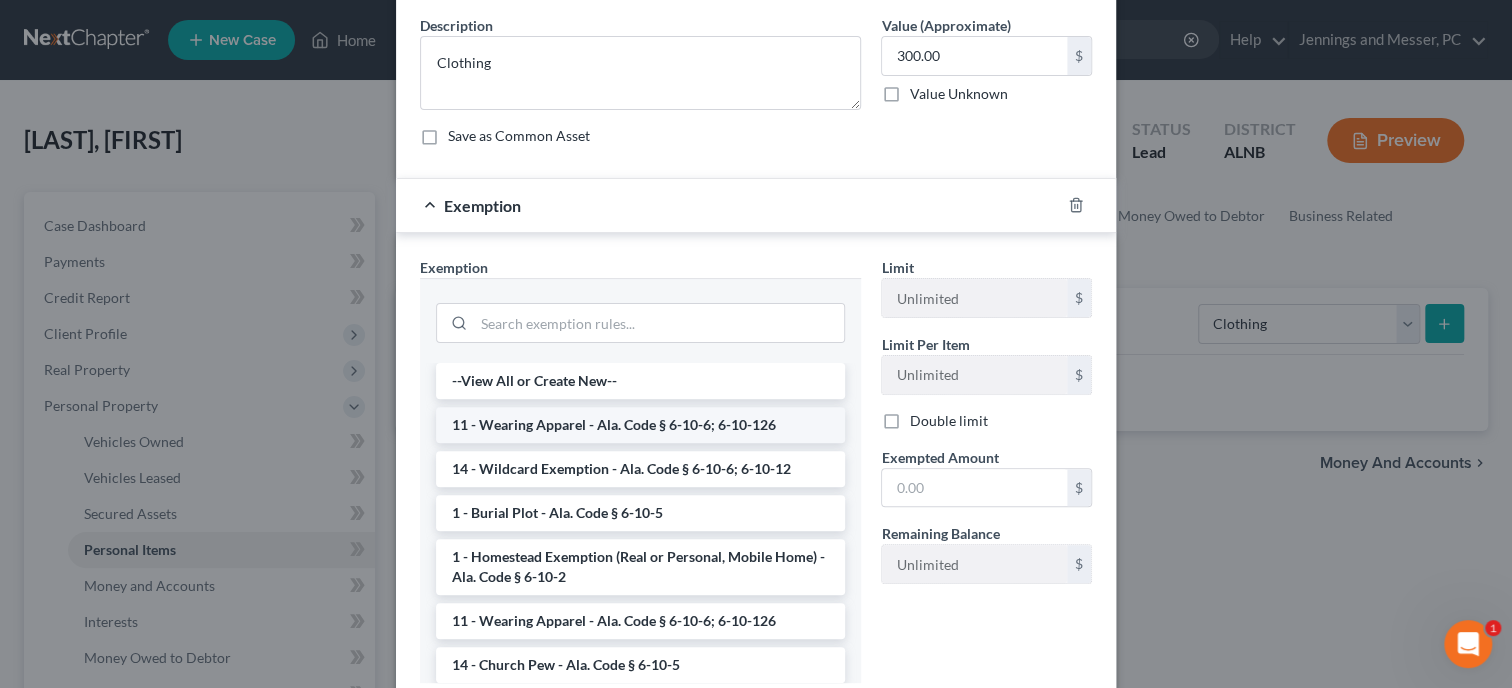 scroll, scrollTop: 205, scrollLeft: 0, axis: vertical 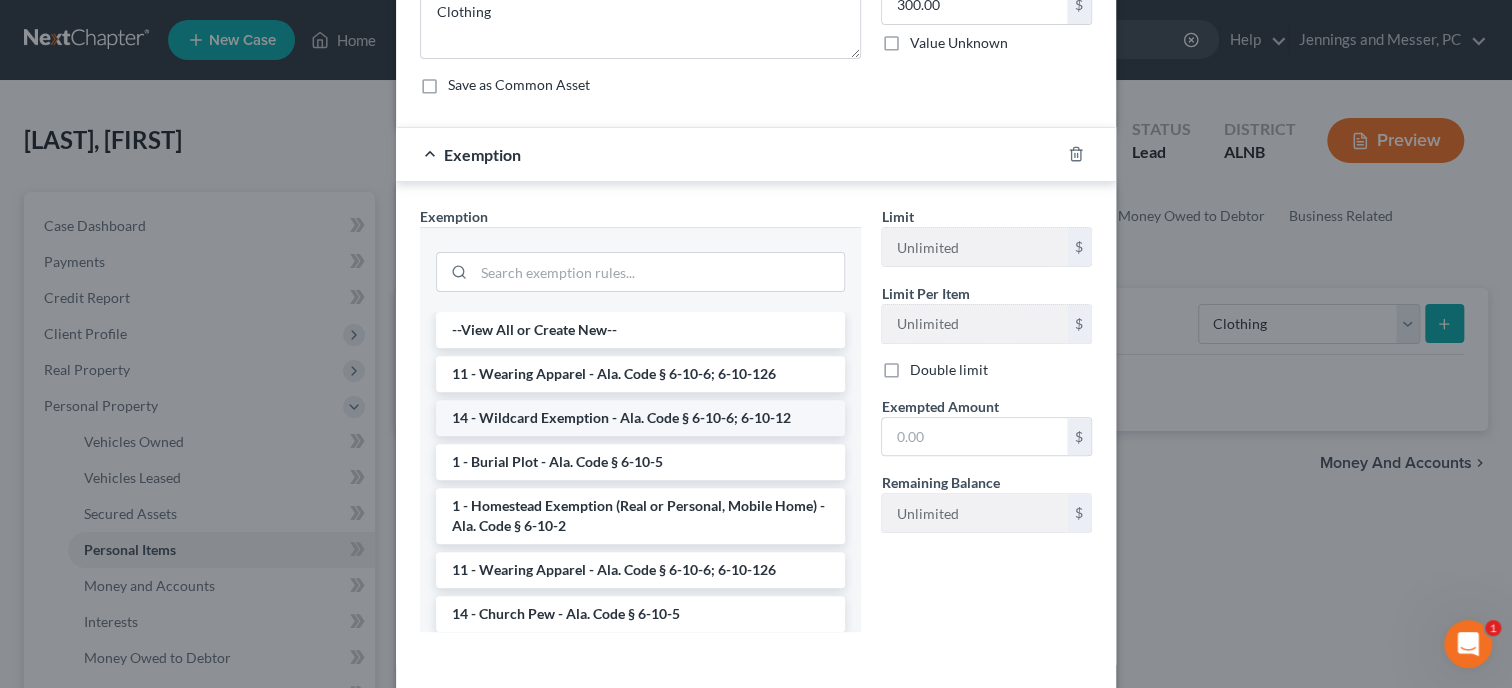 click on "14 - Wildcard Exemption - Ala. Code § 6-10-6; 6-10-12" at bounding box center [640, 418] 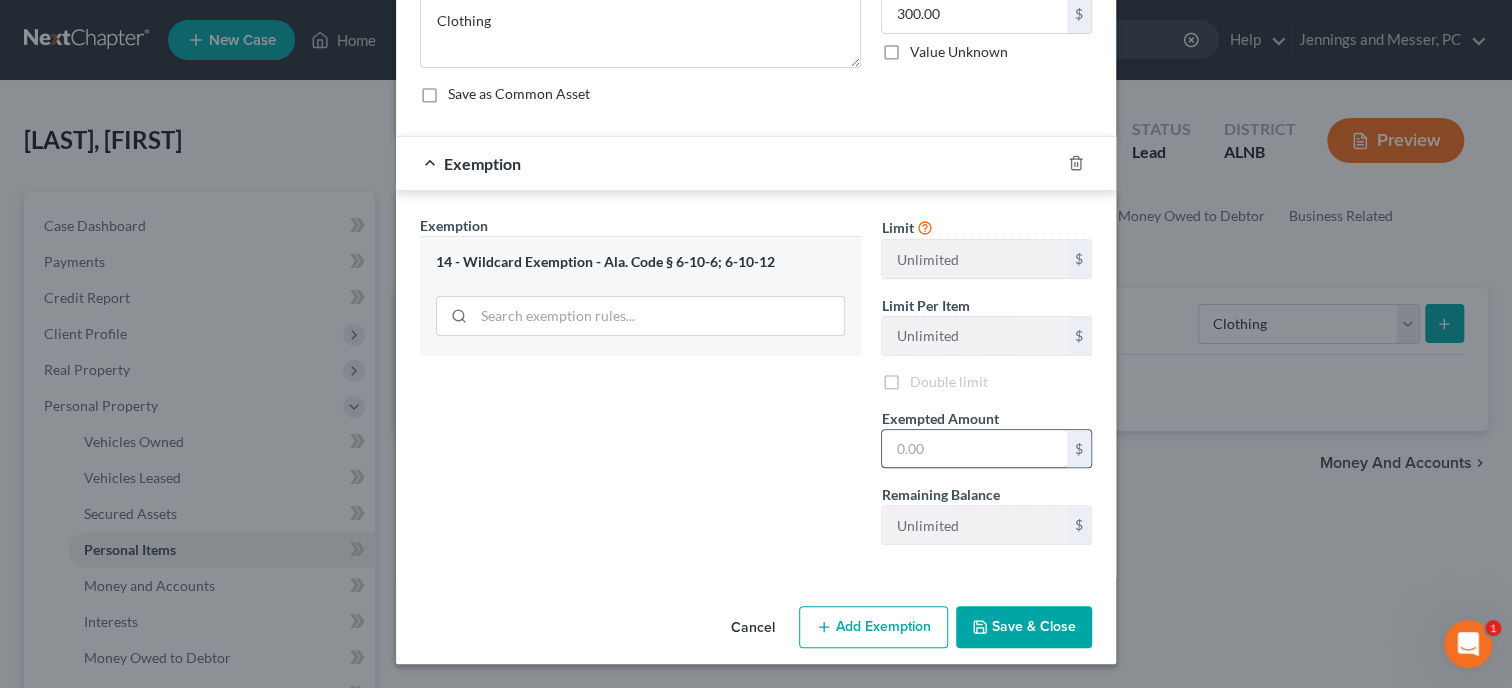 scroll, scrollTop: 191, scrollLeft: 0, axis: vertical 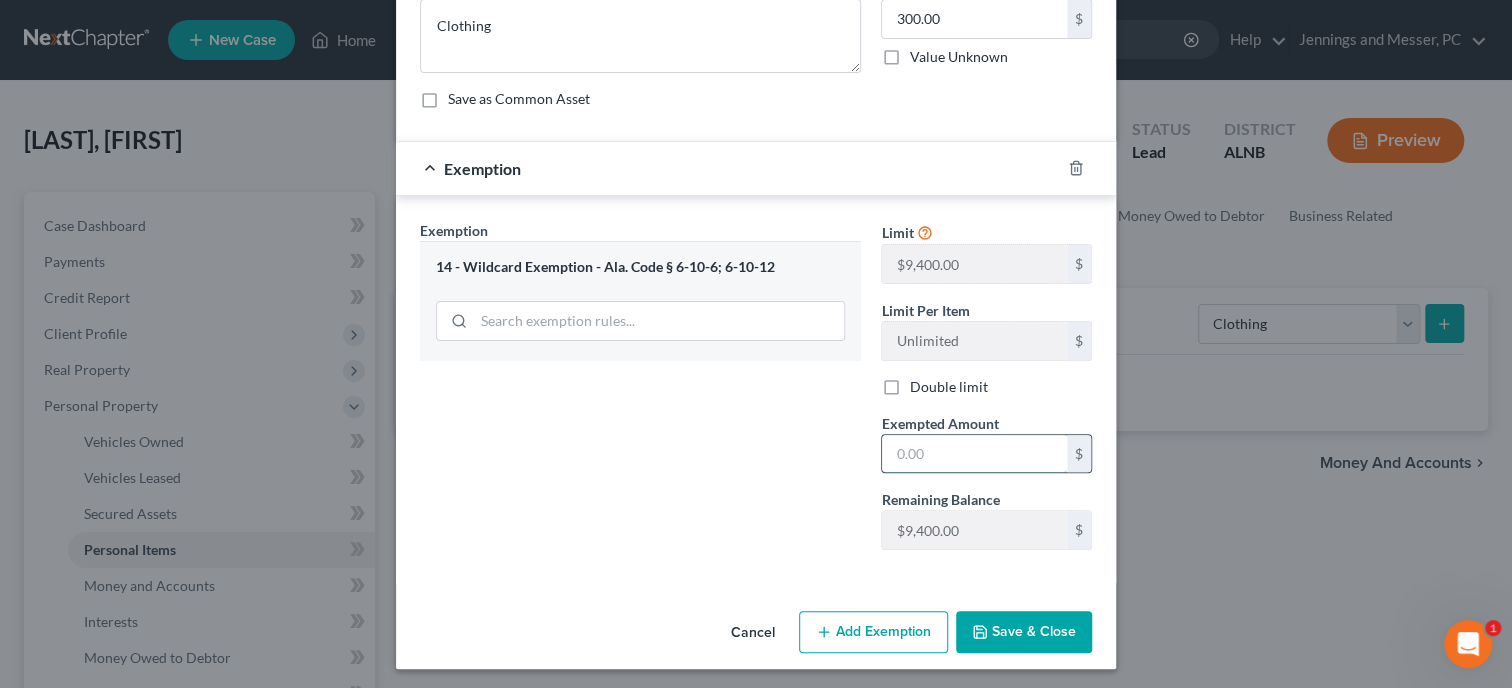 click at bounding box center [974, 454] 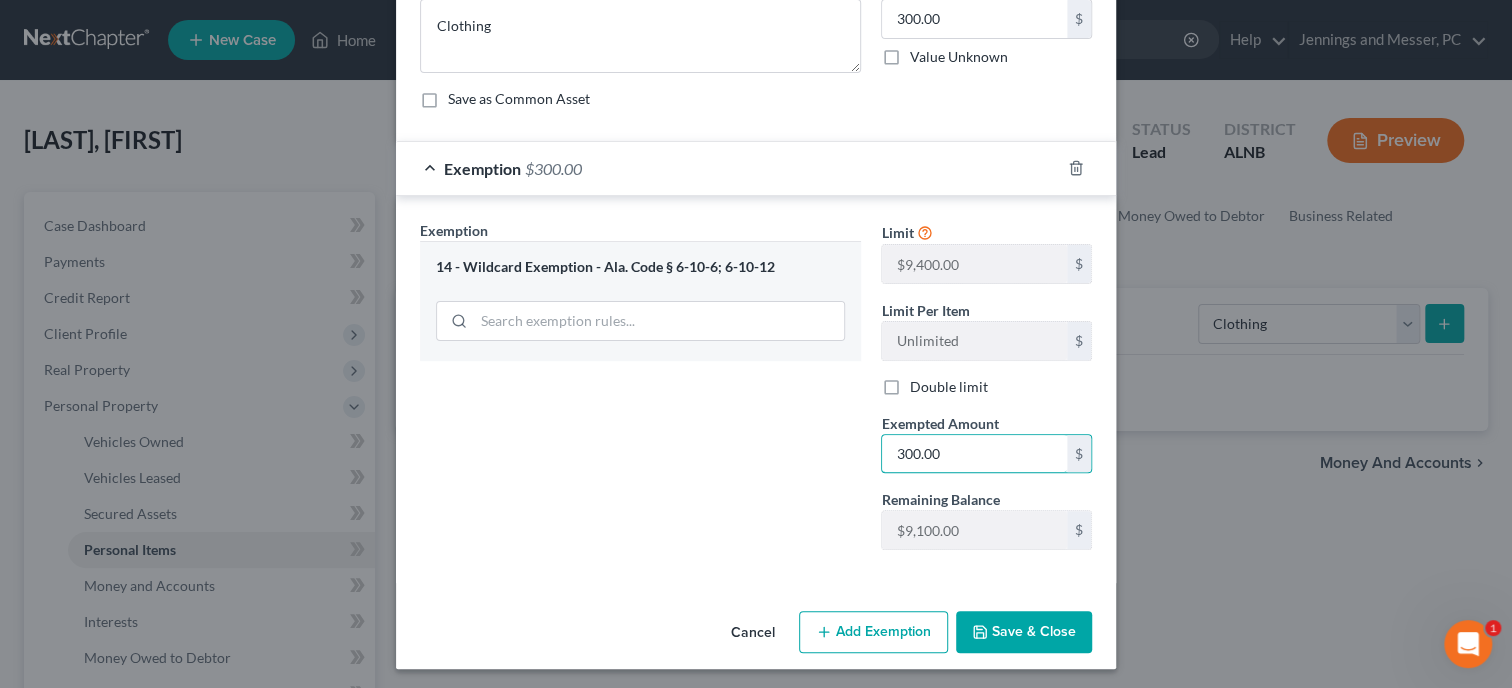 type on "300.00" 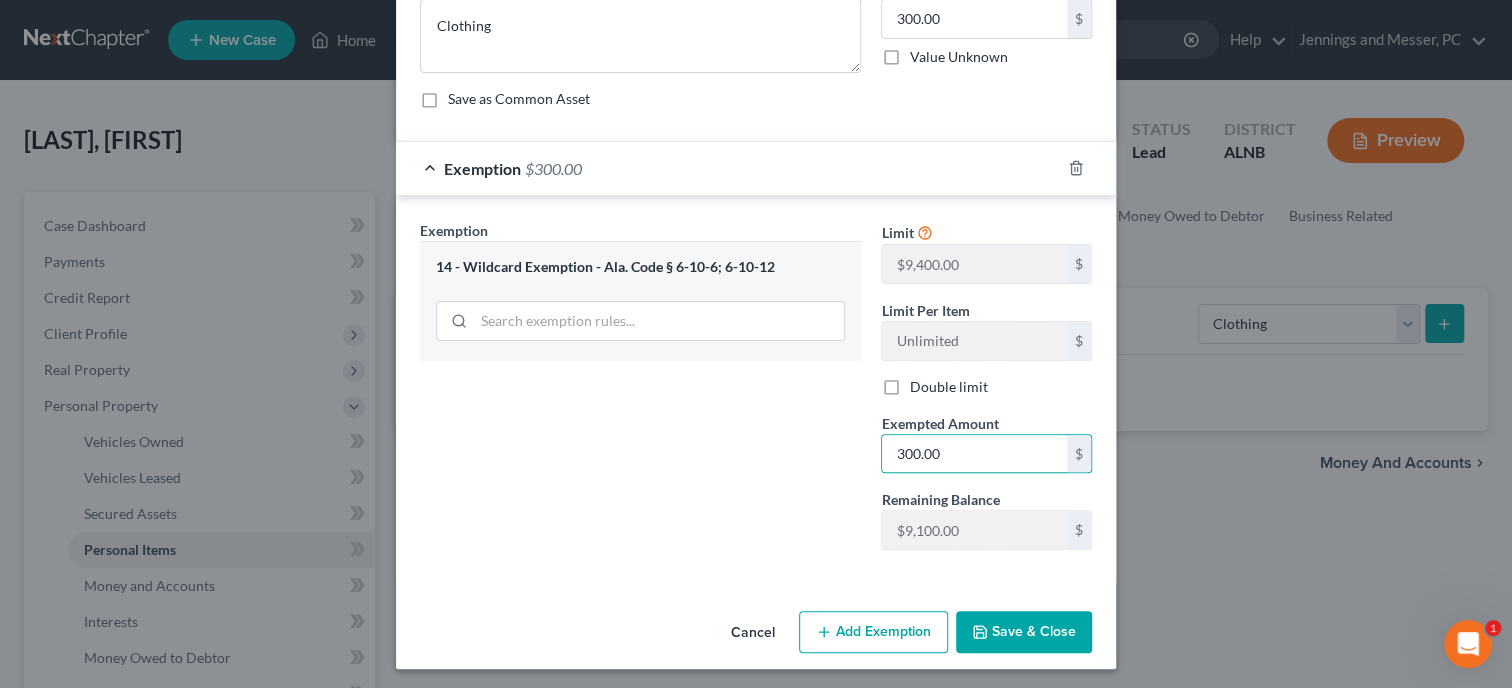 click on "Save & Close" at bounding box center (1024, 632) 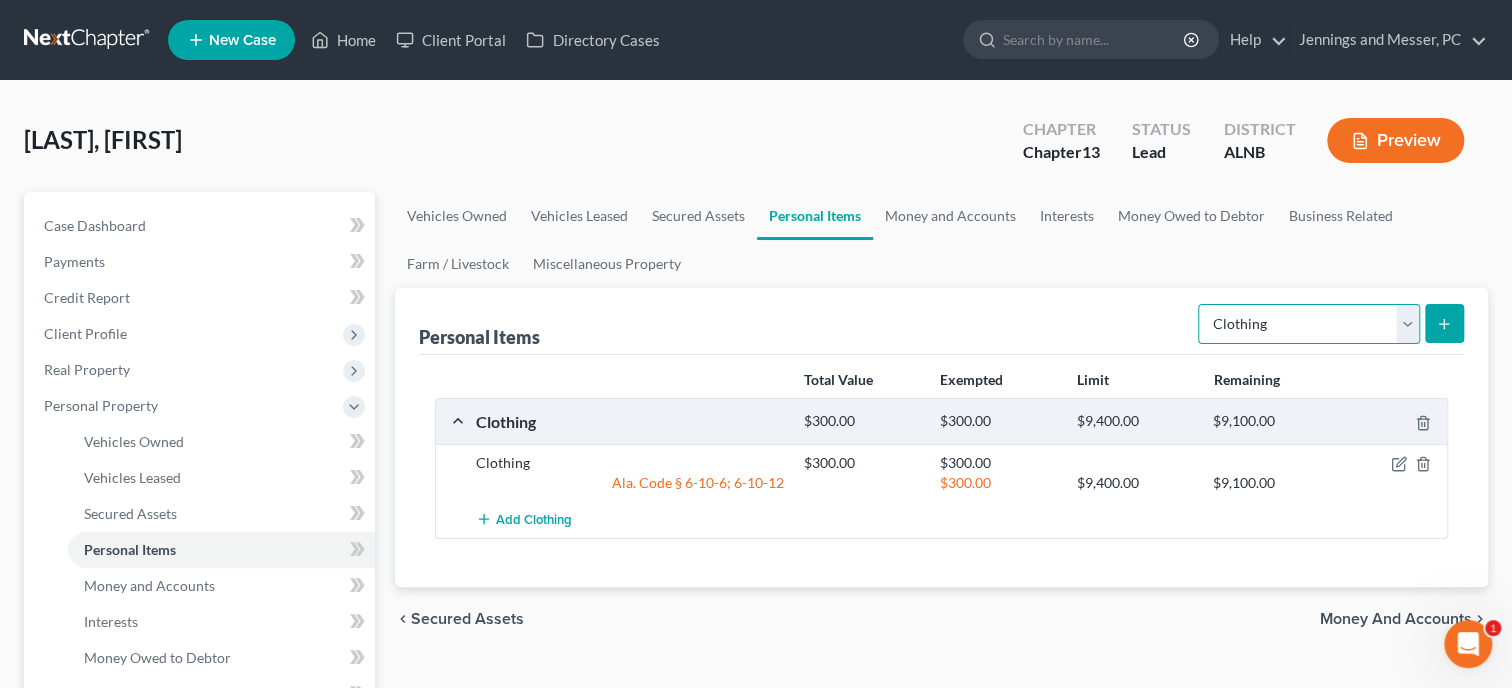 select on "electronics" 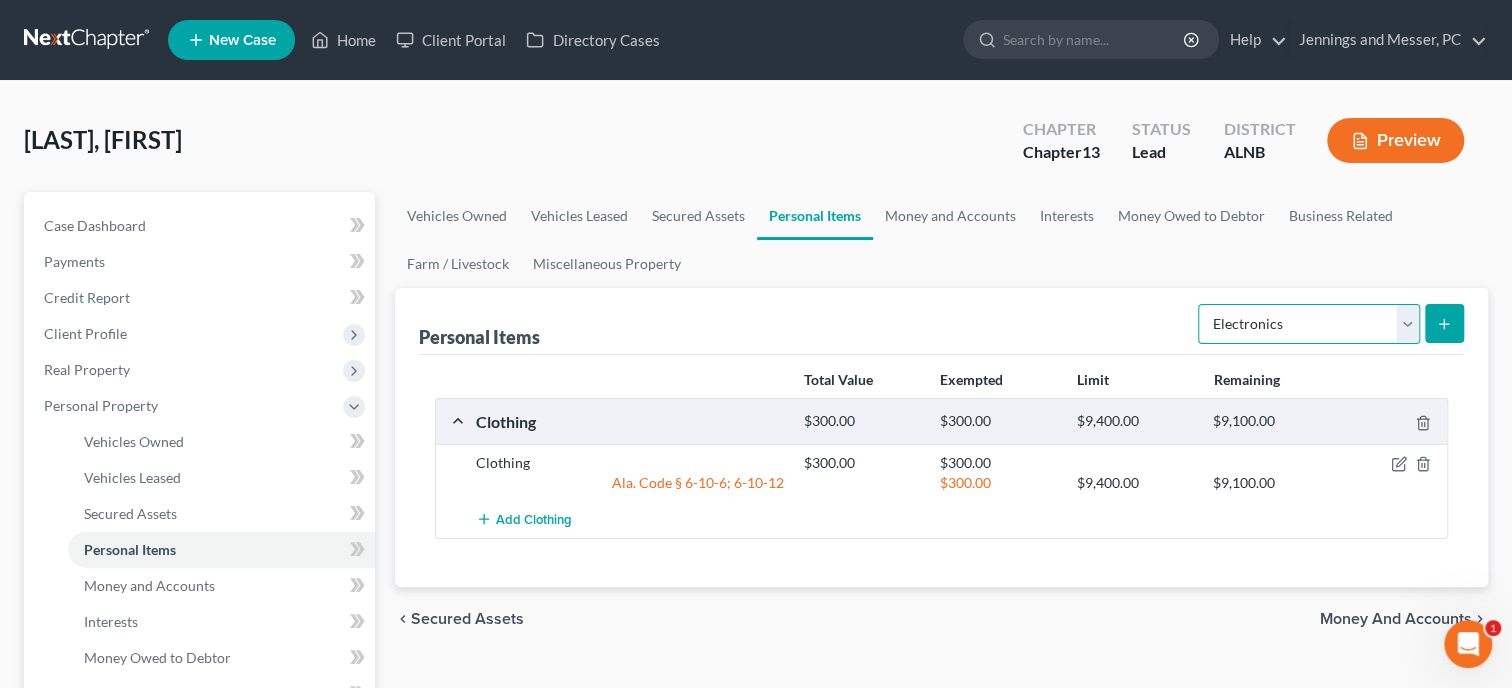 click on "Electronics" at bounding box center (0, 0) 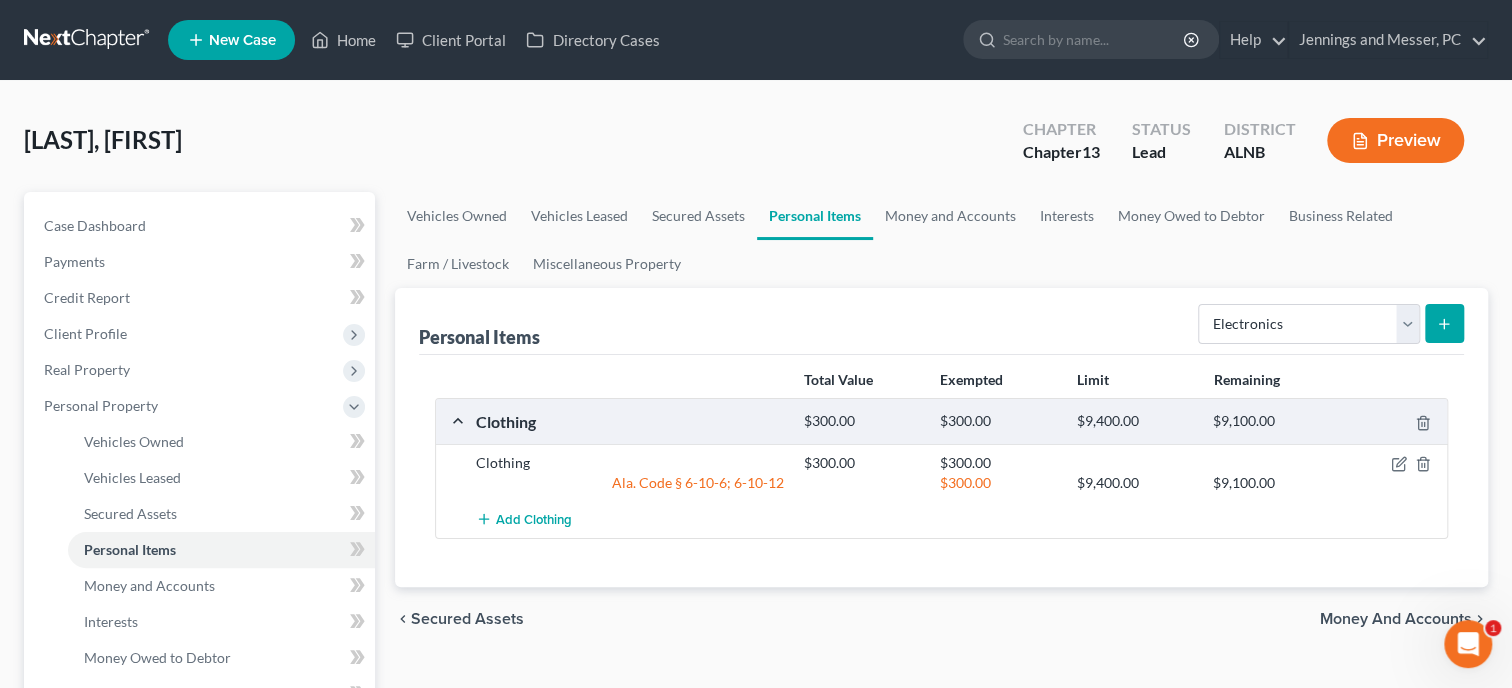 click at bounding box center [1444, 323] 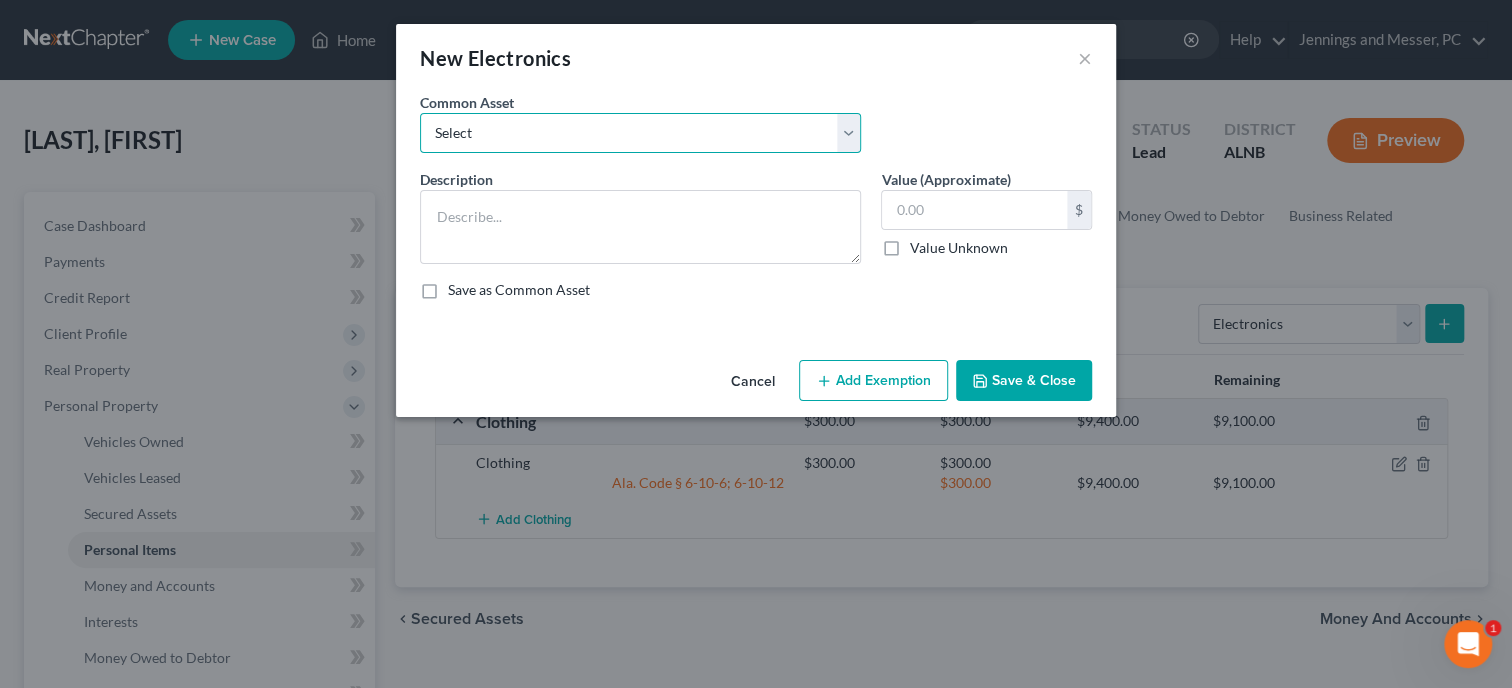 click on "Select Misc. Electronics Misc. Electronics Television, Miscellaneous Electronics Misc. Electronics" at bounding box center (640, 133) 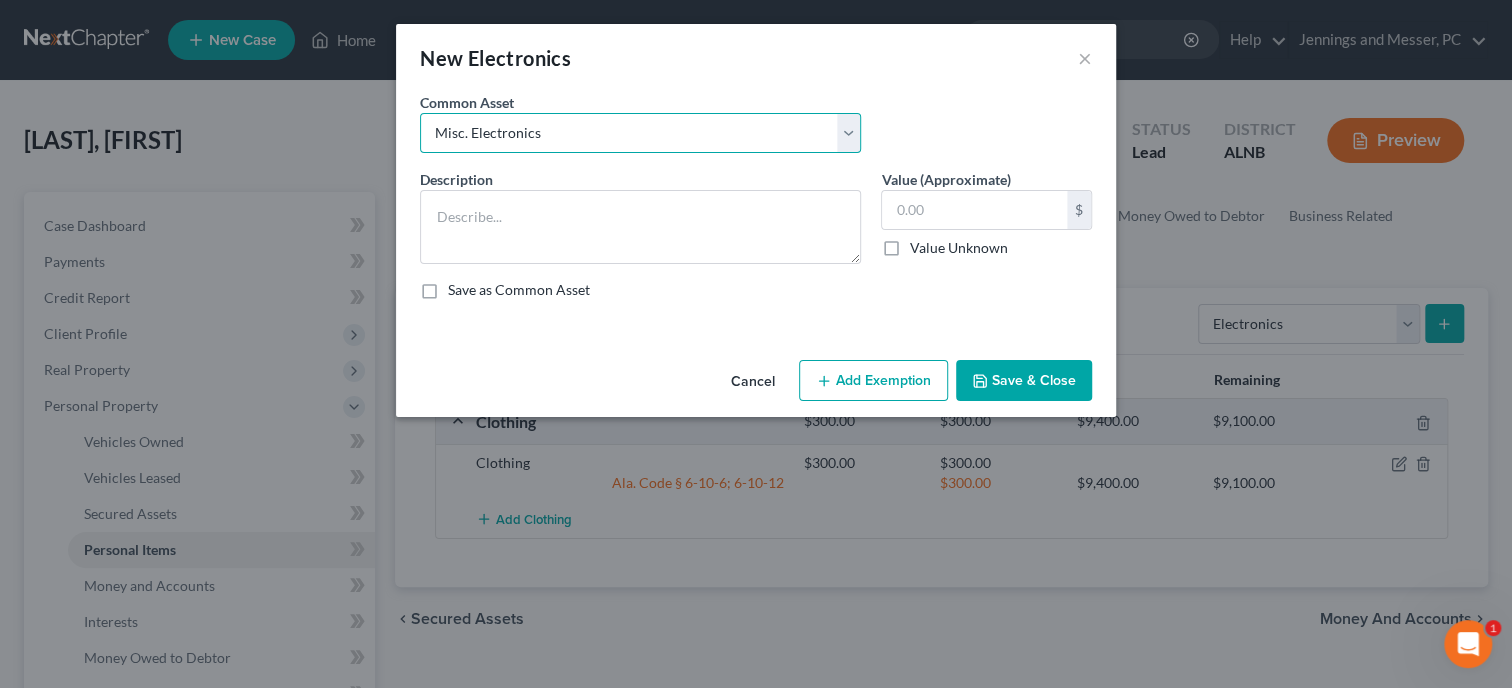 click on "Misc. Electronics" at bounding box center (0, 0) 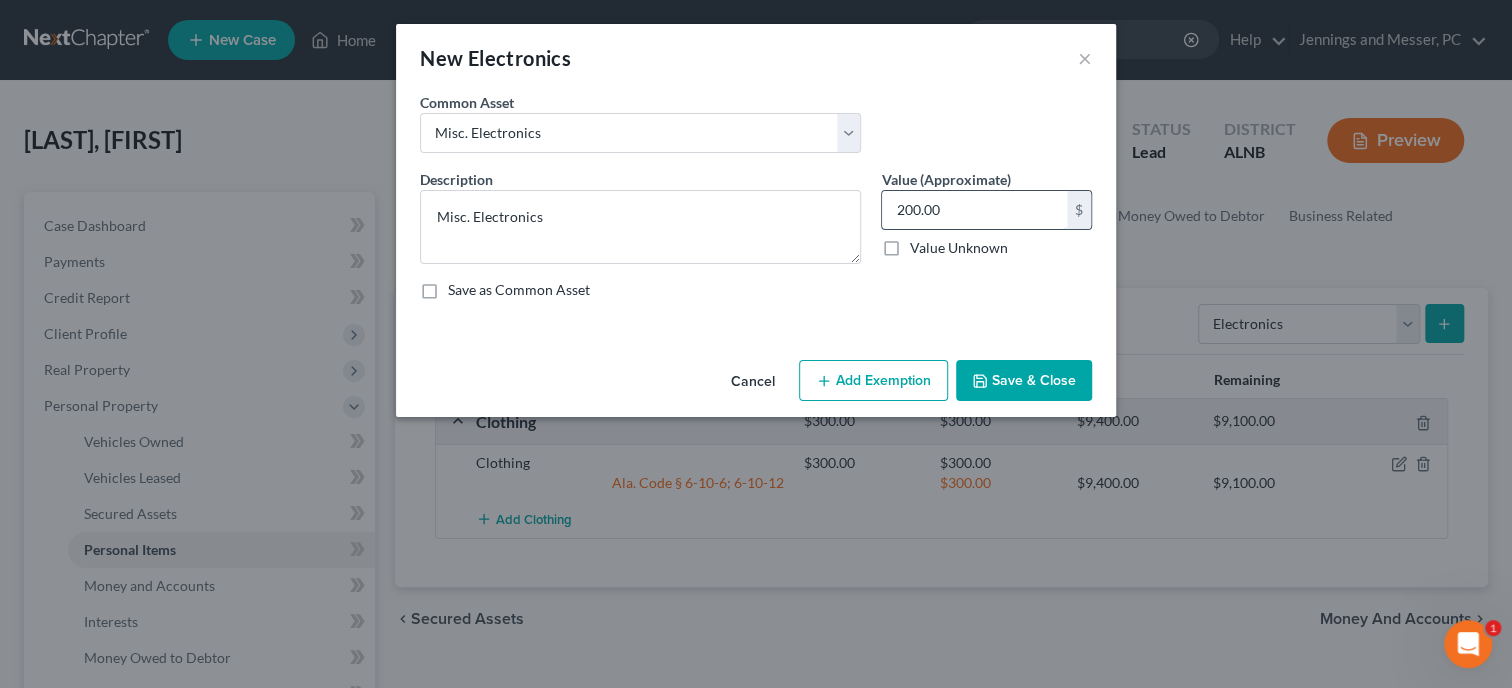click on "200.00" at bounding box center [974, 210] 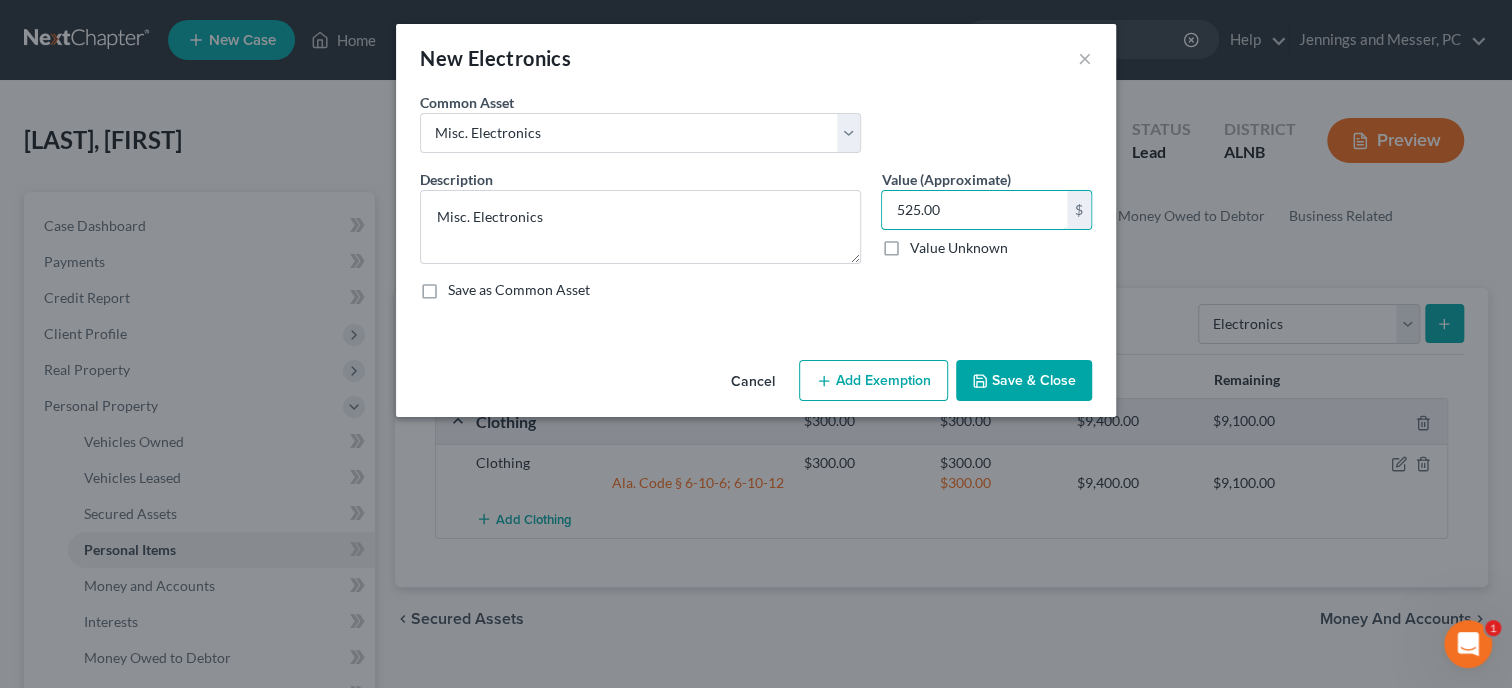 type on "525.00" 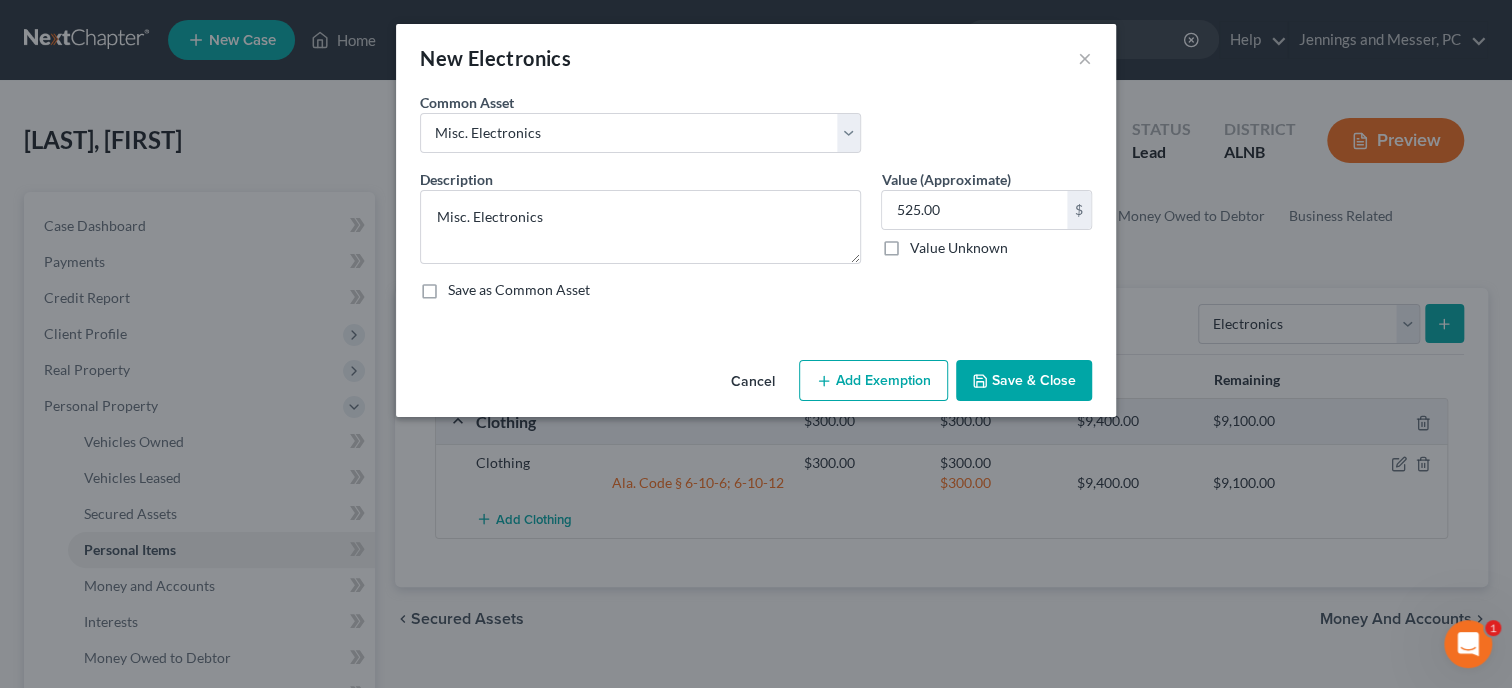 click on "Add Exemption" at bounding box center (873, 381) 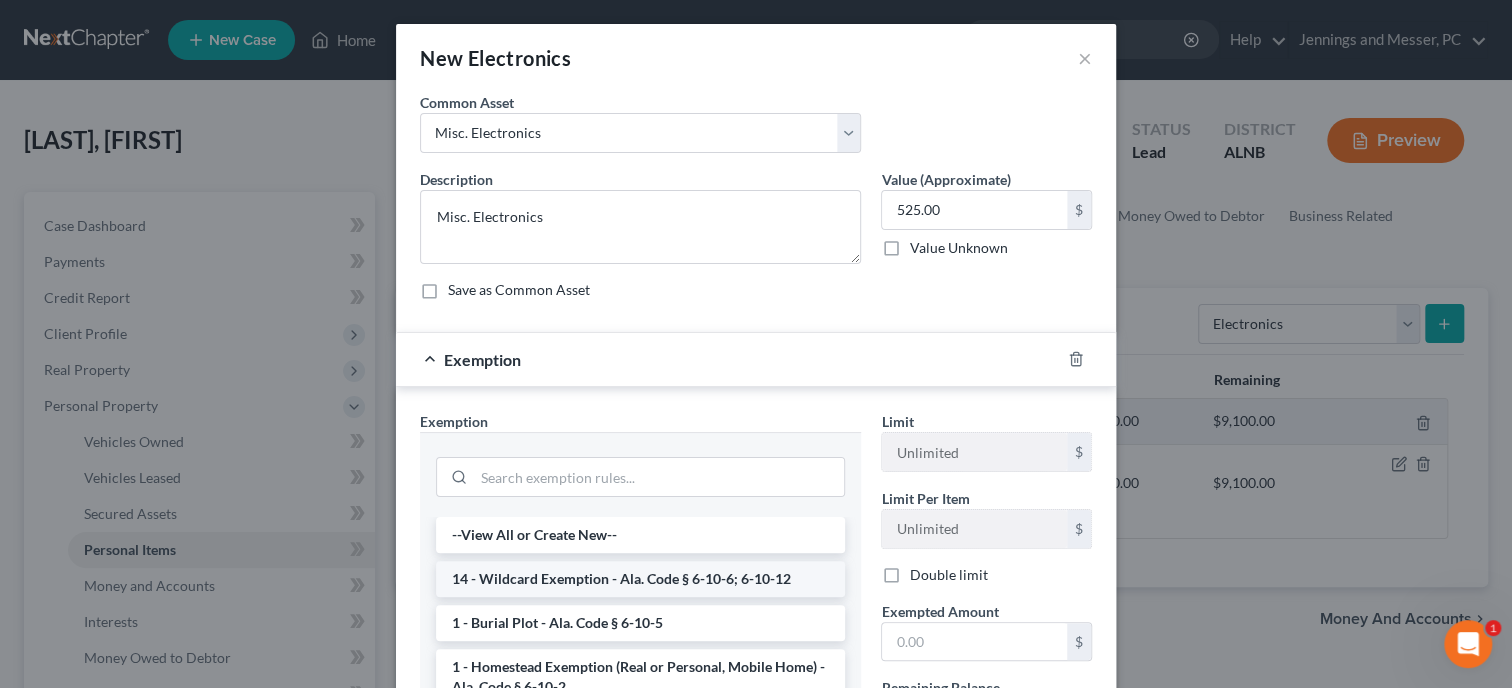 click on "14 - Wildcard Exemption - Ala. Code § 6-10-6; 6-10-12" at bounding box center (640, 579) 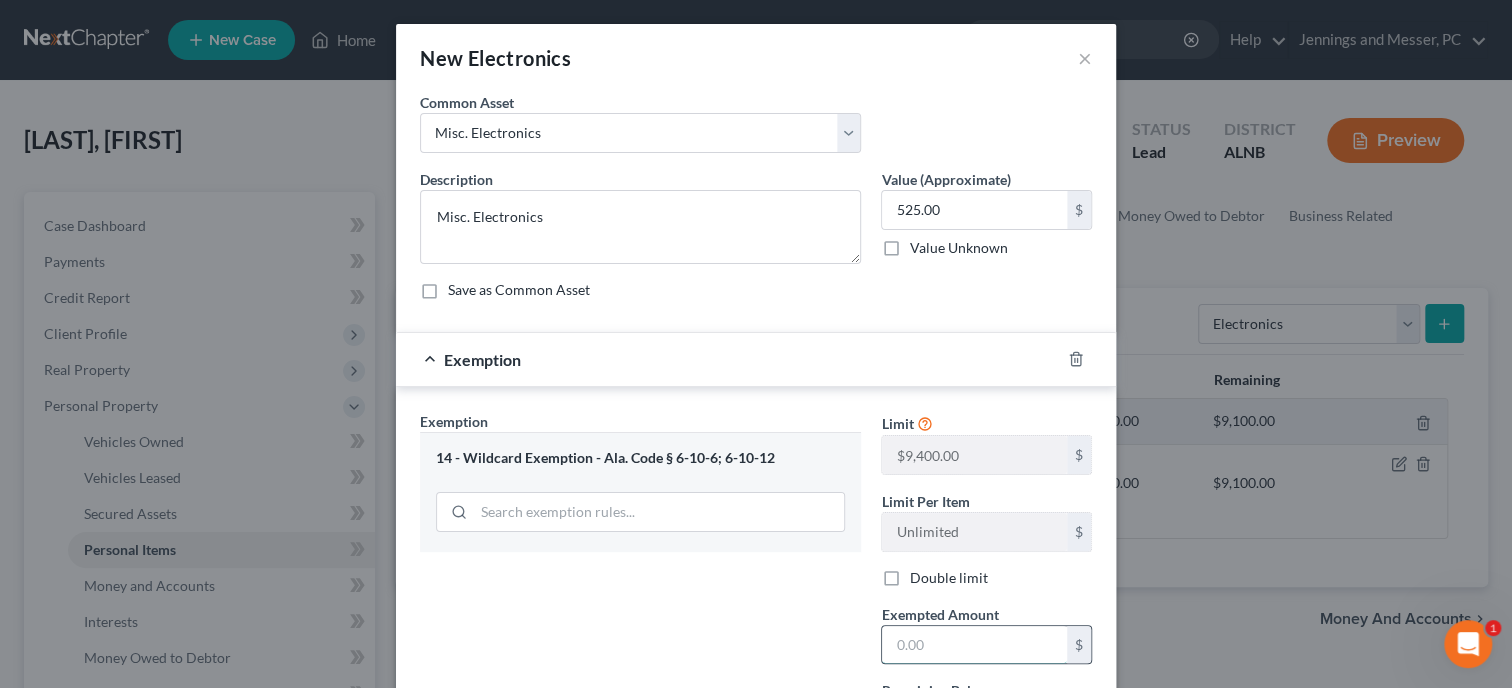 click at bounding box center [974, 645] 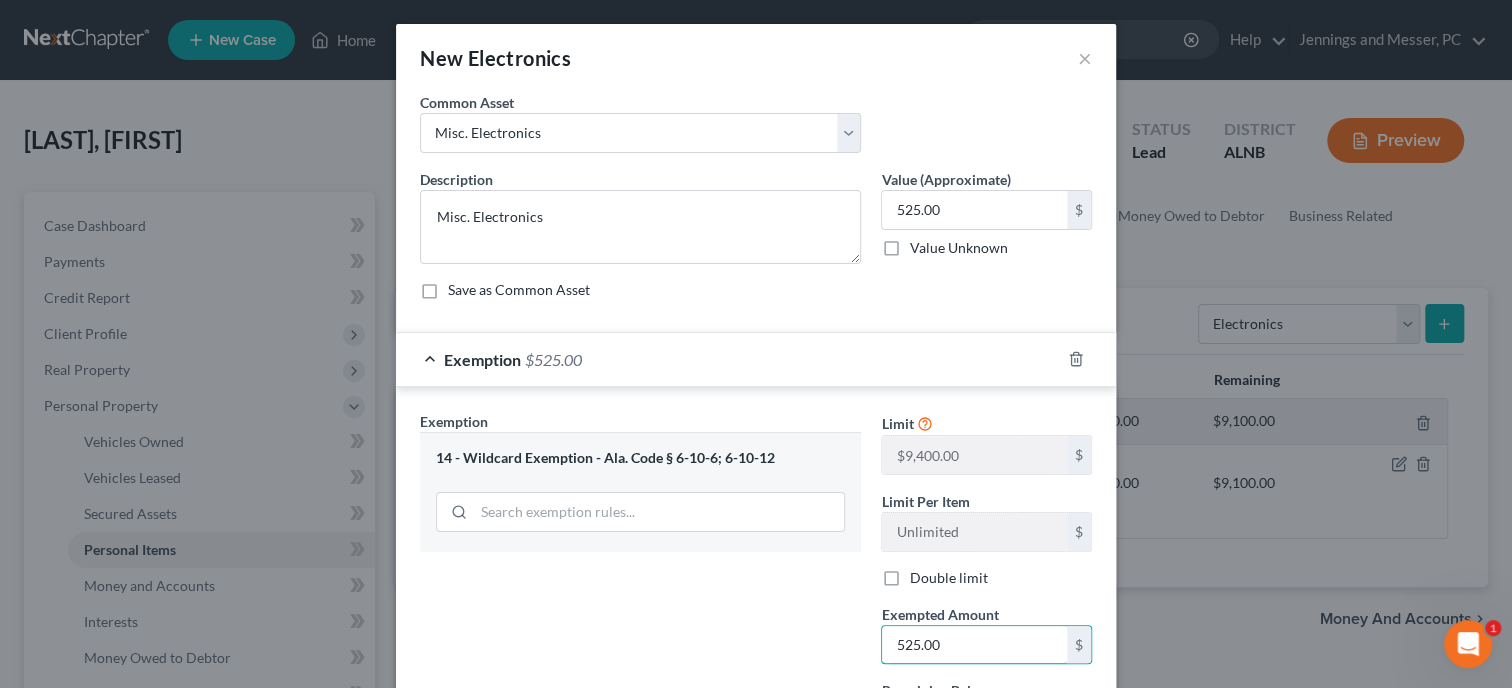 type on "525.00" 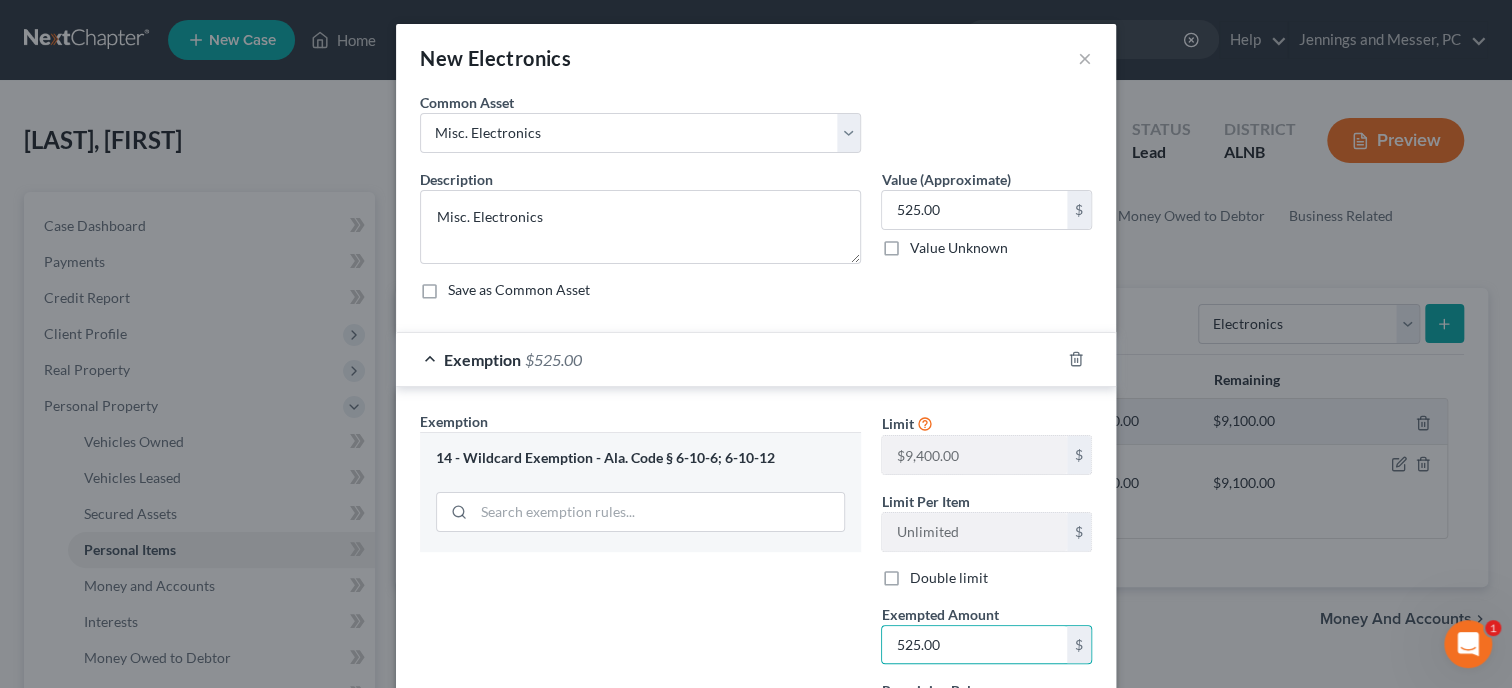 click on "Exemption Set must be selected for CA.
Exemption
*
14 - Wildcard Exemption - Ala. Code § 6-10-6; 6-10-12" at bounding box center (640, 584) 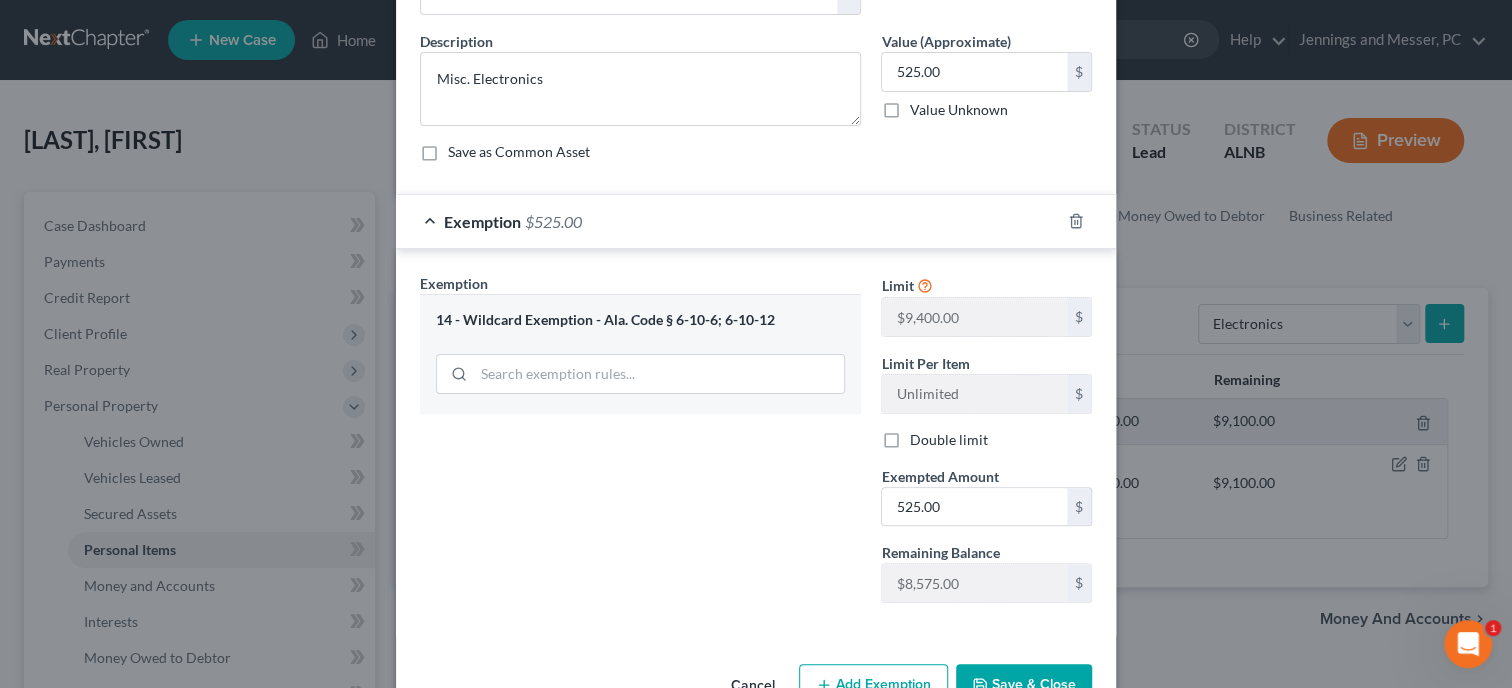 scroll, scrollTop: 193, scrollLeft: 0, axis: vertical 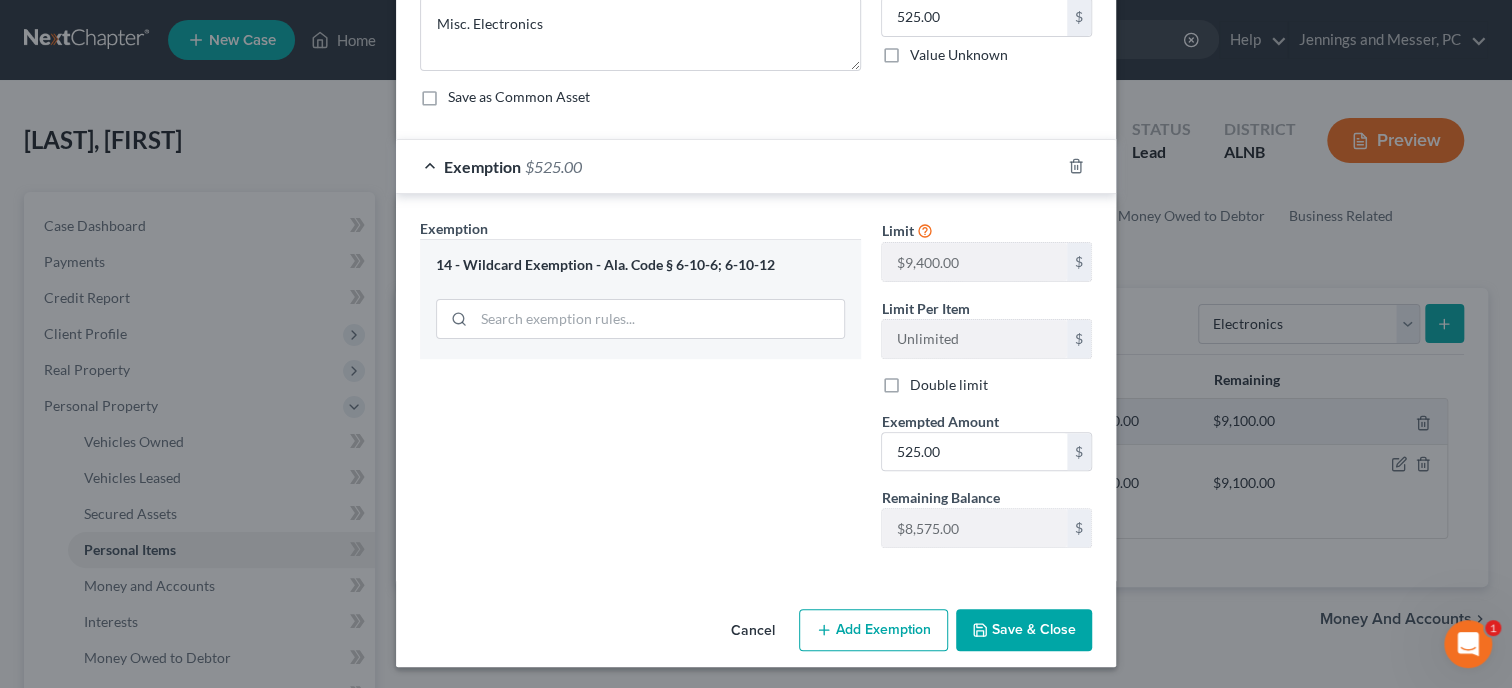 click on "Save & Close" at bounding box center [1024, 630] 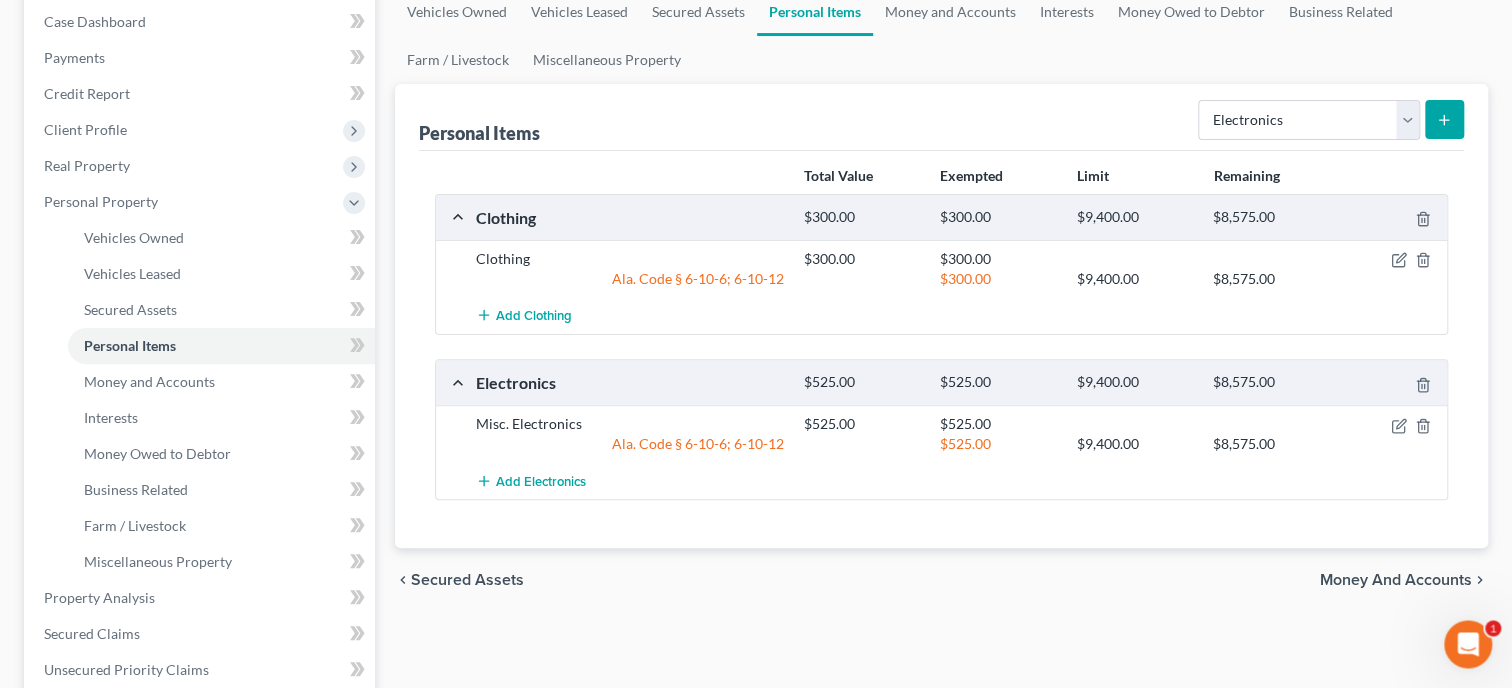 scroll, scrollTop: 205, scrollLeft: 0, axis: vertical 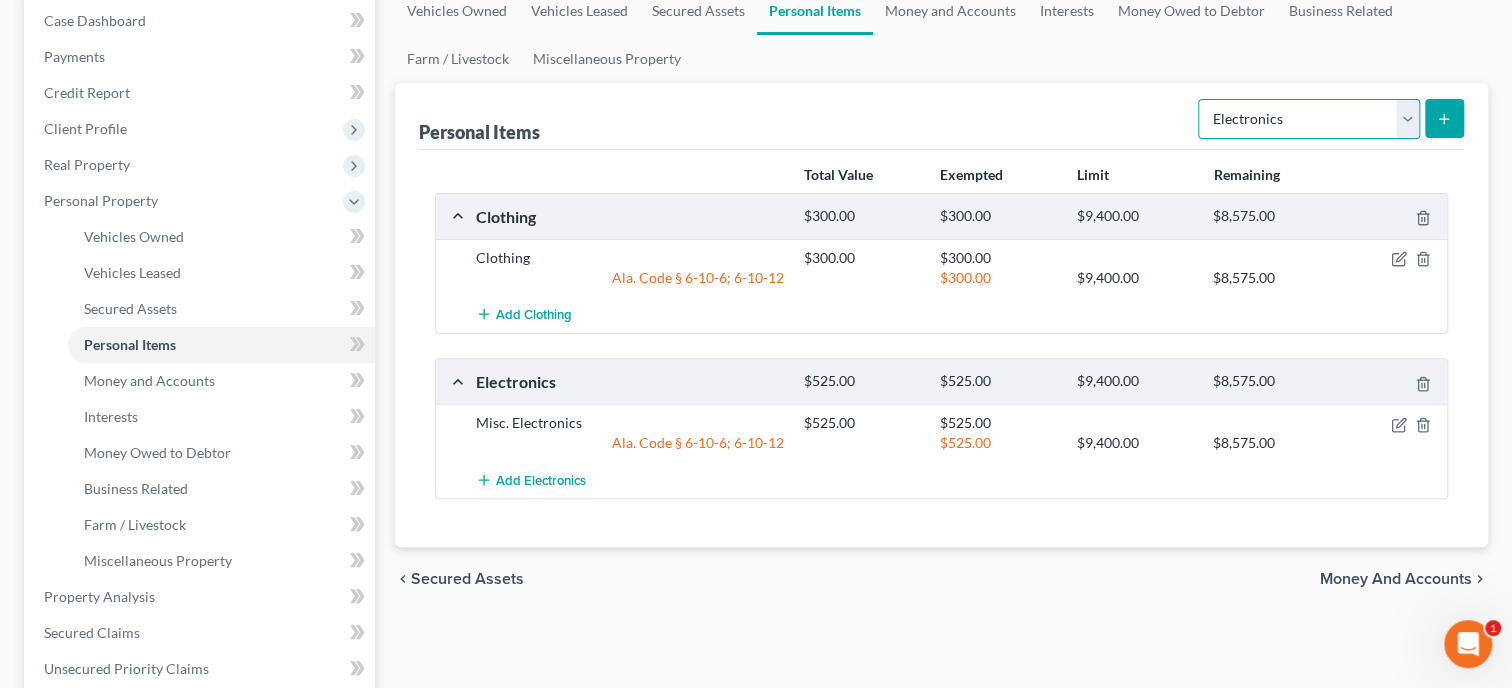 select on "household_goods" 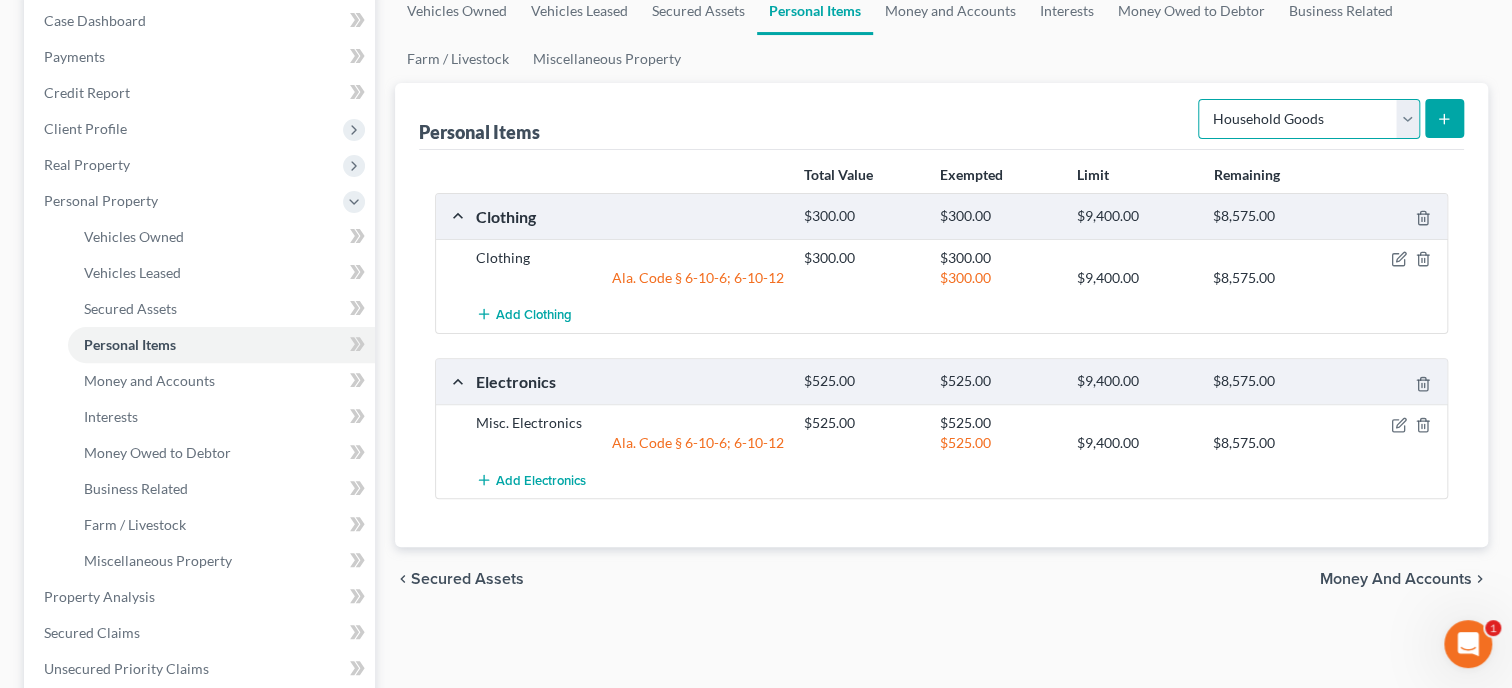 click on "Household Goods" at bounding box center (0, 0) 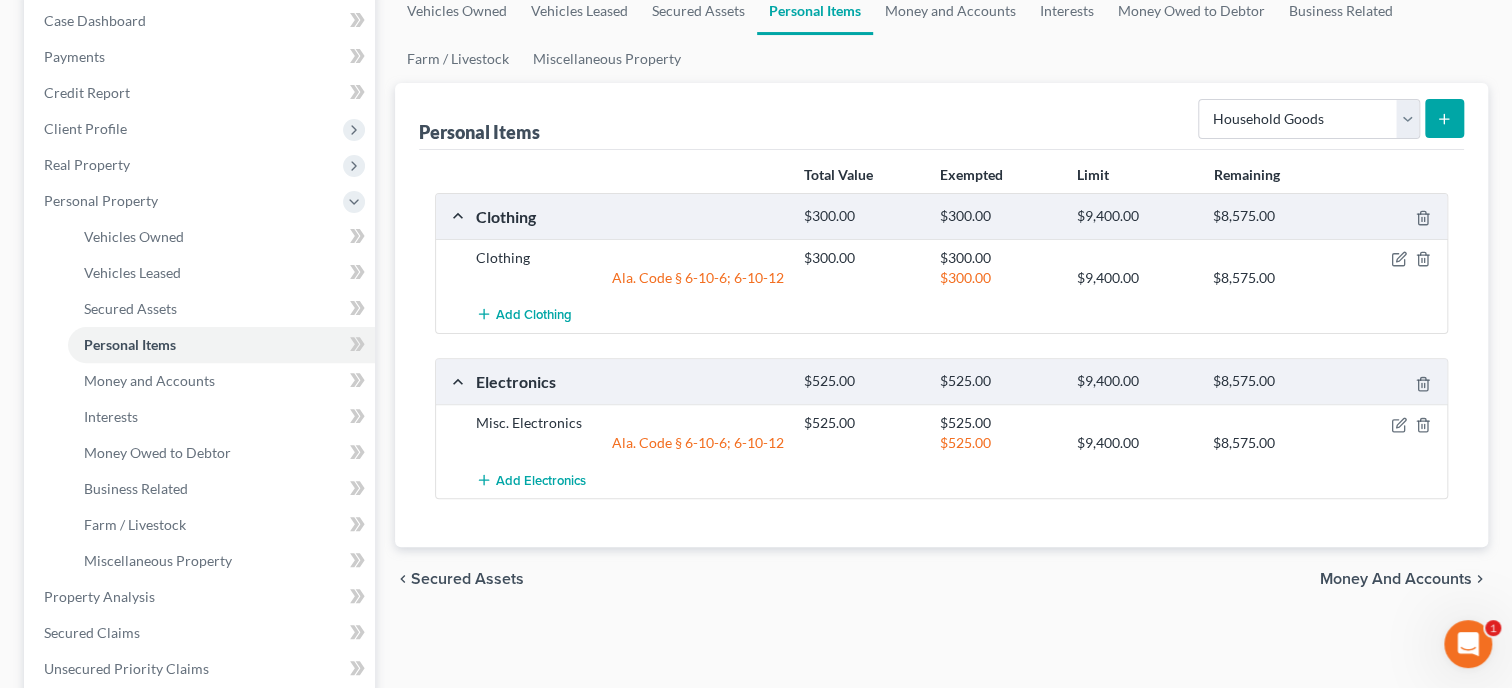 click 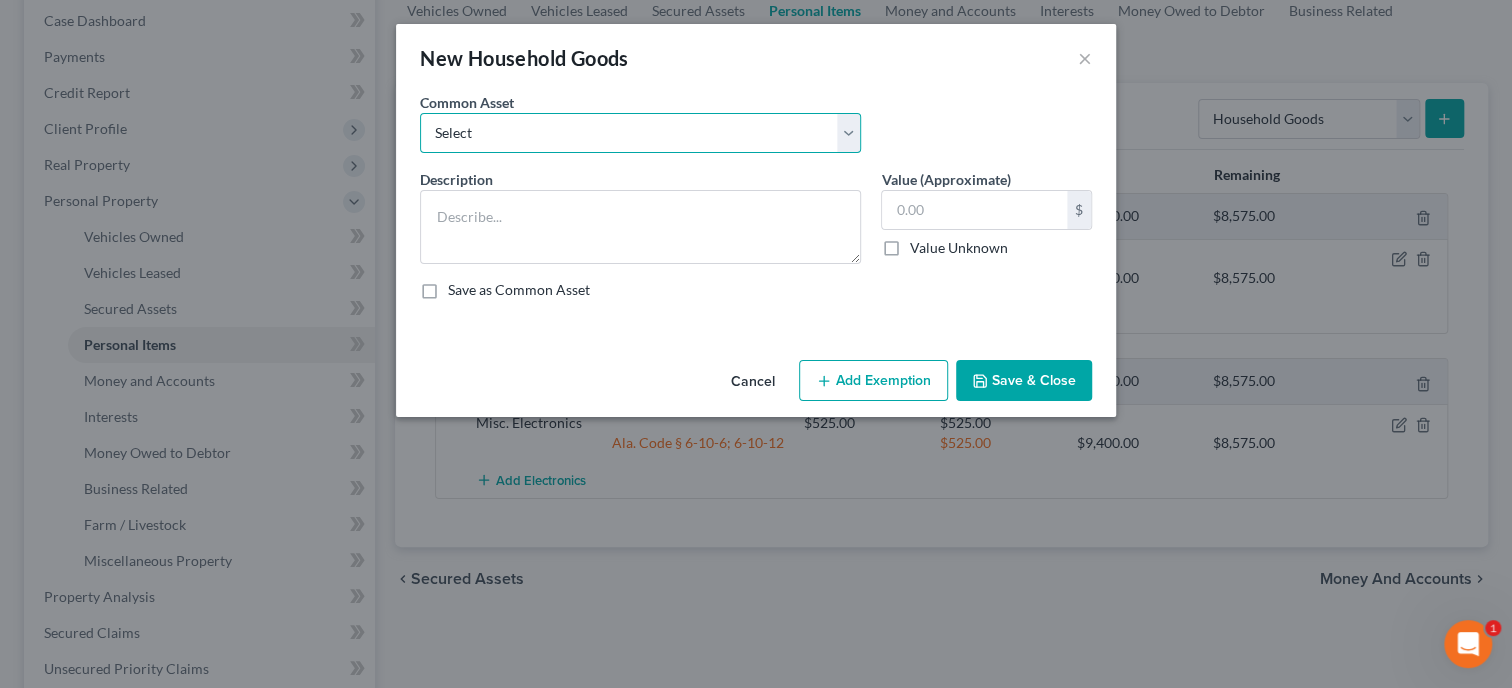select on "0" 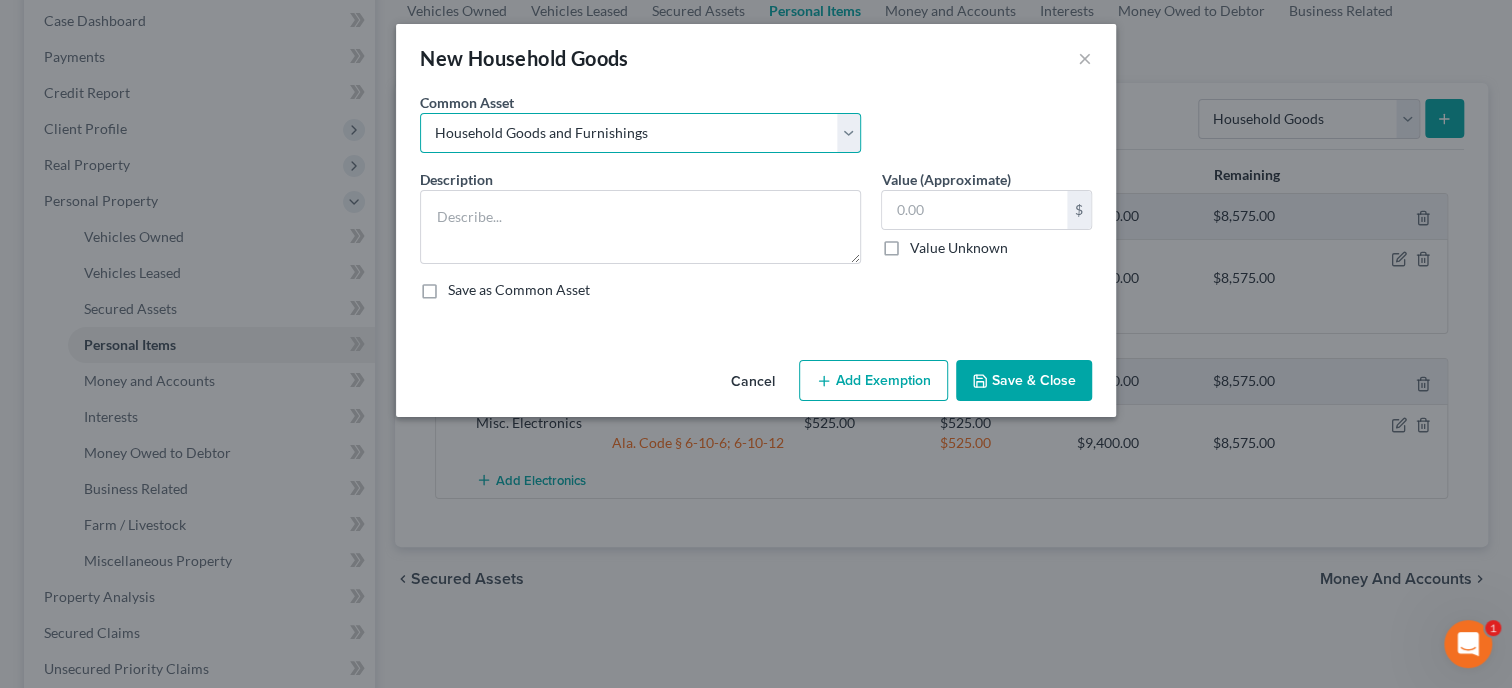 click on "Household Goods and Furnishings" at bounding box center (0, 0) 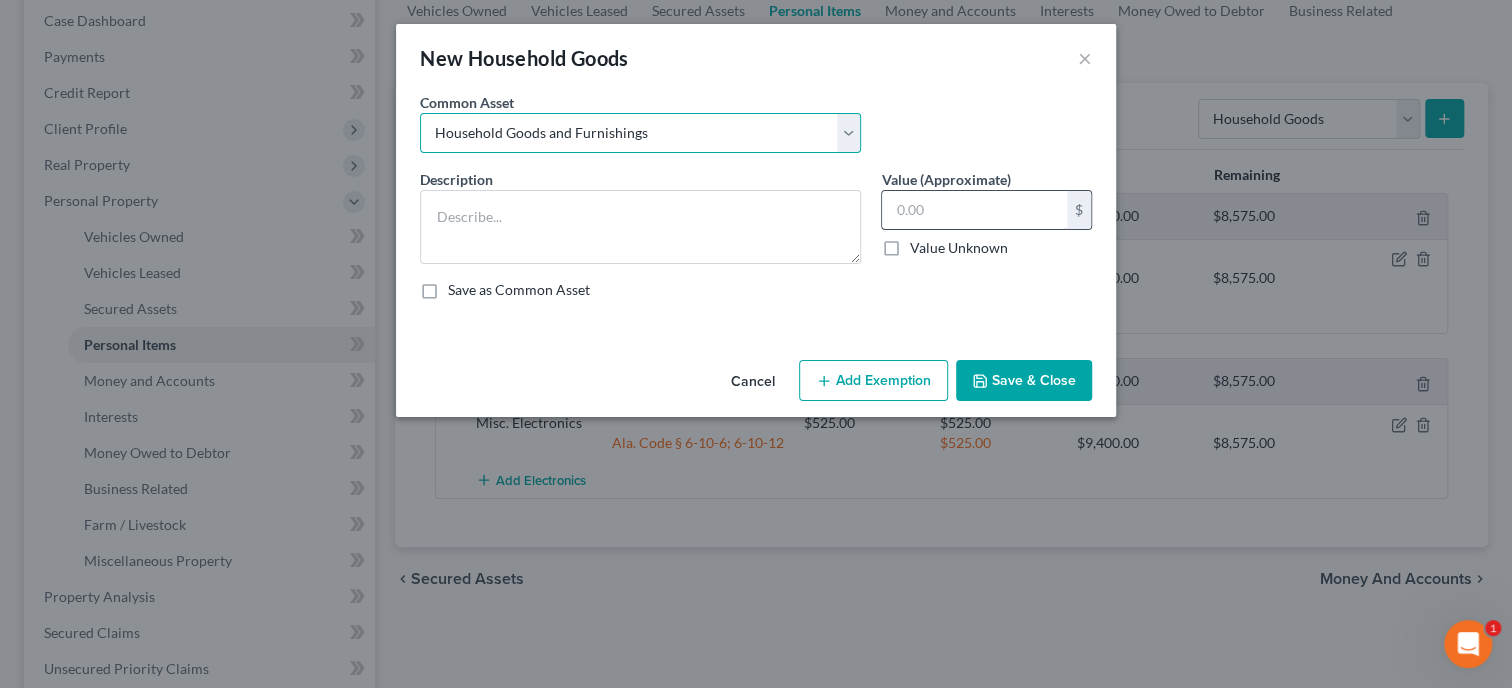 type on "Household Goods and Furnishings" 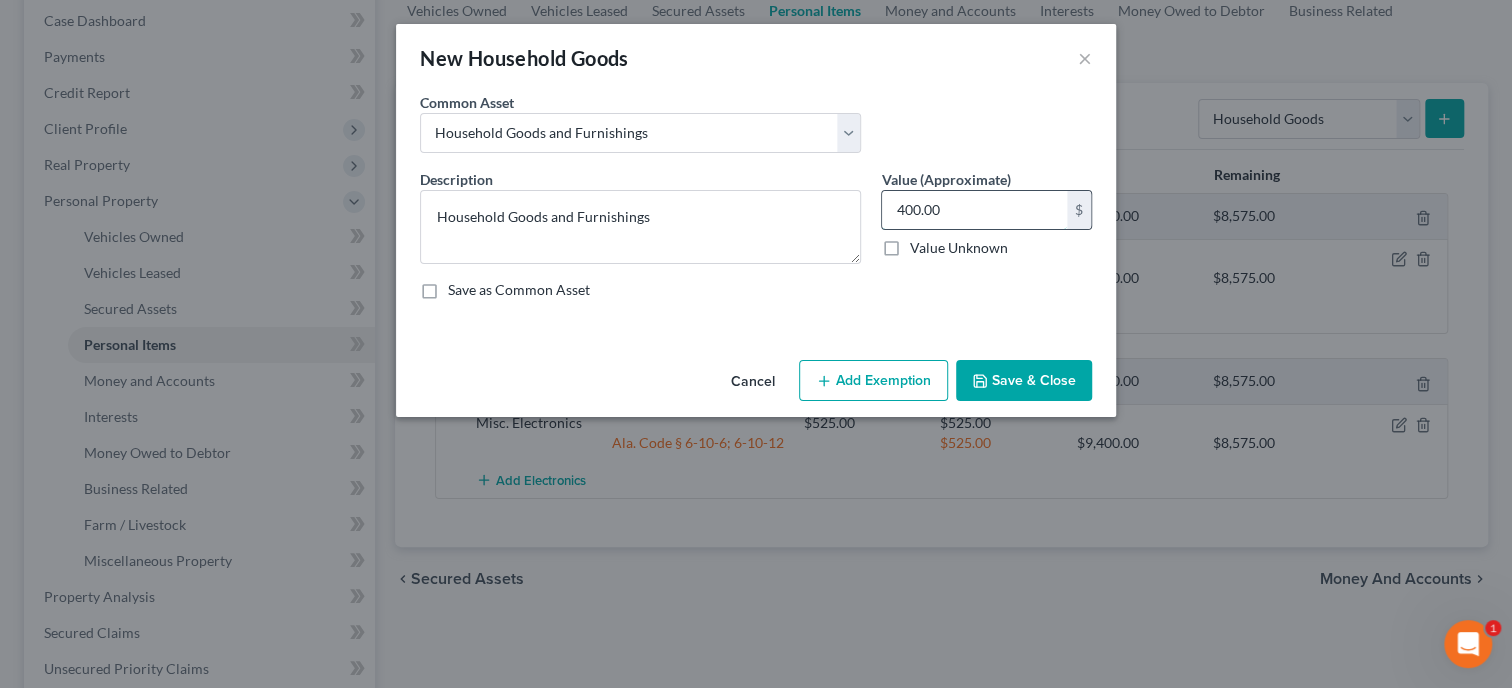 click on "400.00" at bounding box center (974, 210) 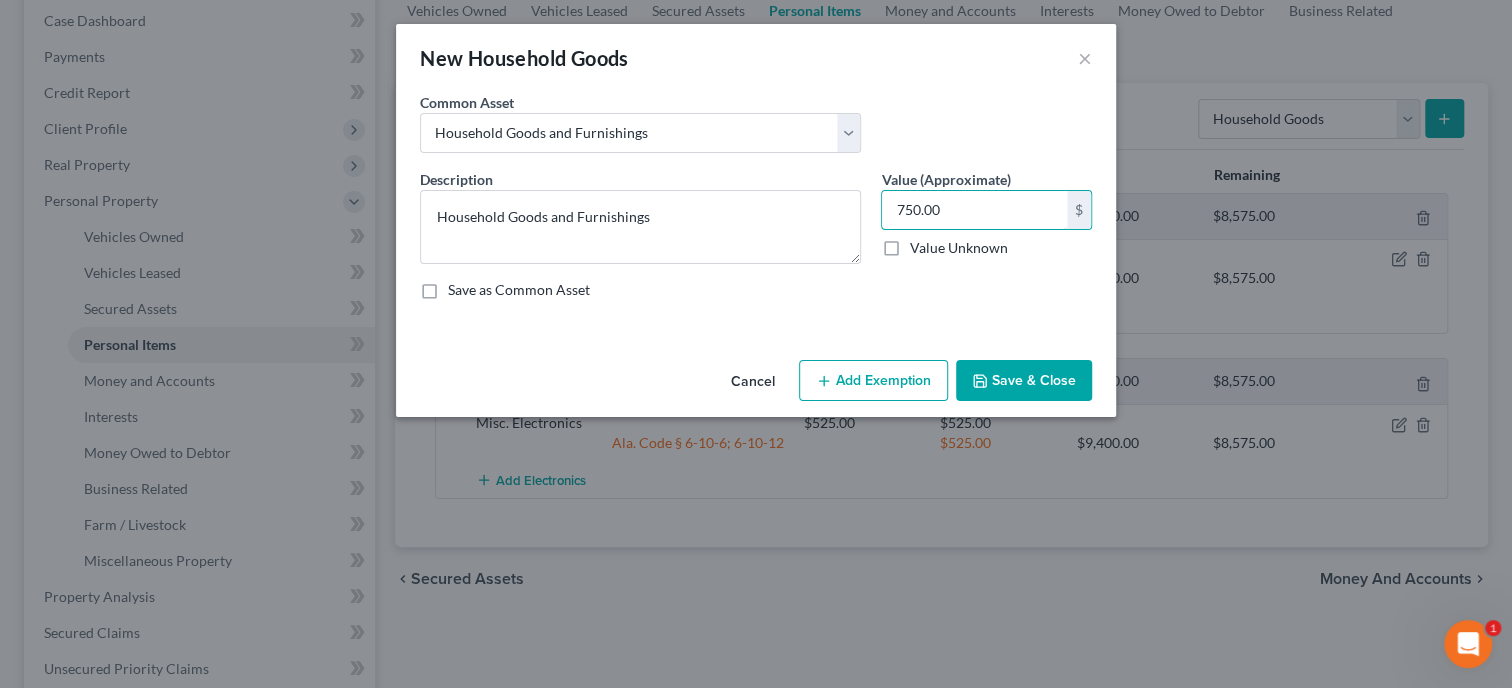 type on "750.00" 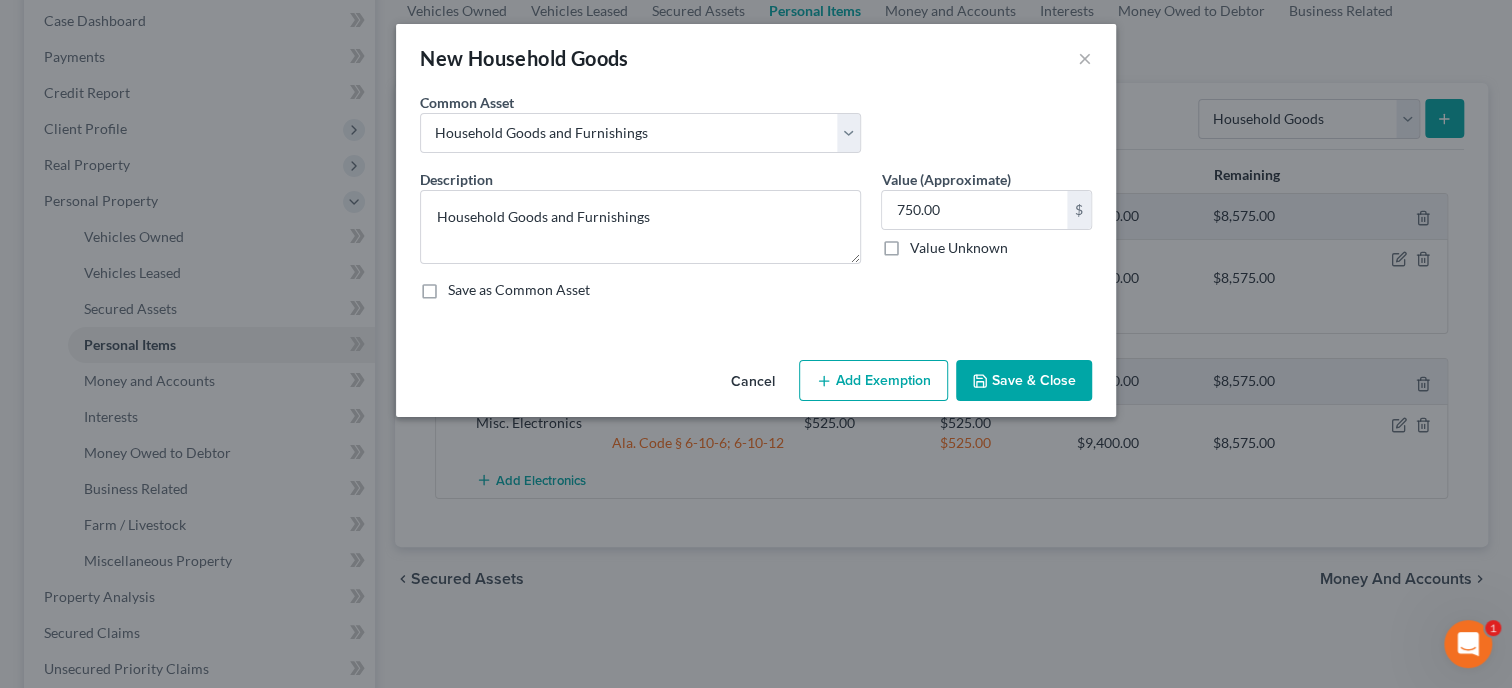 click on "Add Exemption" at bounding box center (873, 381) 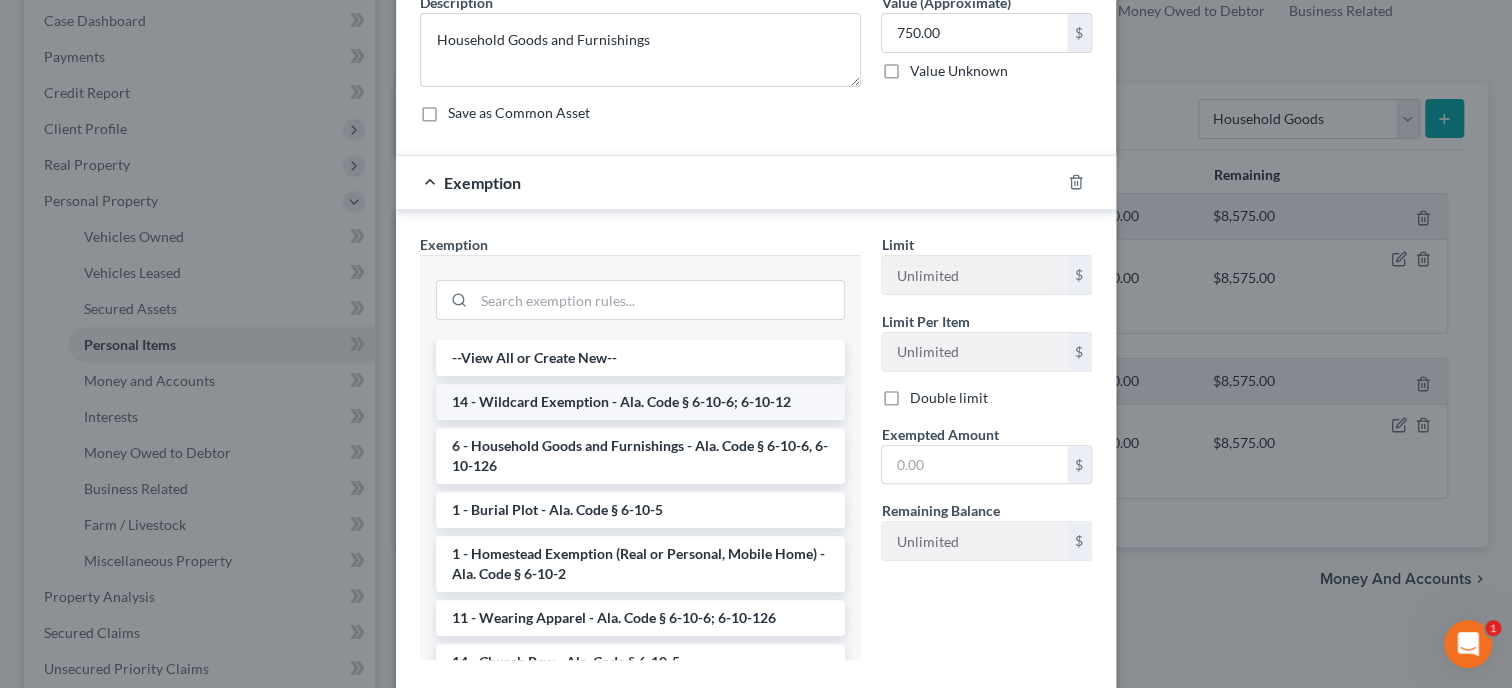 scroll, scrollTop: 205, scrollLeft: 0, axis: vertical 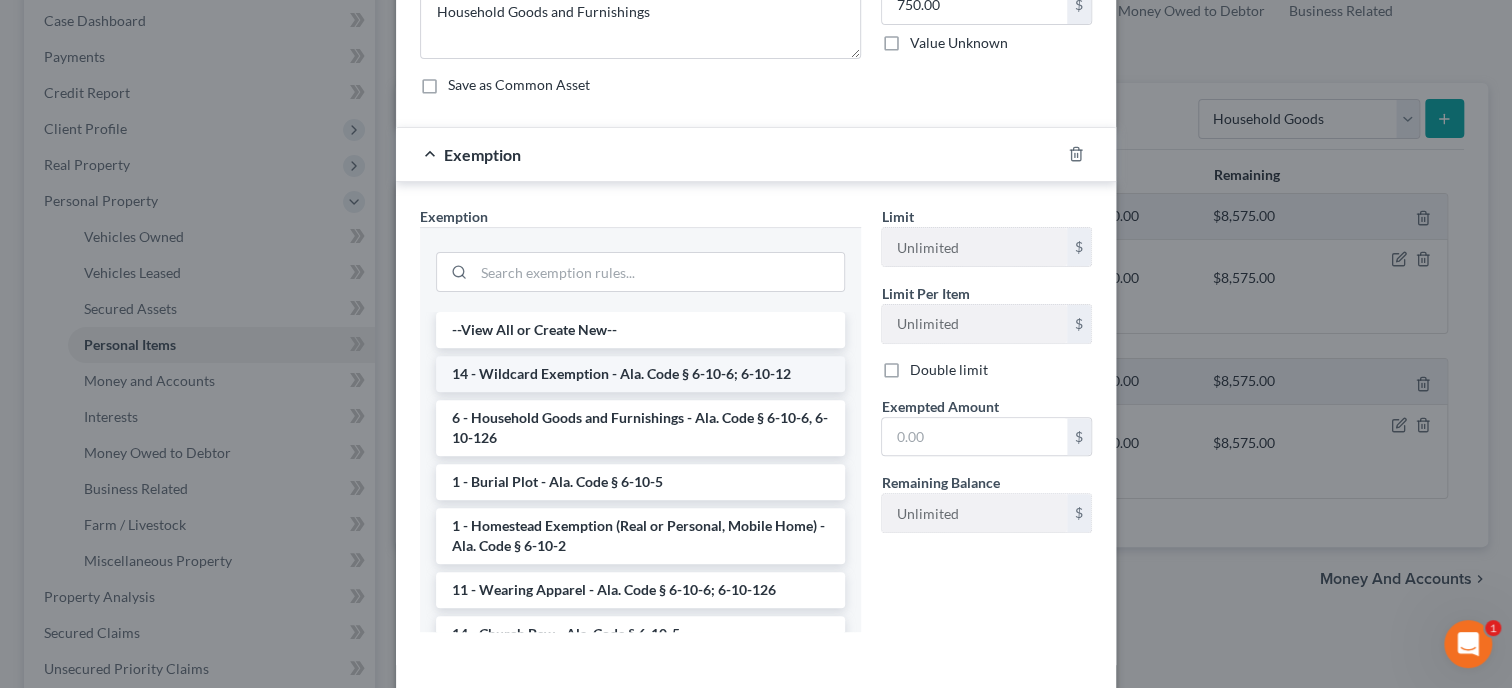 click on "14 - Wildcard Exemption - Ala. Code § 6-10-6; 6-10-12" at bounding box center (640, 374) 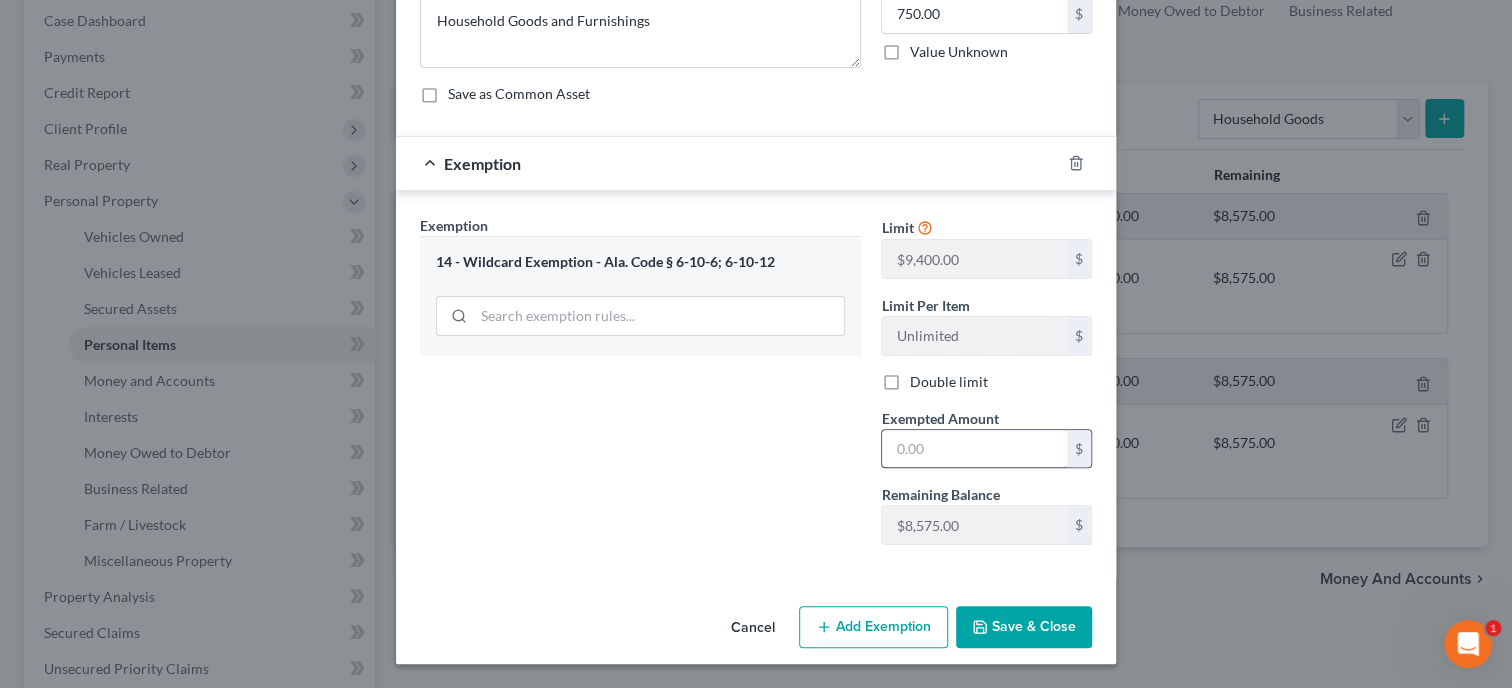 scroll, scrollTop: 193, scrollLeft: 0, axis: vertical 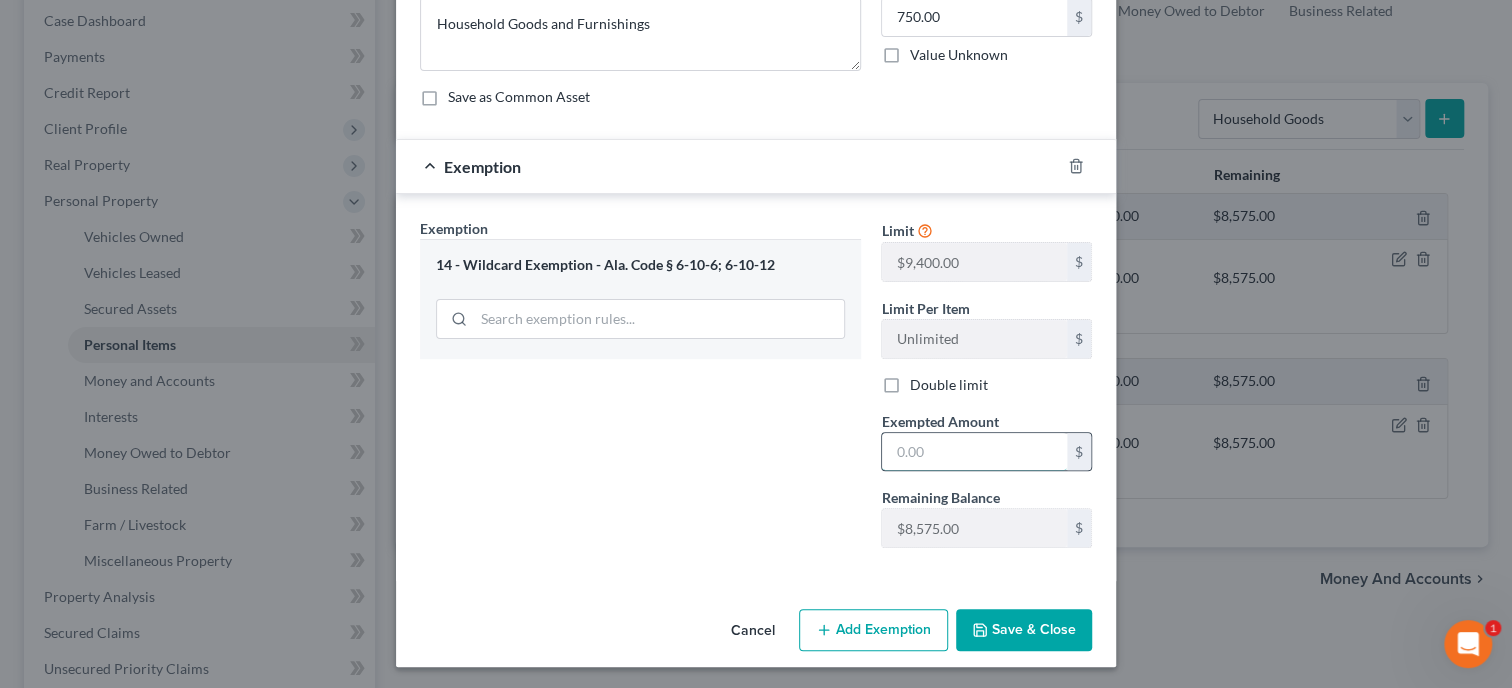click at bounding box center [974, 452] 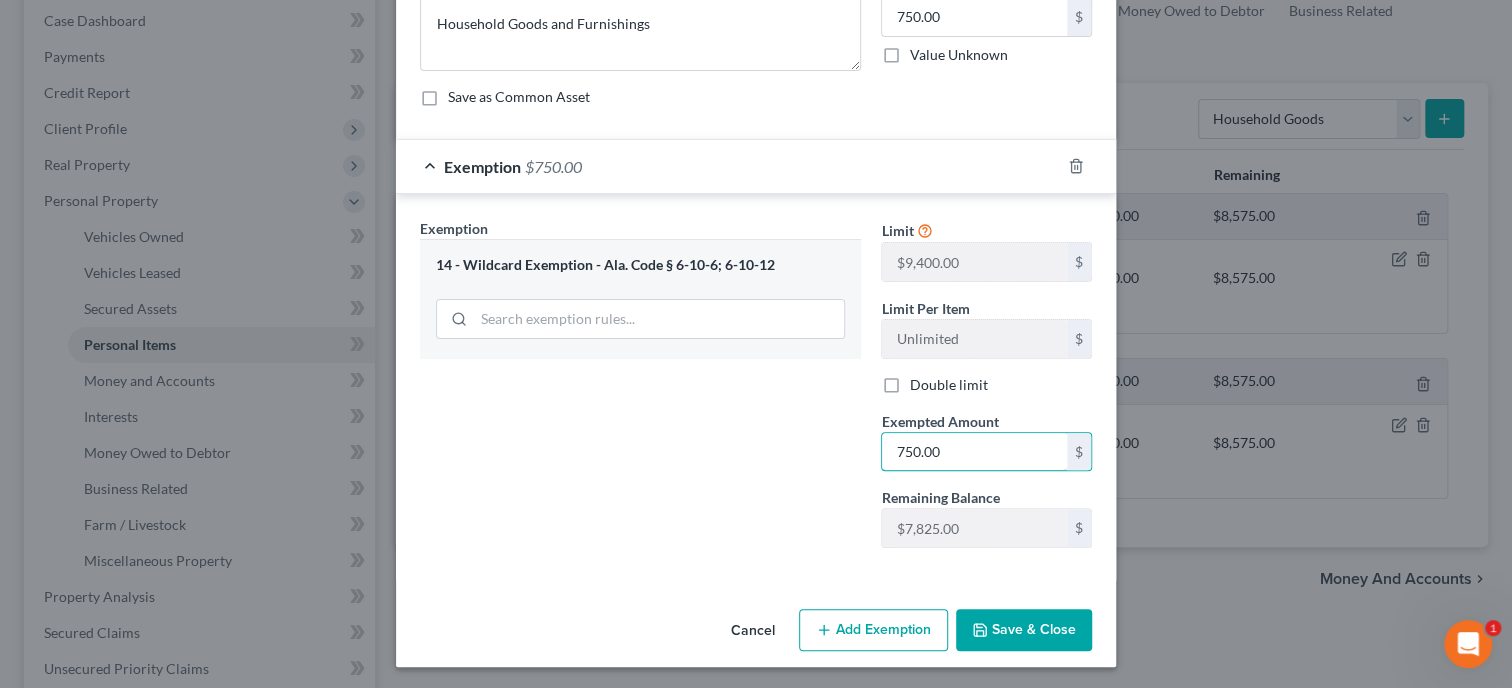 type on "750.00" 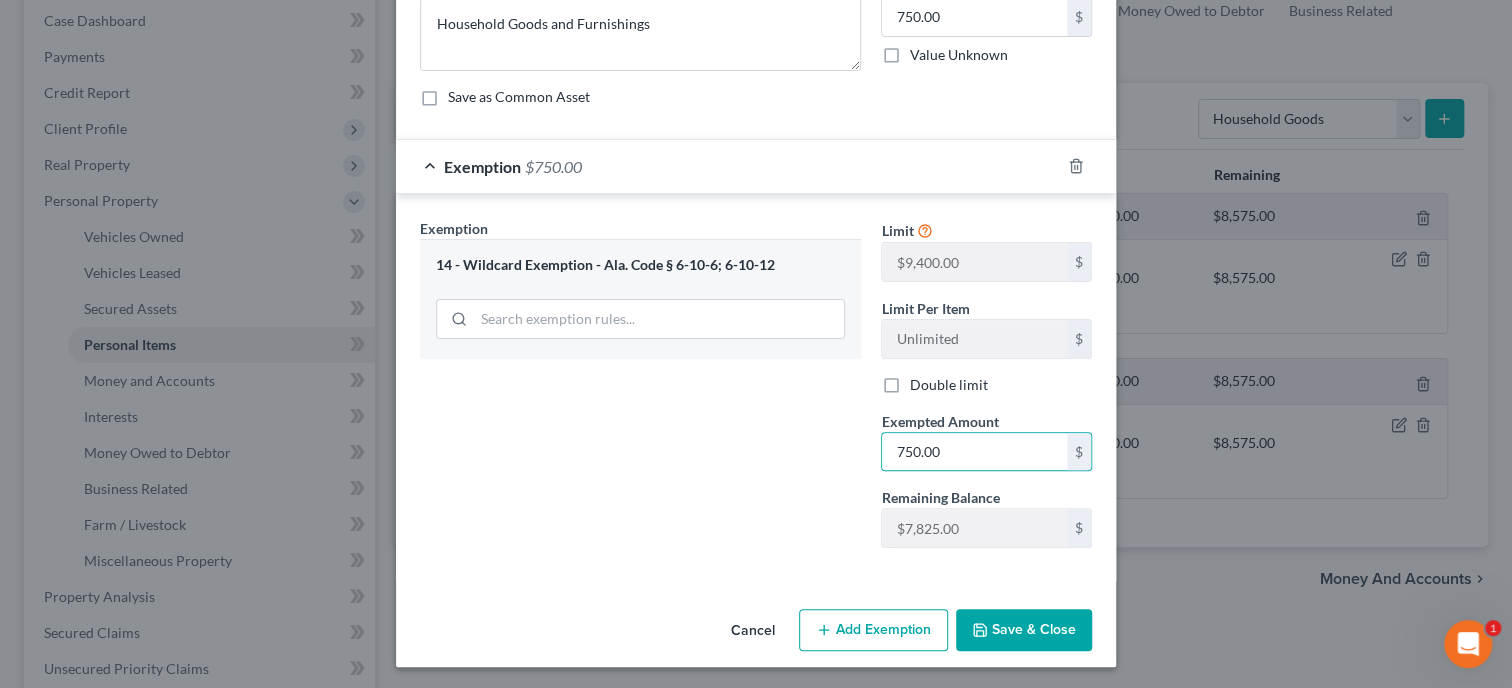 click on "Save & Close" at bounding box center (1024, 630) 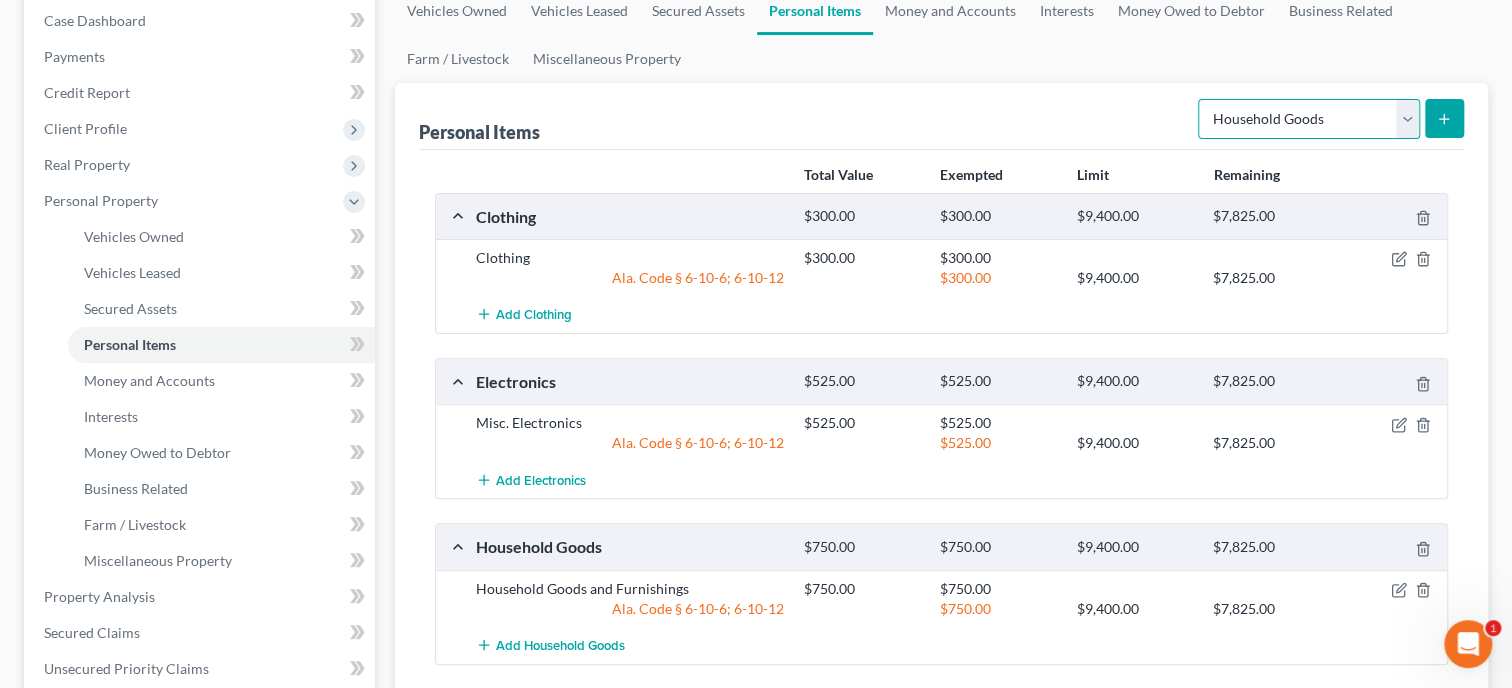 select on "jewelry" 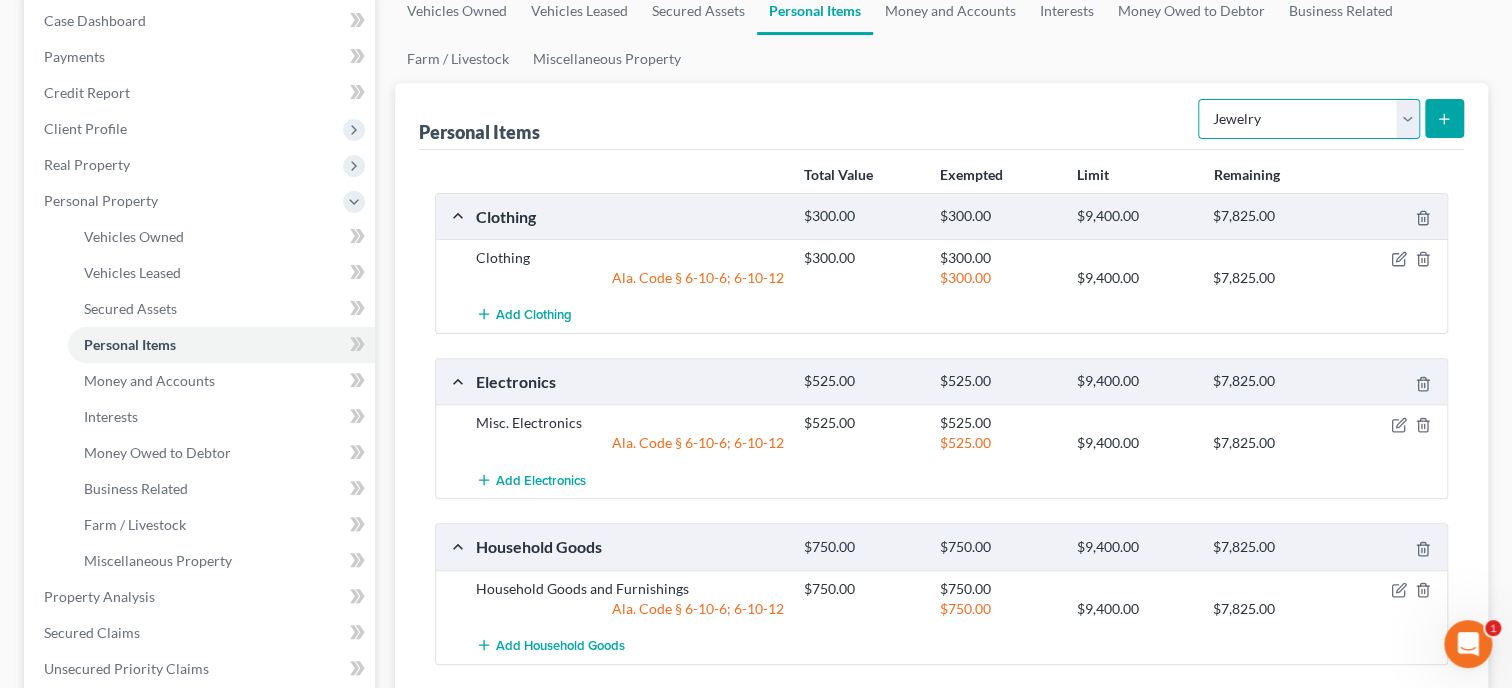 click on "Jewelry" at bounding box center (0, 0) 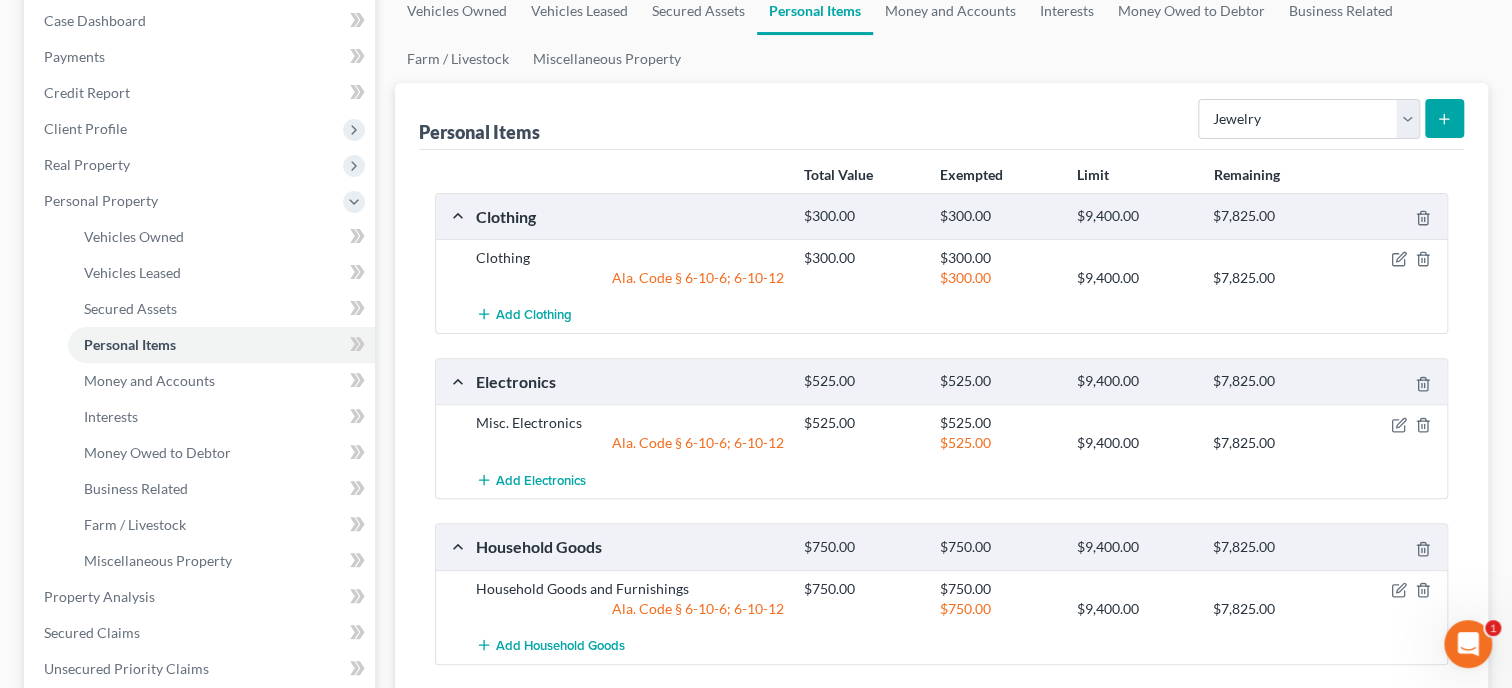 click 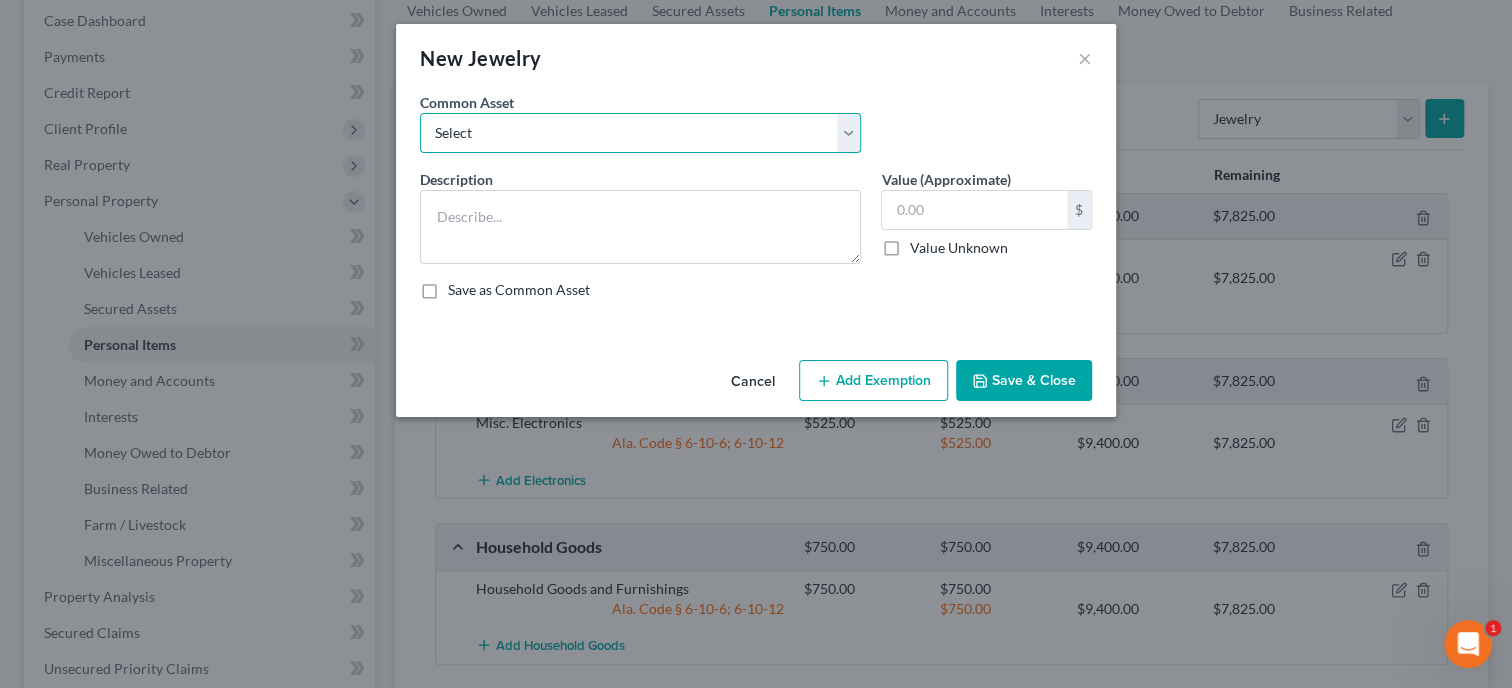 select on "0" 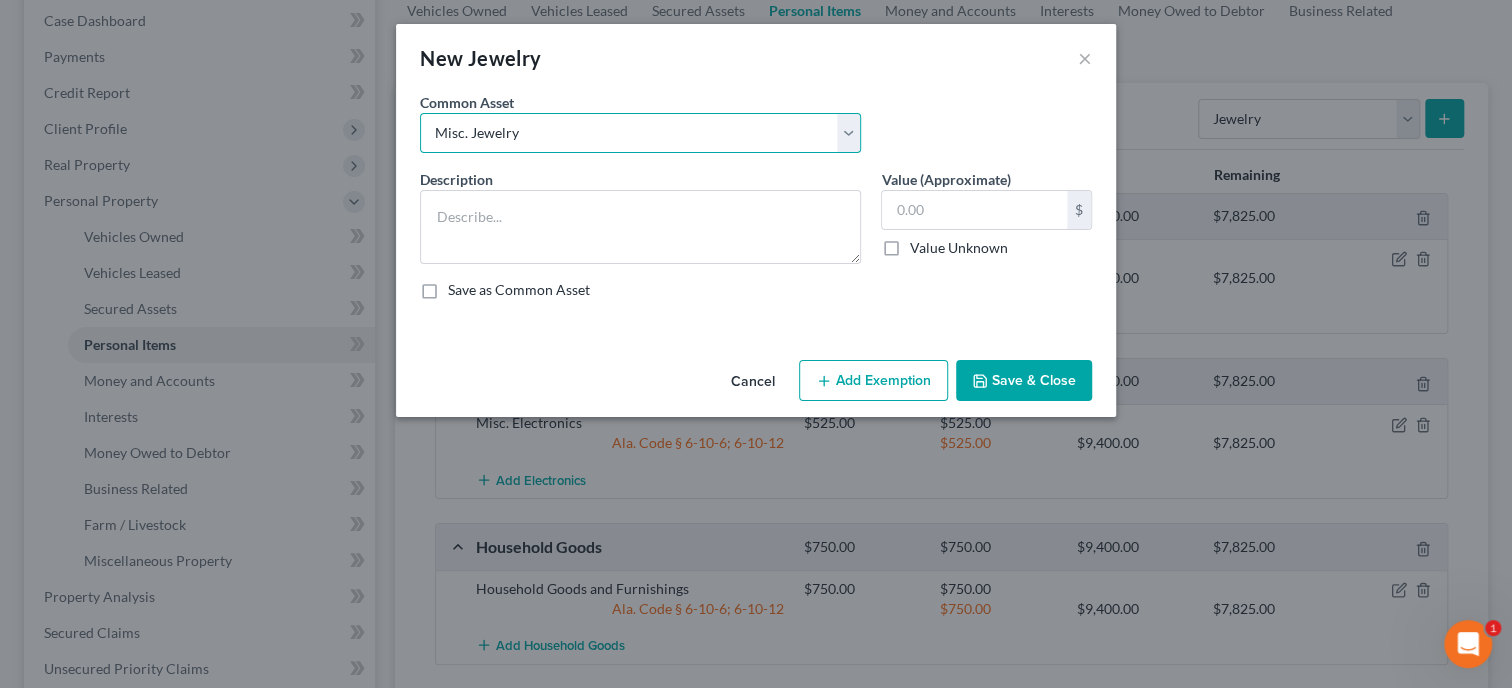 click on "Misc. Jewelry" at bounding box center (0, 0) 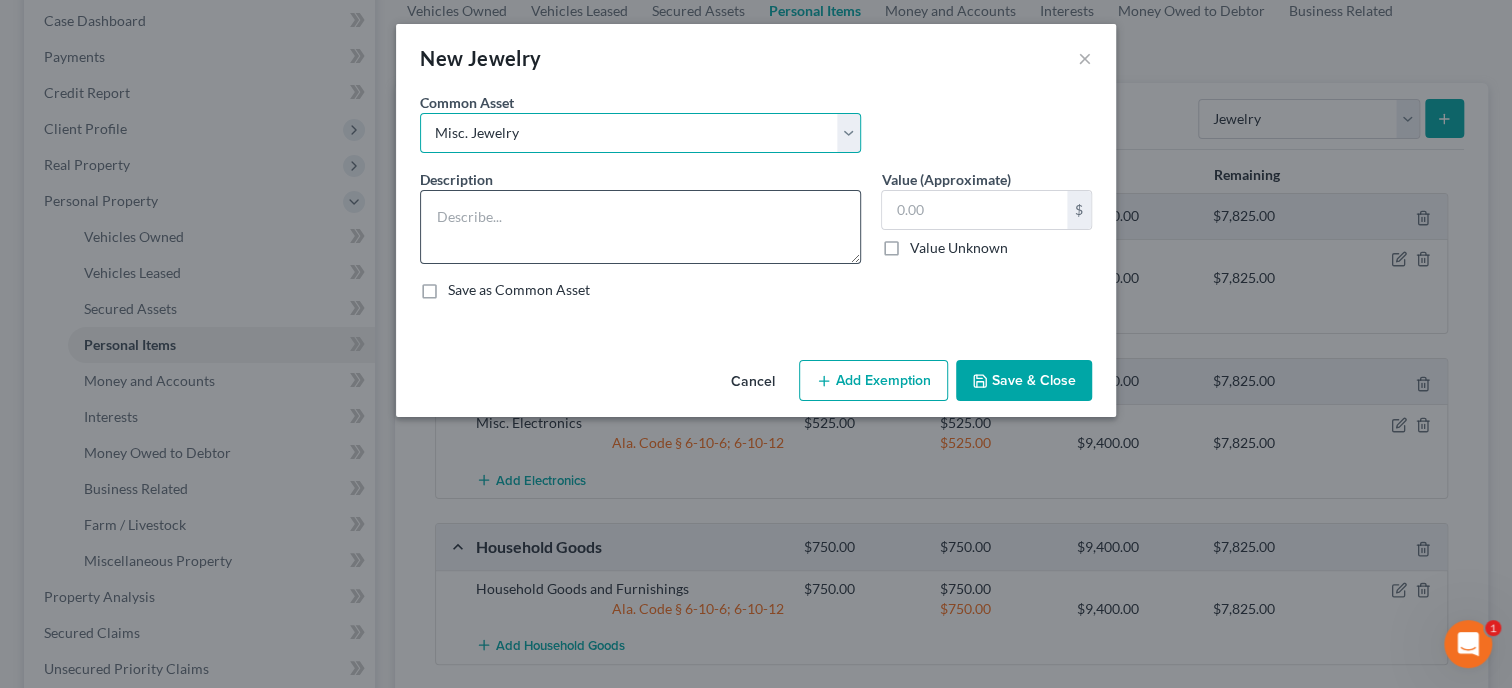 type on "Misc. Jewelry" 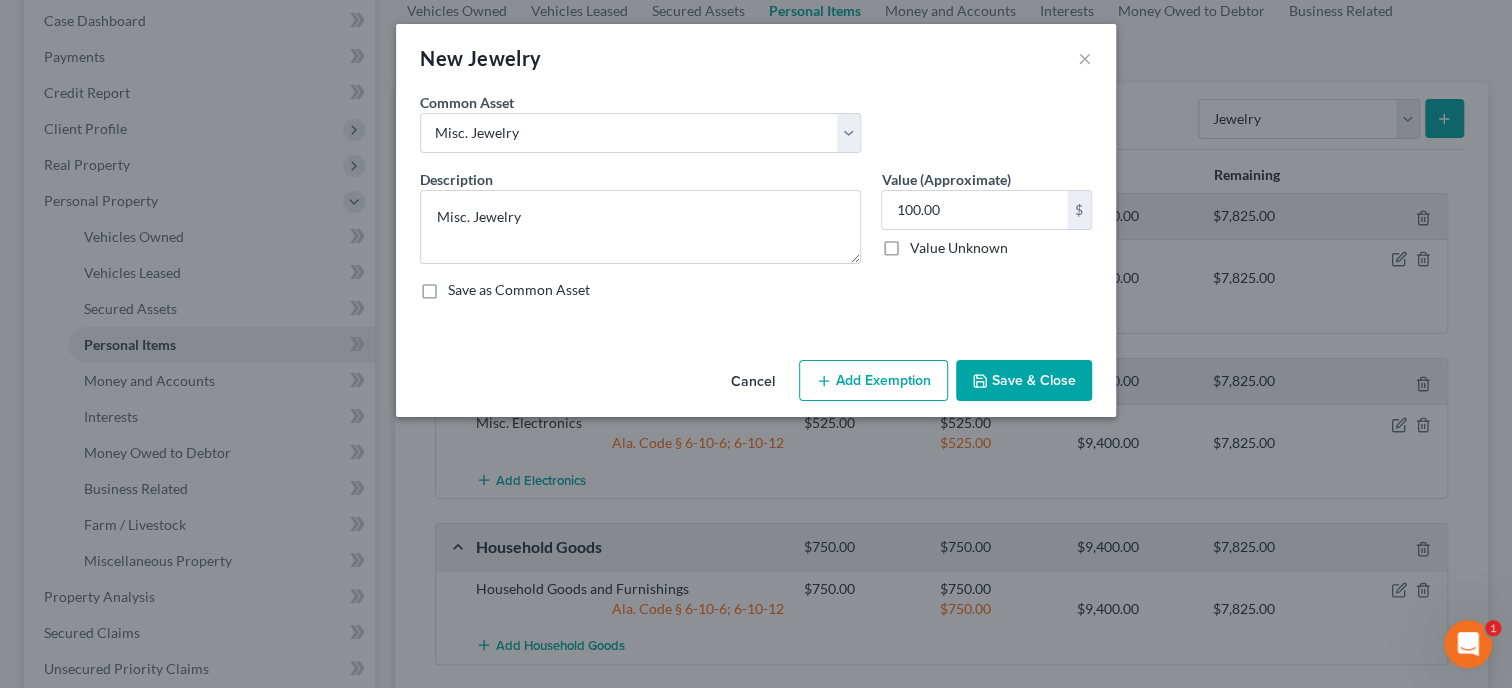 click on "Add Exemption" at bounding box center [873, 381] 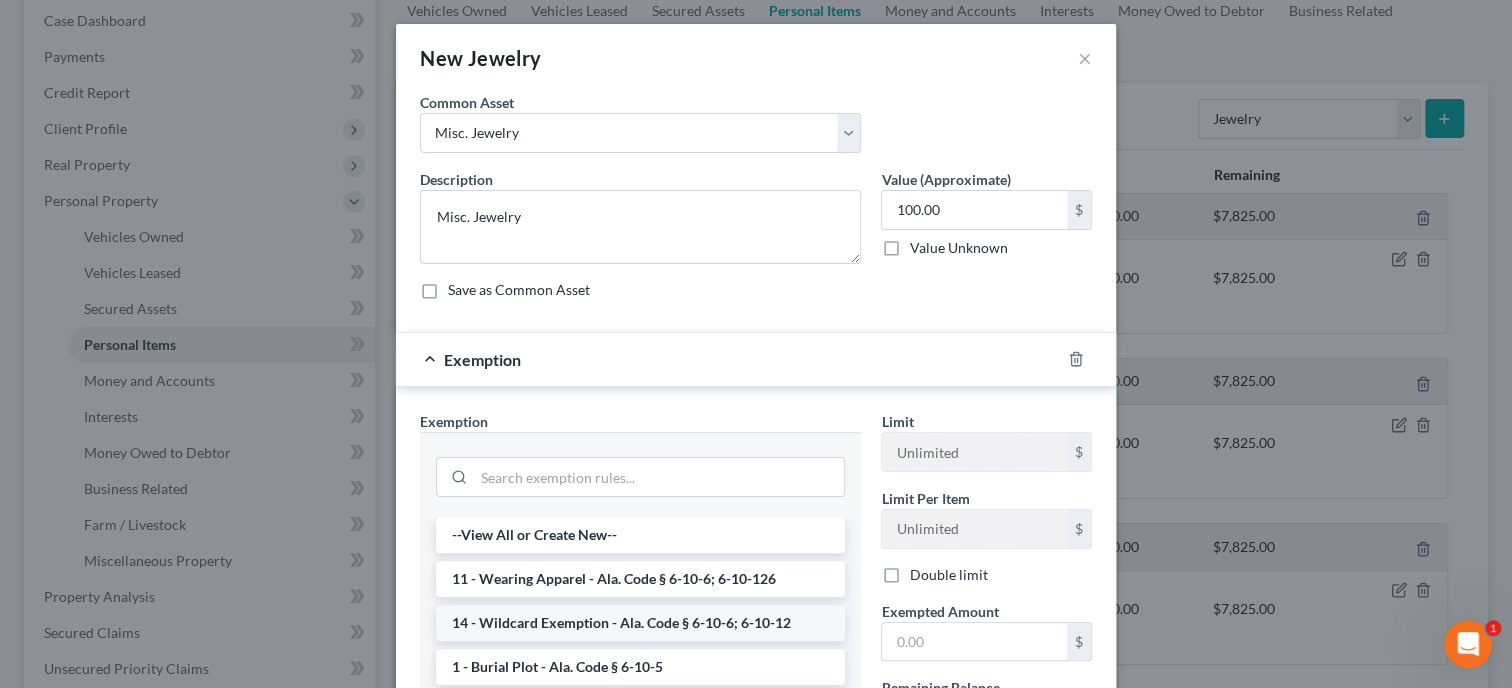 click on "14 - Wildcard Exemption - Ala. Code § 6-10-6; 6-10-12" at bounding box center [640, 623] 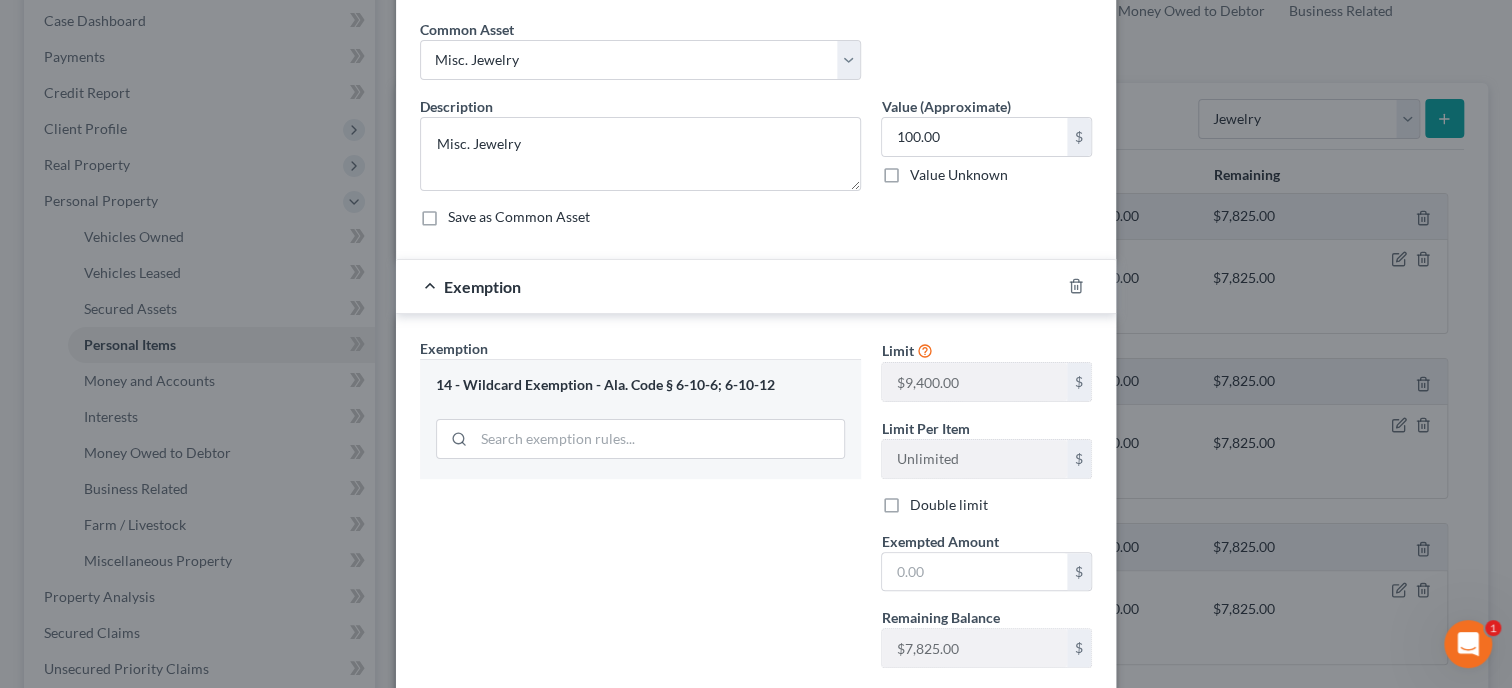 scroll, scrollTop: 102, scrollLeft: 0, axis: vertical 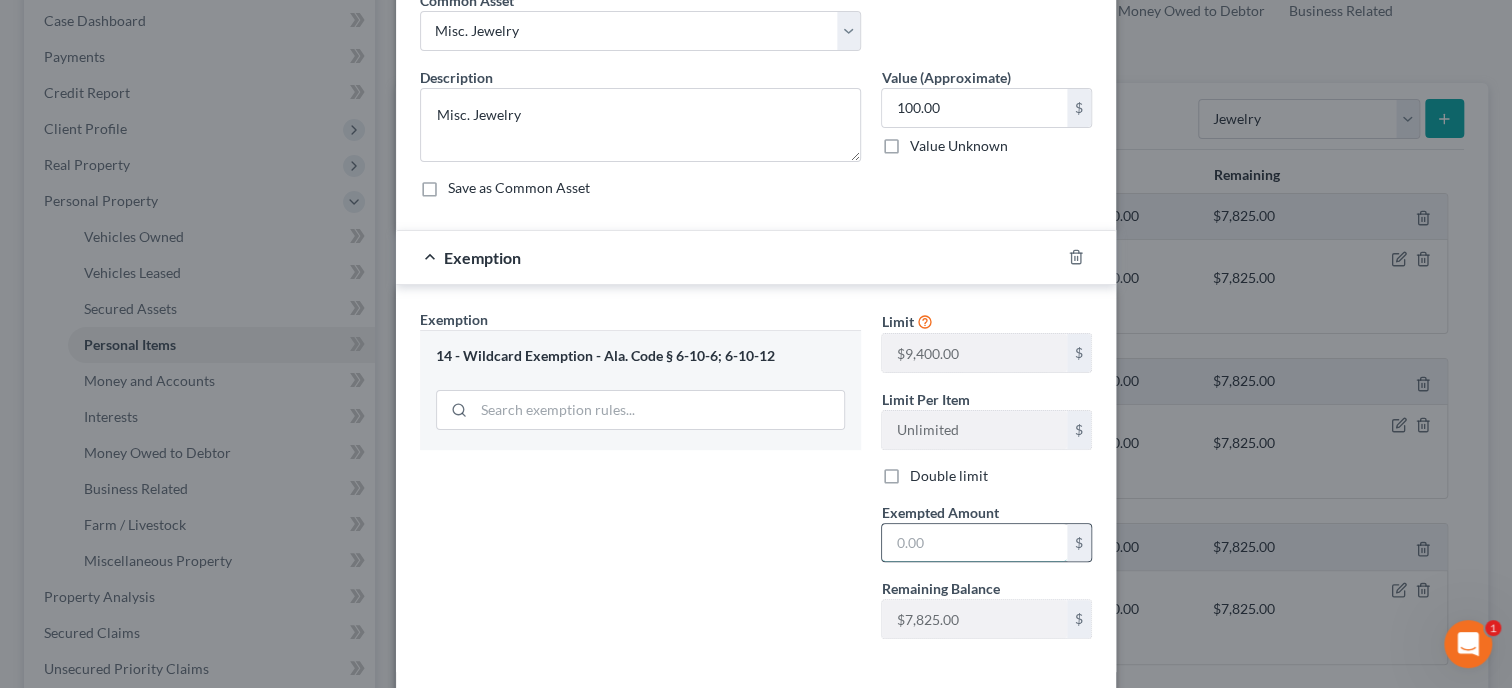 click at bounding box center [974, 543] 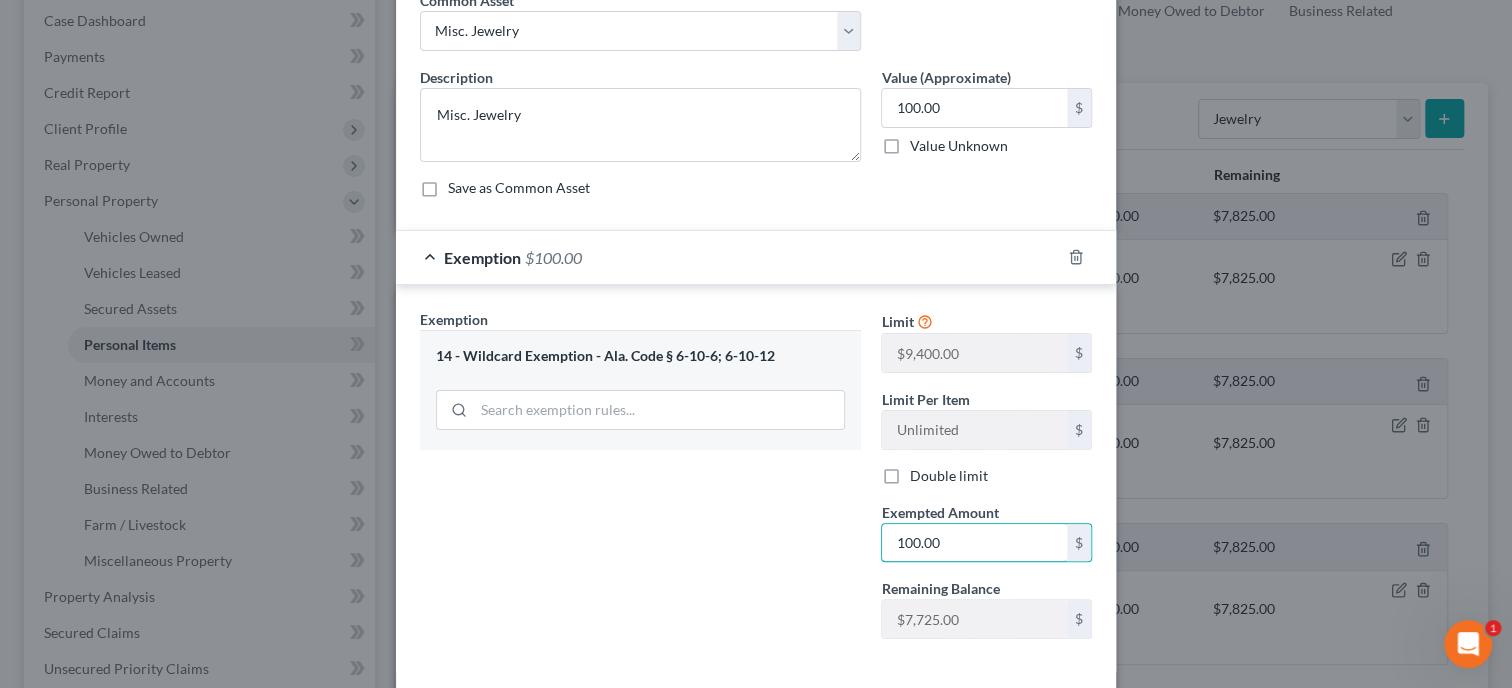 type on "100.00" 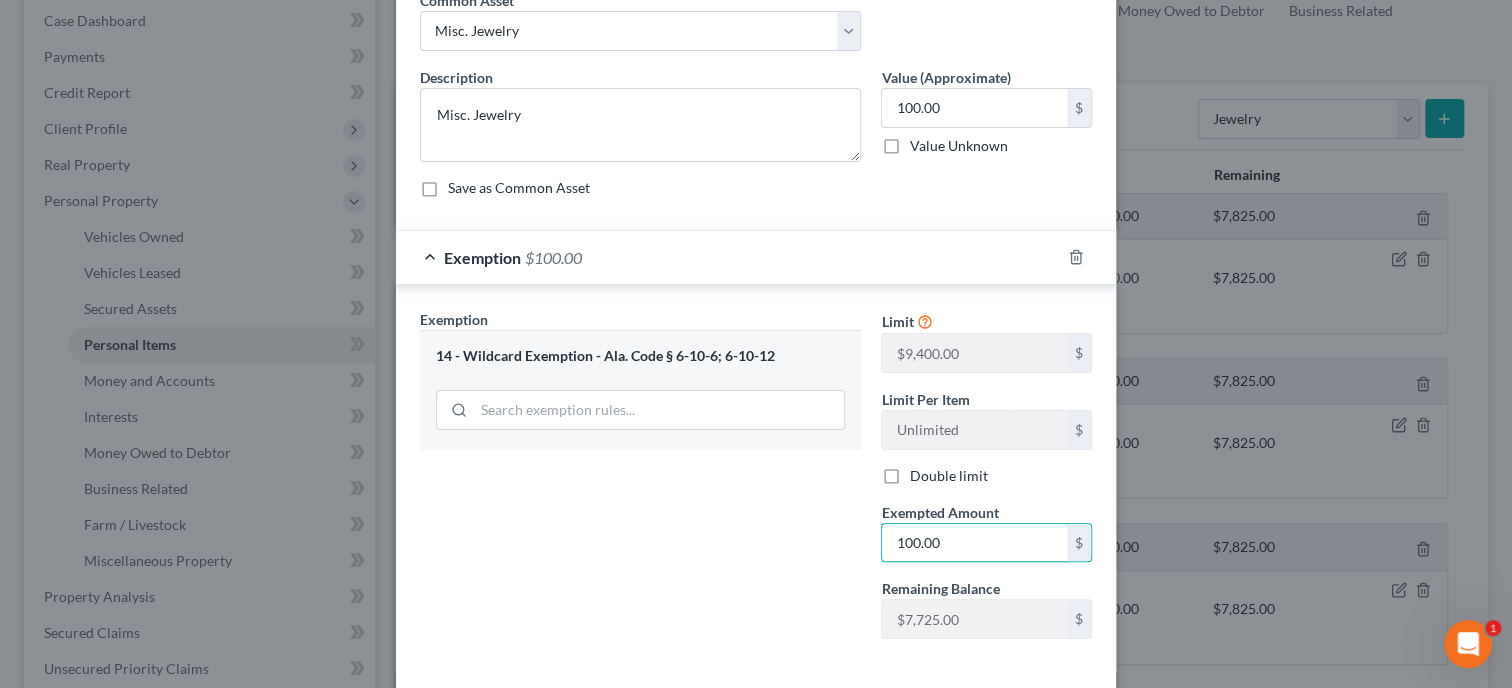 click on "Exemption Set must be selected for CA.
Exemption
*
14 - Wildcard Exemption - Ala. Code § 6-10-6; 6-10-12" at bounding box center (640, 482) 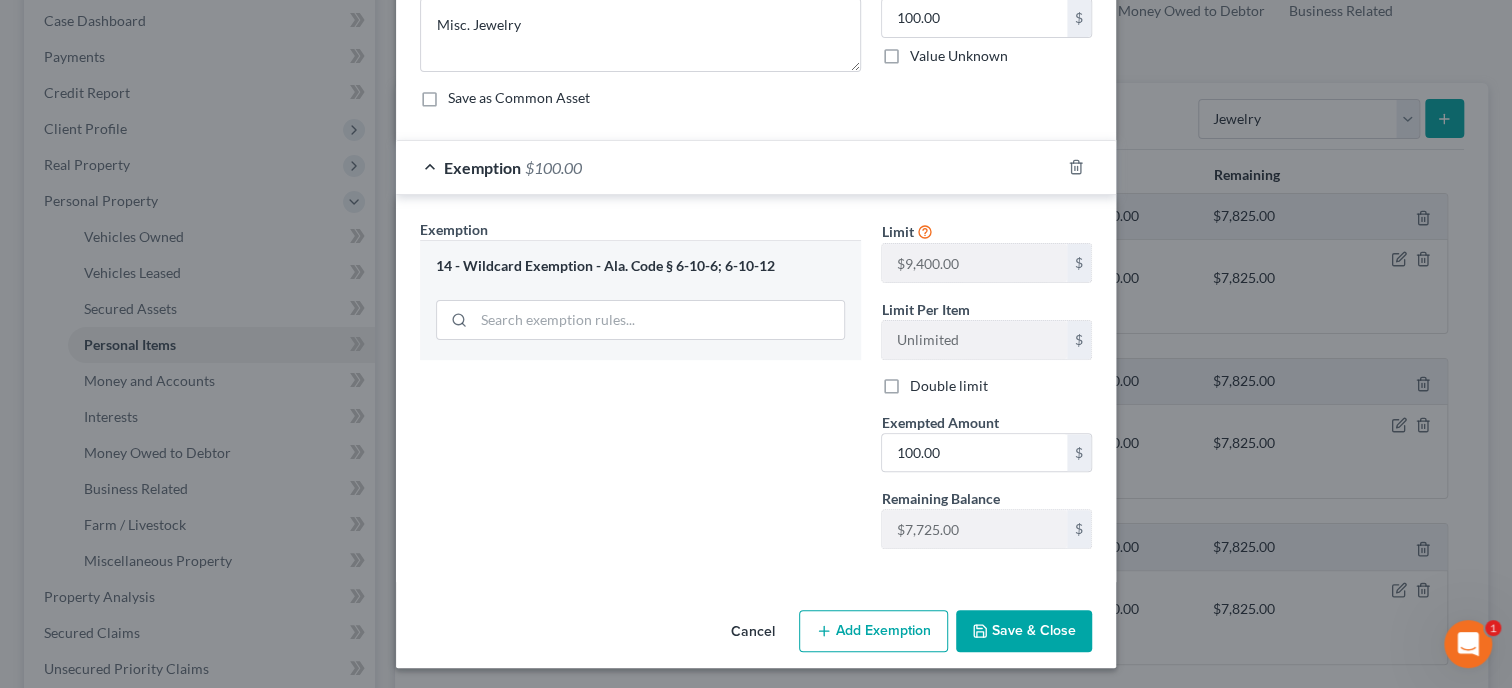 scroll, scrollTop: 193, scrollLeft: 0, axis: vertical 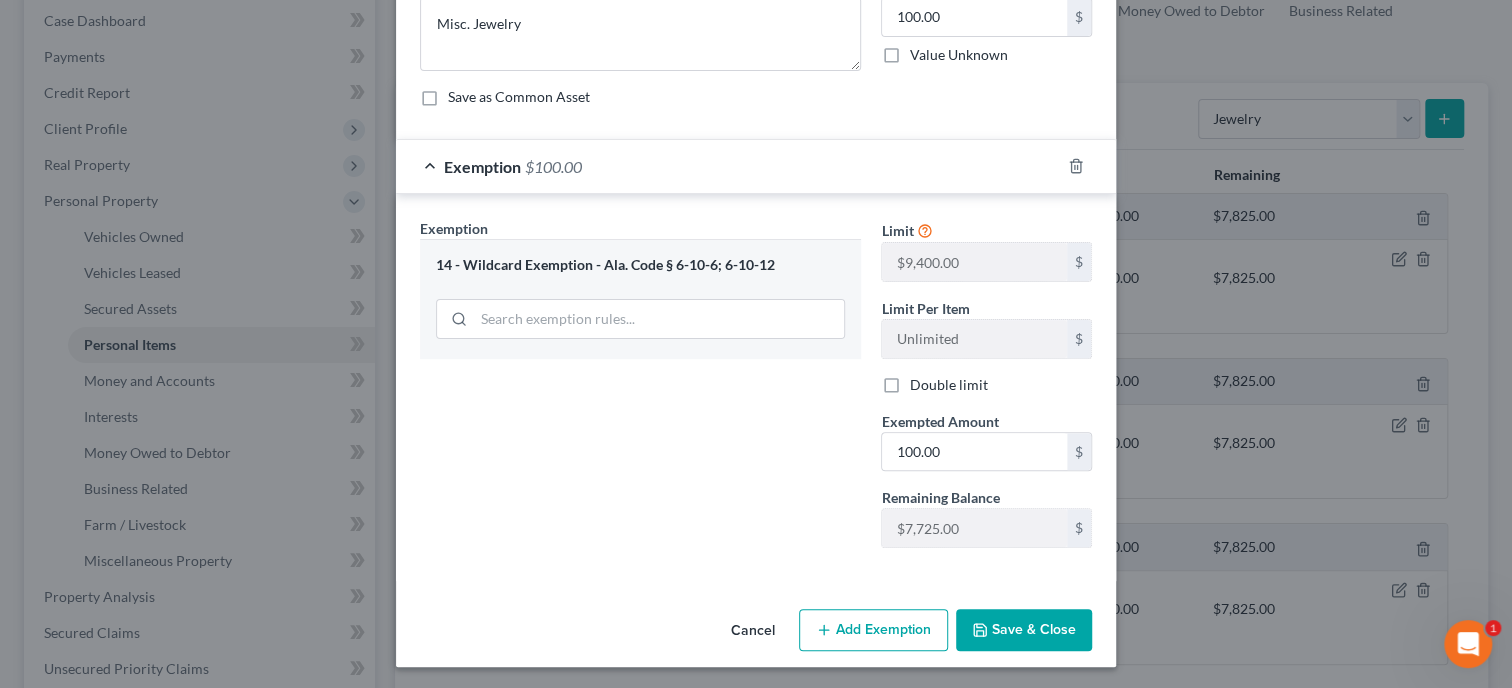 click on "Save & Close" at bounding box center (1024, 630) 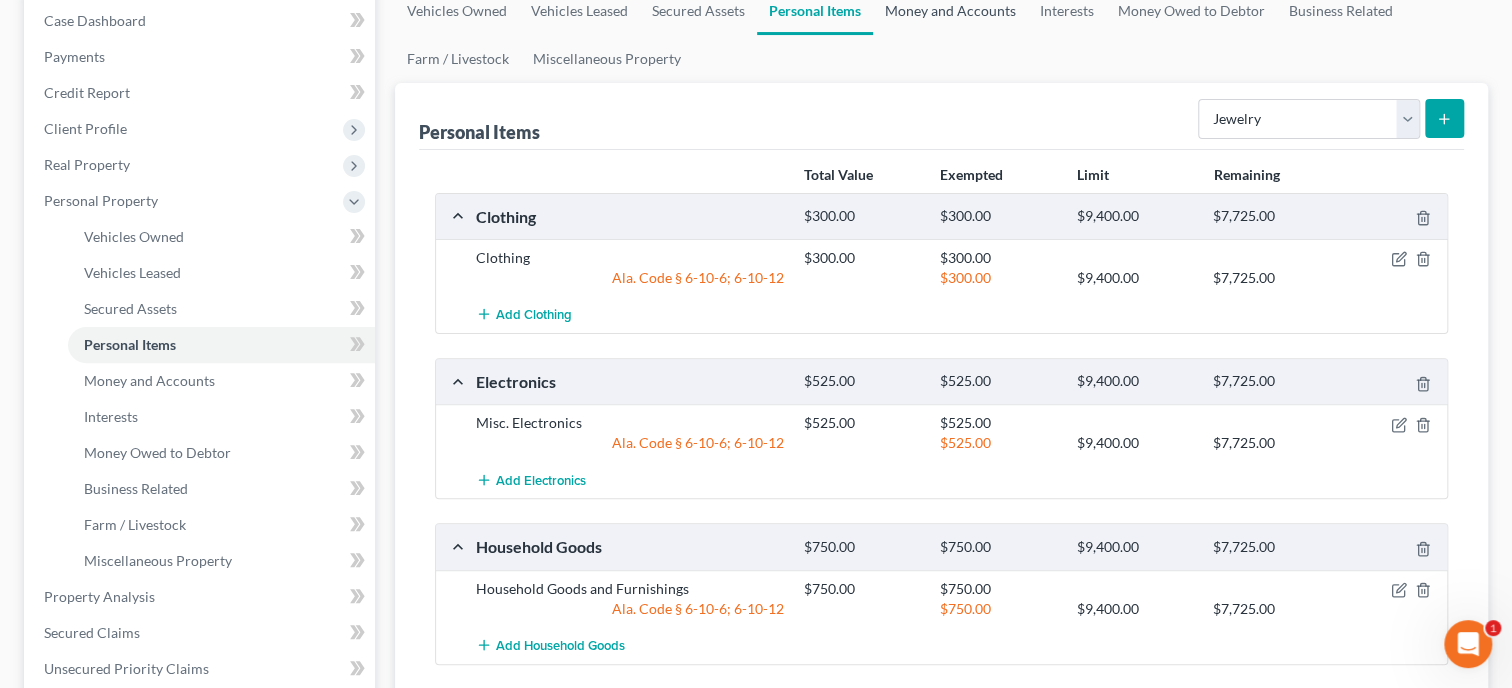 click on "Money and Accounts" at bounding box center [950, 11] 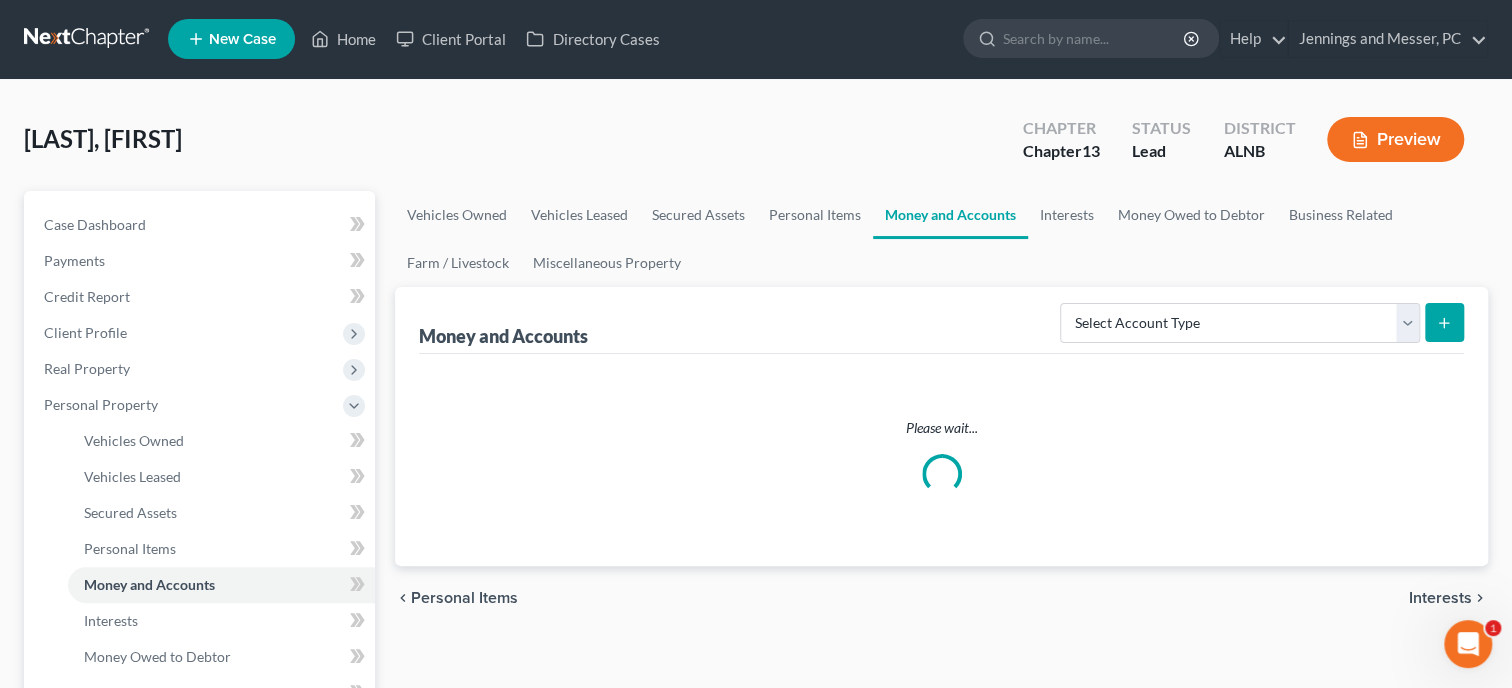 scroll, scrollTop: 0, scrollLeft: 0, axis: both 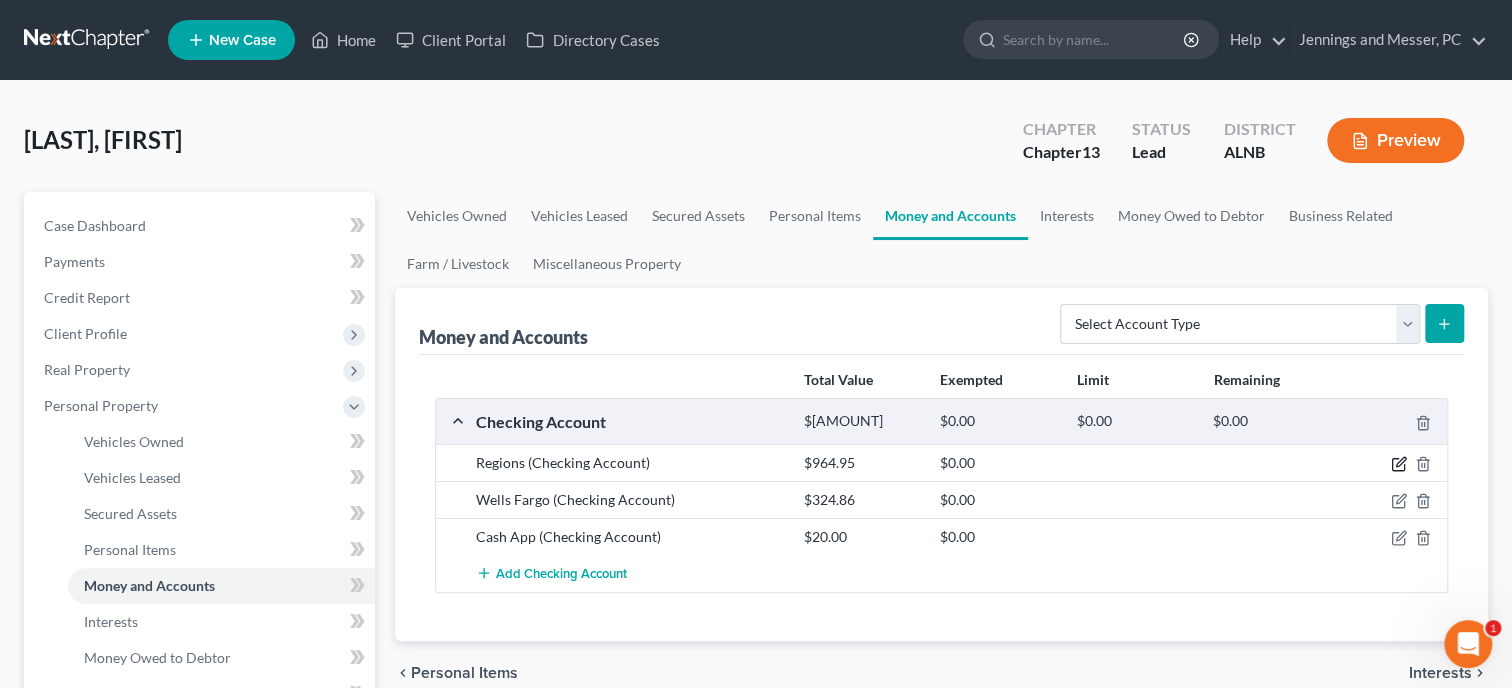 click 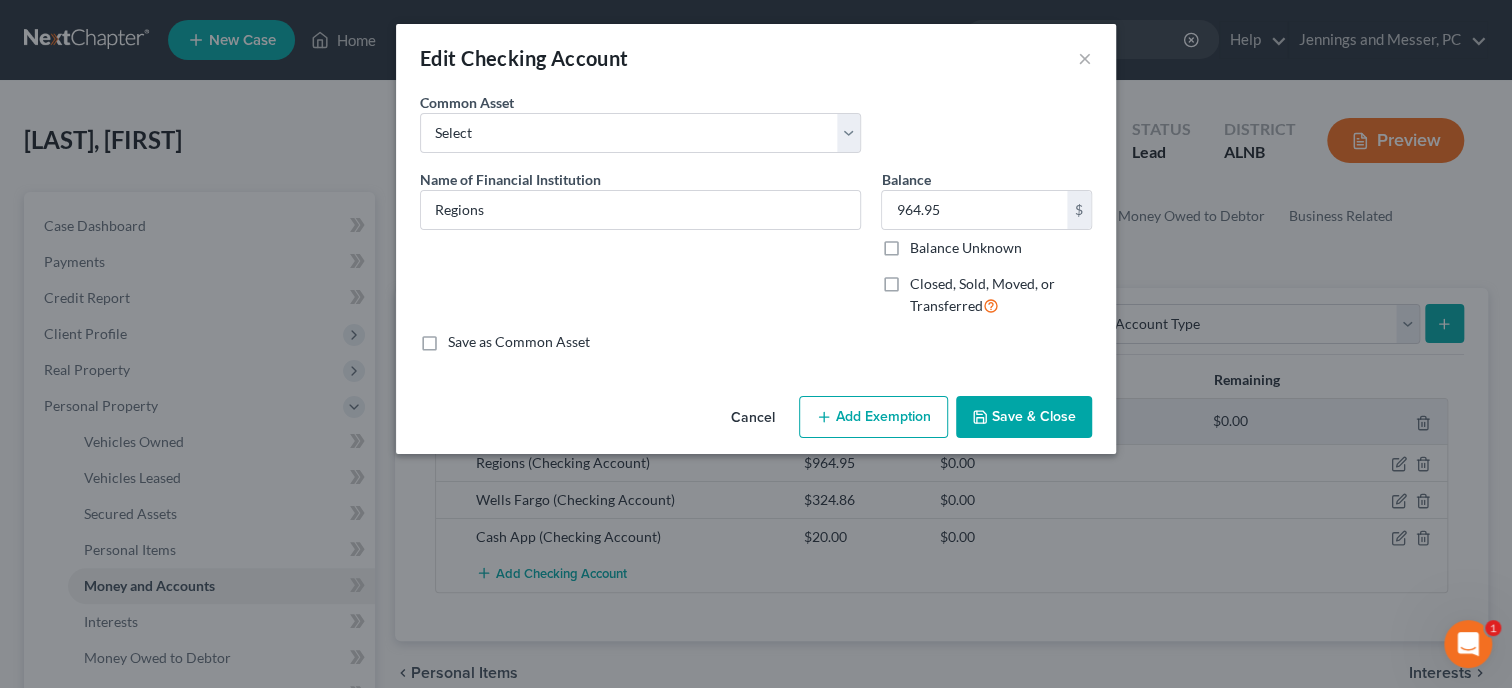 click on "Add Exemption" at bounding box center [873, 417] 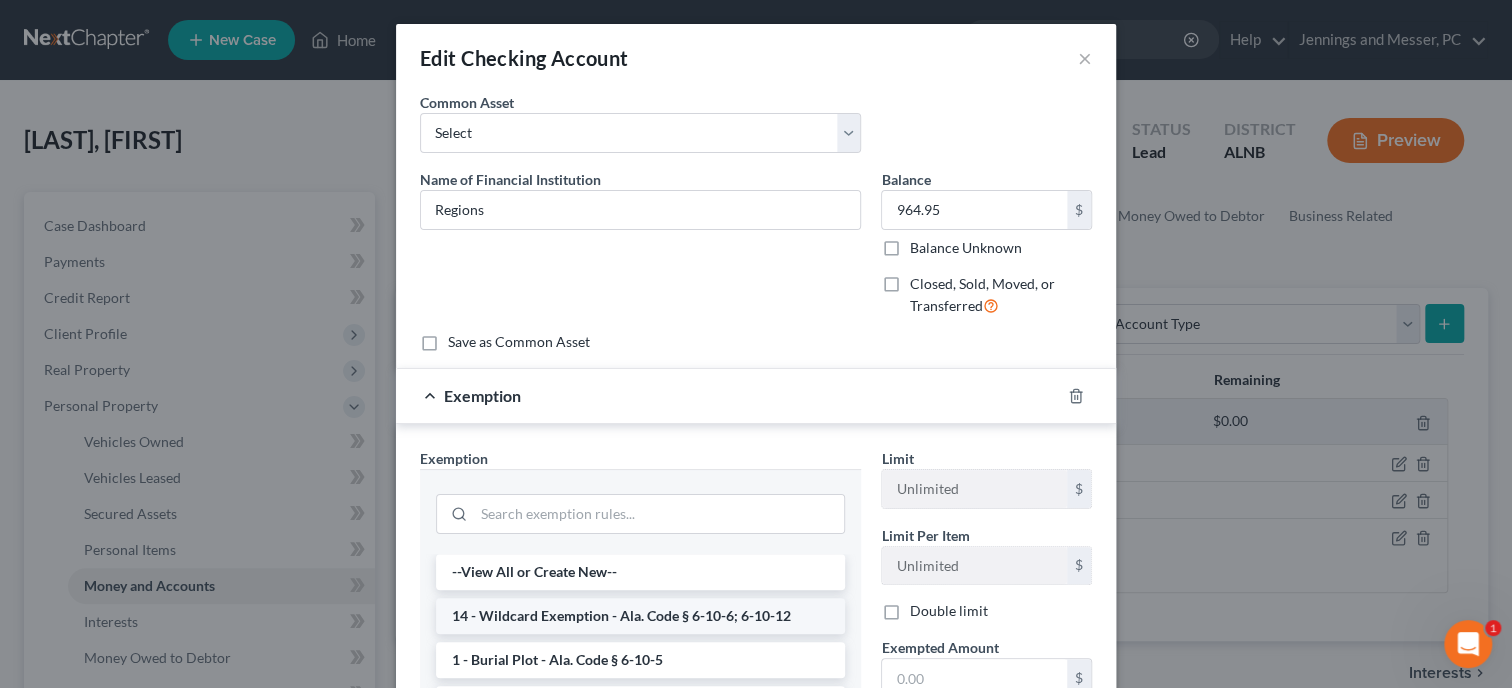 click on "14 - Wildcard Exemption - Ala. Code § 6-10-6; 6-10-12" at bounding box center (640, 616) 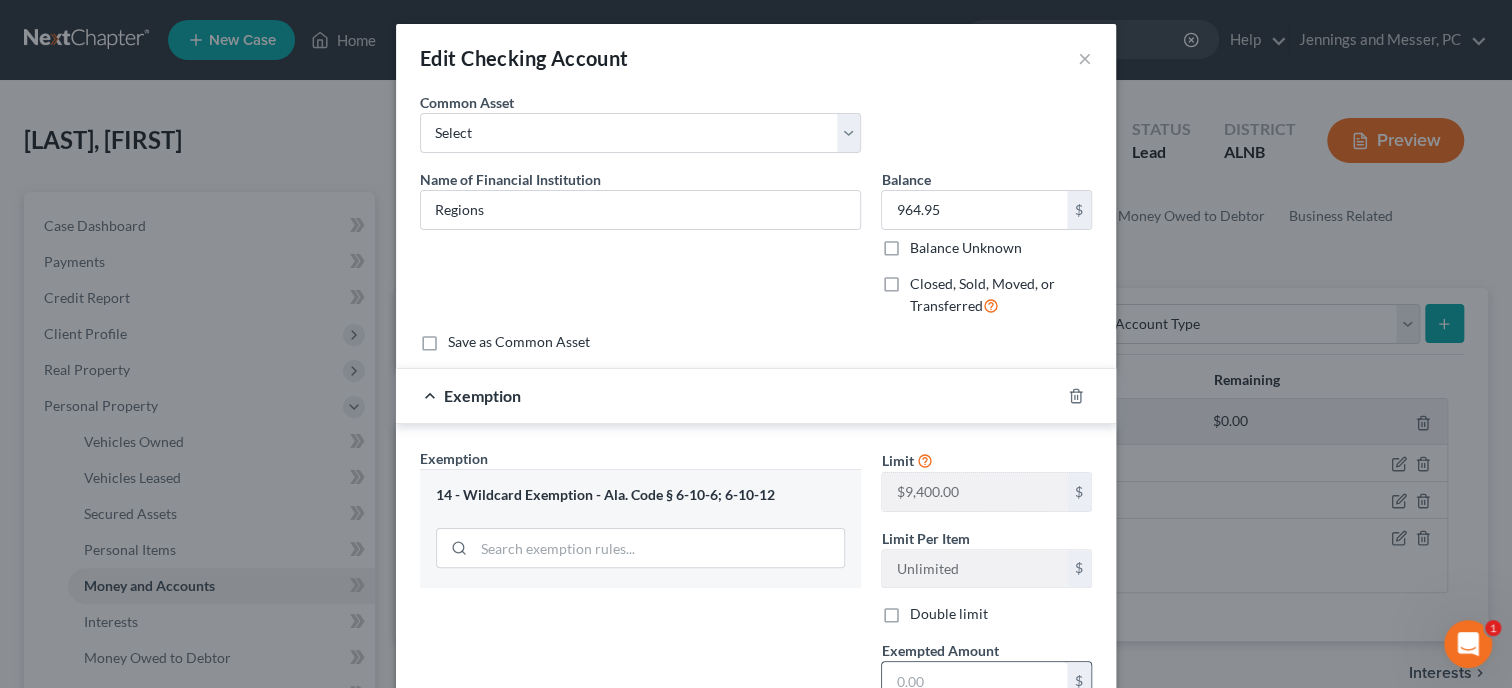 click at bounding box center (974, 681) 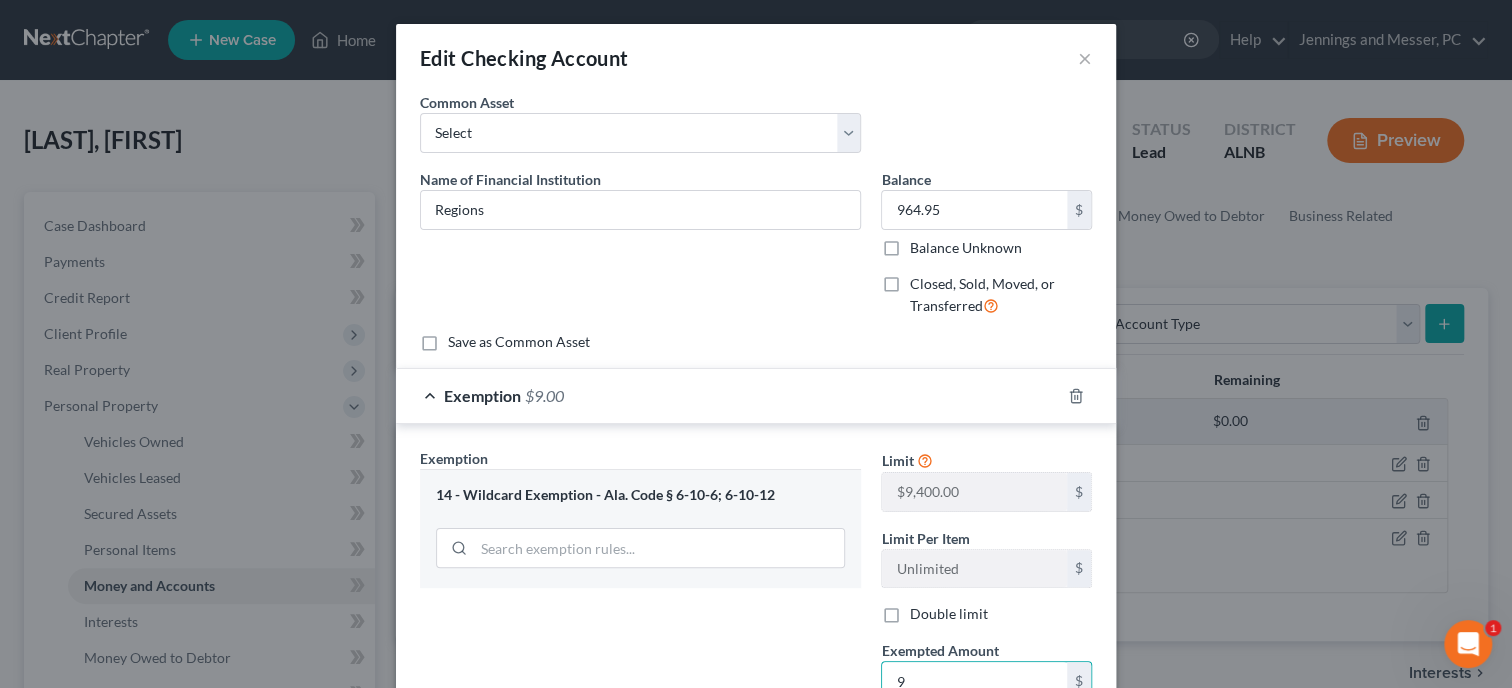 scroll, scrollTop: 0, scrollLeft: 0, axis: both 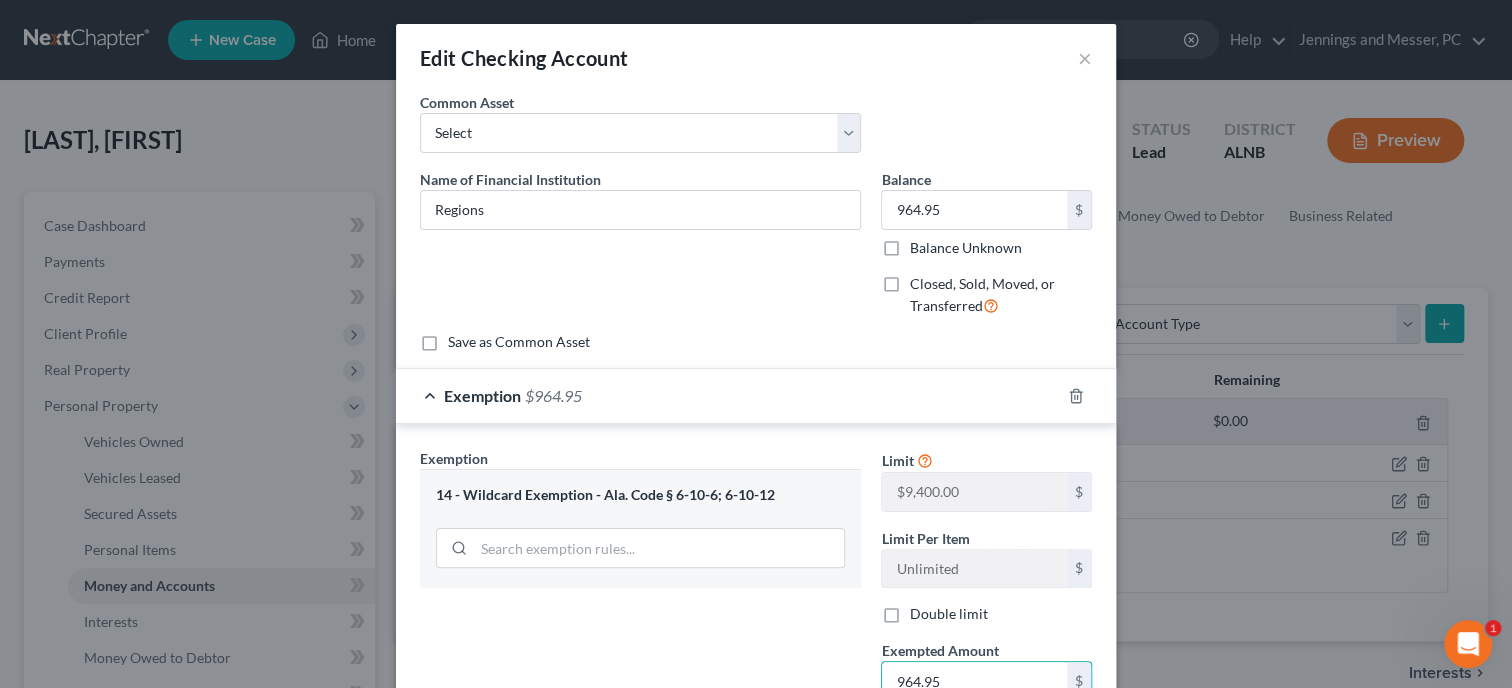 type on "964.95" 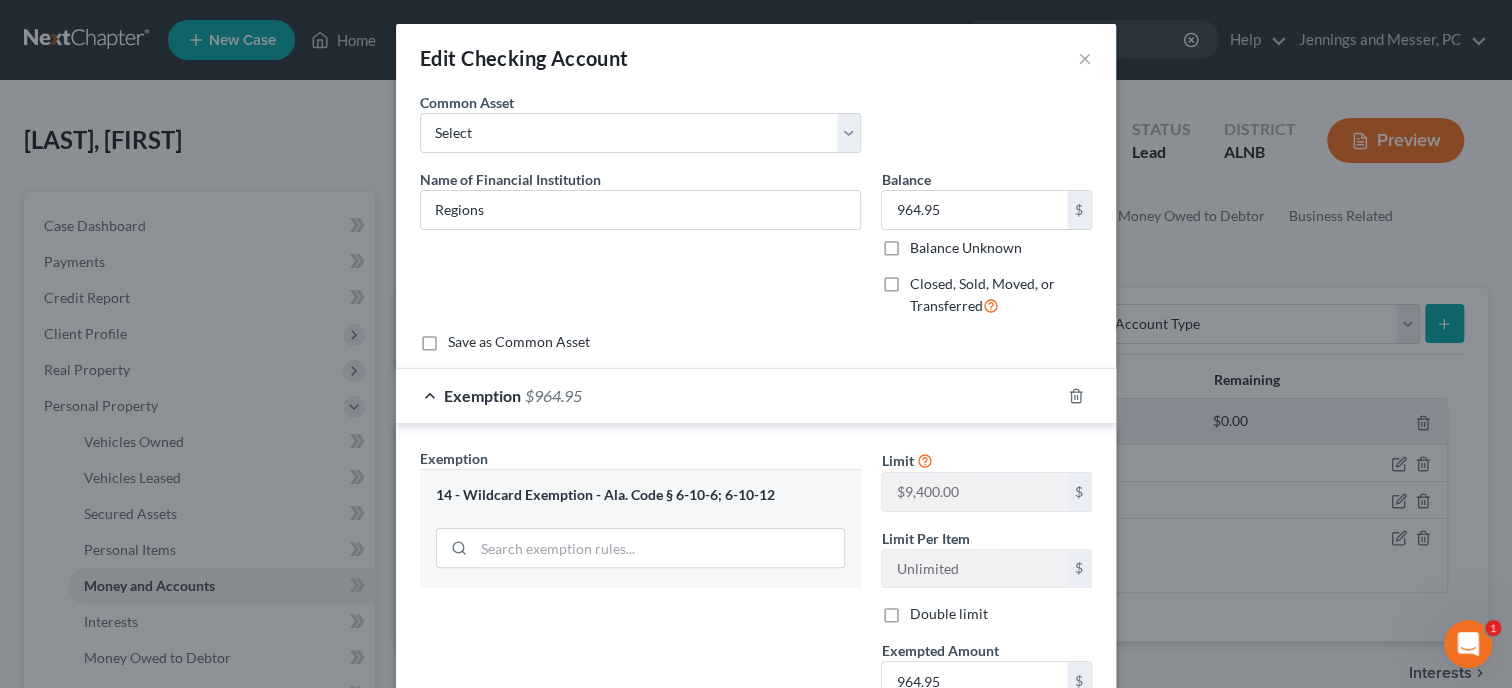 click on "Exemption Set must be selected for CA.
Exemption
*
14 - Wildcard Exemption - Ala. Code § 6-10-6; 6-10-12" at bounding box center (640, 621) 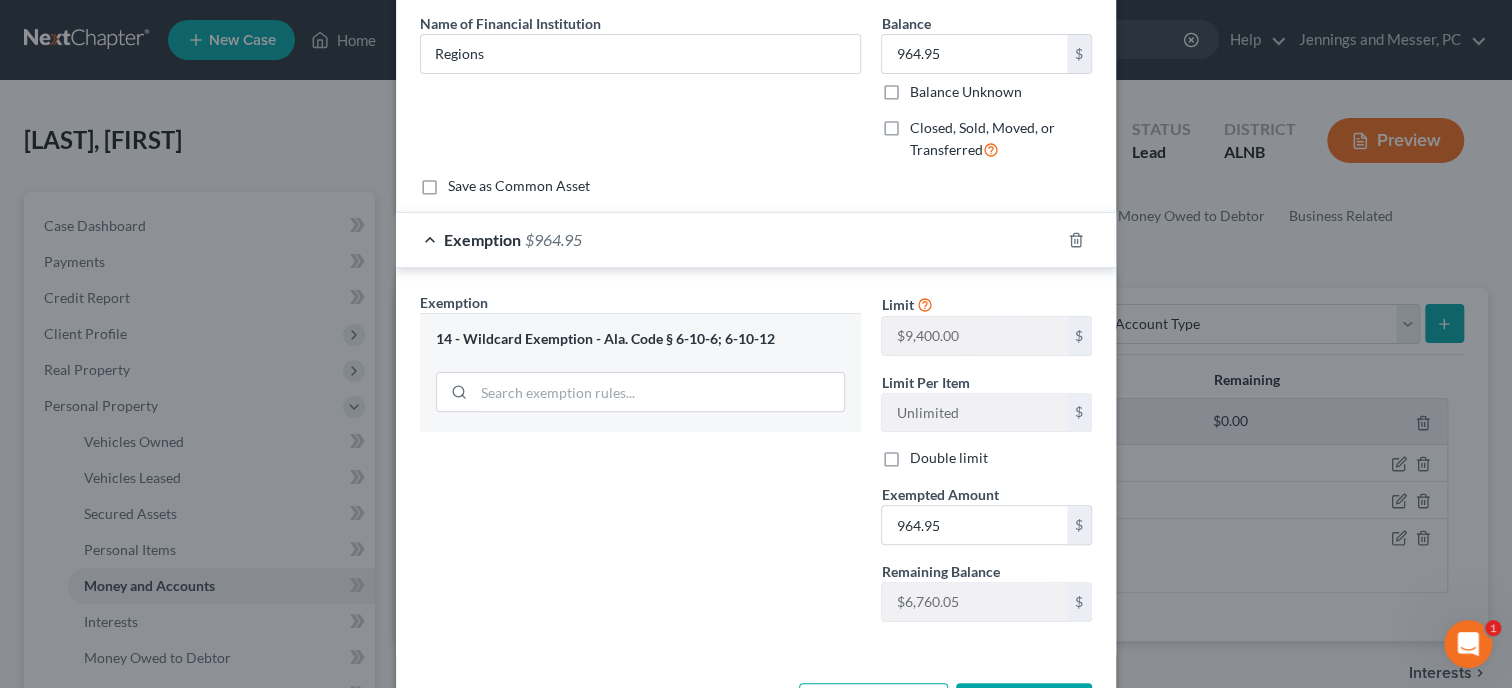 scroll, scrollTop: 230, scrollLeft: 0, axis: vertical 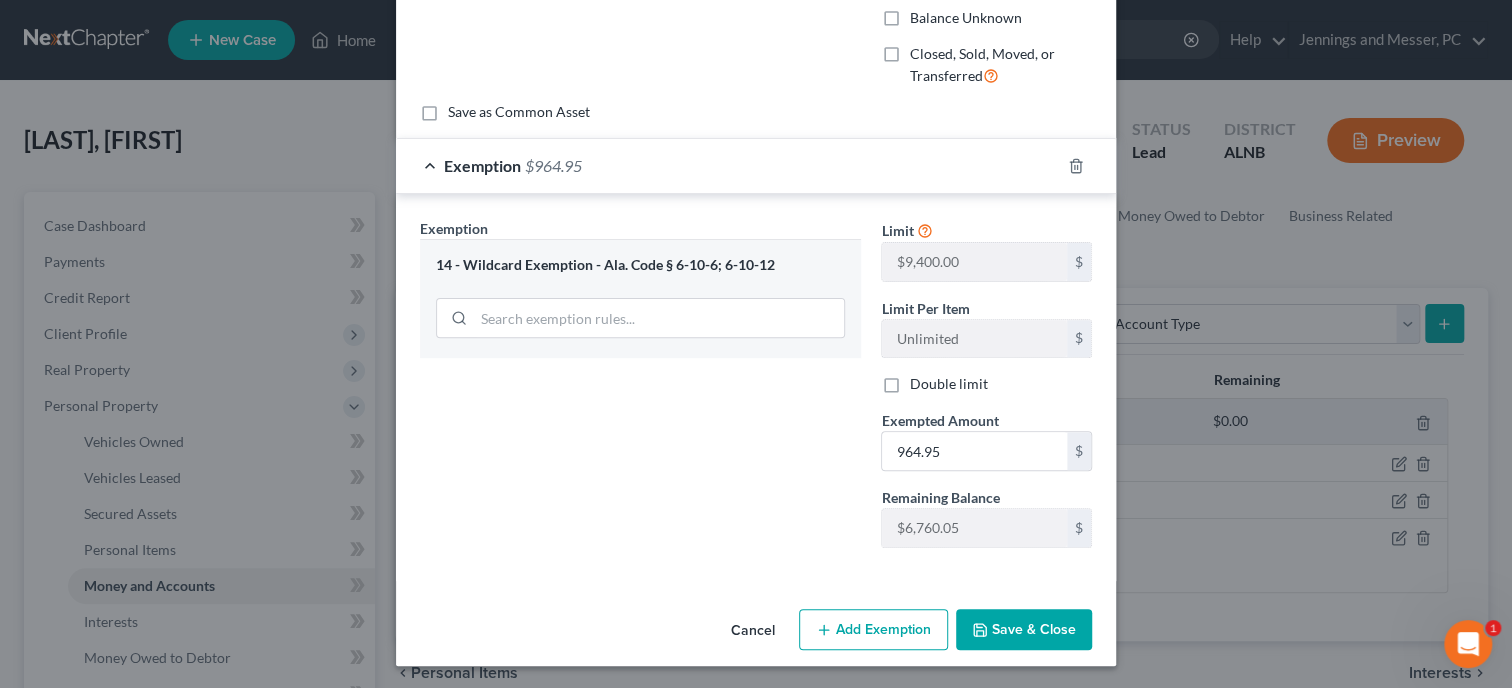click 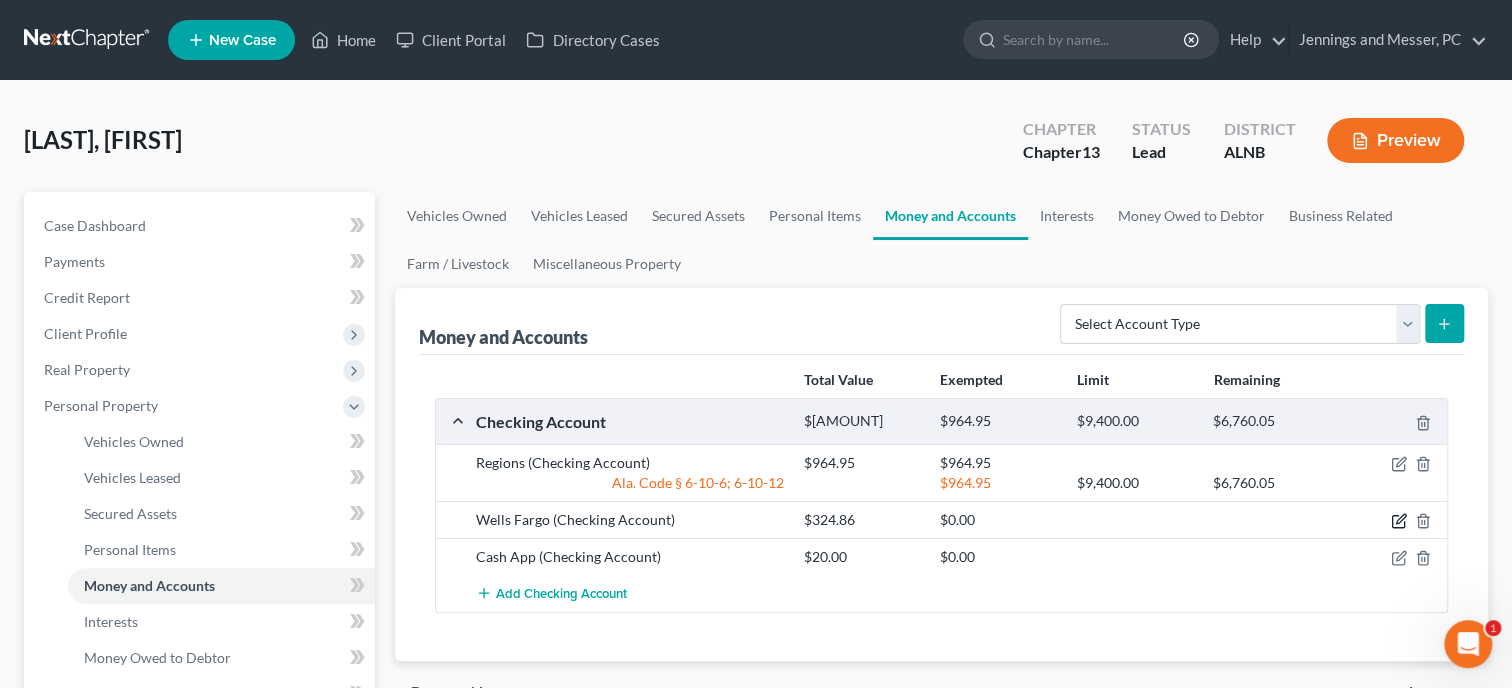 click 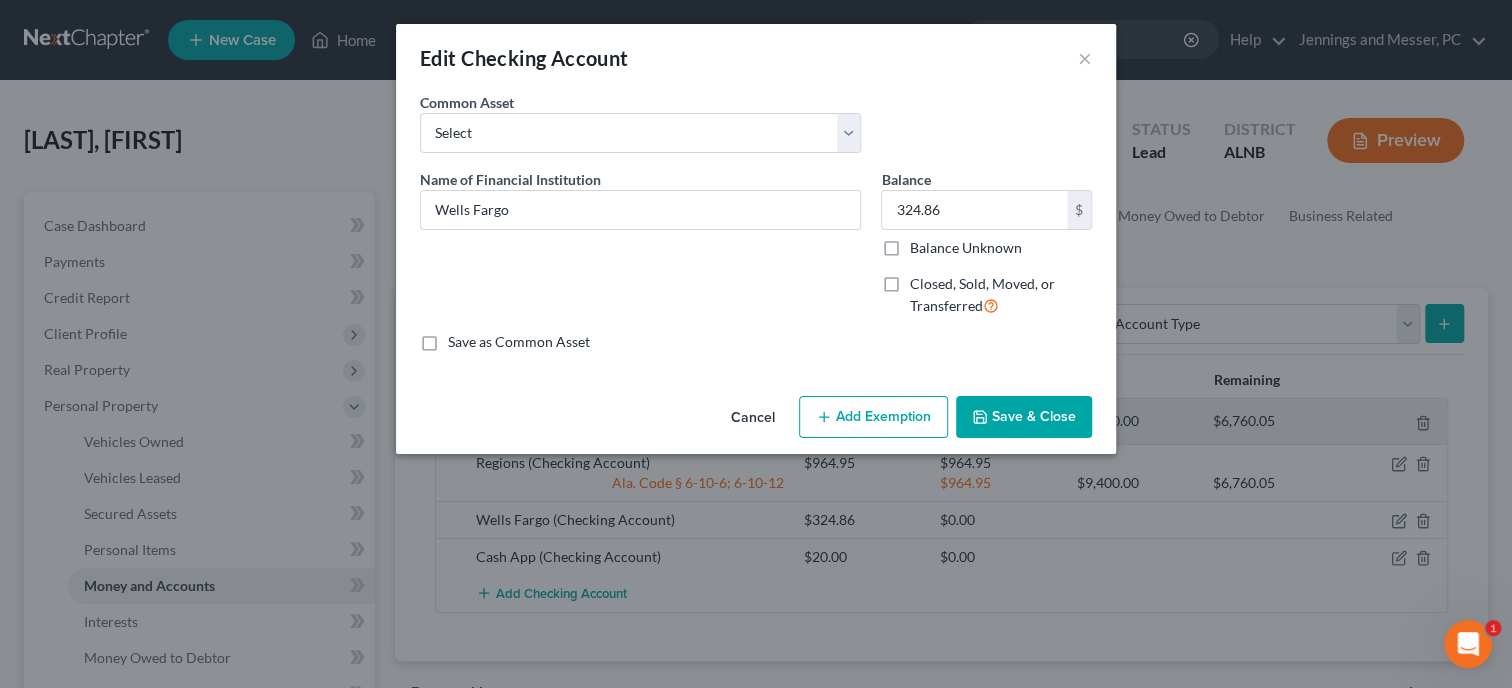 click on "Add Exemption" at bounding box center [873, 417] 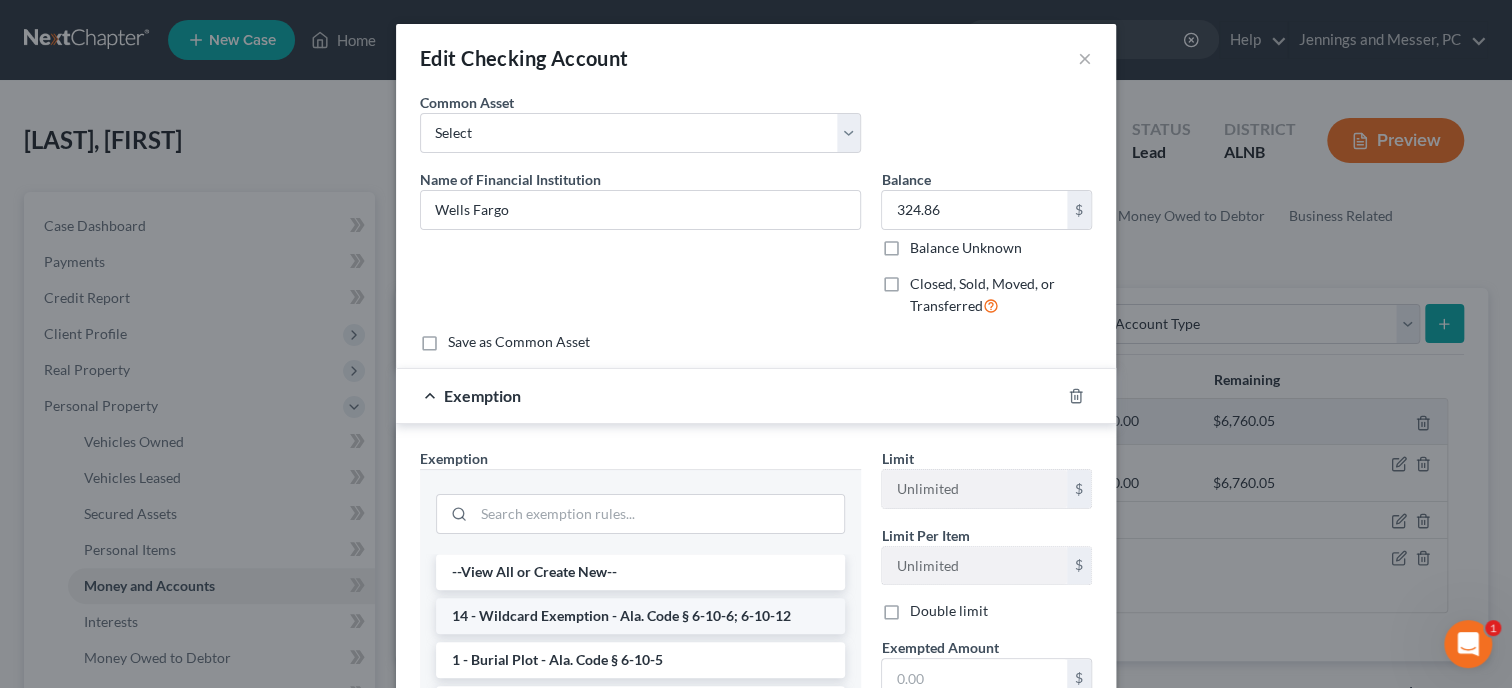 click on "14 - Wildcard Exemption - Ala. Code § 6-10-6; 6-10-12" at bounding box center (640, 616) 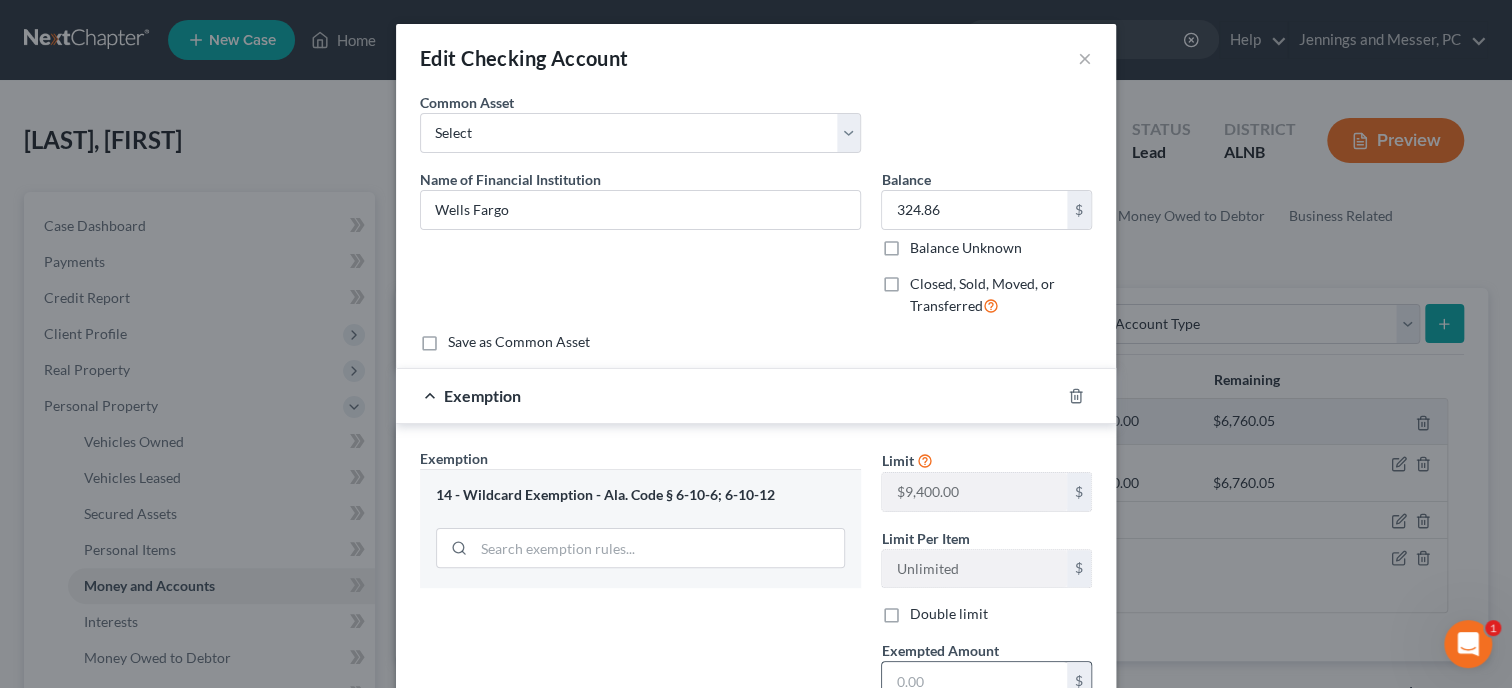 click at bounding box center [974, 681] 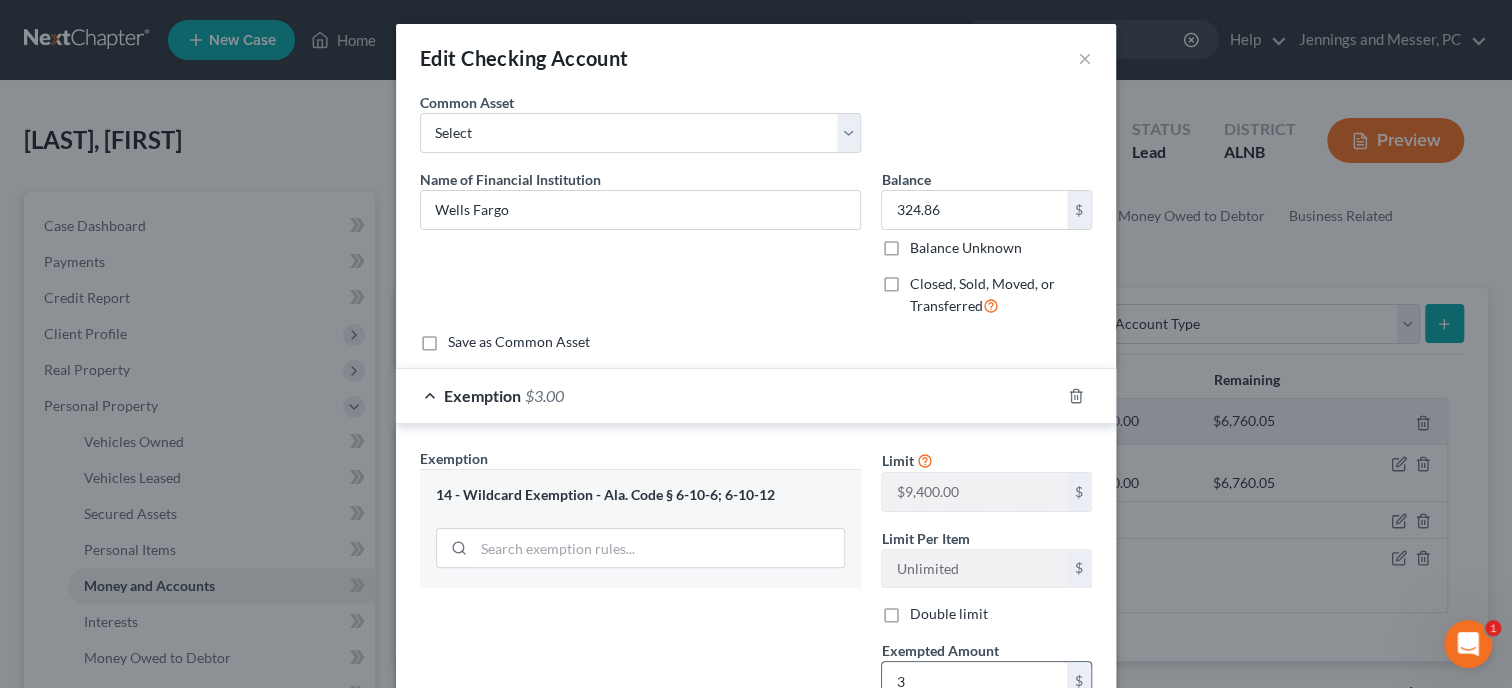 scroll, scrollTop: 0, scrollLeft: 0, axis: both 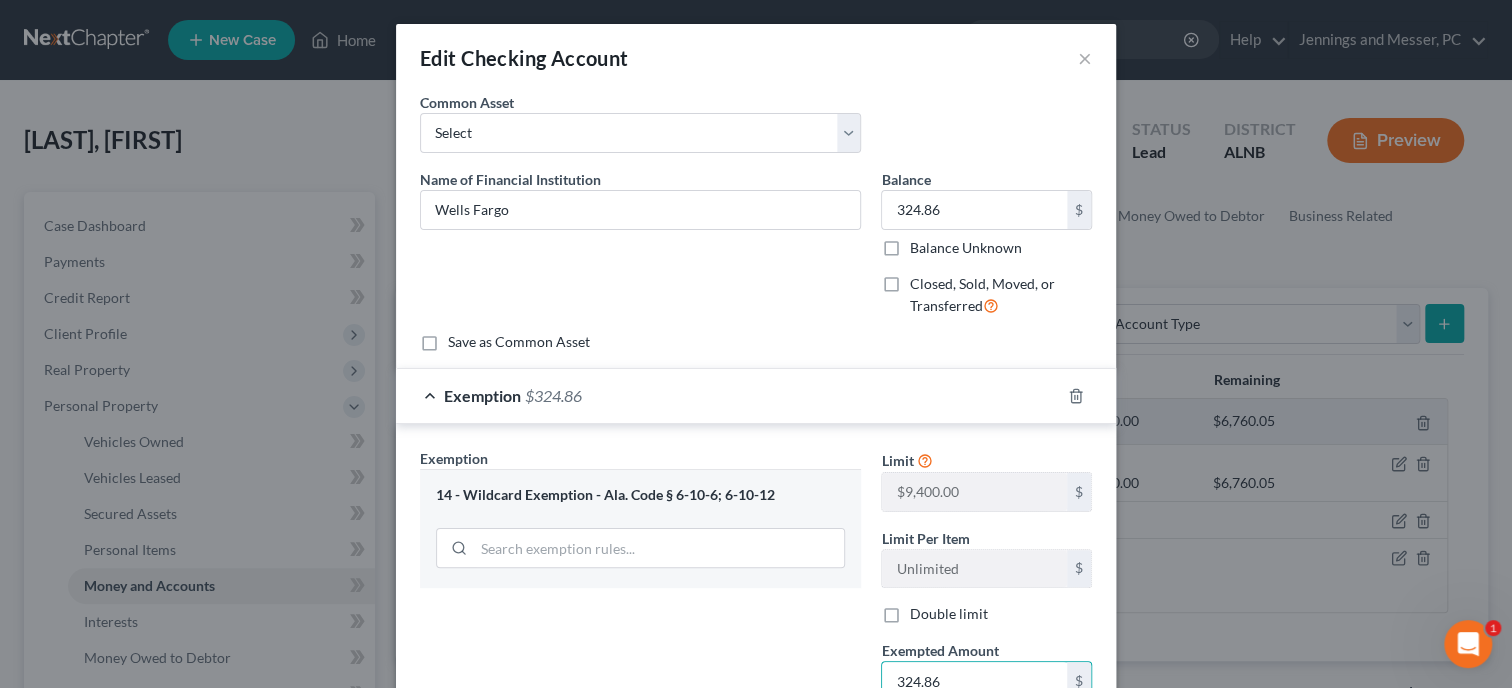 type on "324.86" 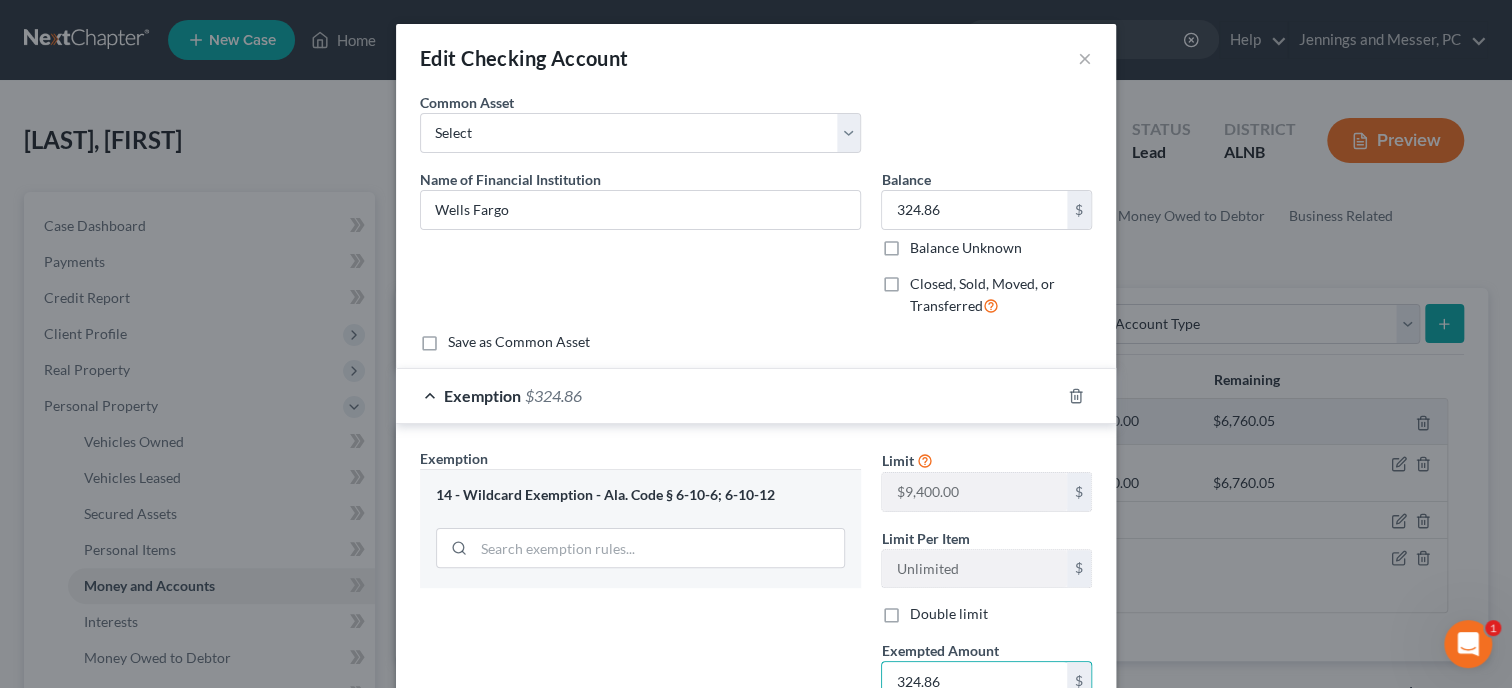 click on "Exemption Set must be selected for CA.
Exemption
*
14 - Wildcard Exemption - Ala. Code § 6-10-6; 6-10-12" at bounding box center (640, 621) 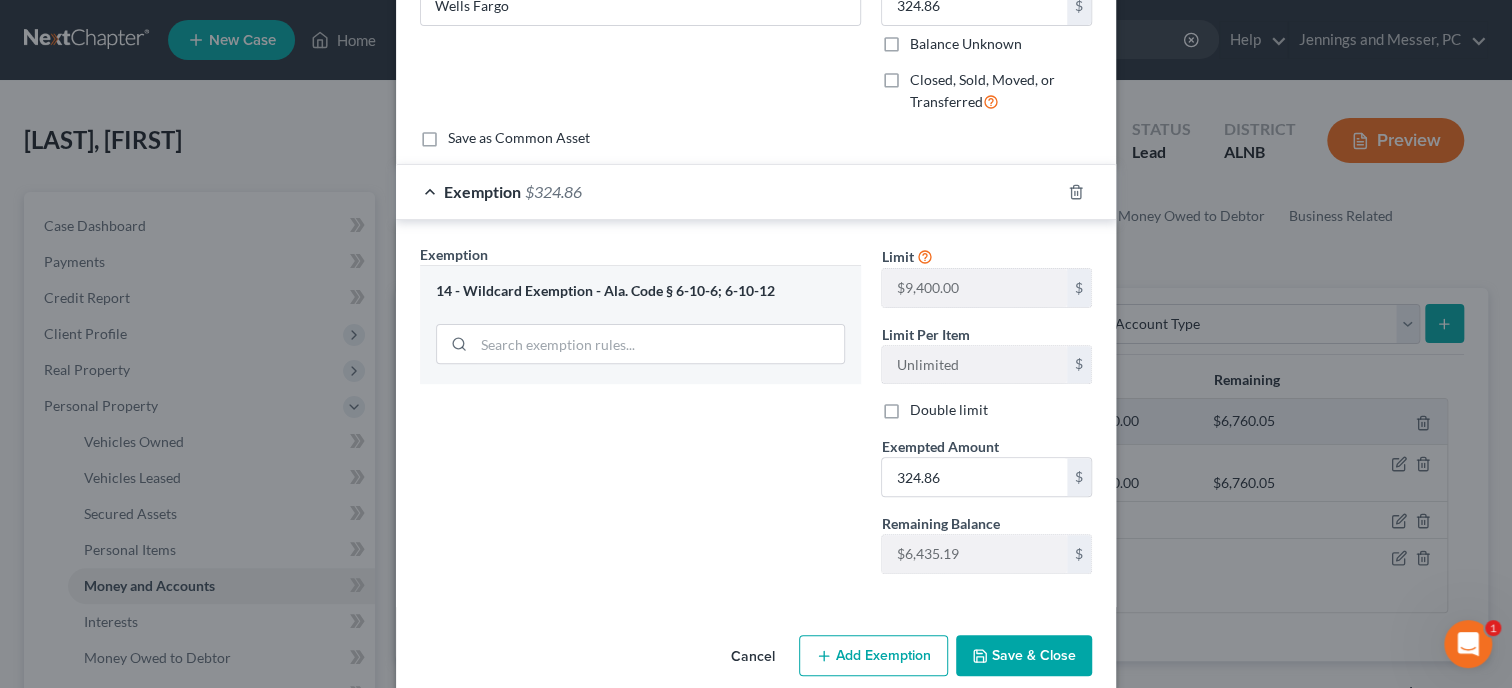 scroll, scrollTop: 230, scrollLeft: 0, axis: vertical 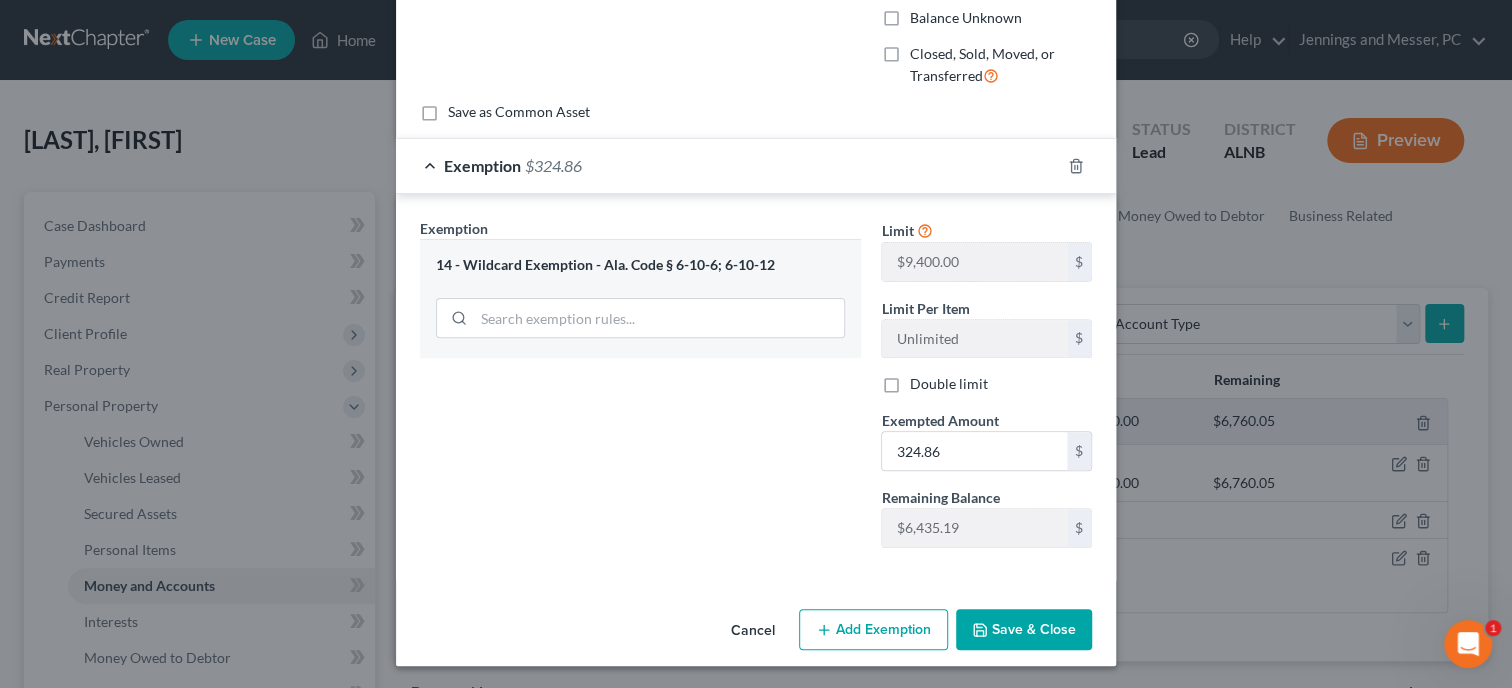 click on "Save & Close" at bounding box center (1024, 630) 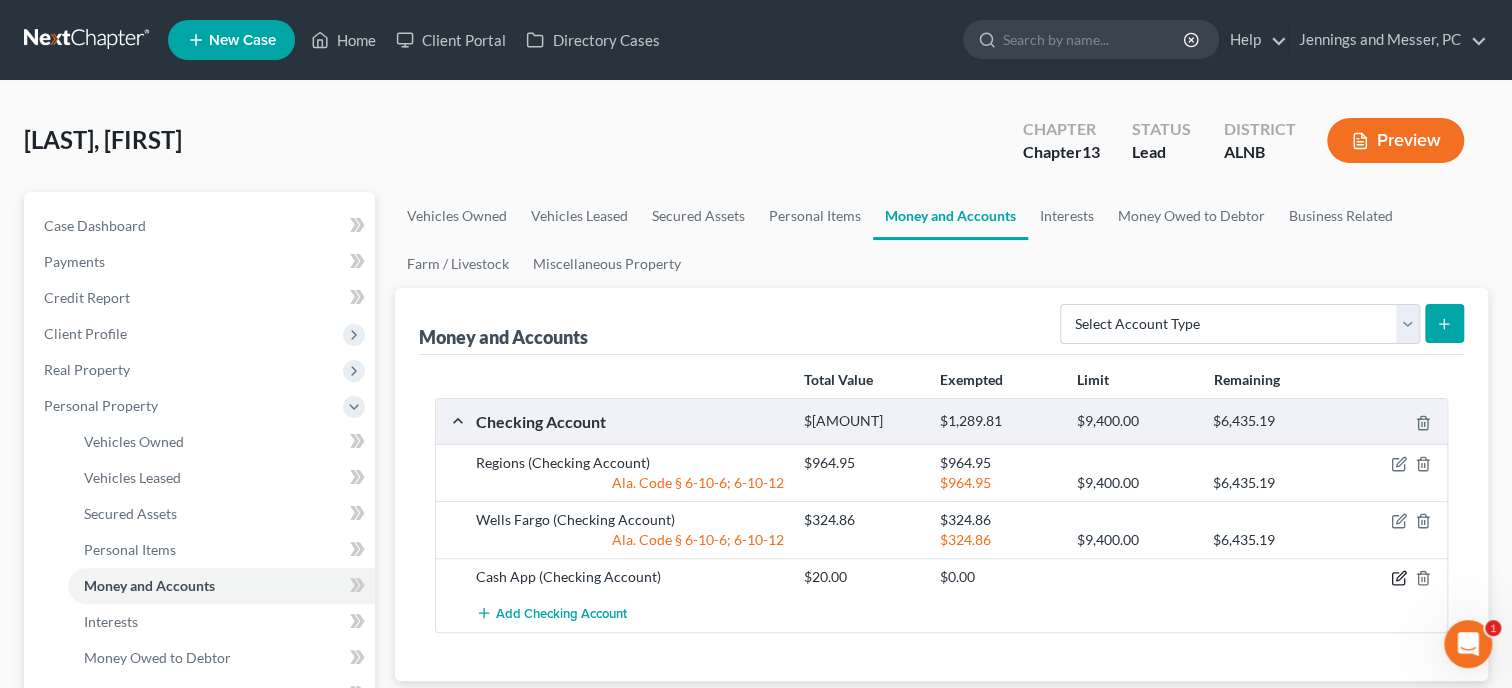click 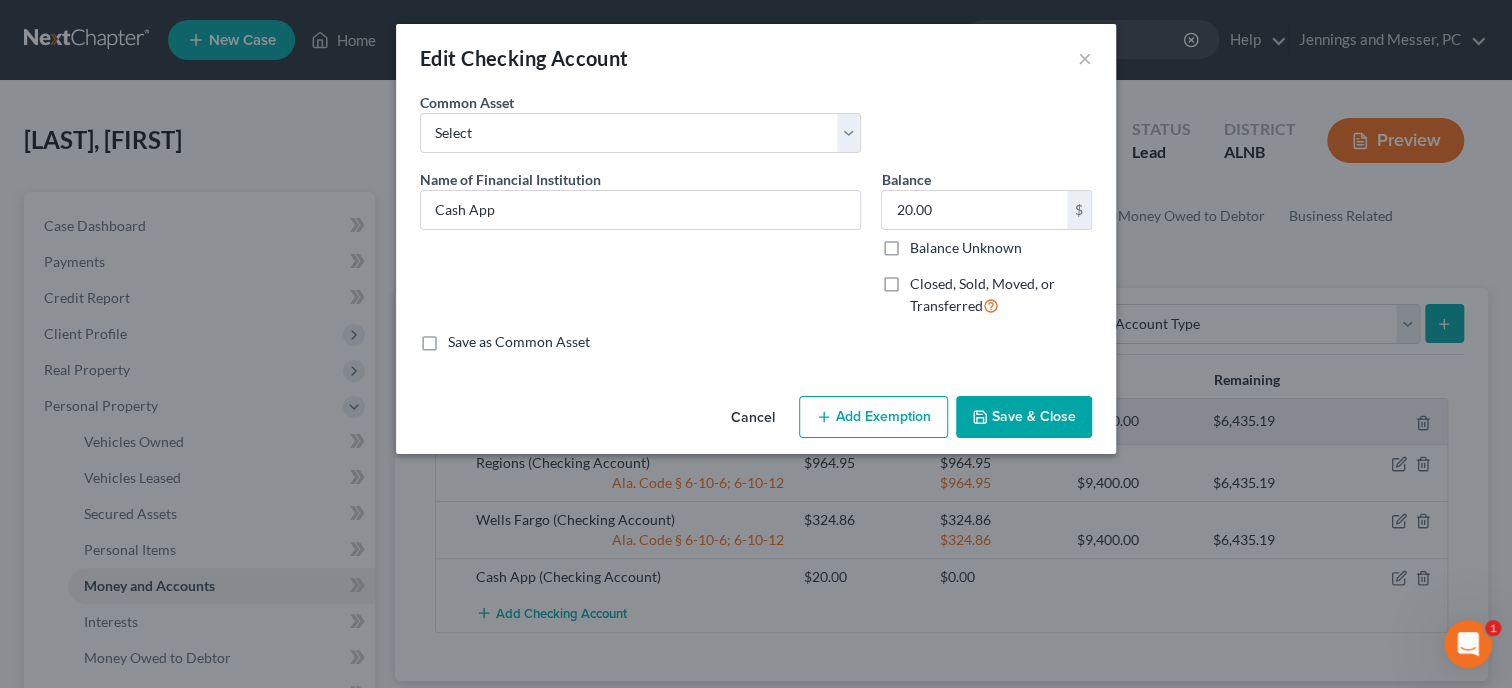 click on "Add Exemption" at bounding box center (873, 417) 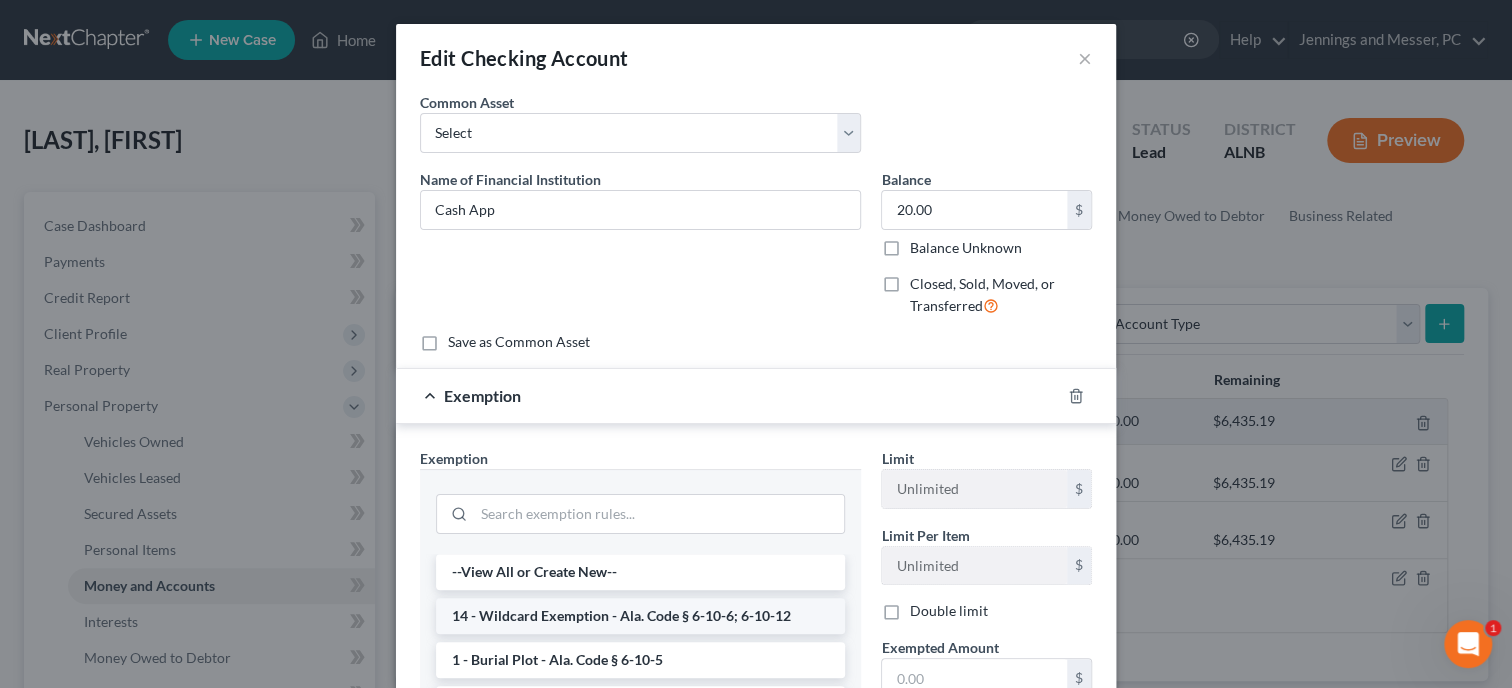 click on "14 - Wildcard Exemption - Ala. Code § 6-10-6; 6-10-12" at bounding box center [640, 616] 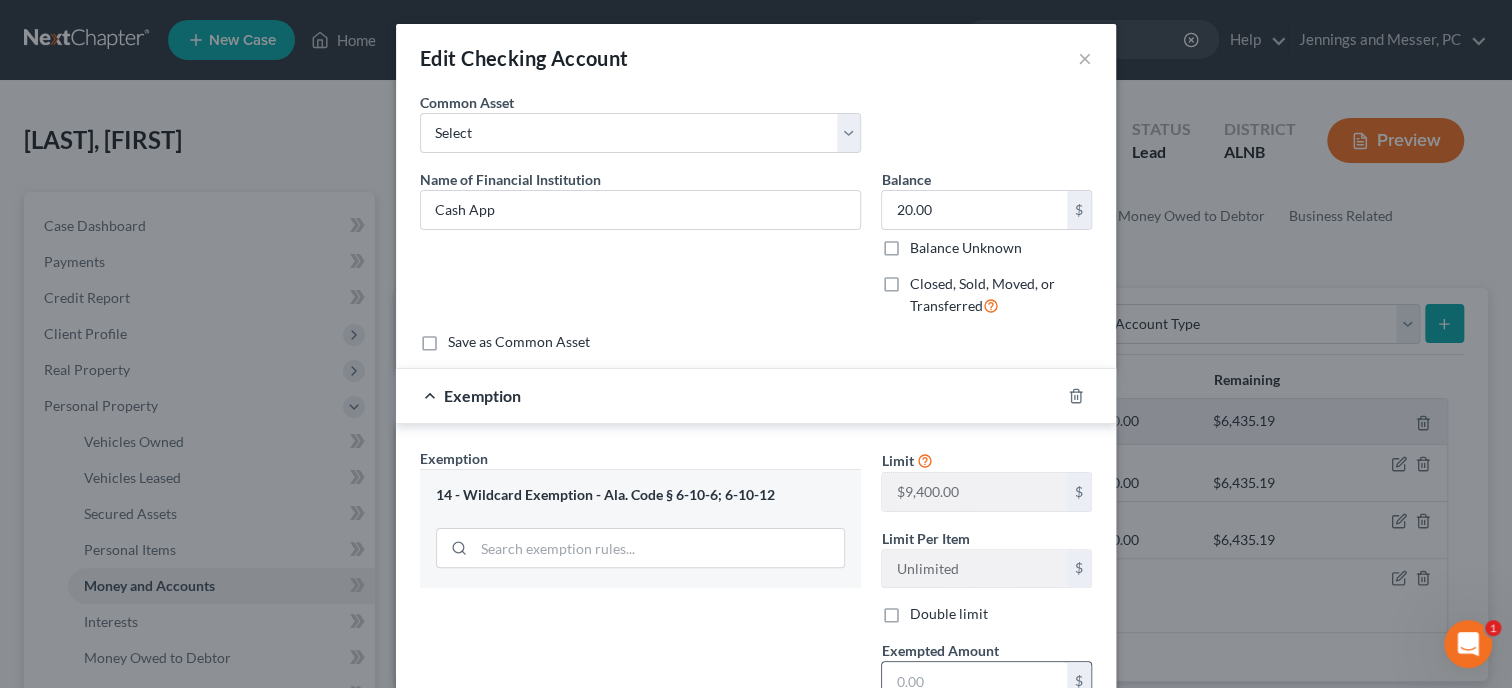 click at bounding box center (974, 681) 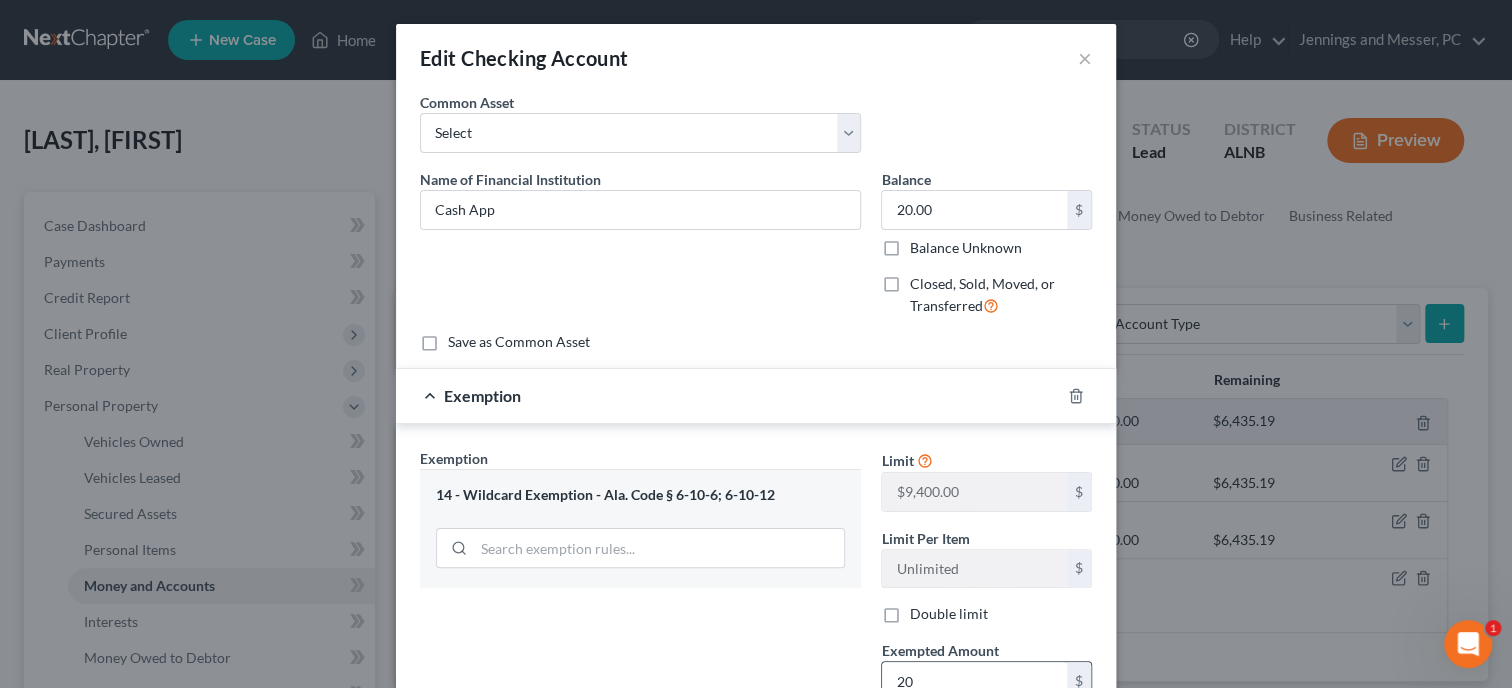 scroll, scrollTop: 0, scrollLeft: 0, axis: both 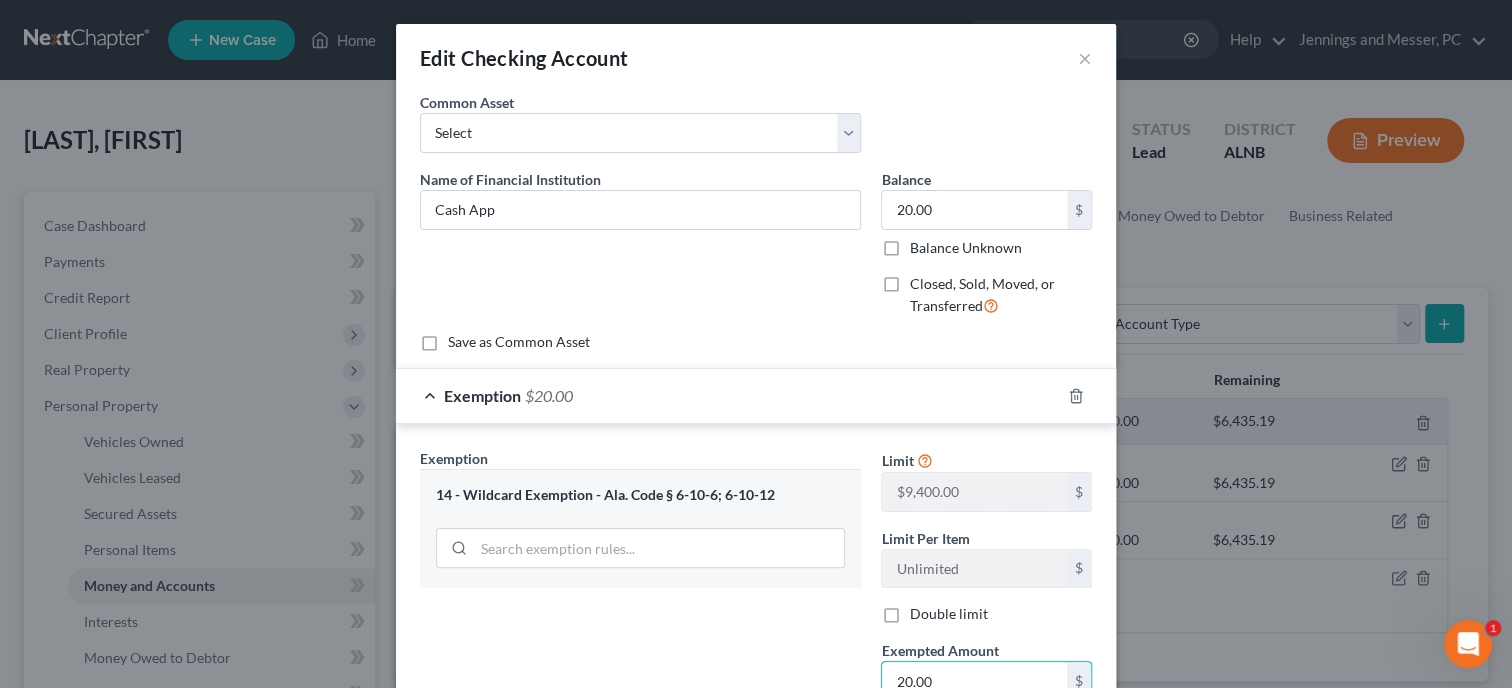 type on "20.00" 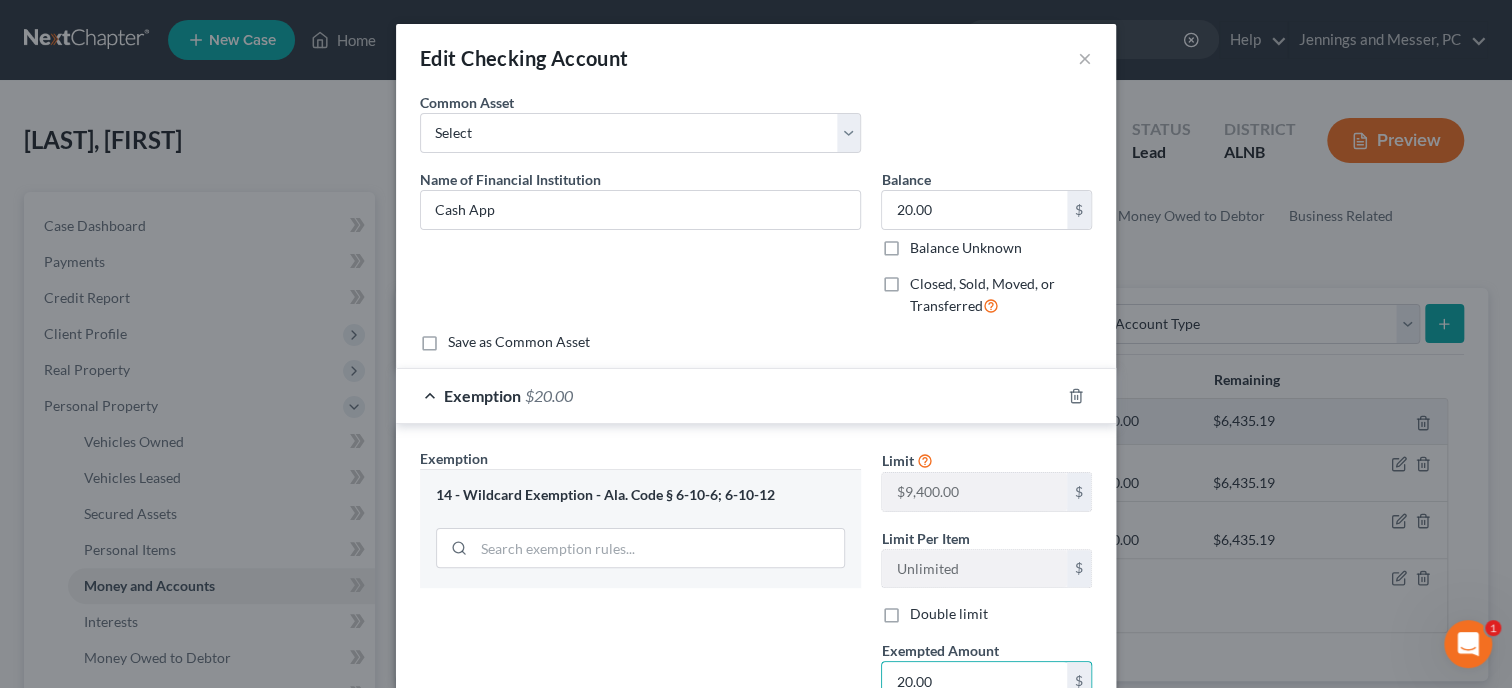 click on "Exemption Set must be selected for CA.
Exemption
*
14 - Wildcard Exemption - Ala. Code § 6-10-6; 6-10-12" at bounding box center [640, 621] 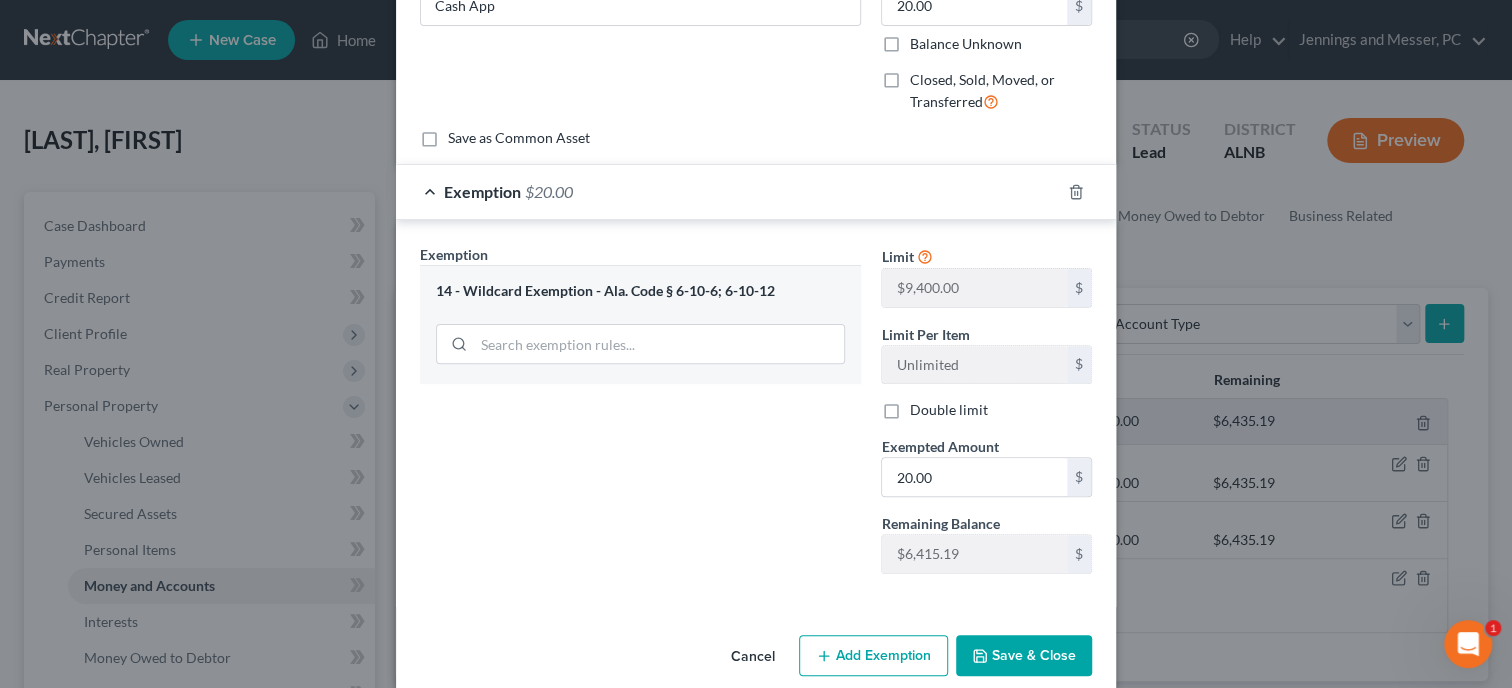 scroll, scrollTop: 230, scrollLeft: 0, axis: vertical 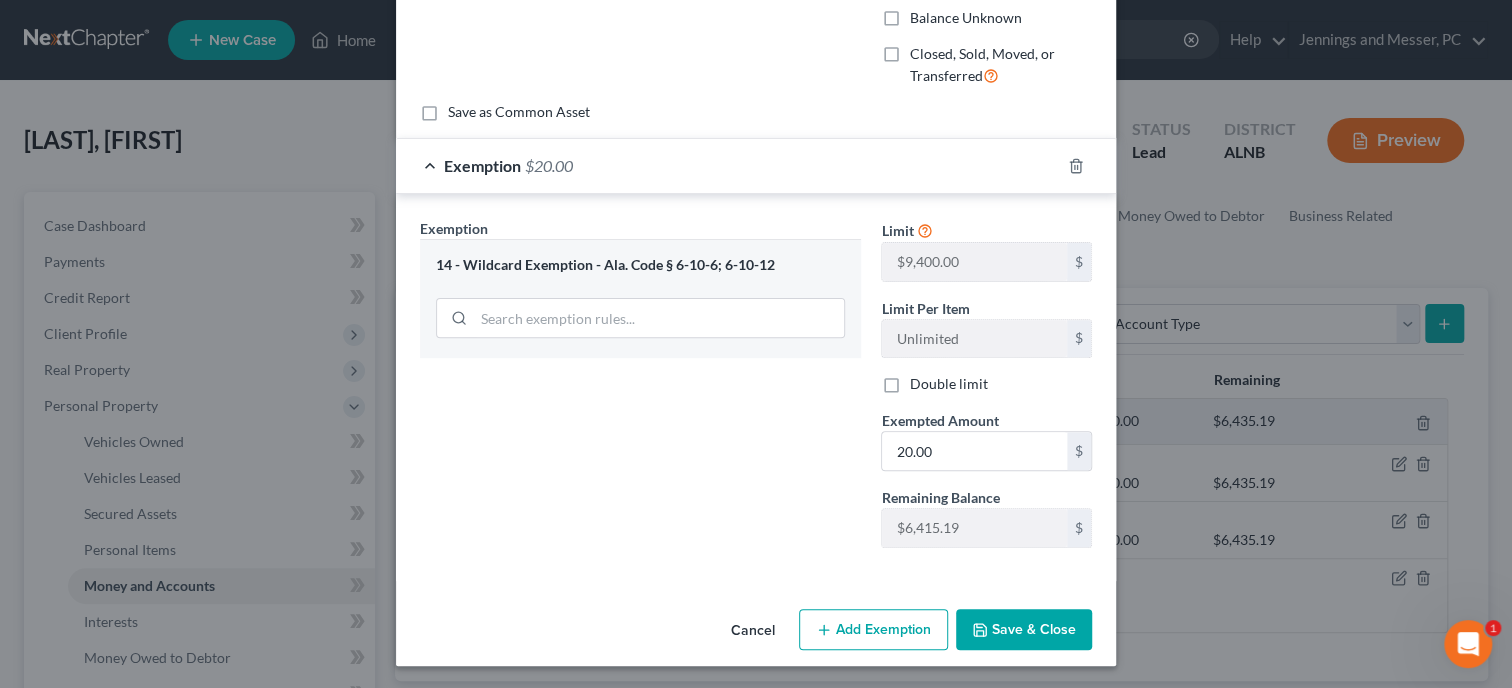 click on "Save & Close" at bounding box center (1024, 630) 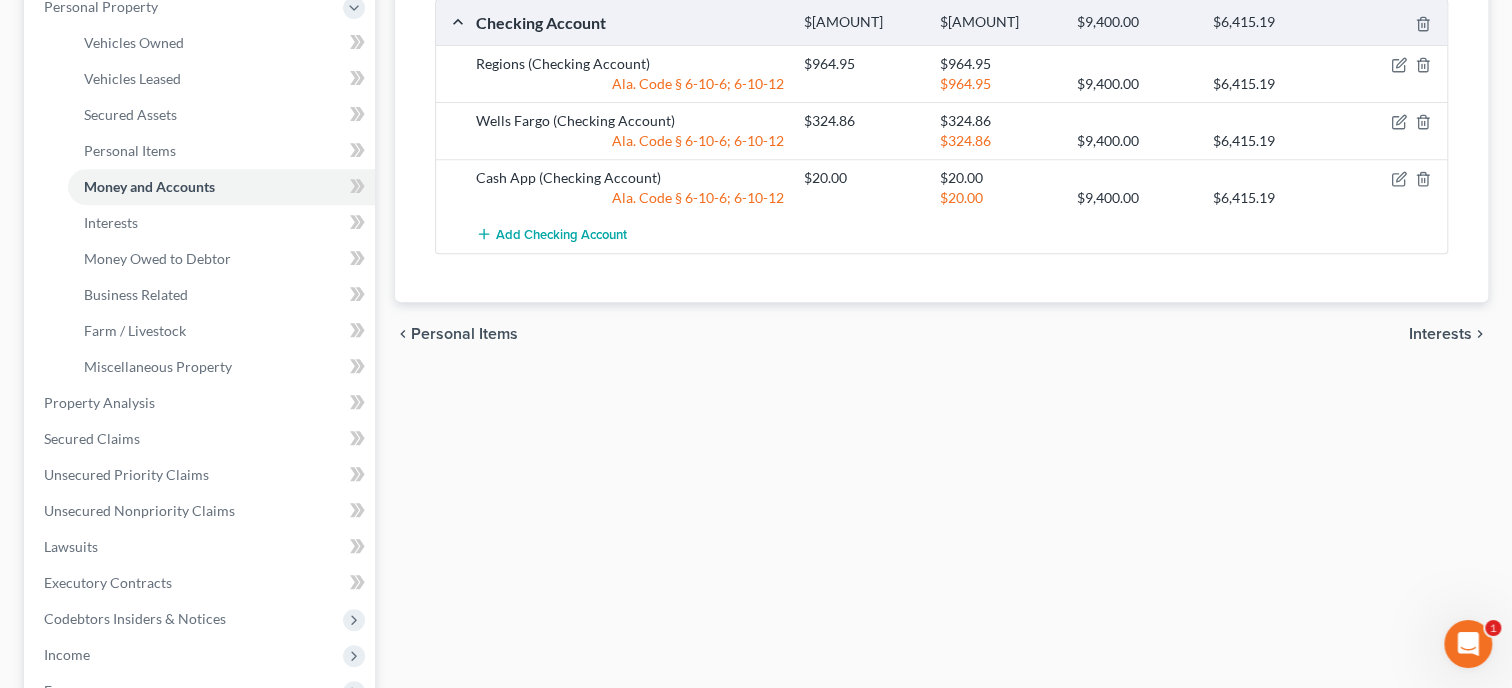 scroll, scrollTop: 411, scrollLeft: 0, axis: vertical 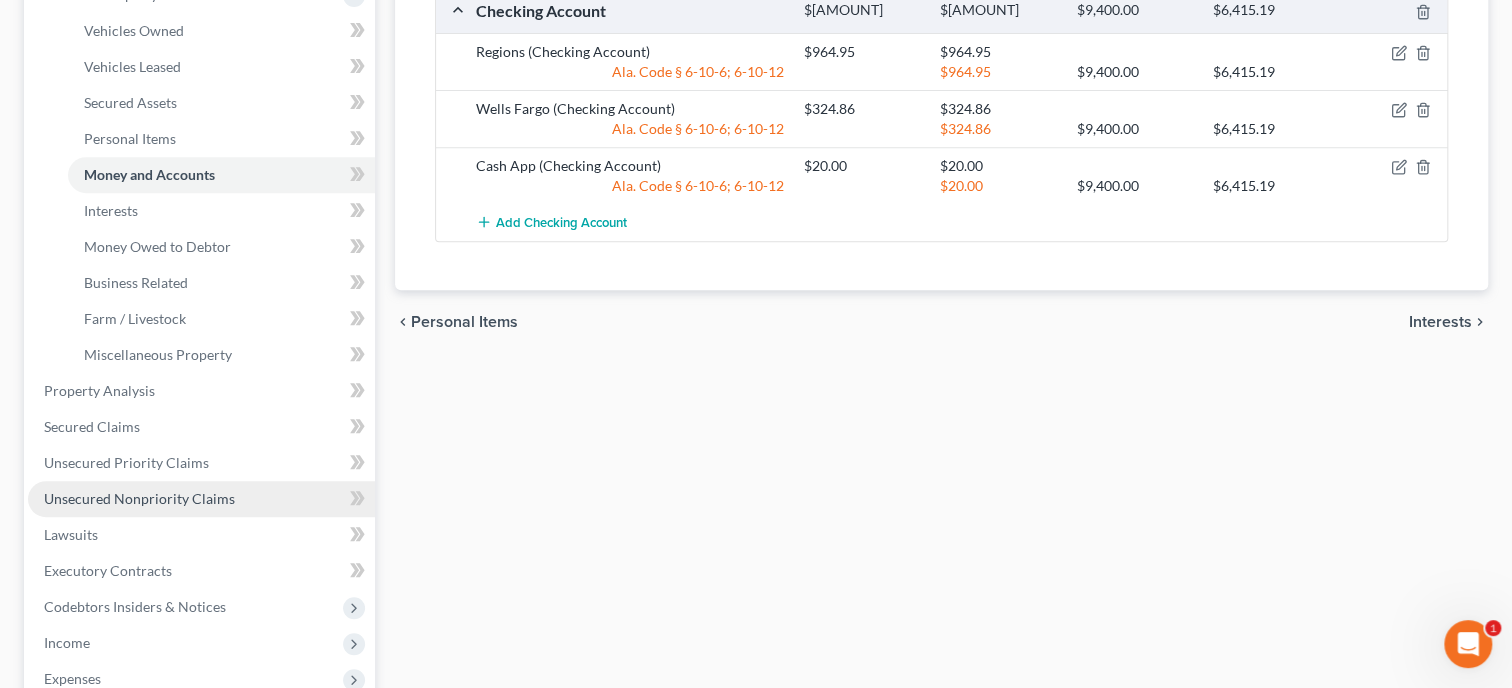 click on "Unsecured Nonpriority Claims" at bounding box center (139, 498) 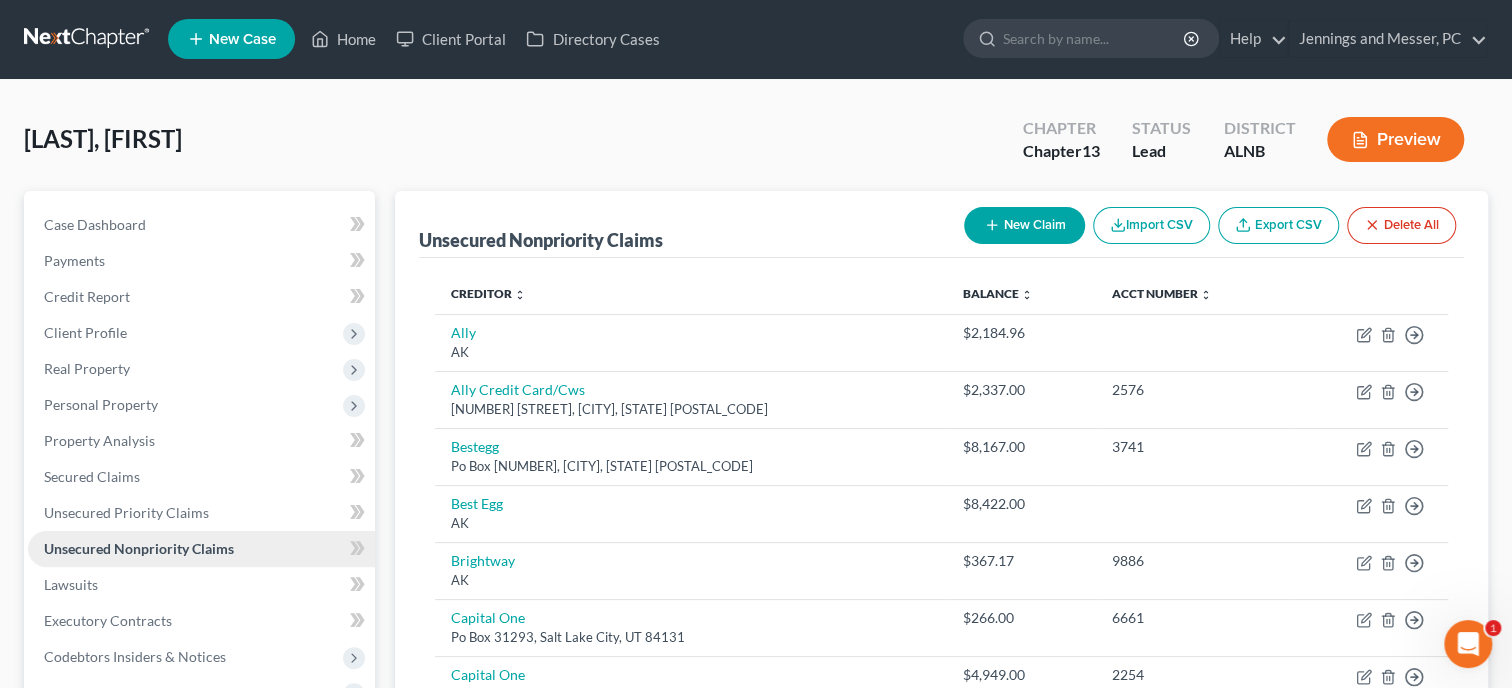 scroll, scrollTop: 0, scrollLeft: 0, axis: both 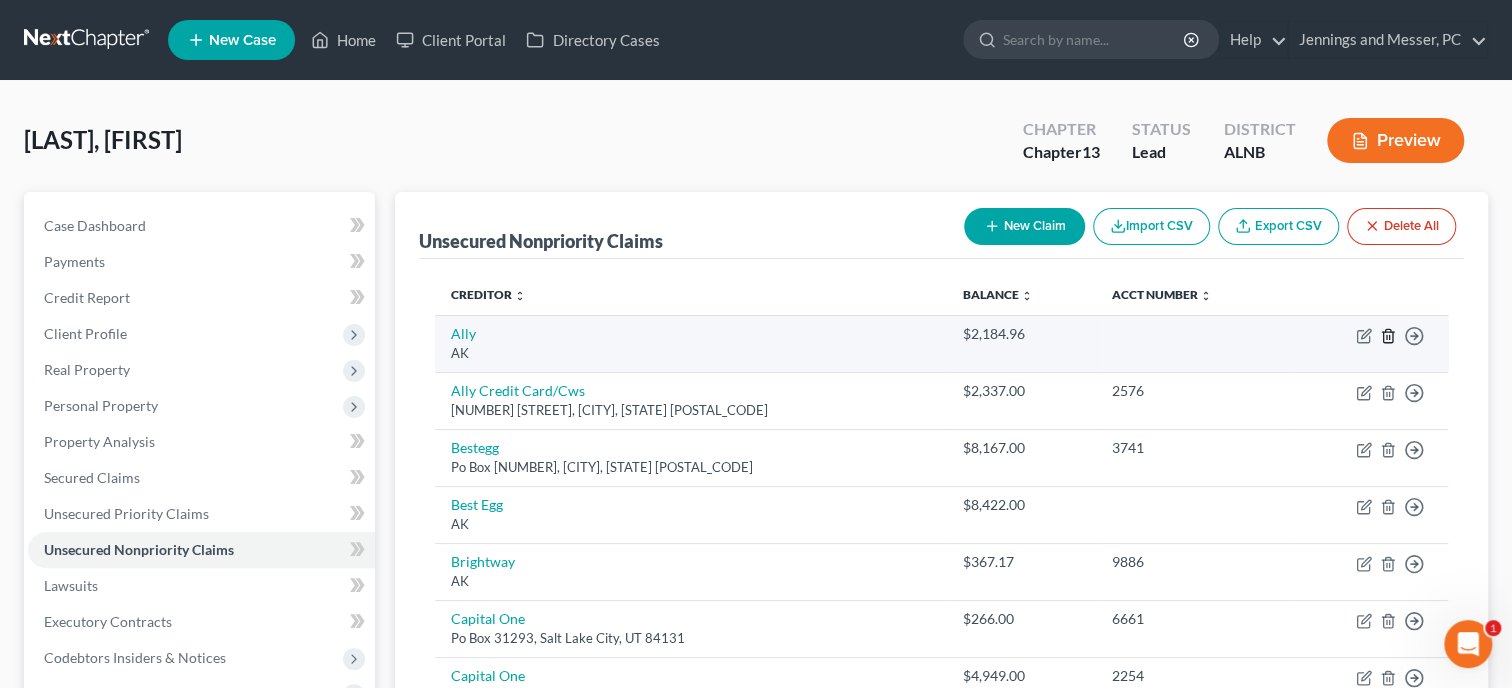 click 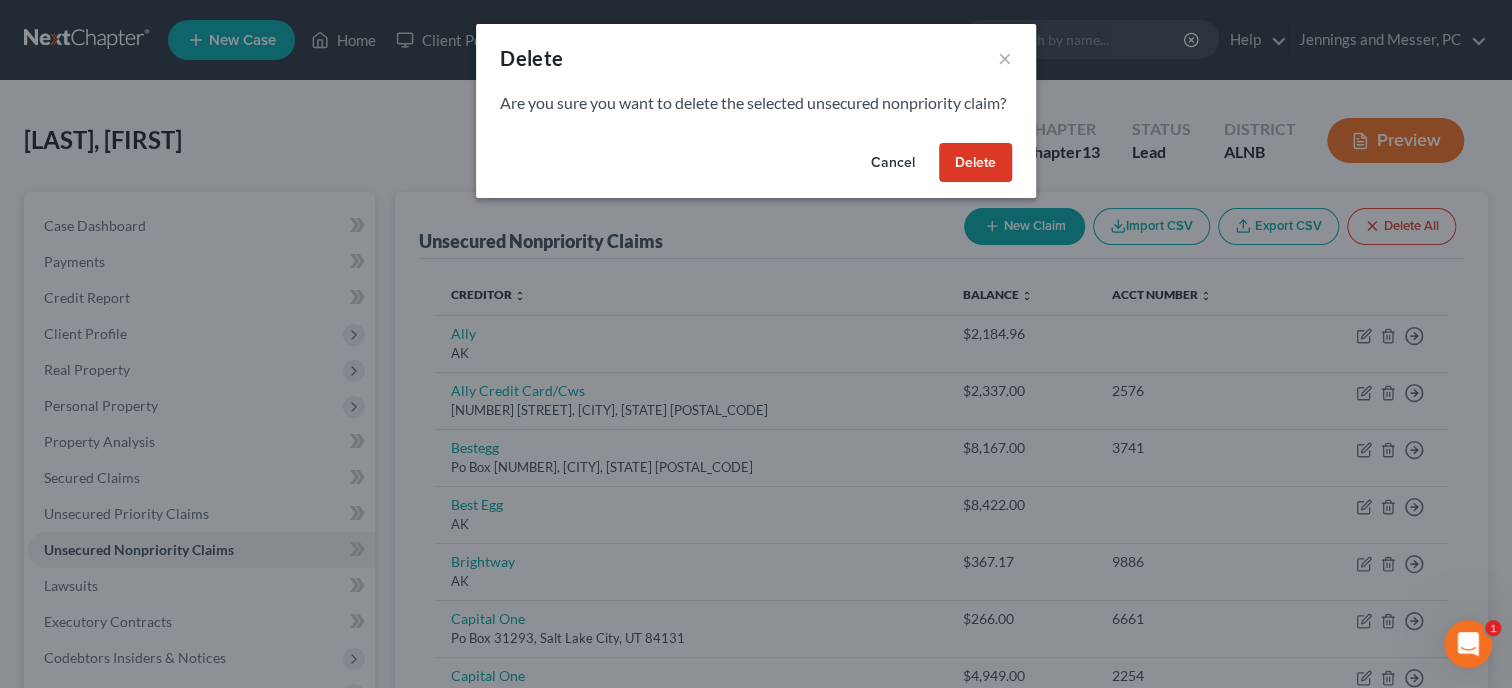 click on "Delete" at bounding box center (975, 163) 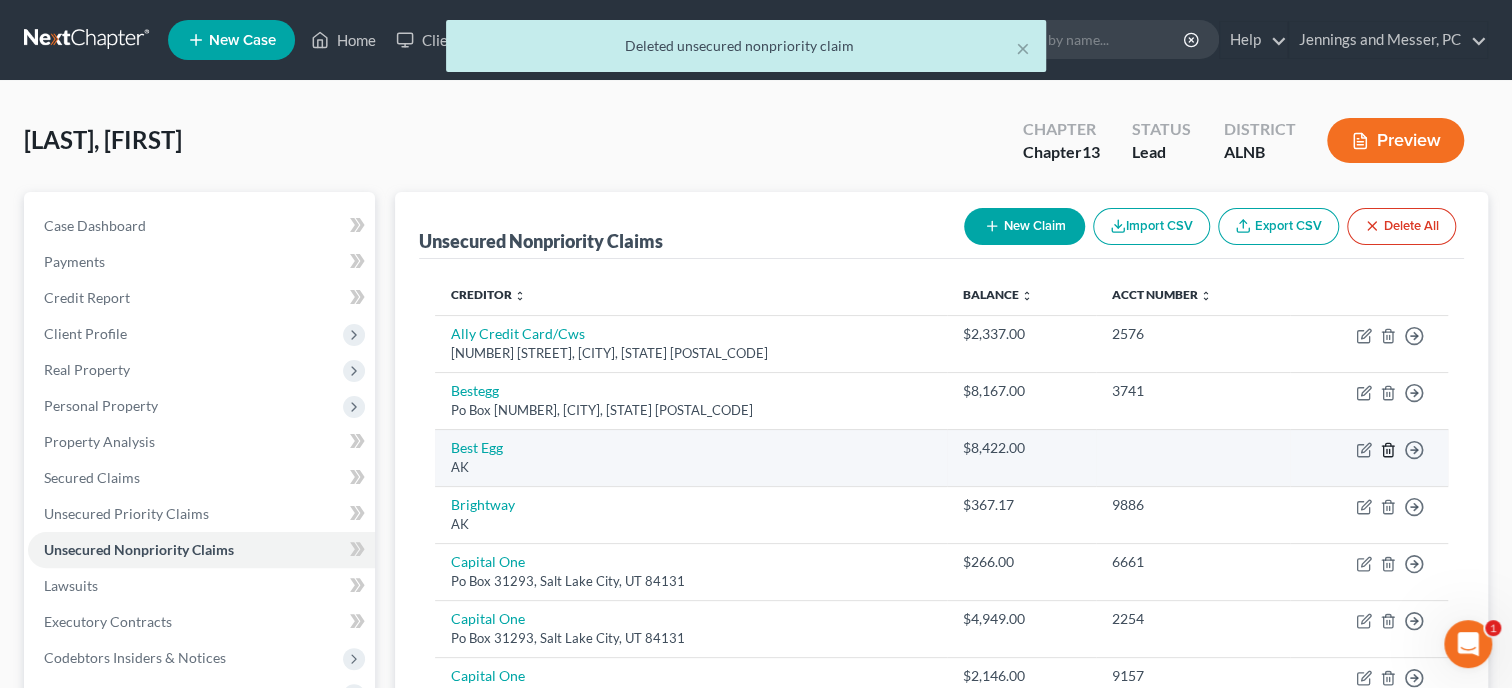 click 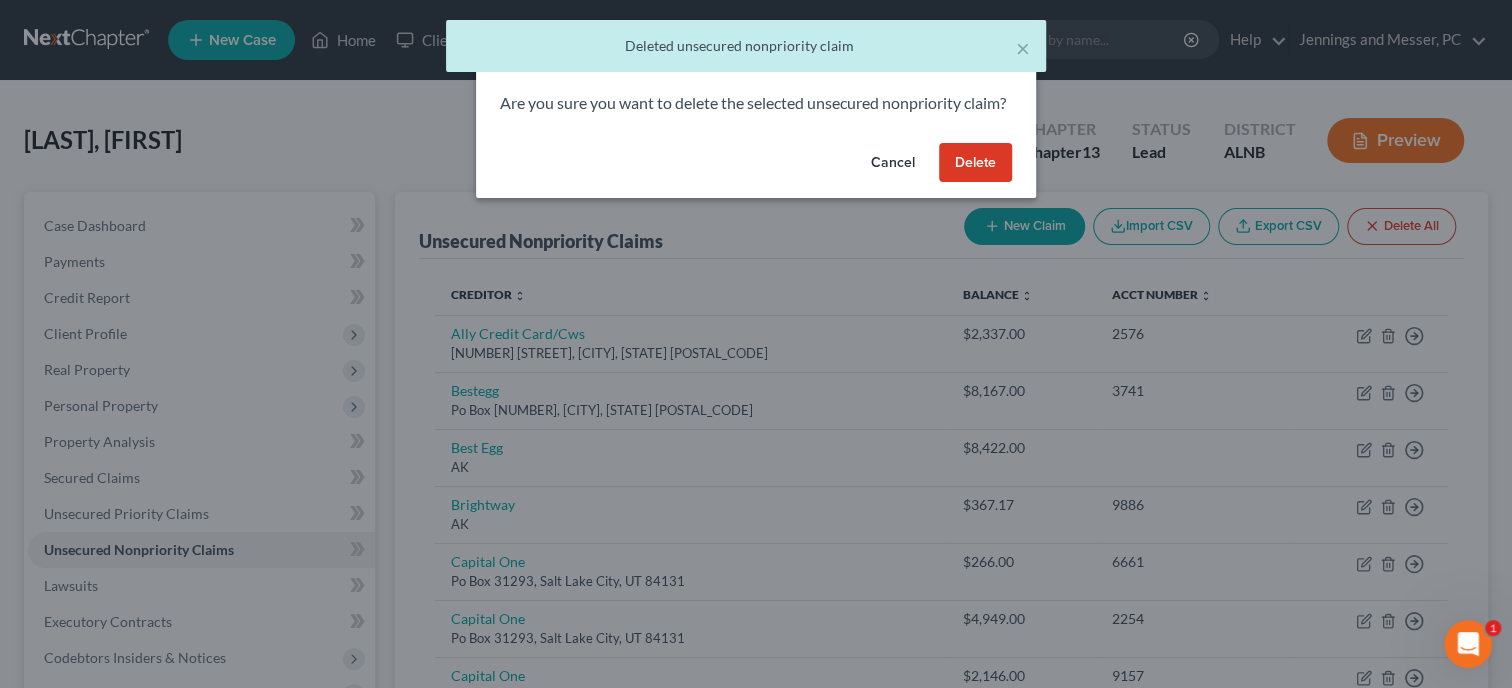 click on "Delete" at bounding box center [975, 163] 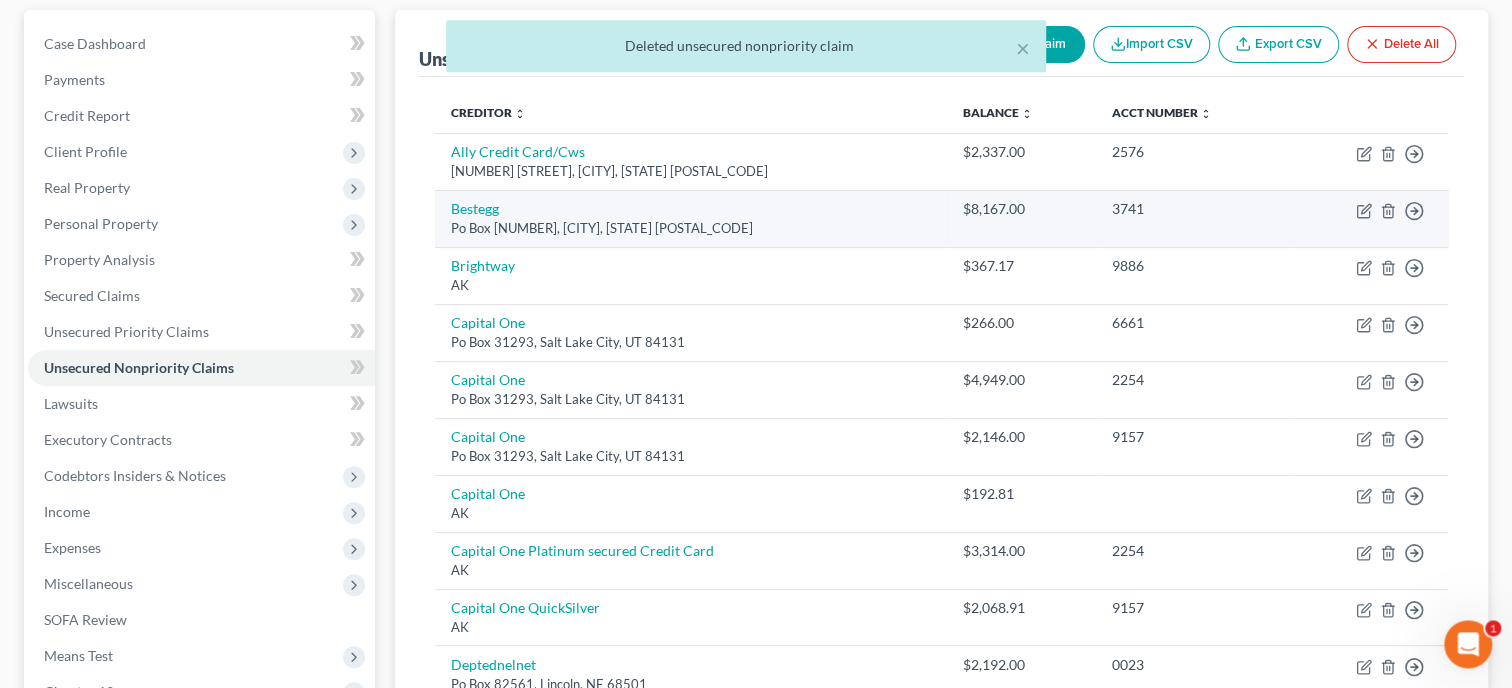 scroll, scrollTop: 205, scrollLeft: 0, axis: vertical 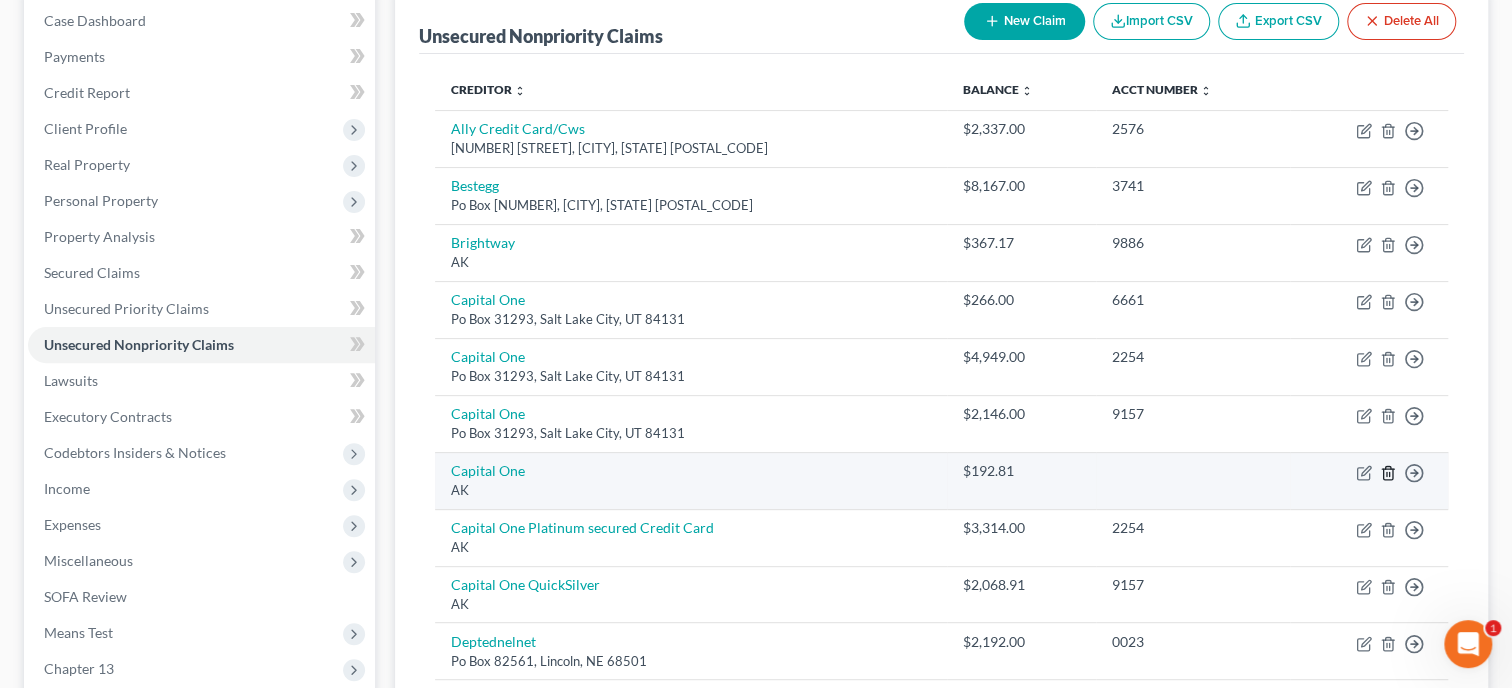 click 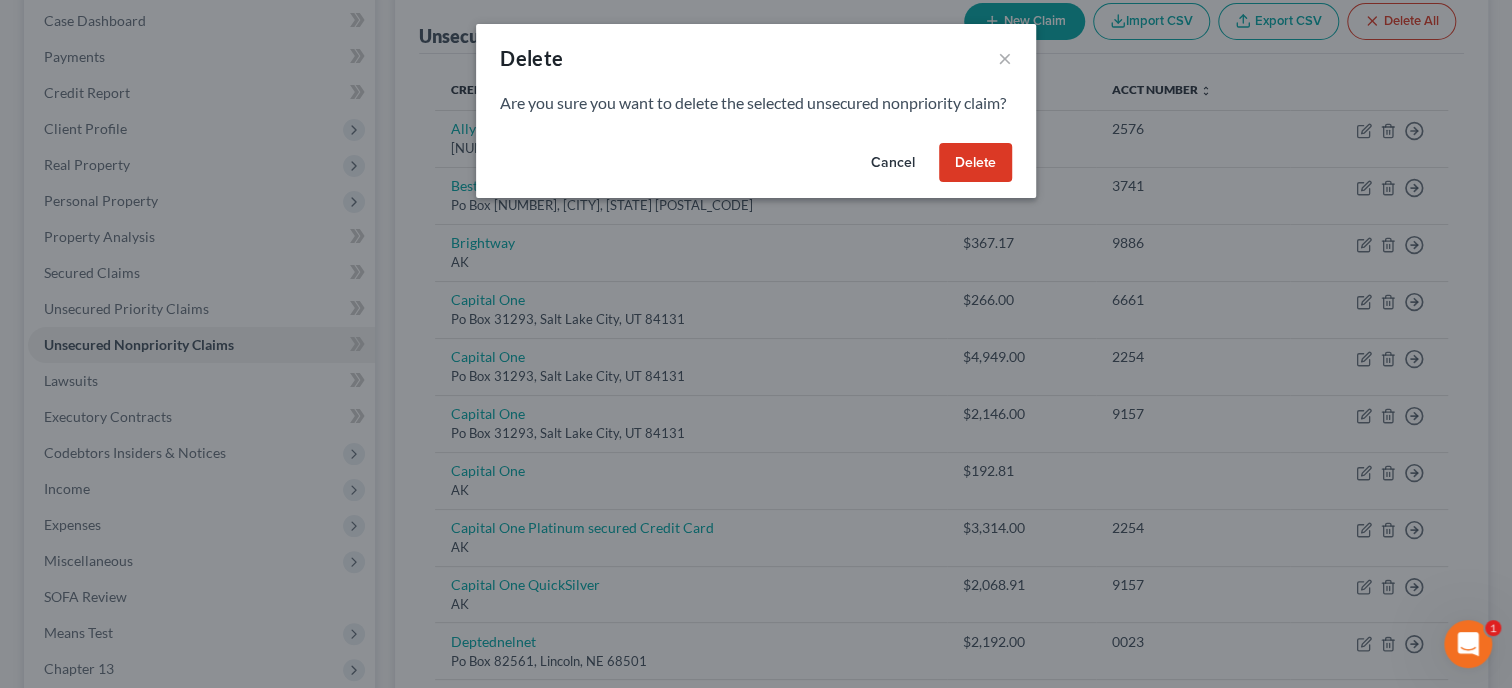 click on "Delete" at bounding box center (975, 163) 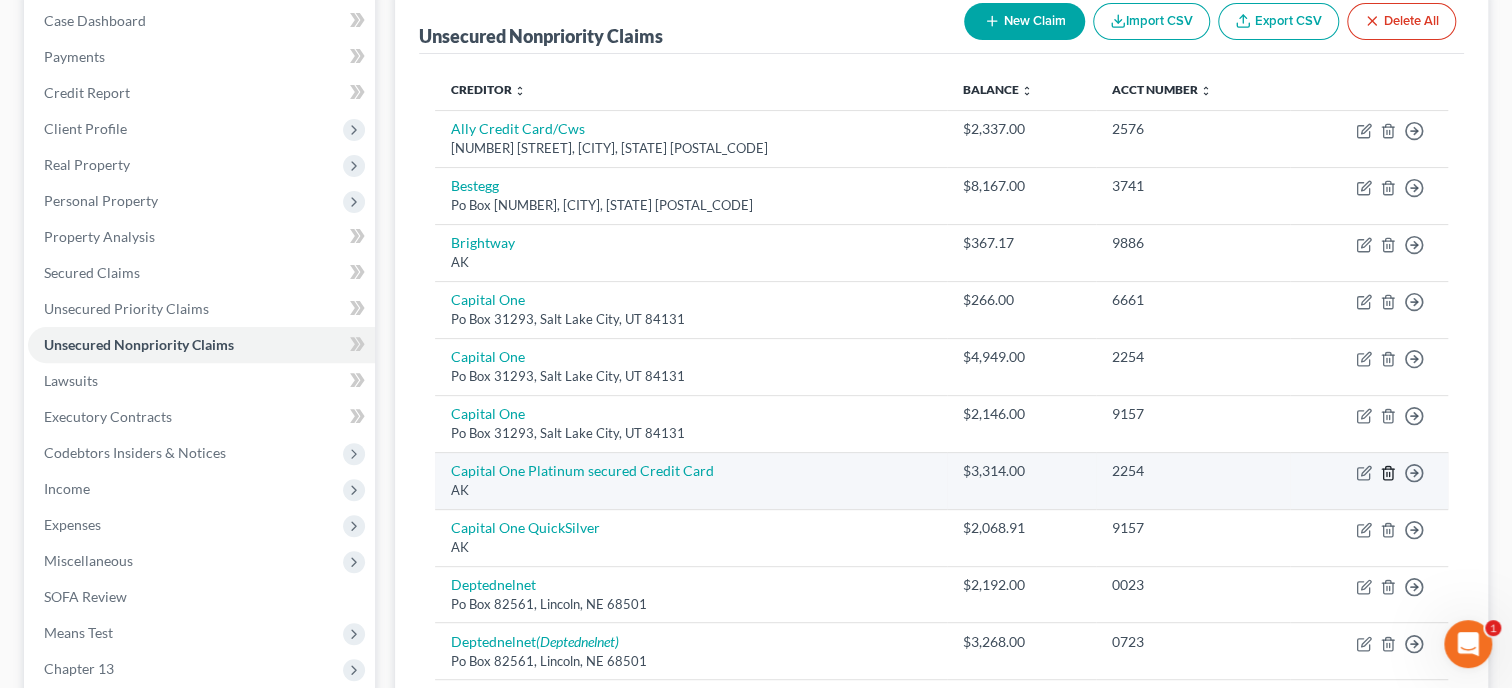 click 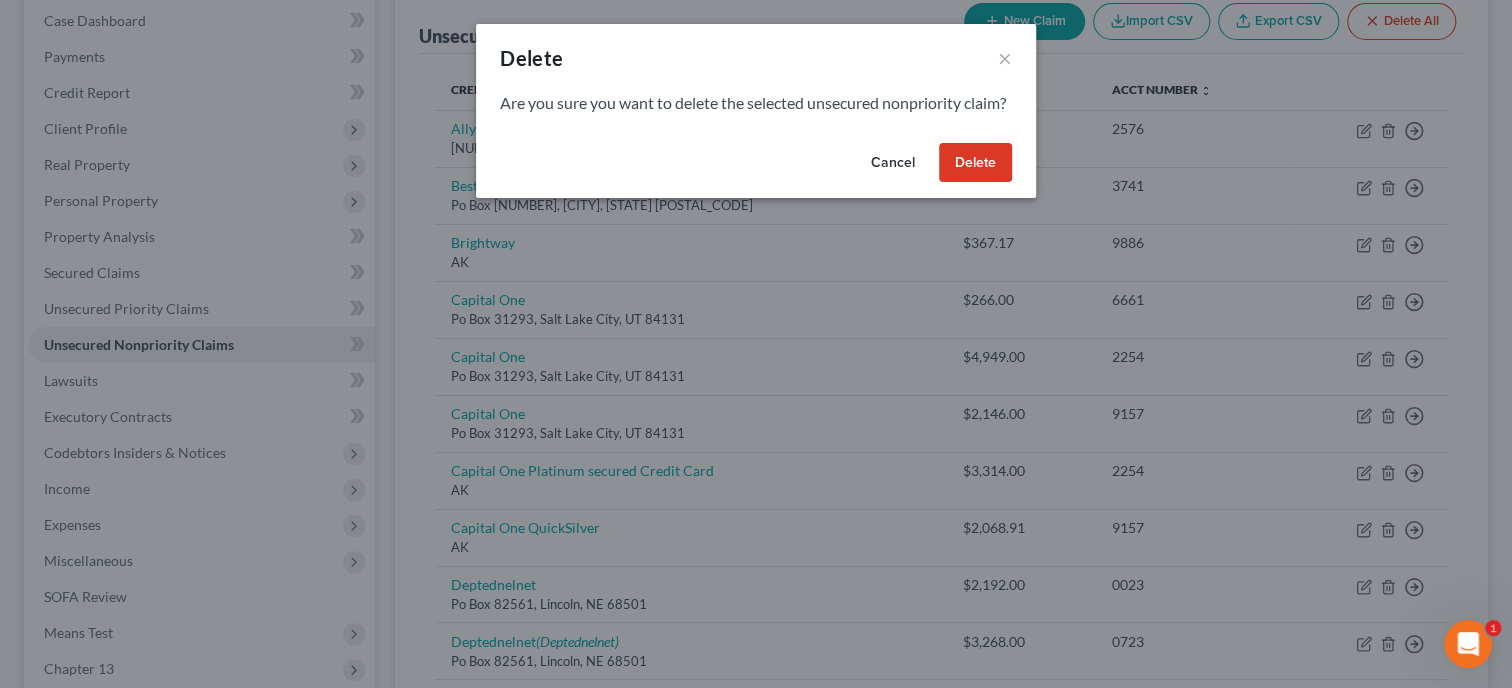 click on "Delete" at bounding box center [975, 163] 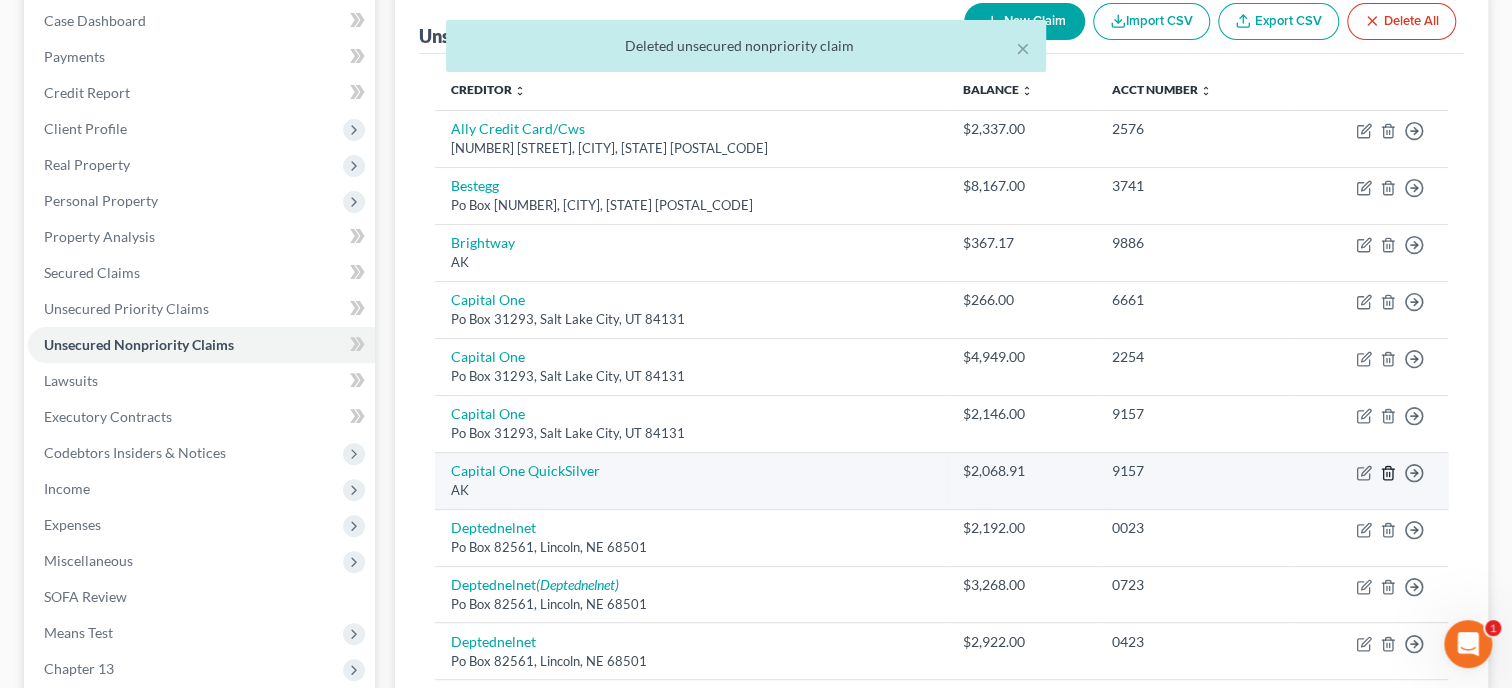 click 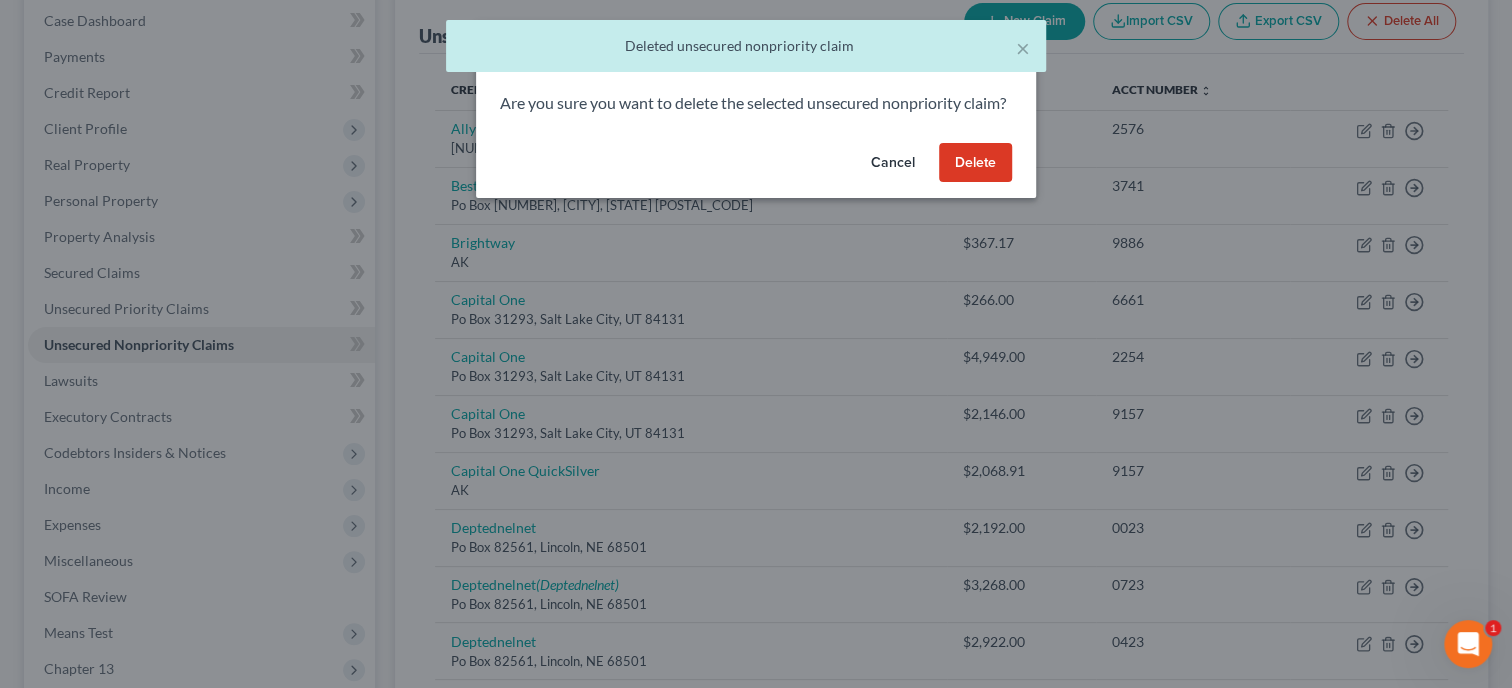 click on "Delete" at bounding box center [975, 163] 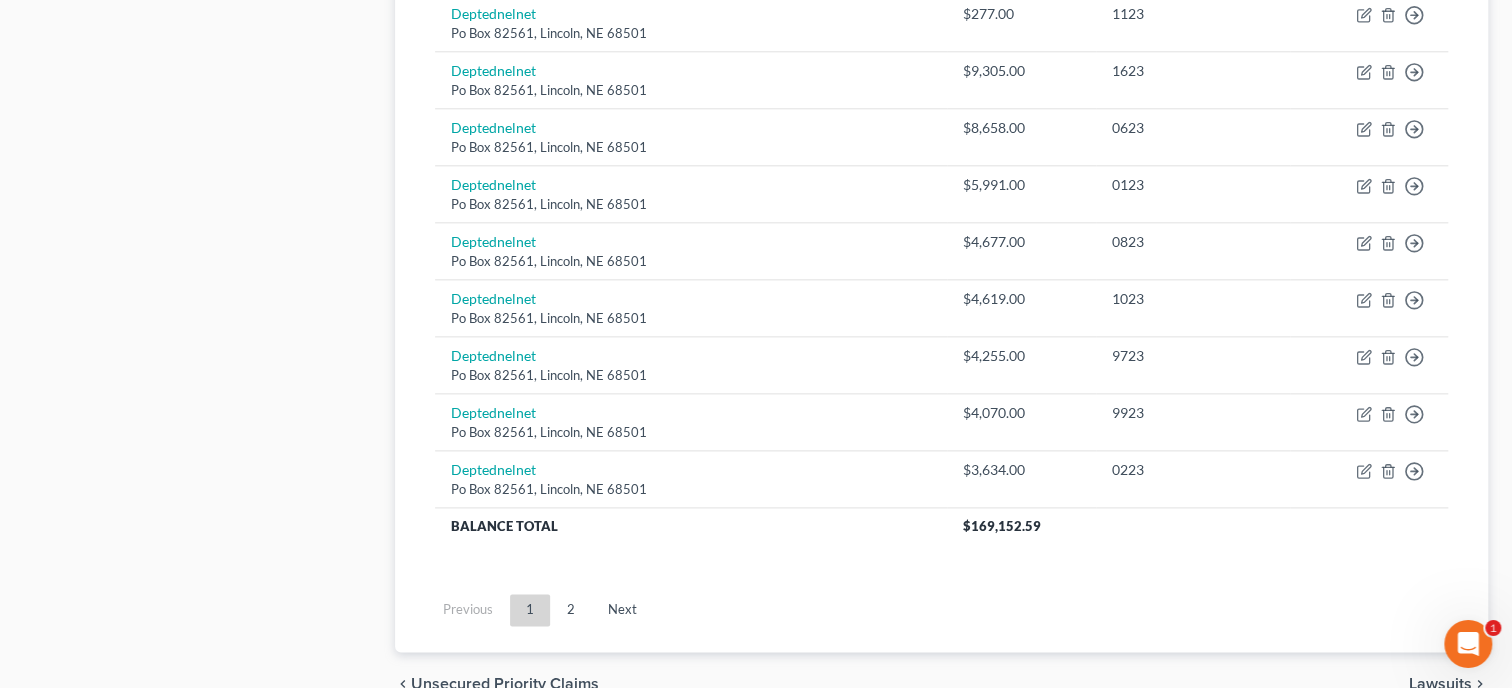 scroll, scrollTop: 1234, scrollLeft: 0, axis: vertical 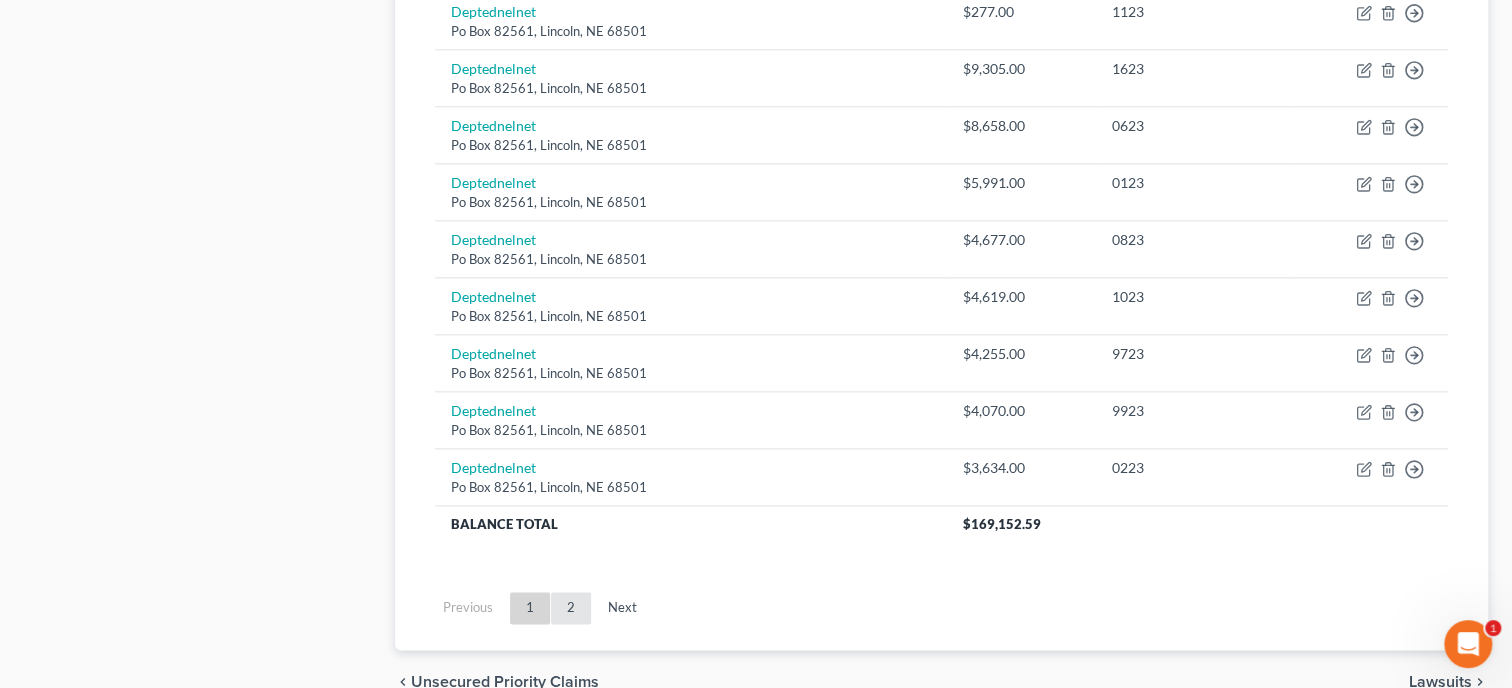 click on "2" at bounding box center (571, 608) 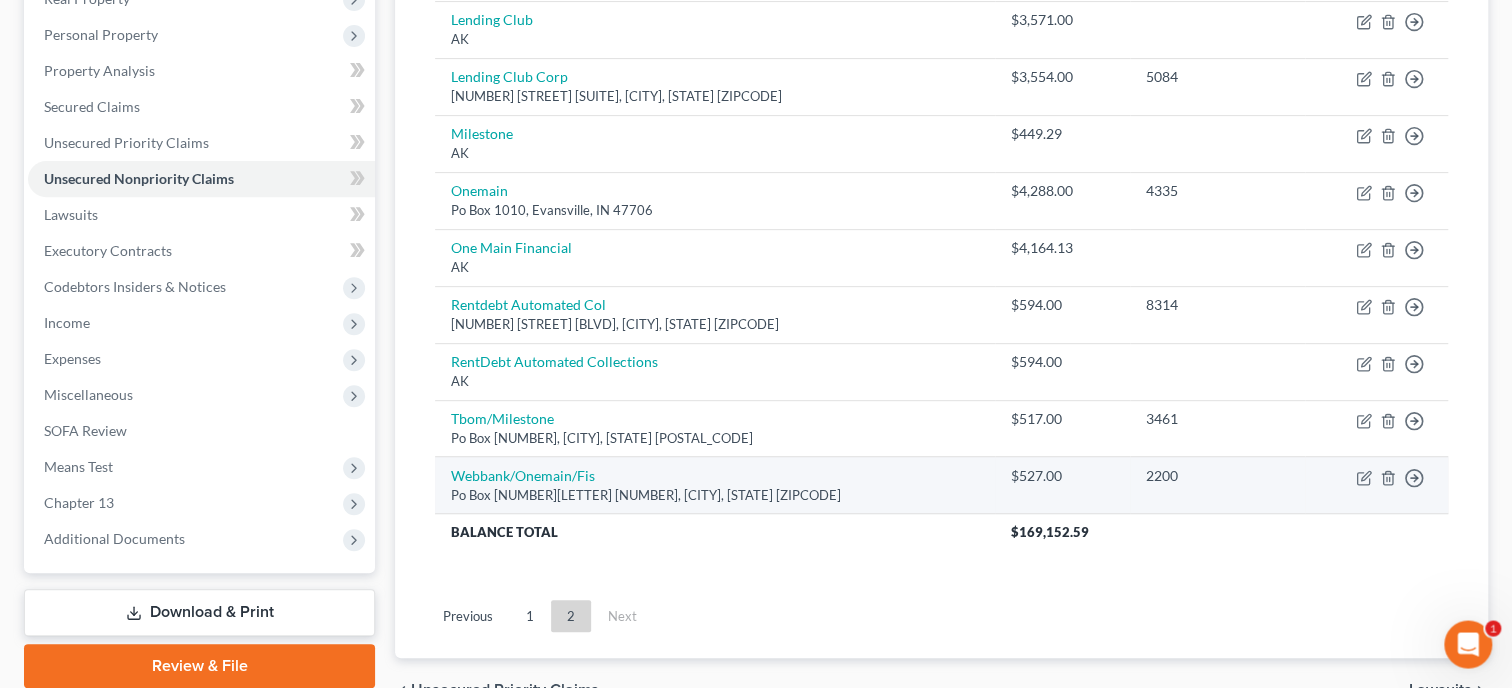 scroll, scrollTop: 0, scrollLeft: 0, axis: both 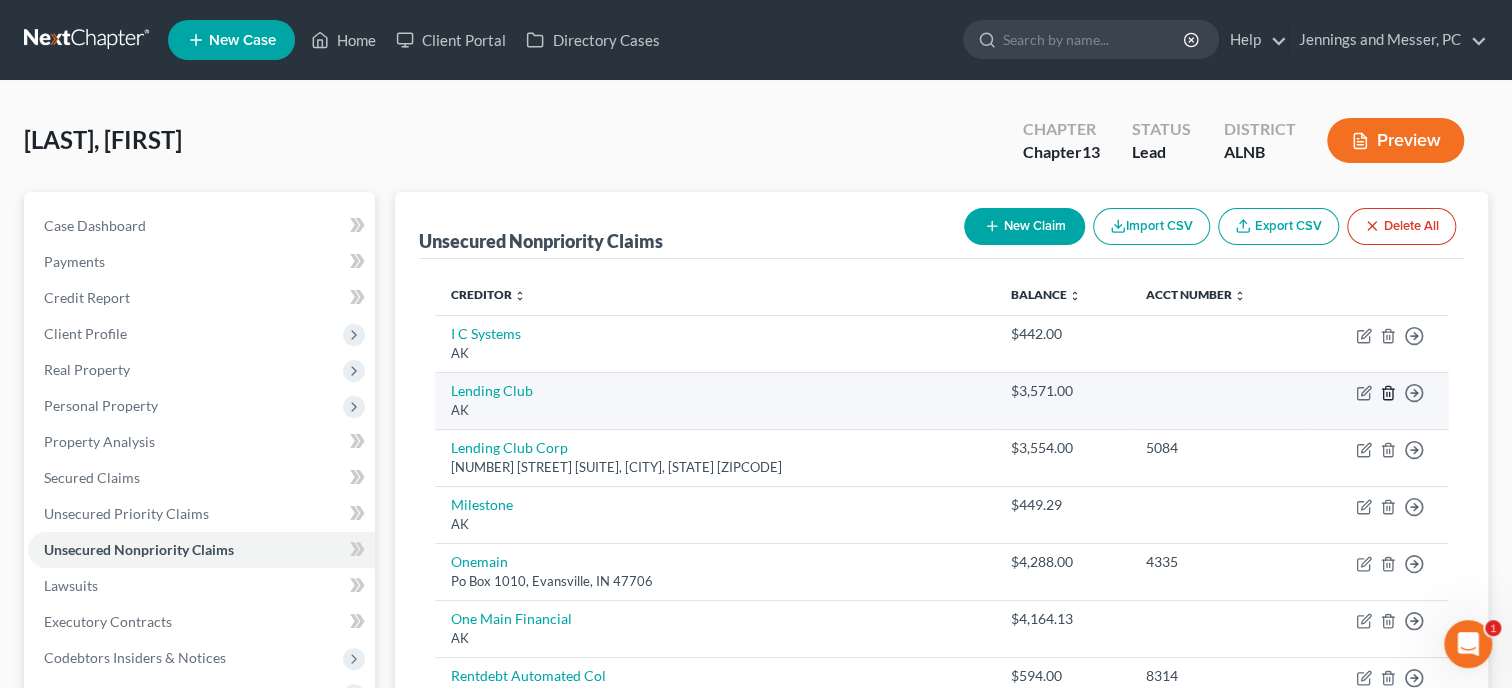 click 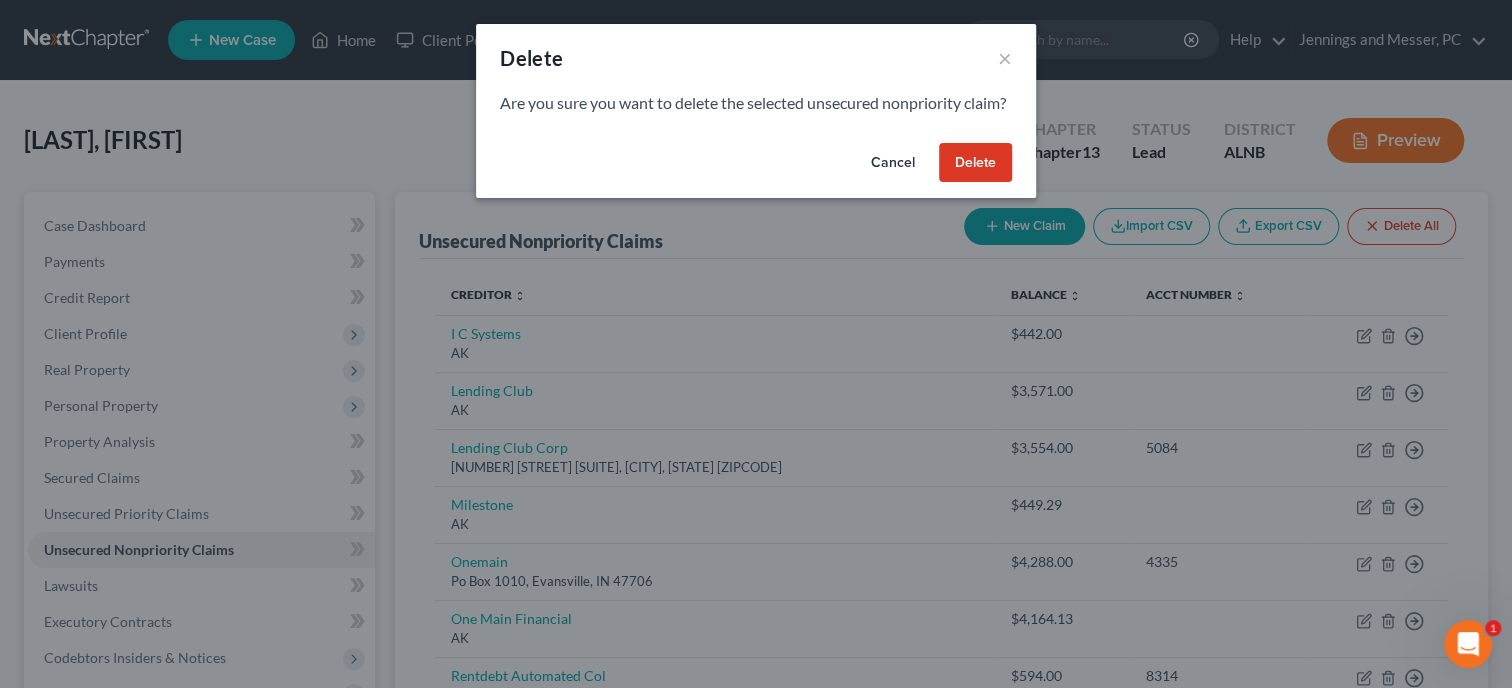 click on "Delete" at bounding box center (975, 163) 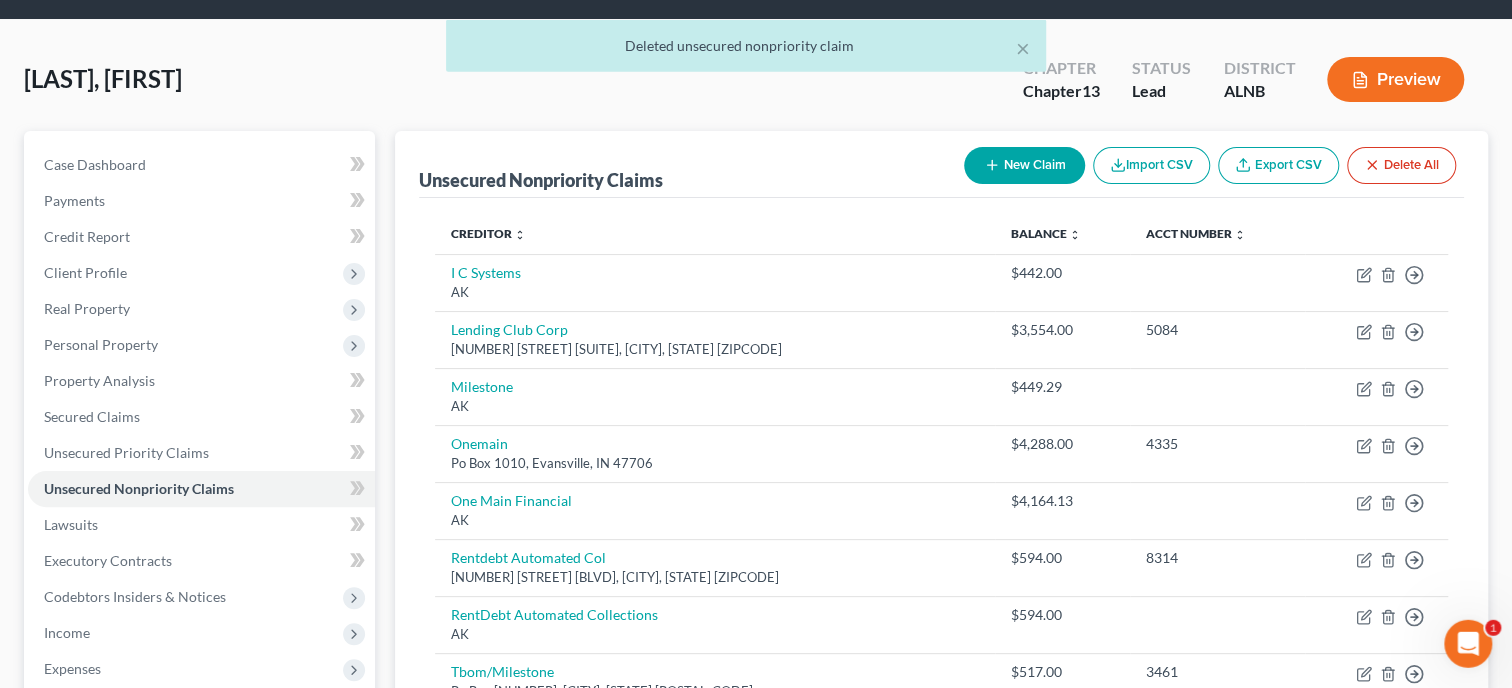 scroll, scrollTop: 102, scrollLeft: 0, axis: vertical 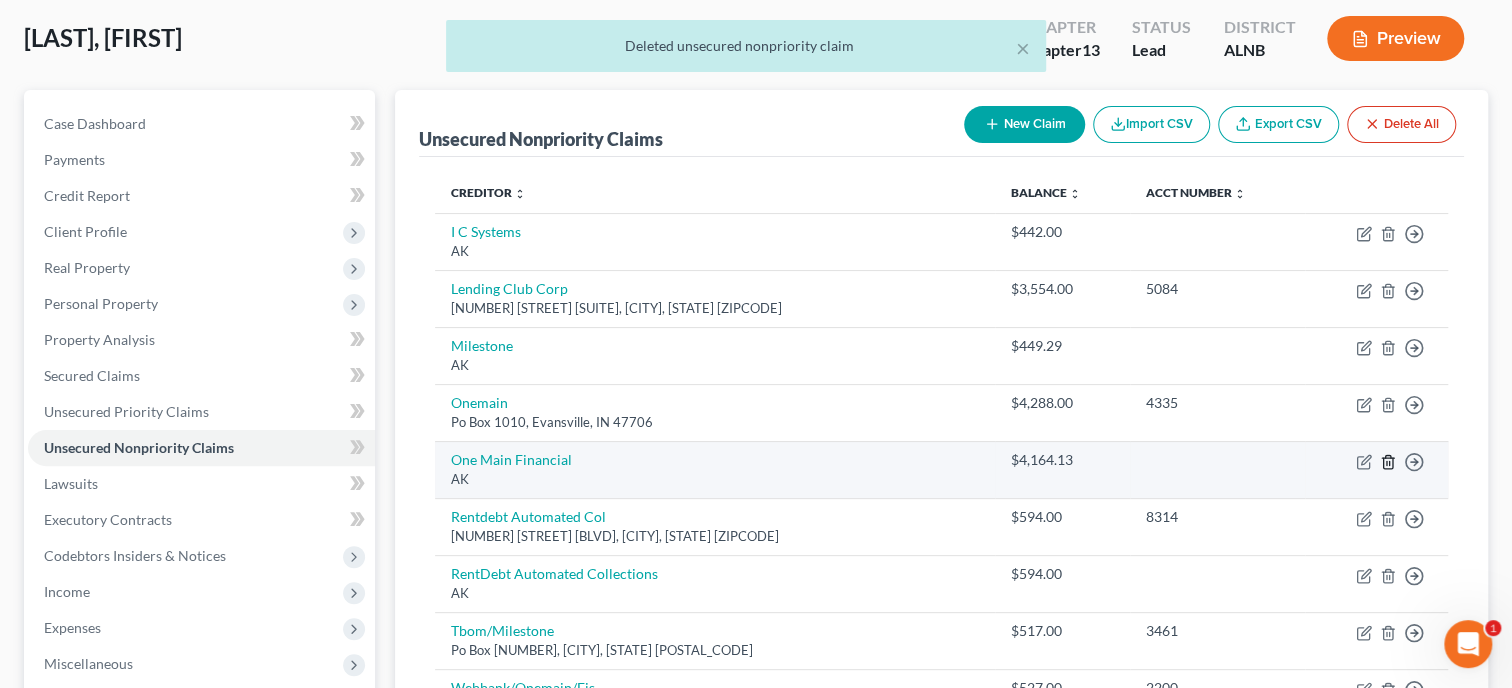 click 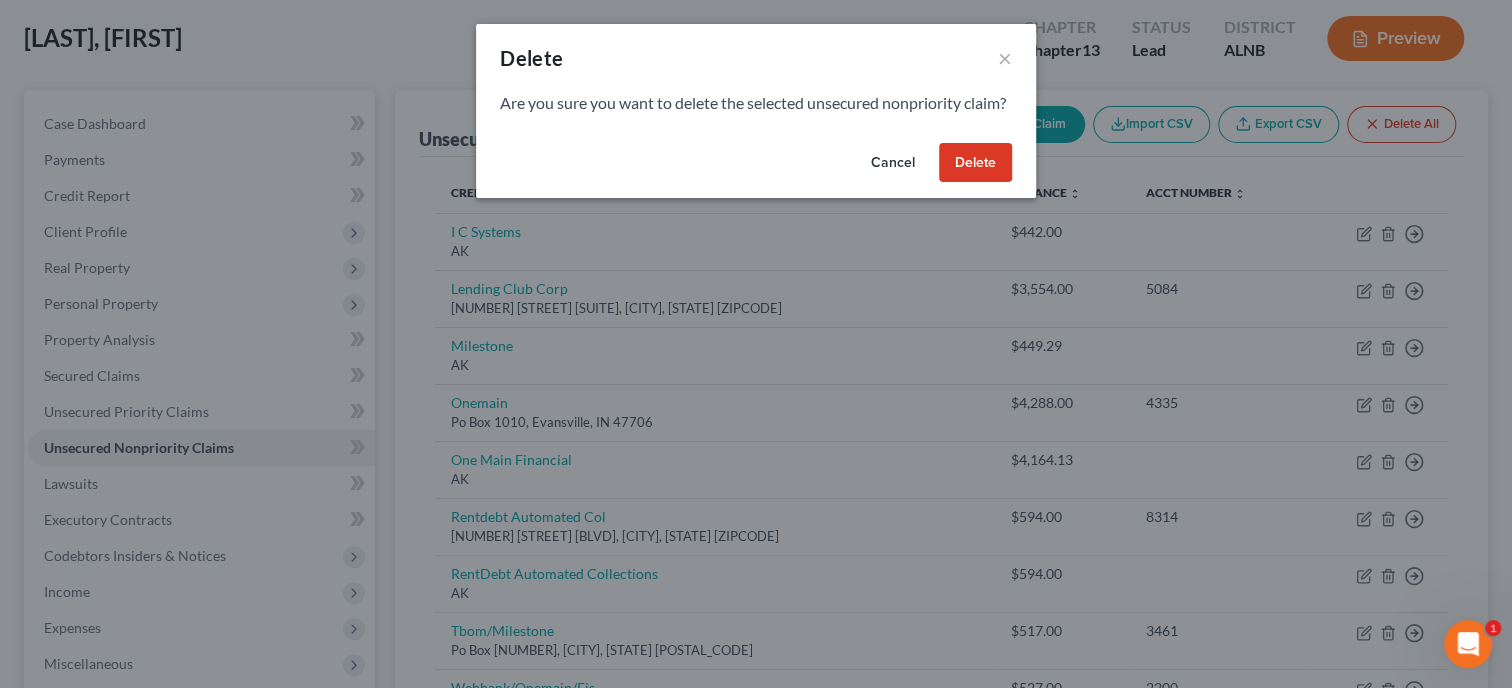 click on "Delete" at bounding box center [975, 163] 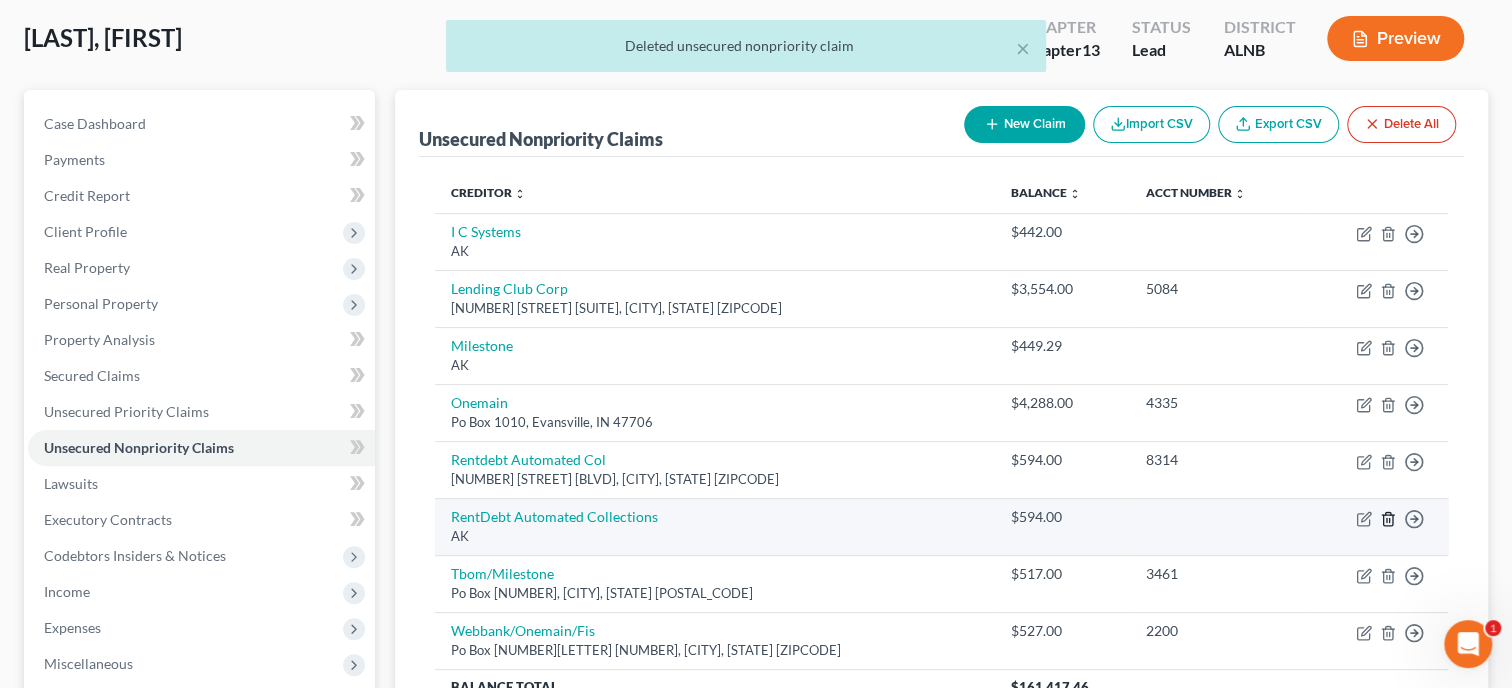 click 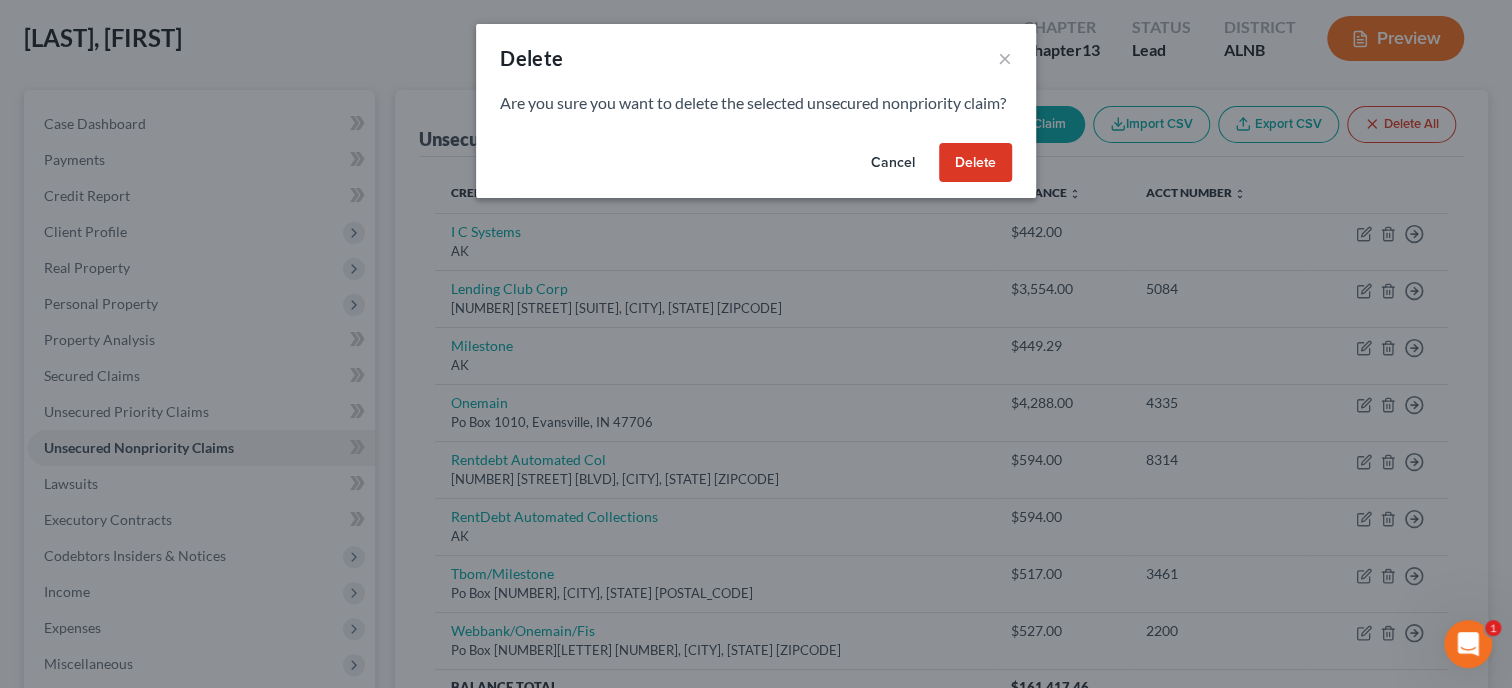 click on "Delete" at bounding box center [975, 163] 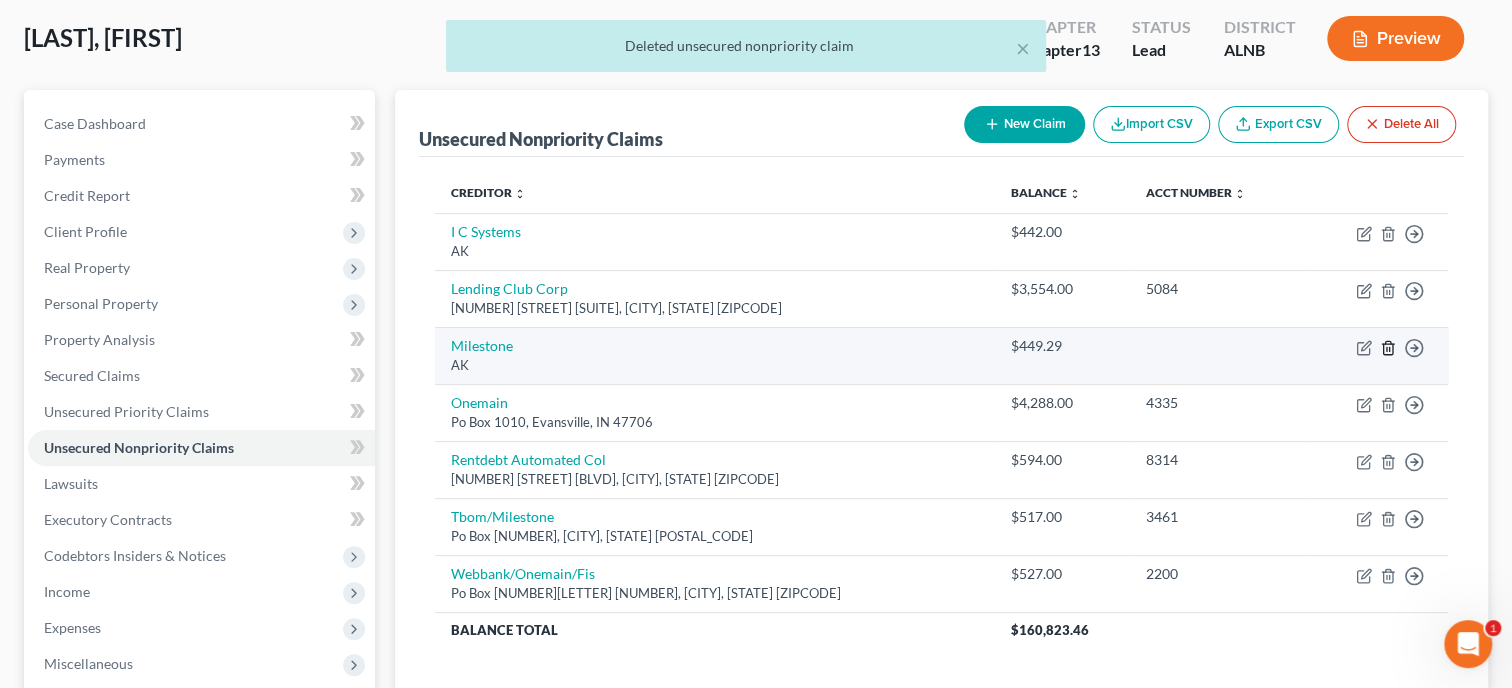 click 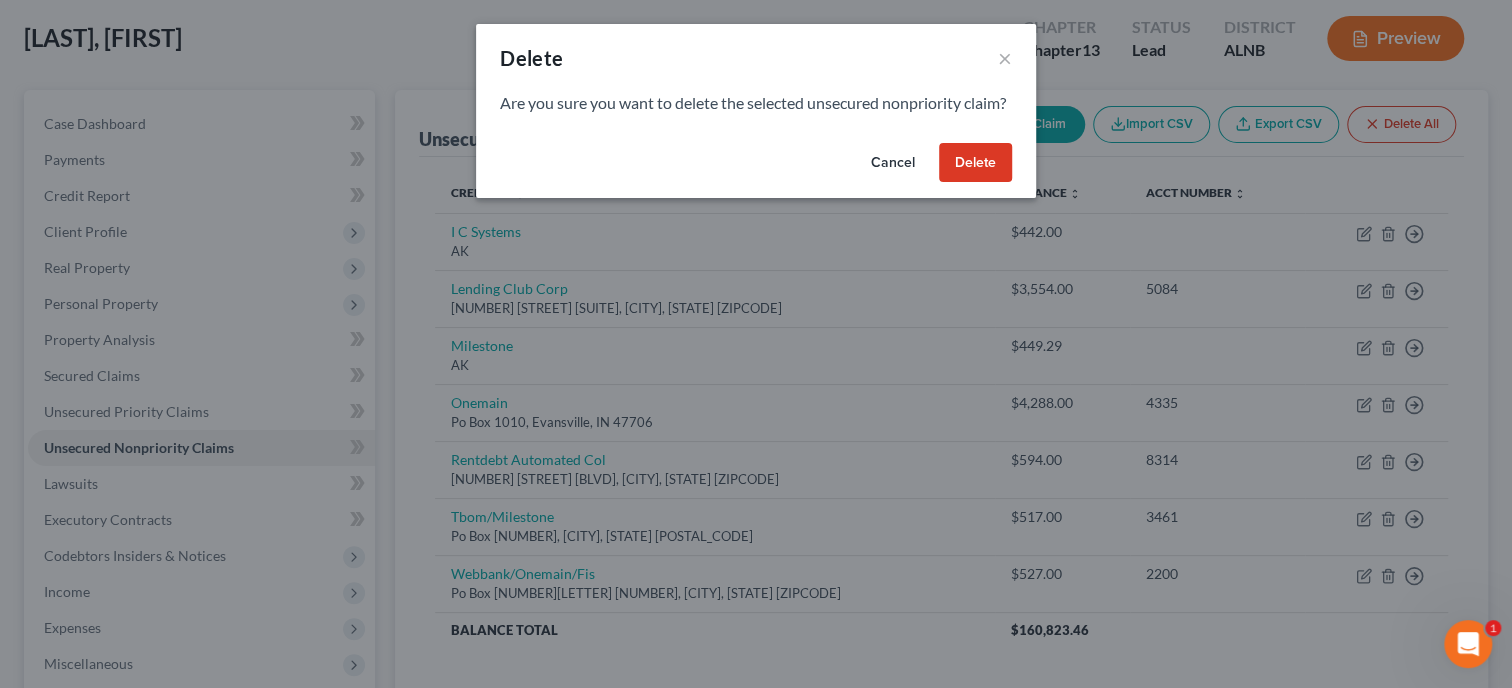 click on "Delete" at bounding box center [975, 163] 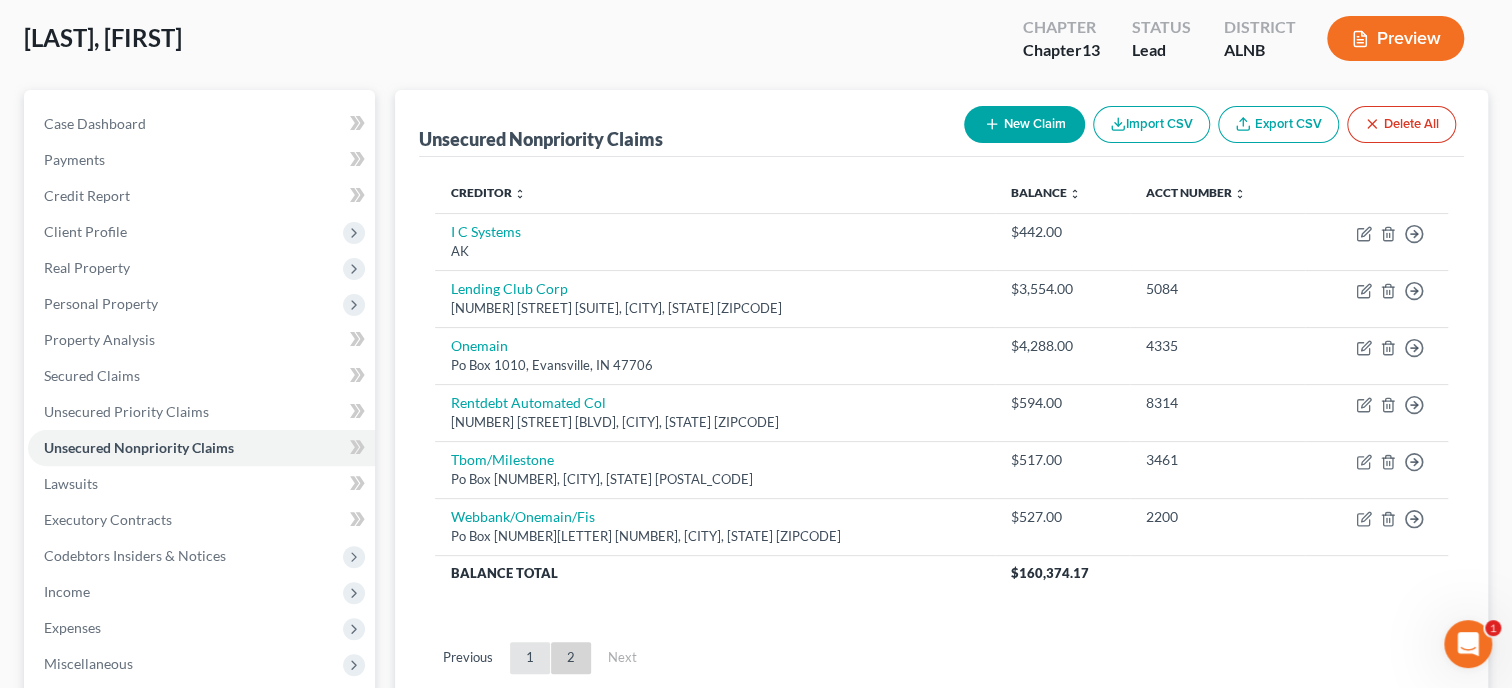 click on "1" at bounding box center [530, 658] 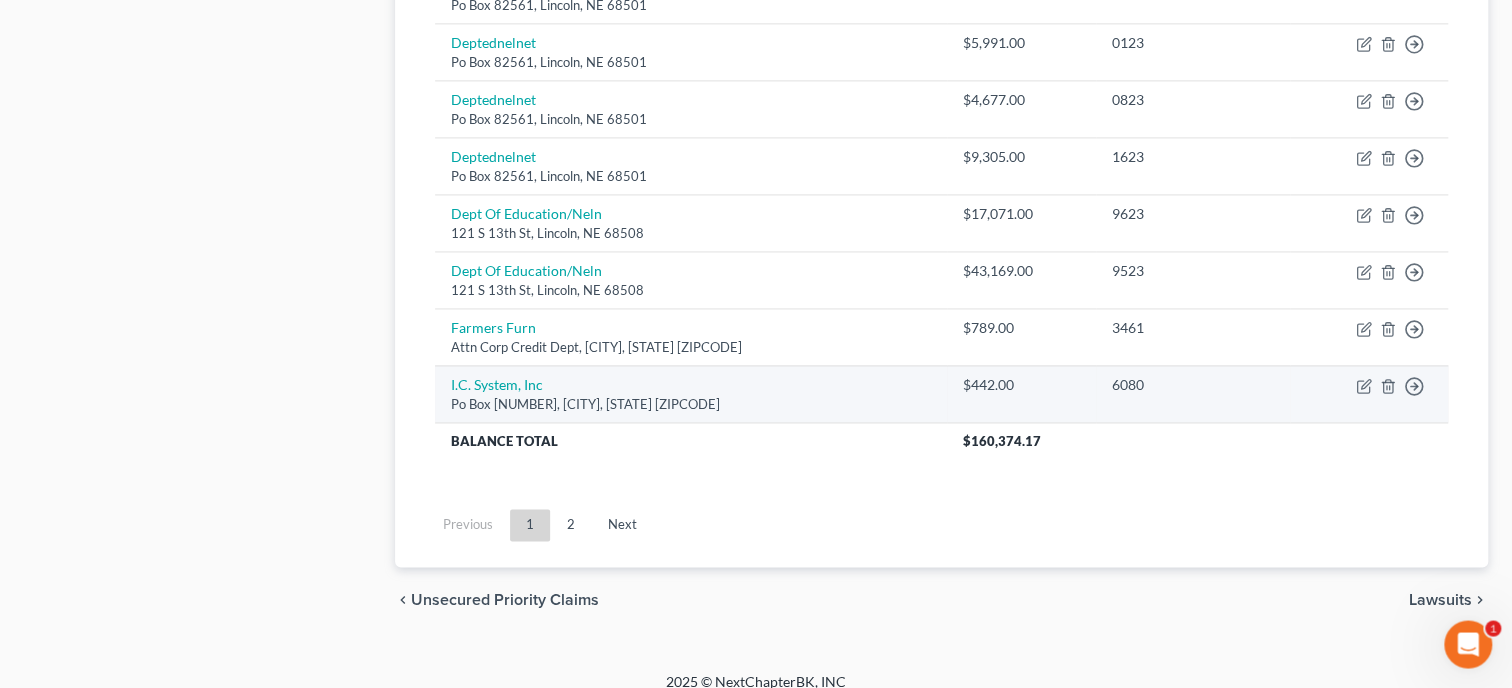 scroll, scrollTop: 1615, scrollLeft: 0, axis: vertical 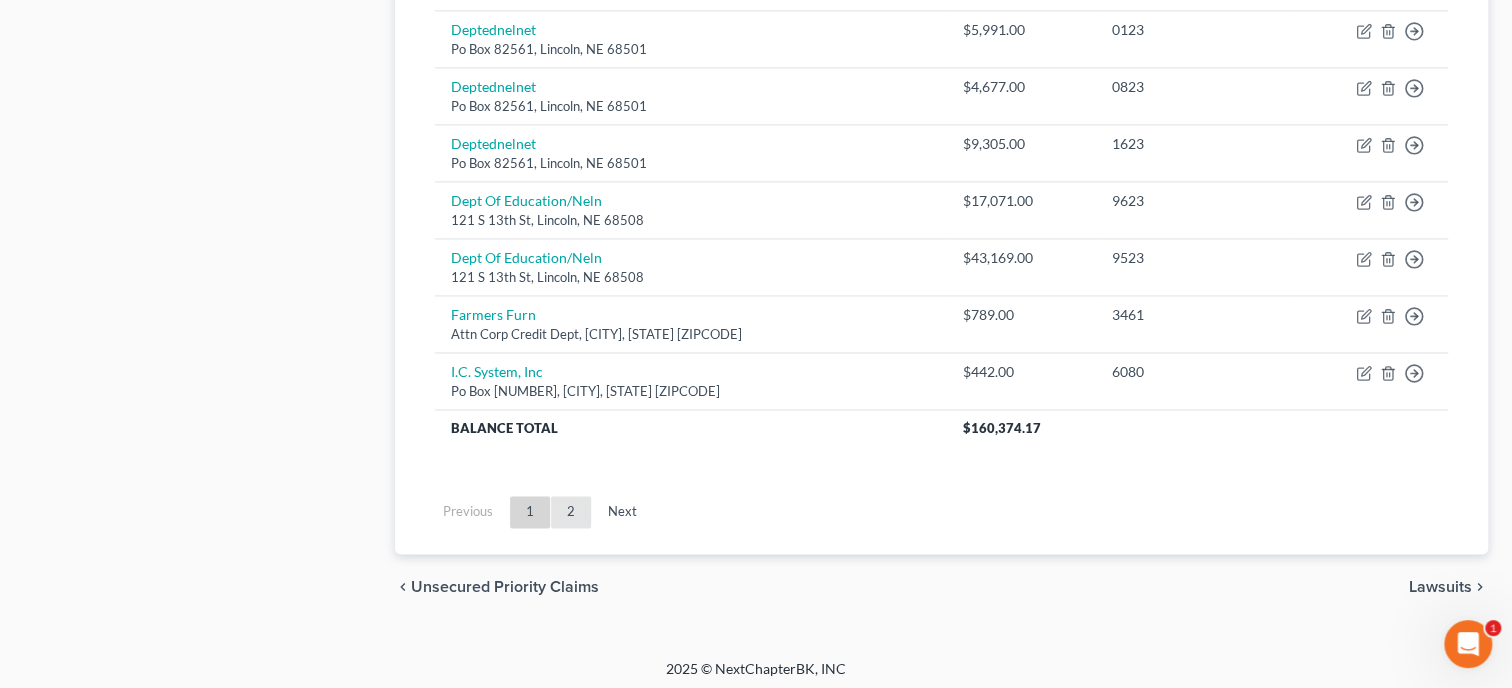 click on "2" at bounding box center (571, 512) 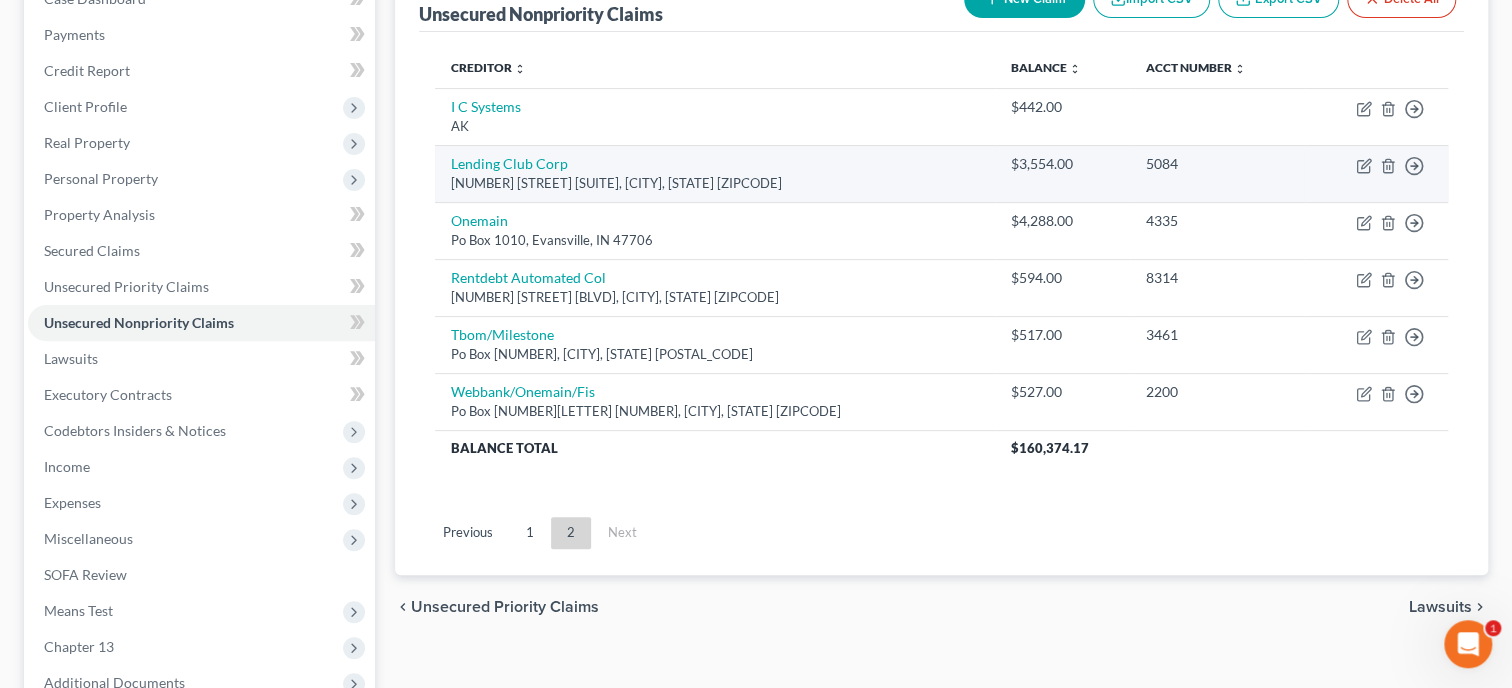 scroll, scrollTop: 341, scrollLeft: 0, axis: vertical 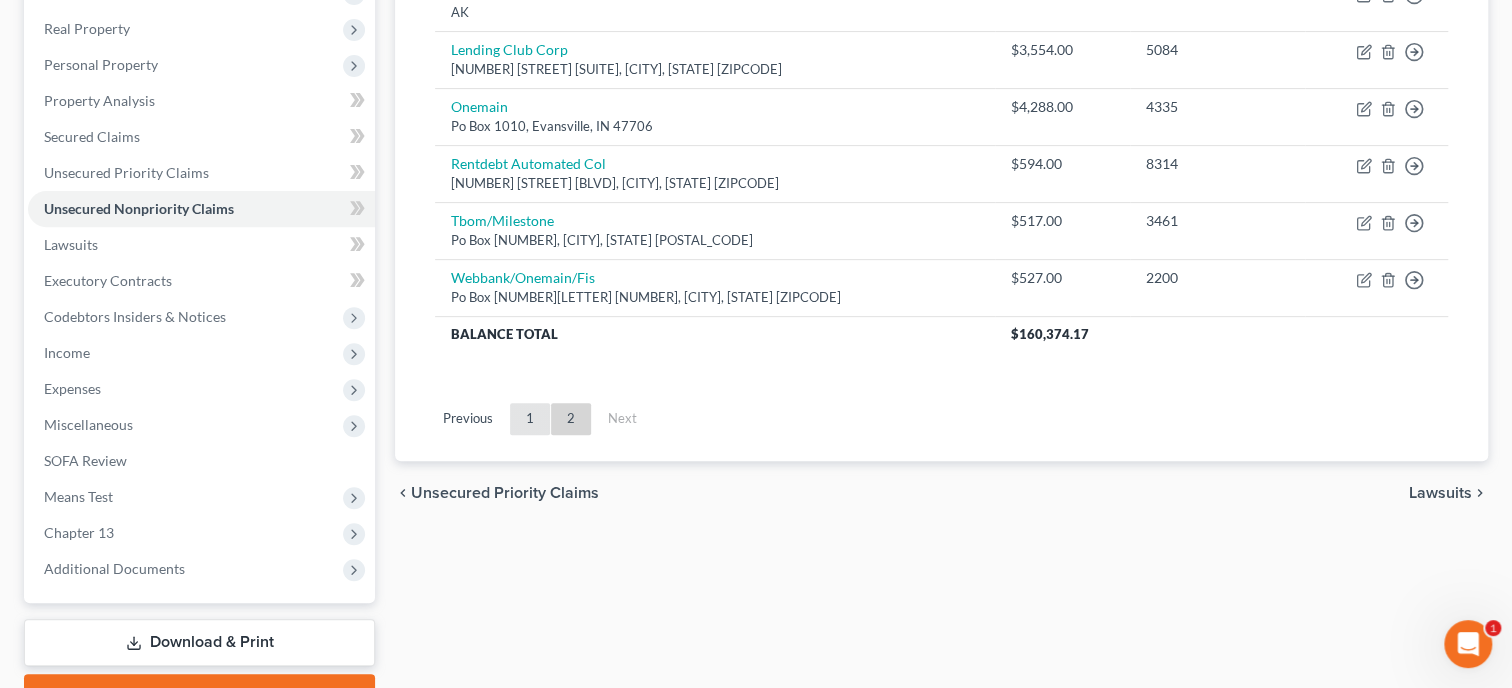 click on "1" at bounding box center [530, 419] 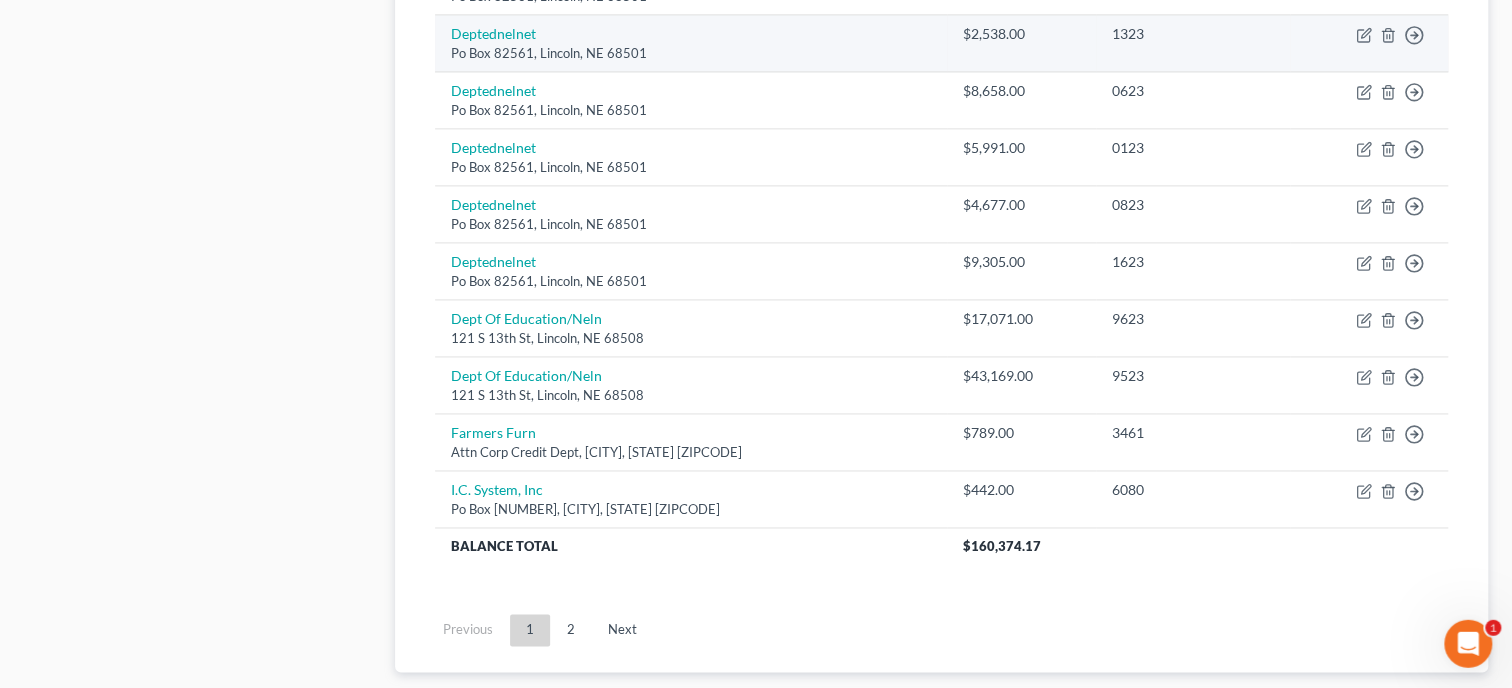 scroll, scrollTop: 1576, scrollLeft: 0, axis: vertical 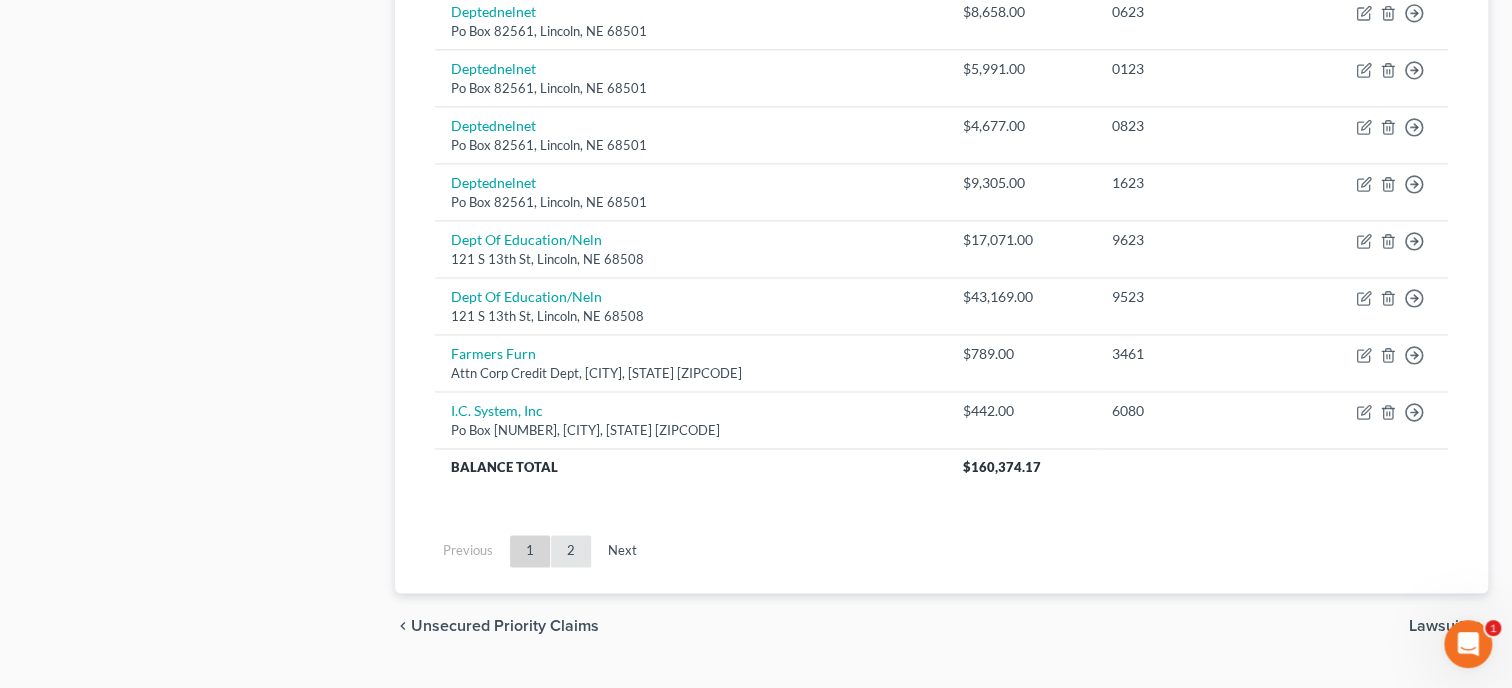 click on "2" at bounding box center [571, 551] 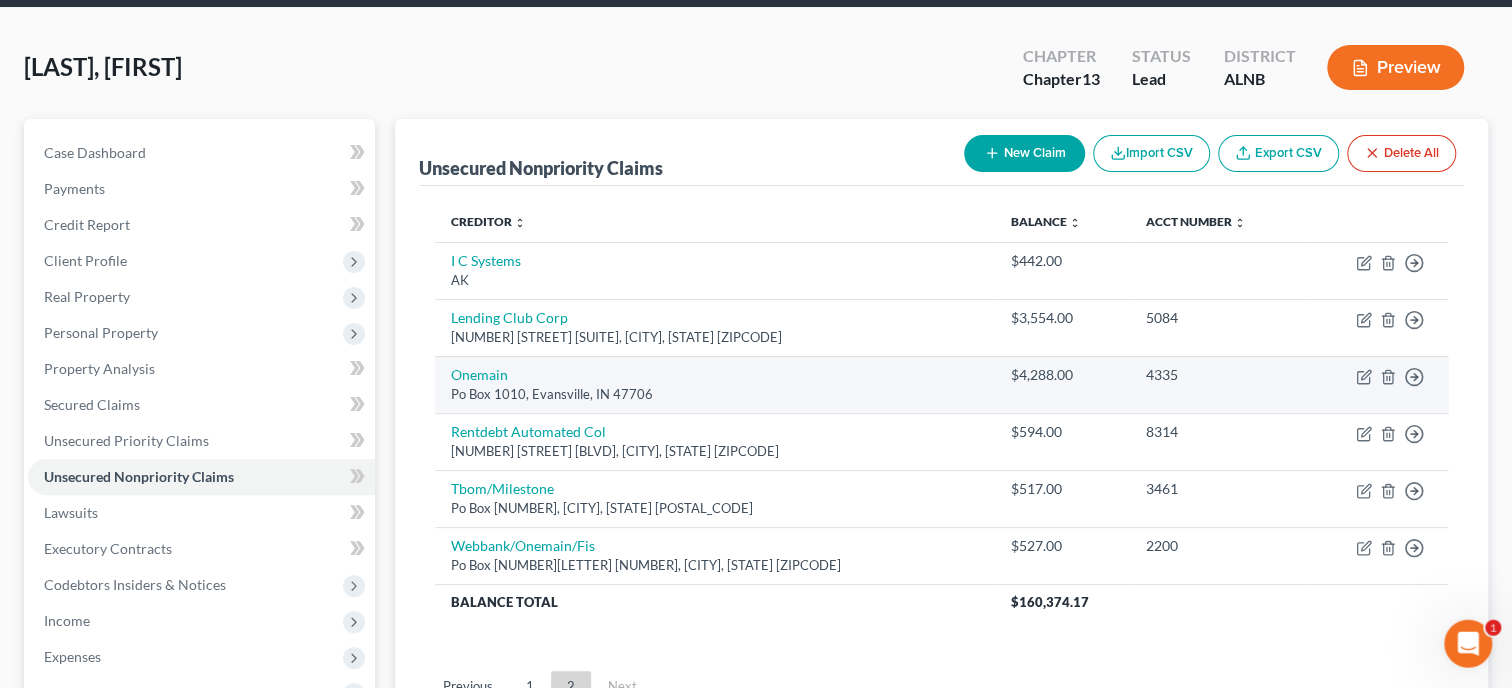 scroll, scrollTop: 32, scrollLeft: 0, axis: vertical 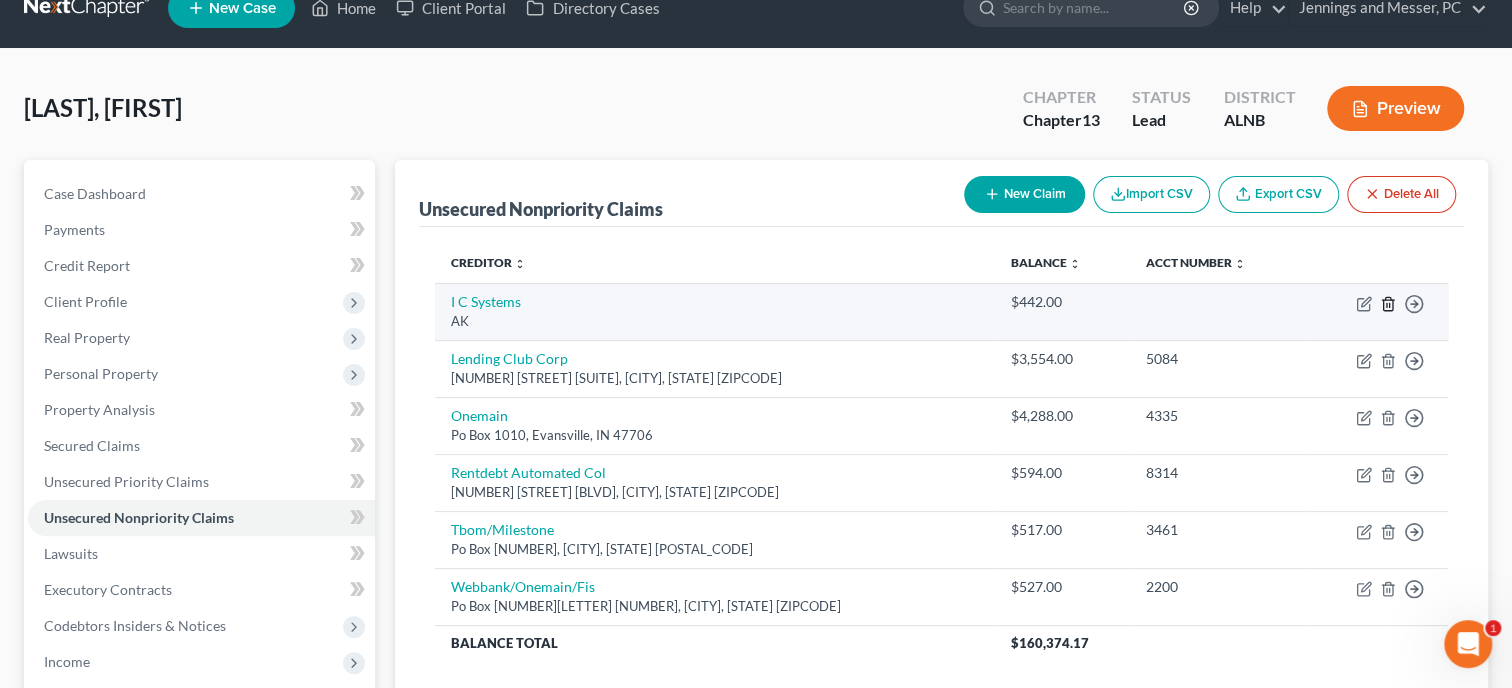 click 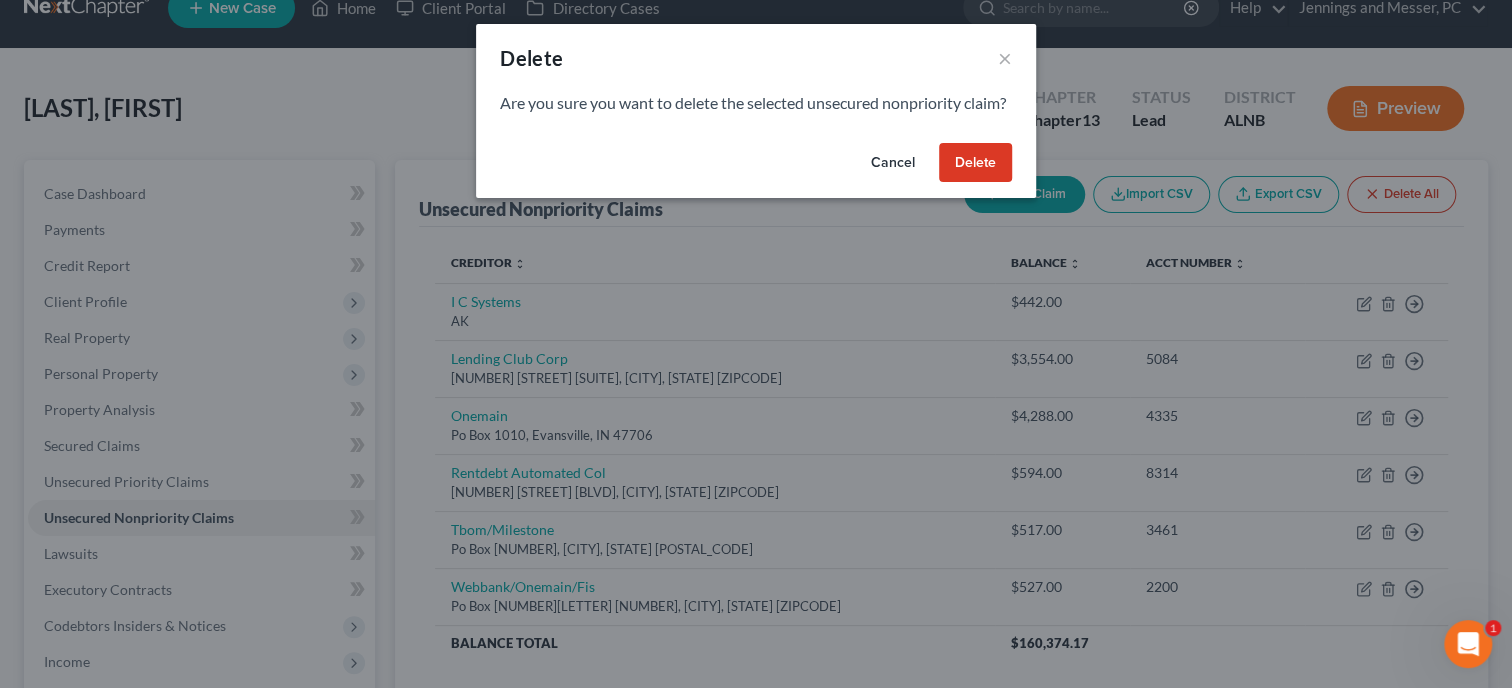 click on "Delete" at bounding box center [975, 163] 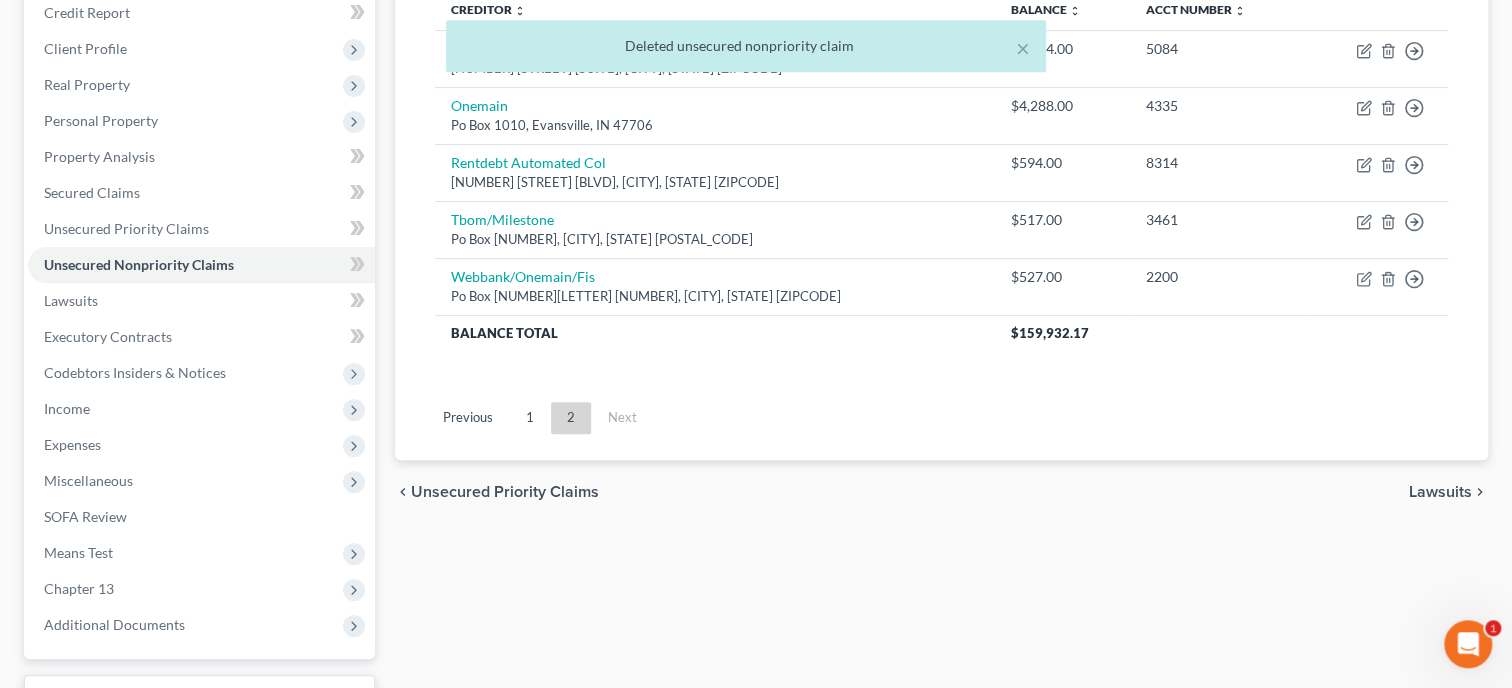 scroll, scrollTop: 341, scrollLeft: 0, axis: vertical 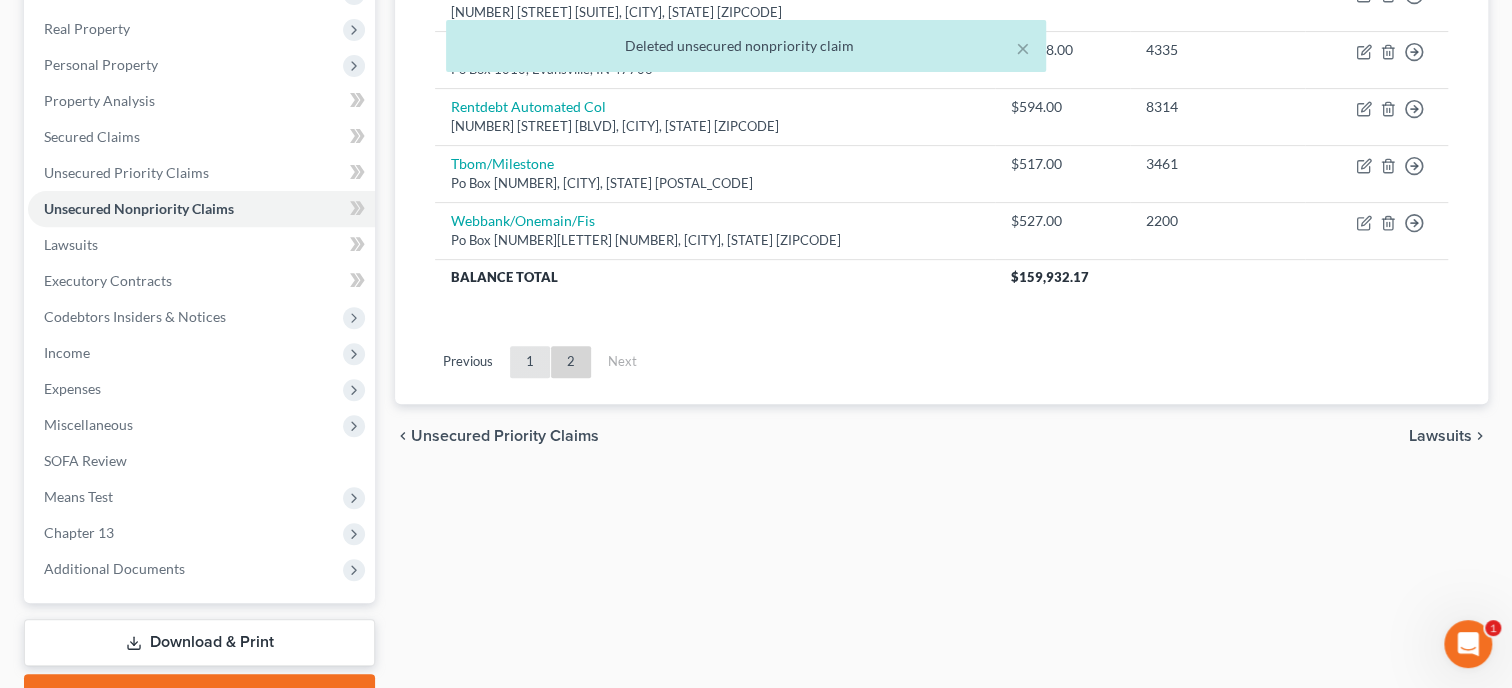 click on "1" at bounding box center [530, 362] 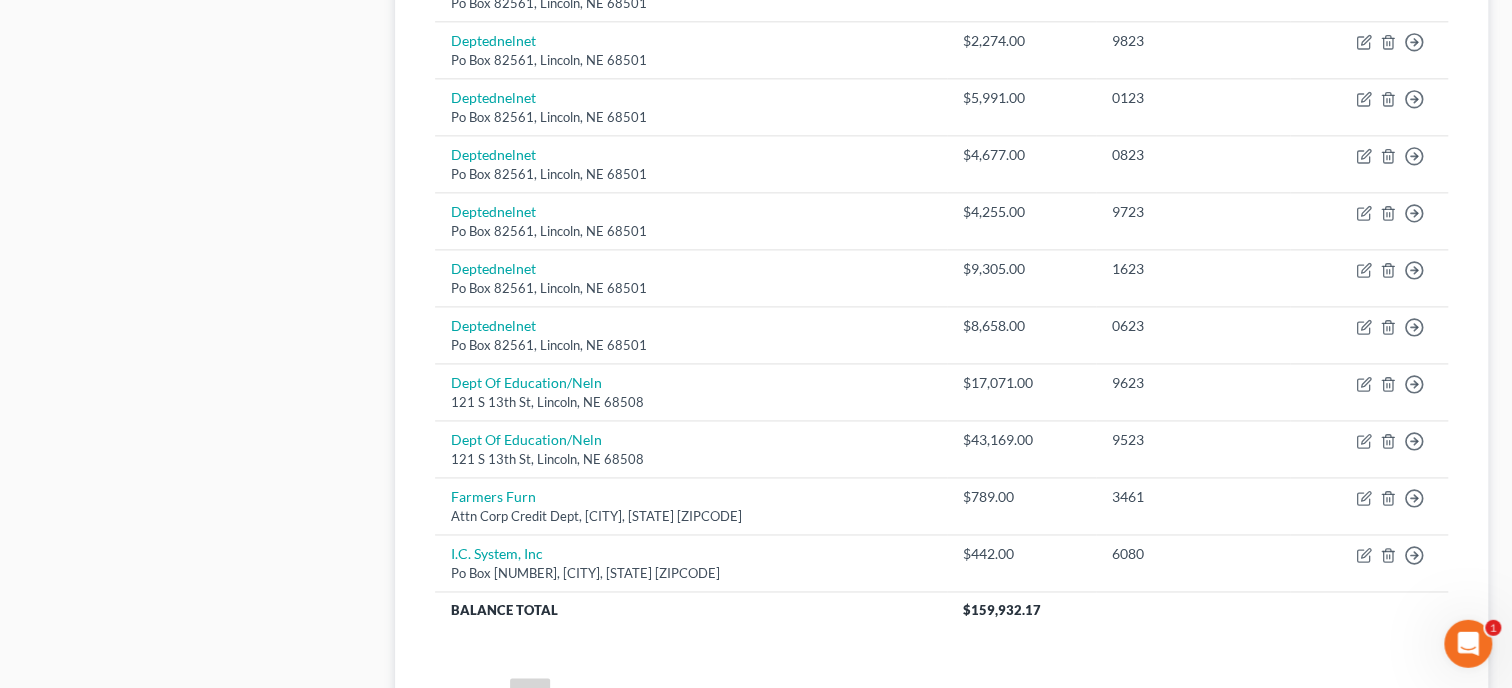 scroll, scrollTop: 1473, scrollLeft: 0, axis: vertical 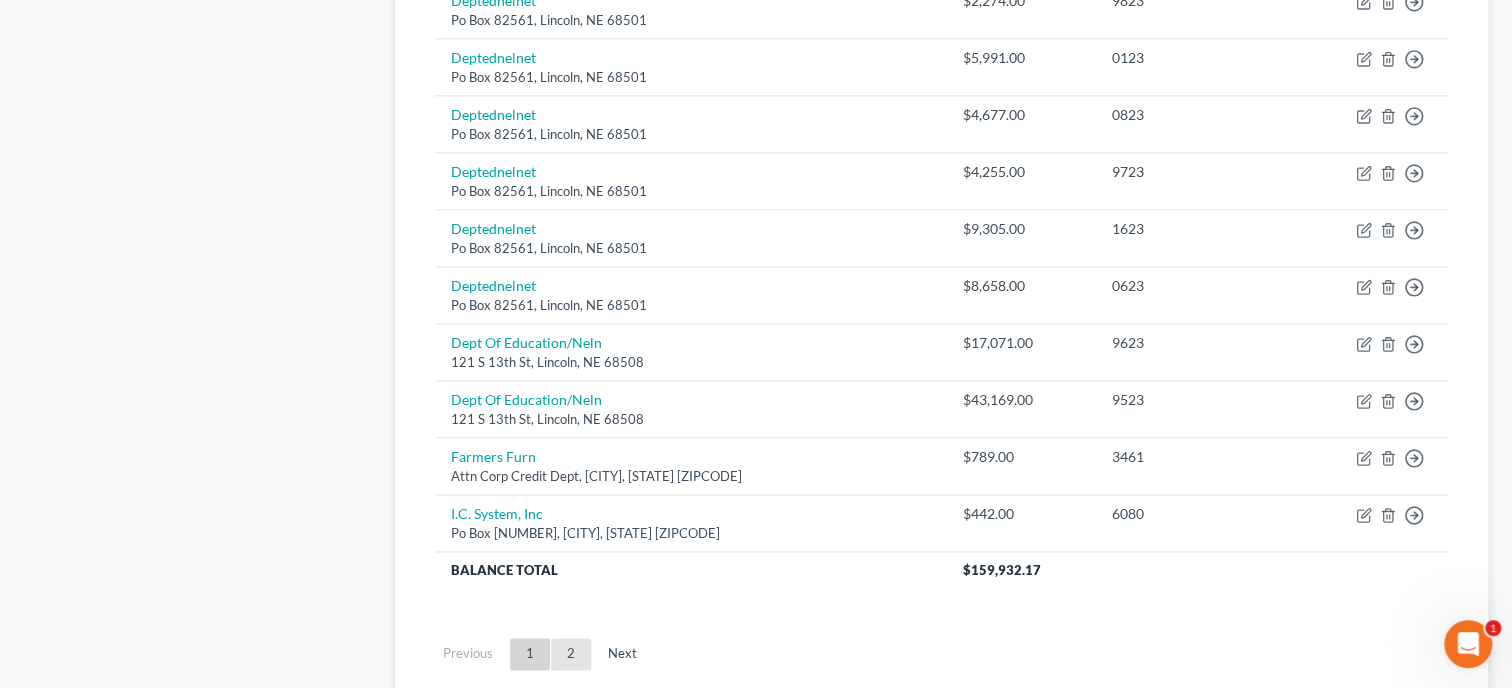 click on "2" at bounding box center (571, 654) 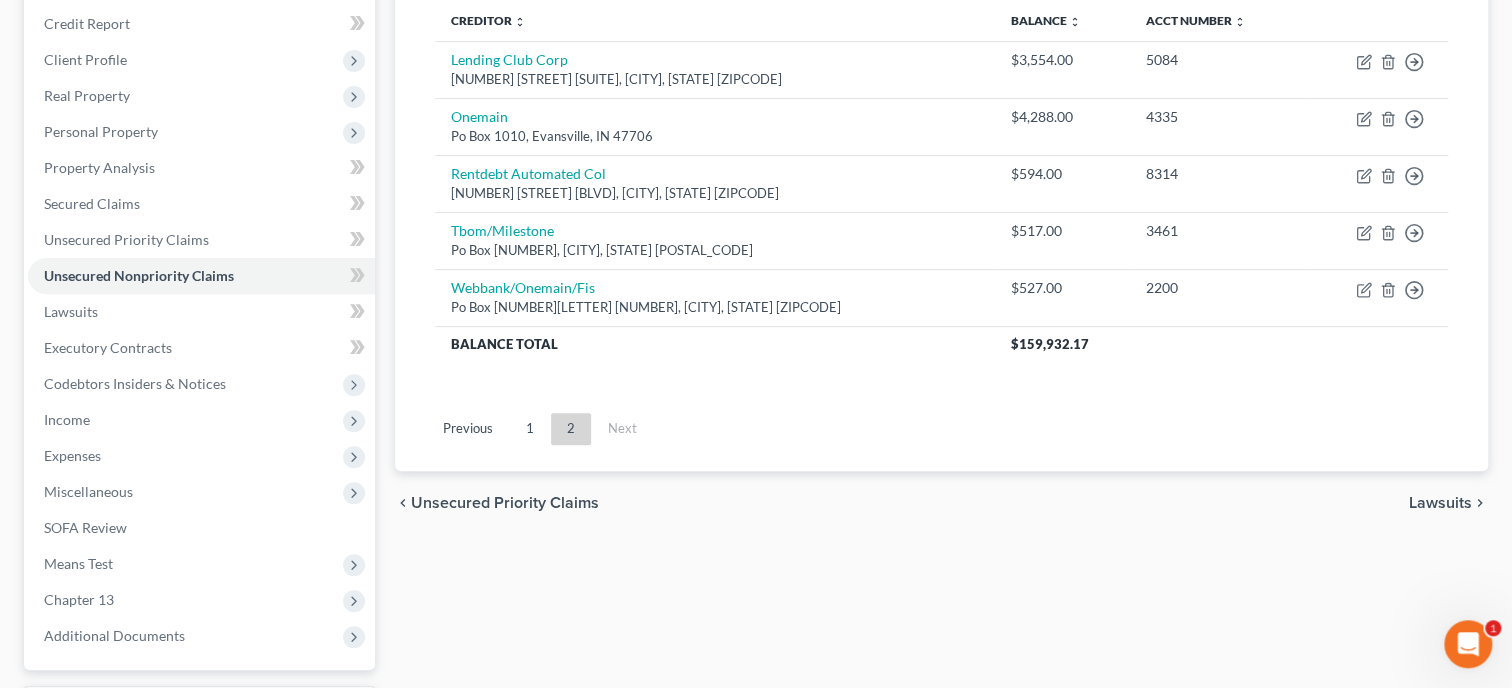 scroll, scrollTop: 238, scrollLeft: 0, axis: vertical 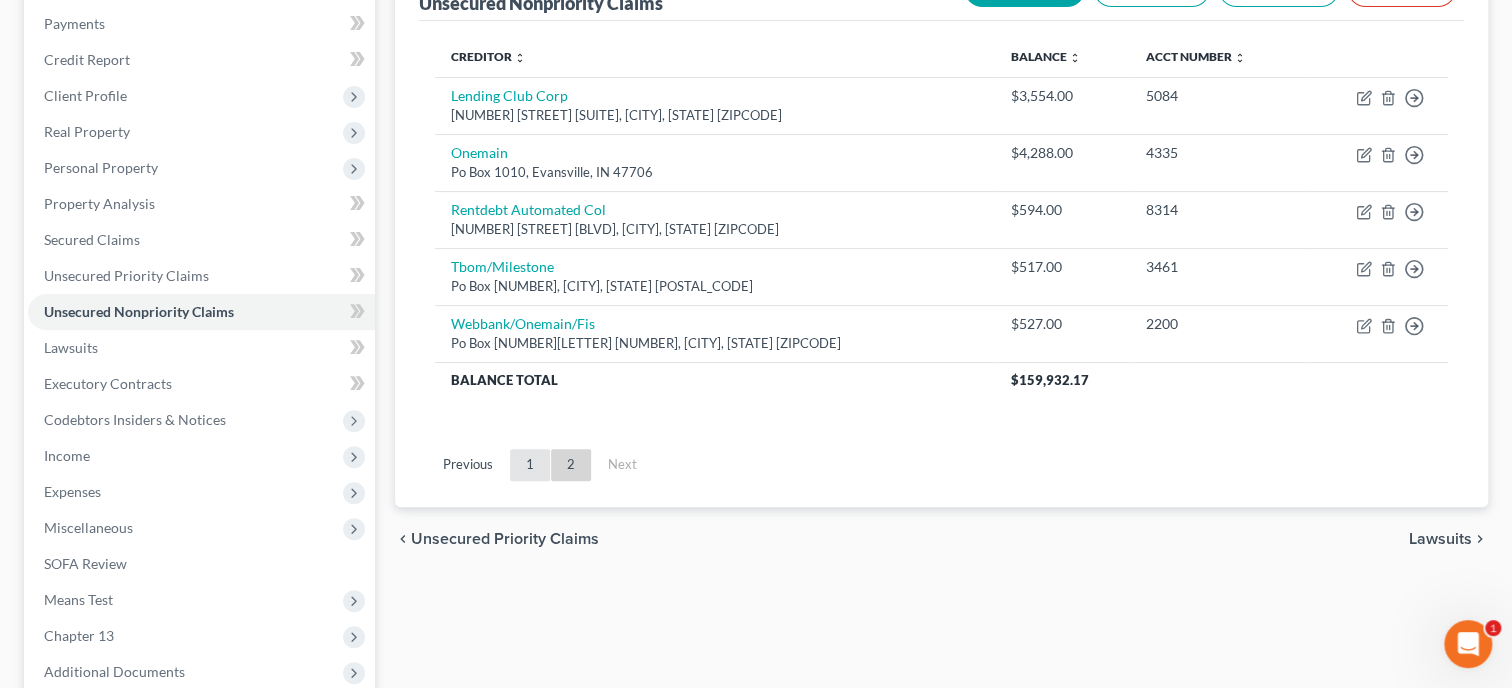 click on "1" at bounding box center (530, 465) 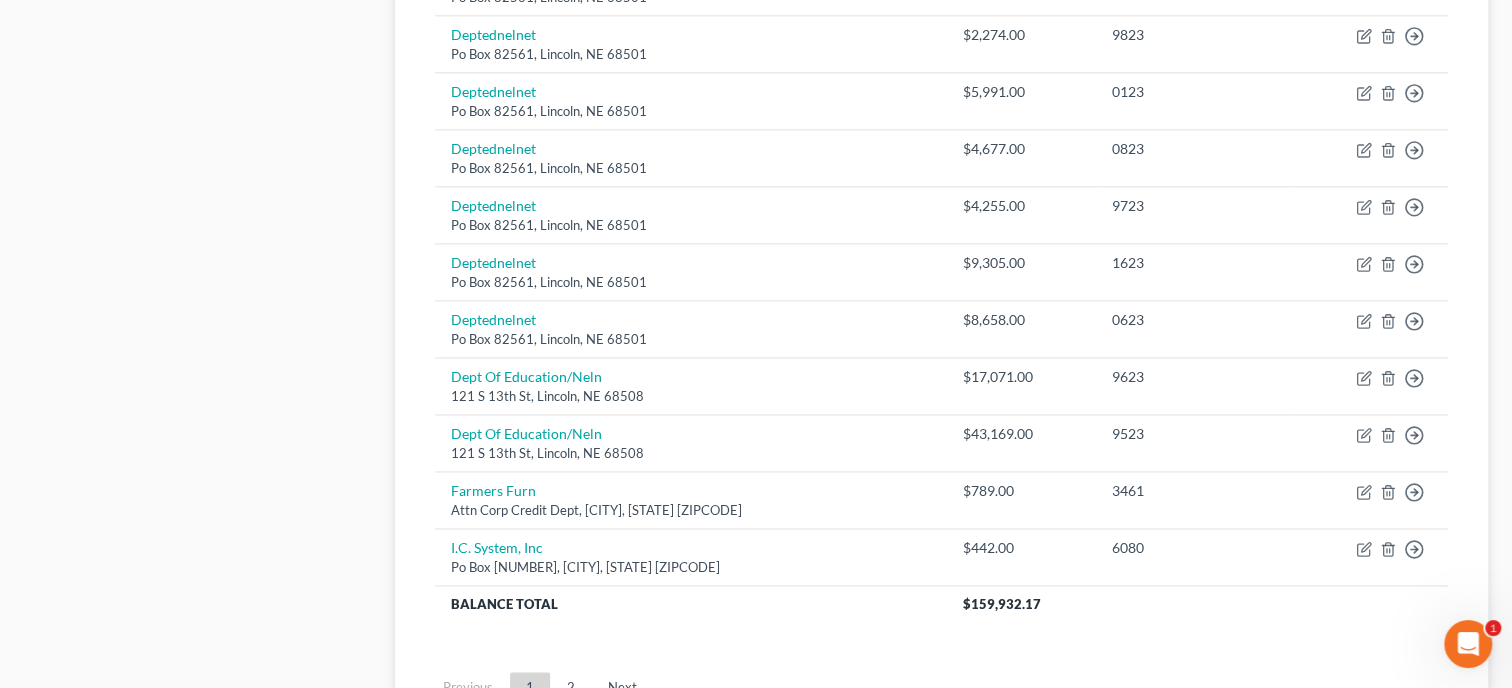 scroll, scrollTop: 1473, scrollLeft: 0, axis: vertical 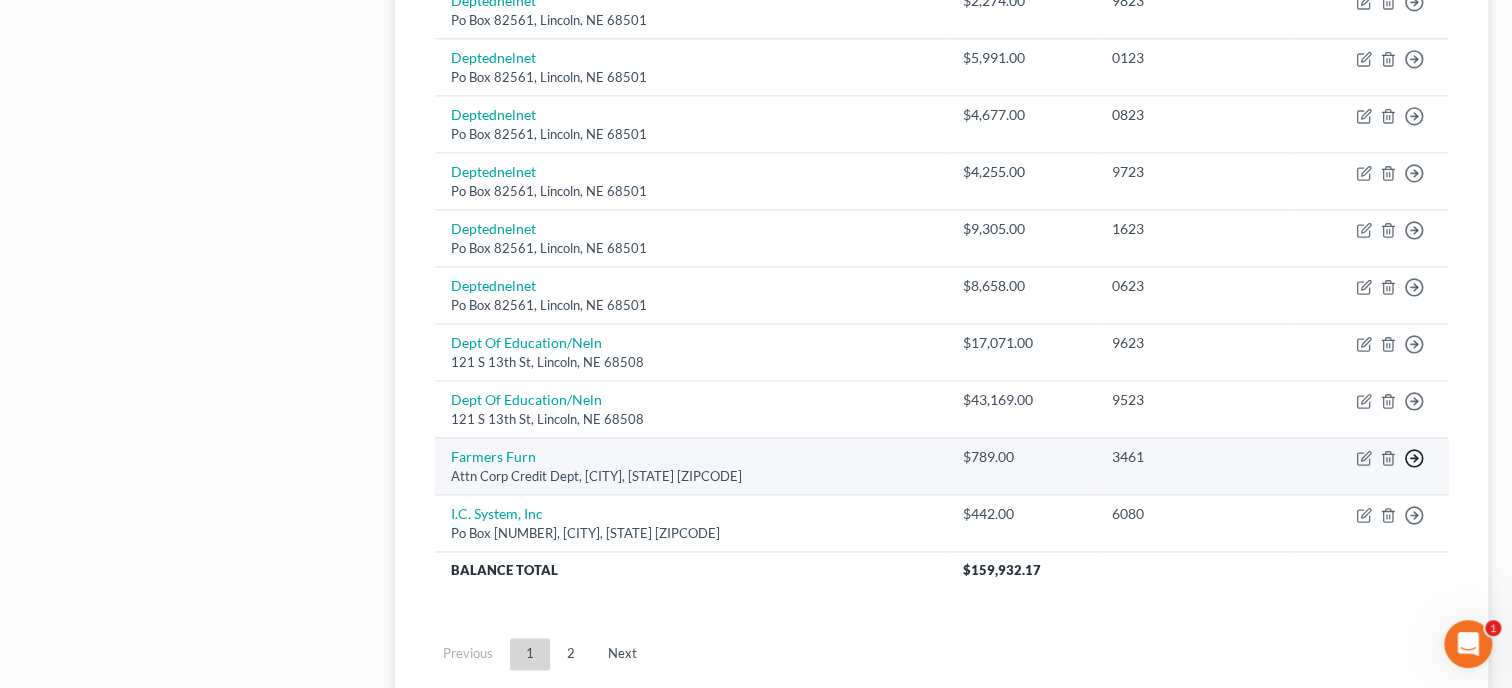 click 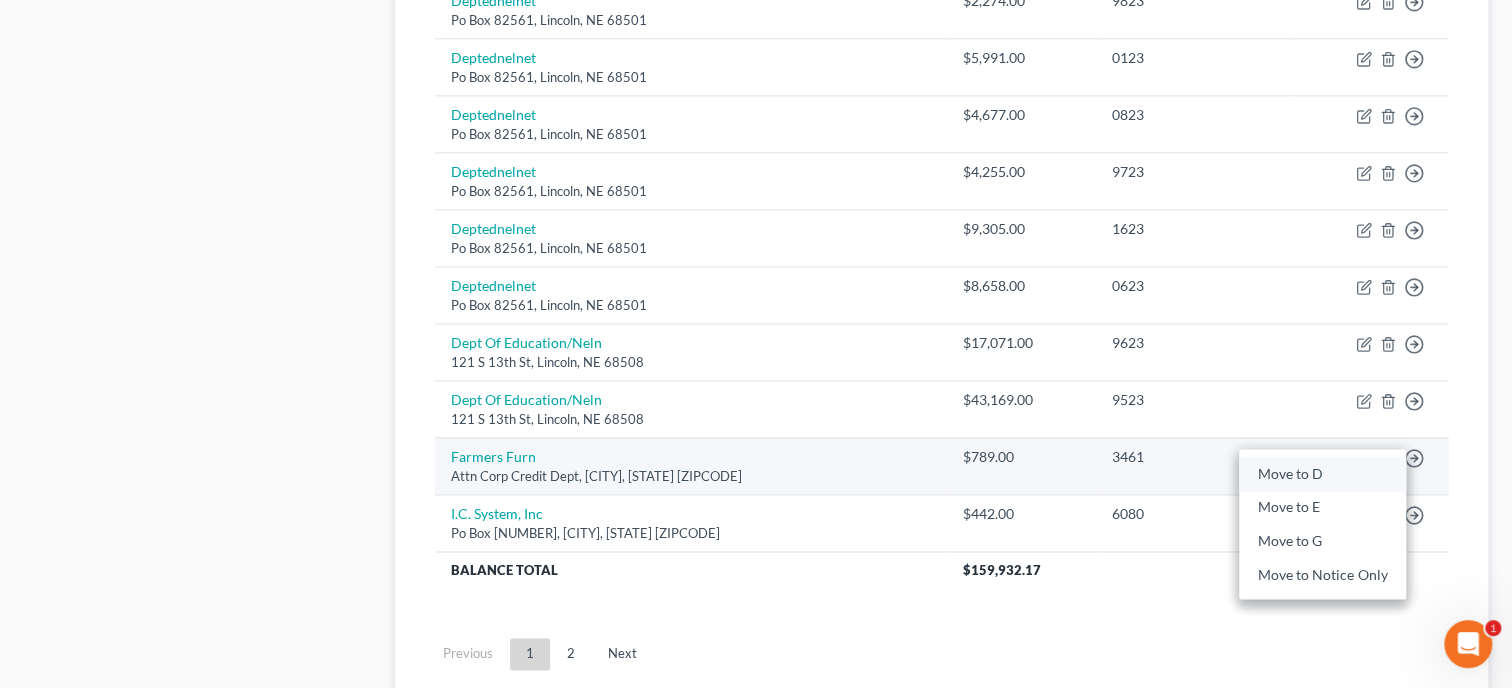click on "Move to D" at bounding box center (1322, 474) 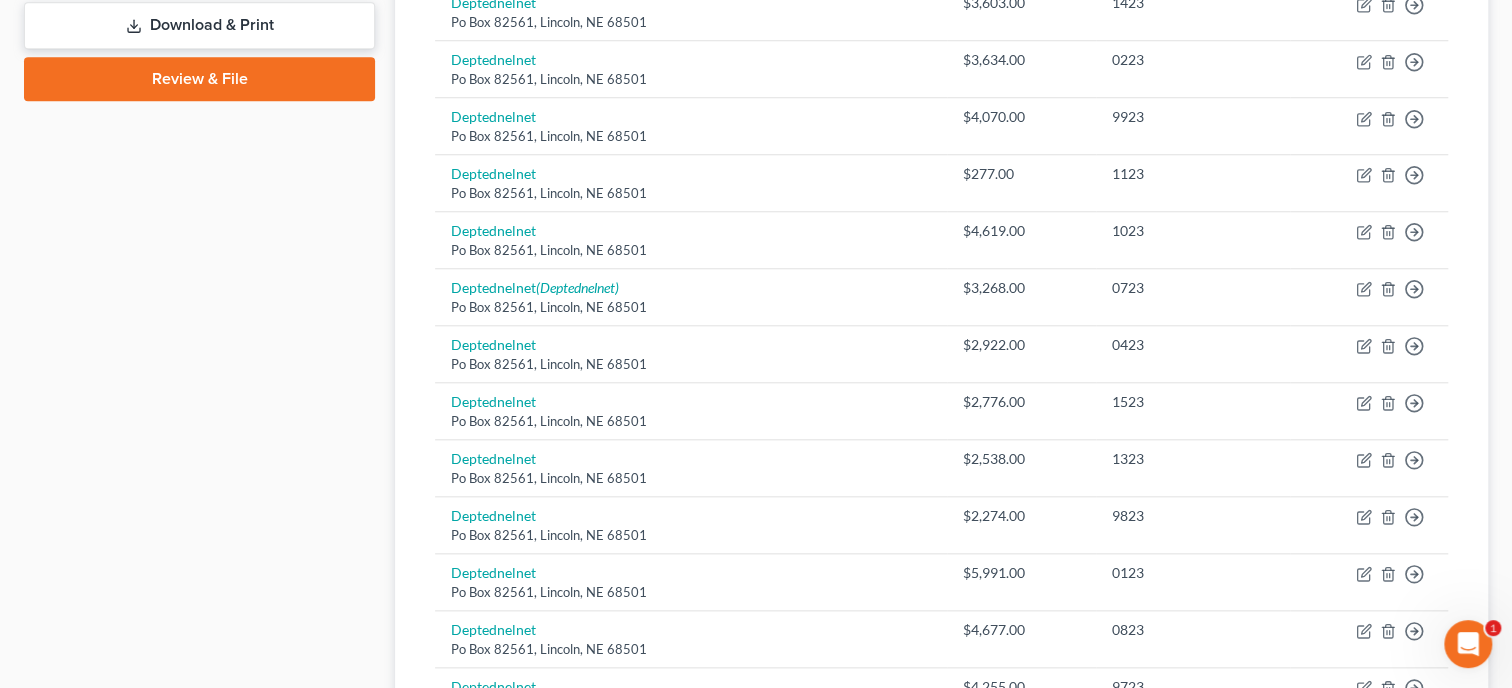 scroll, scrollTop: 1558, scrollLeft: 0, axis: vertical 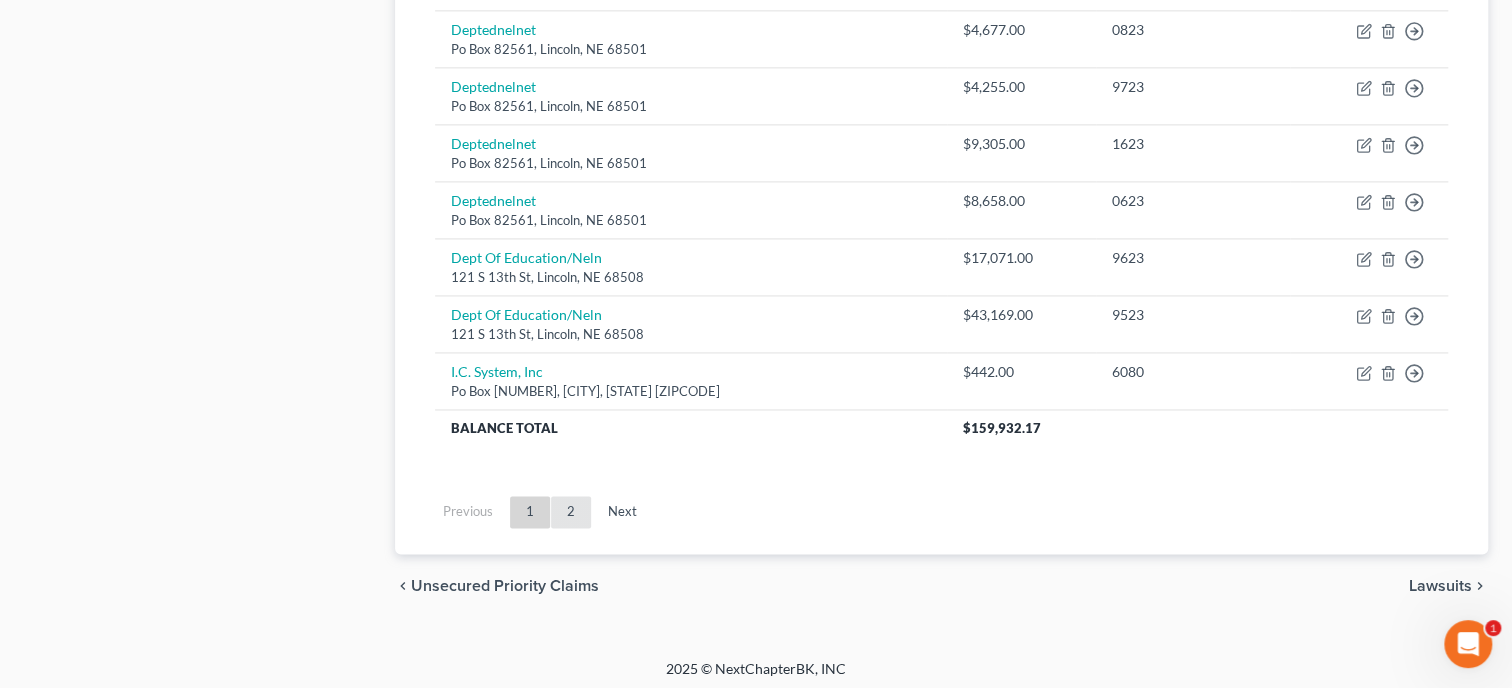 click on "2" at bounding box center (571, 512) 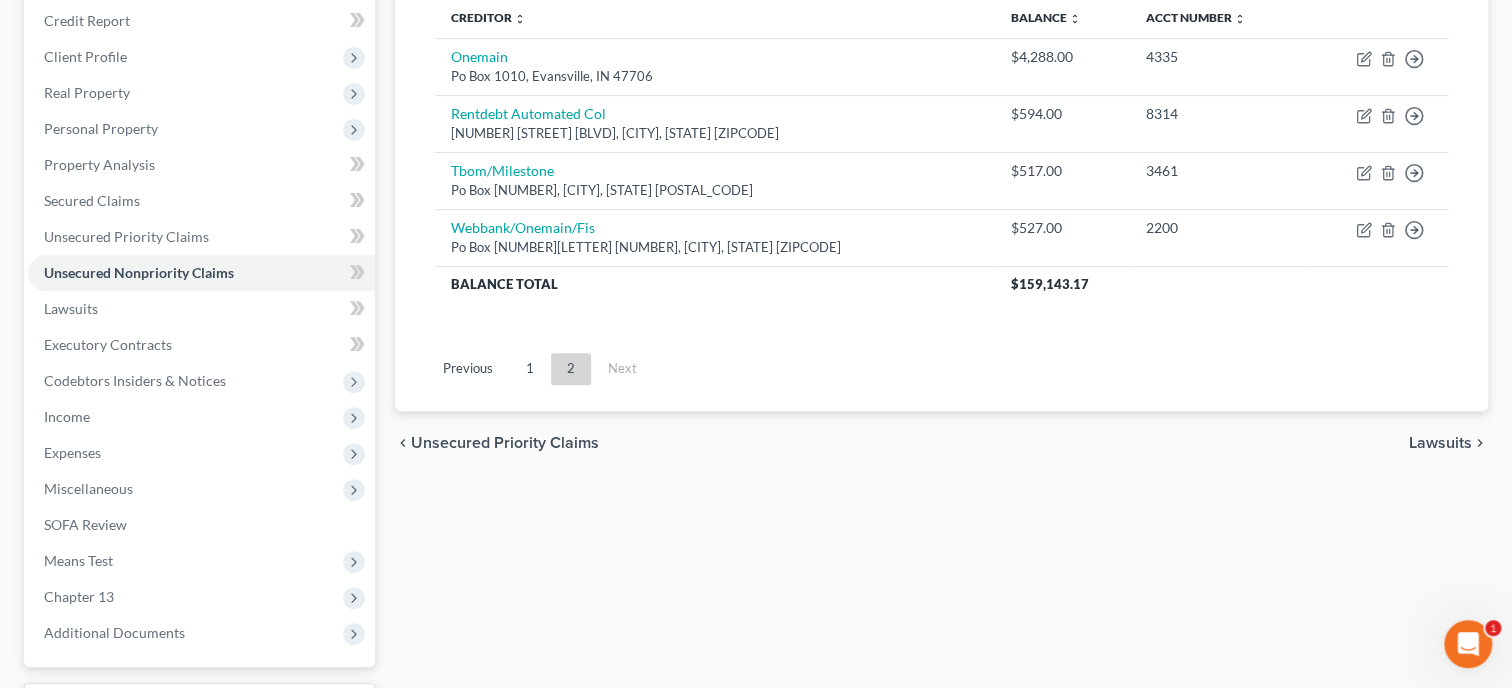 scroll, scrollTop: 238, scrollLeft: 0, axis: vertical 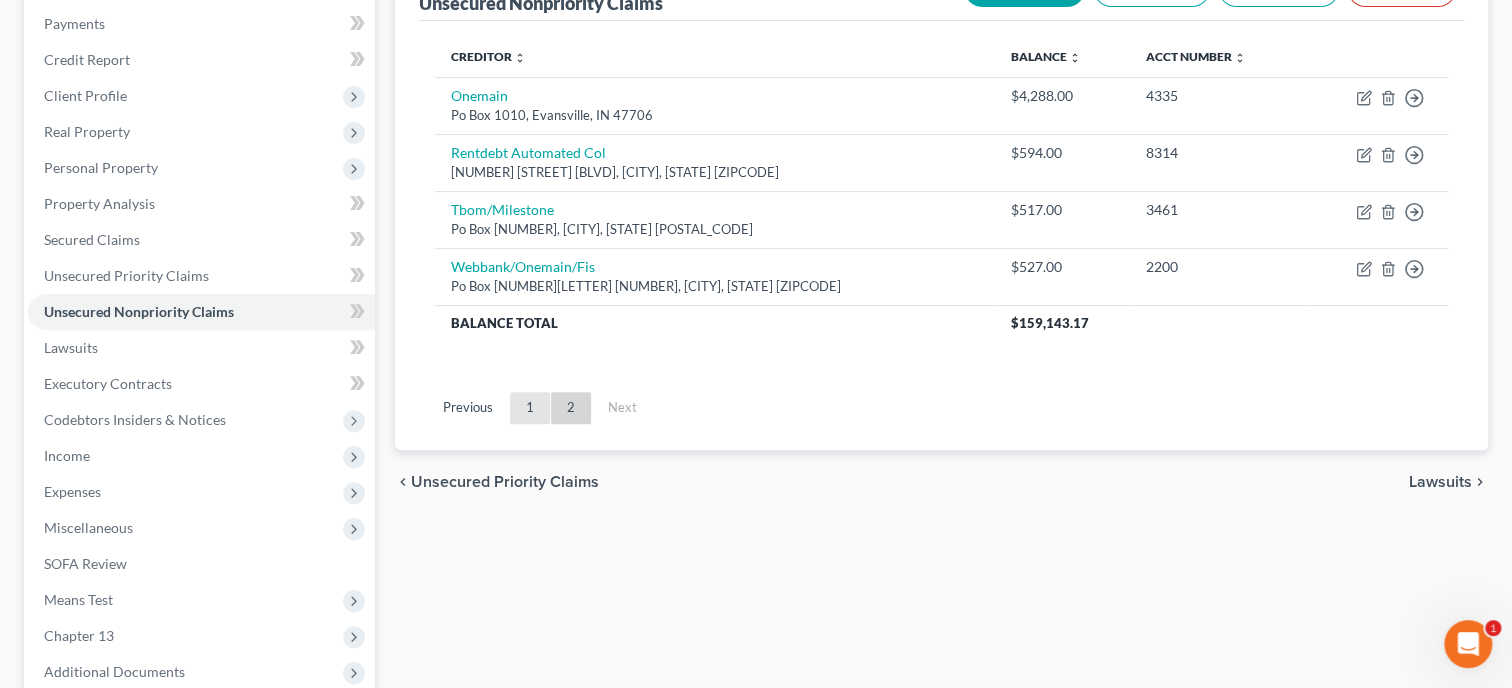 click on "1" at bounding box center (530, 408) 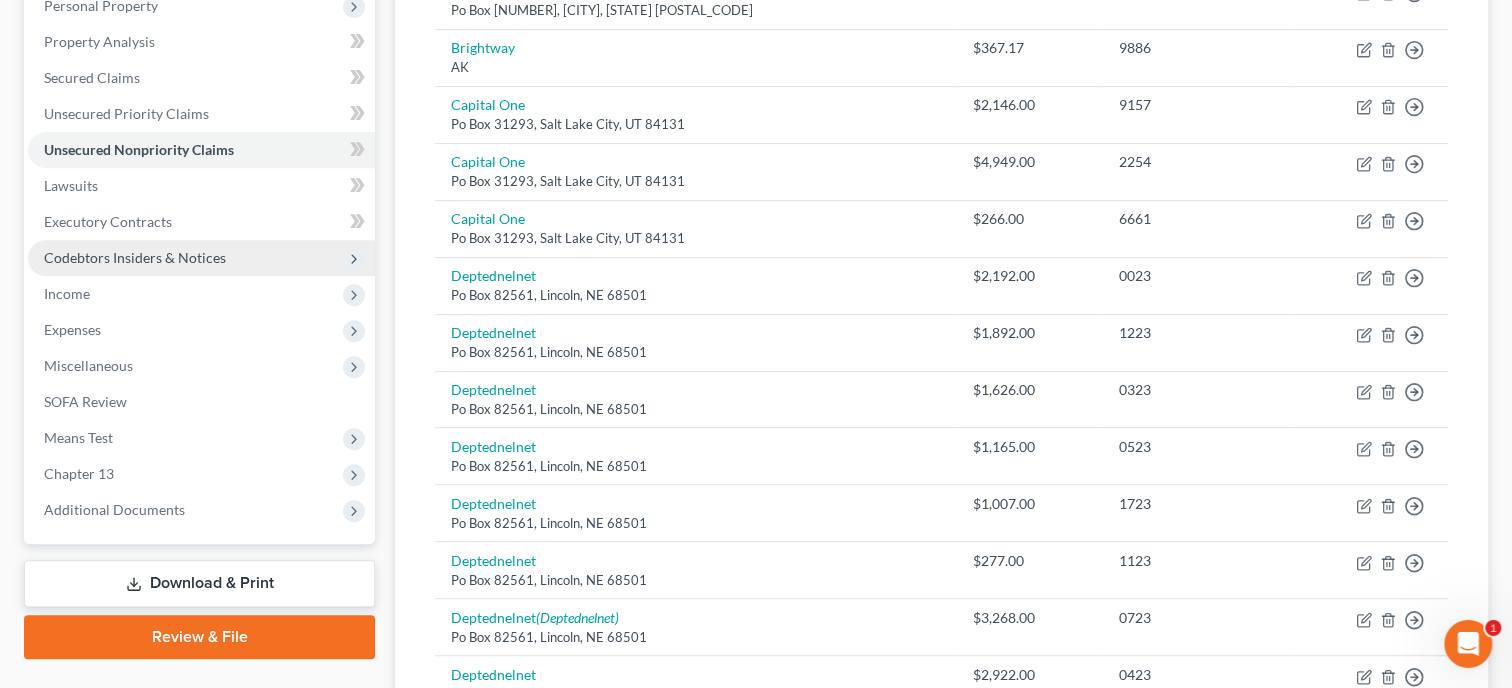 scroll, scrollTop: 547, scrollLeft: 0, axis: vertical 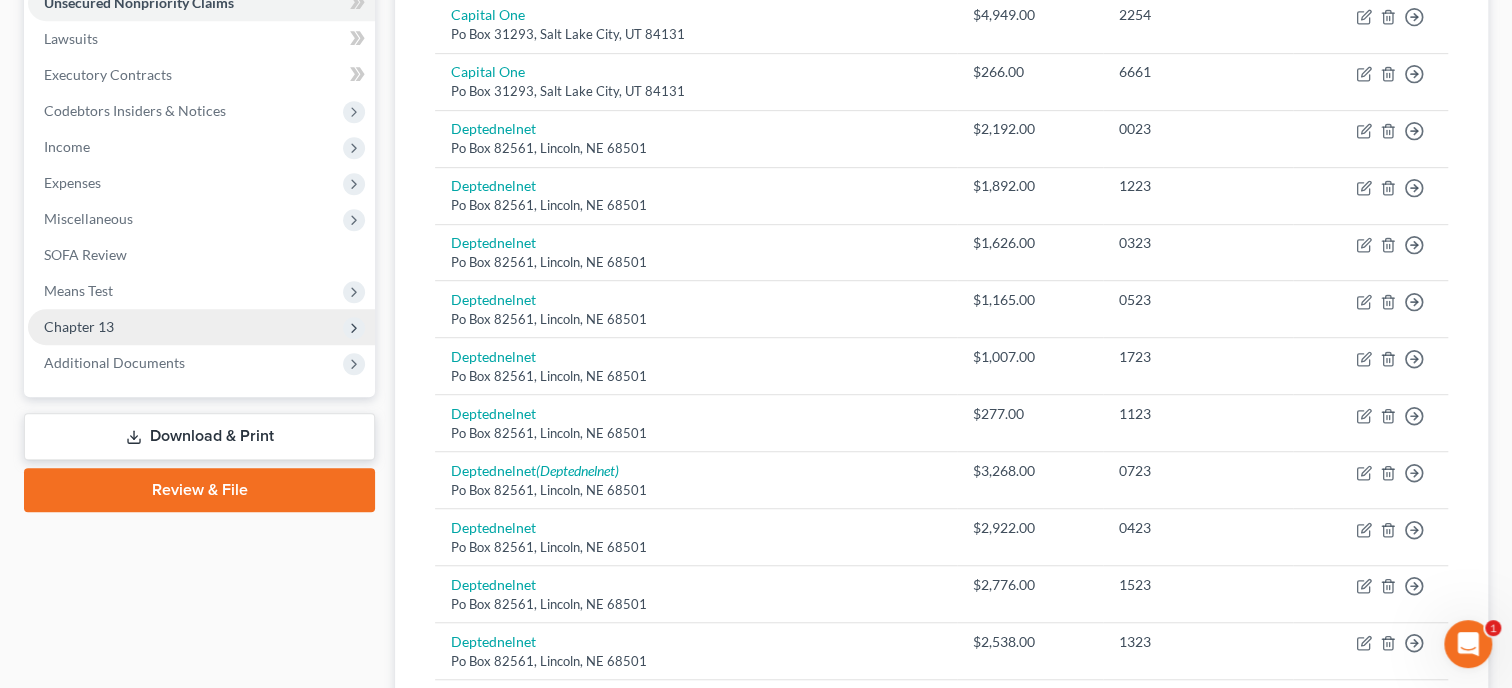 click on "Chapter 13" at bounding box center [201, 327] 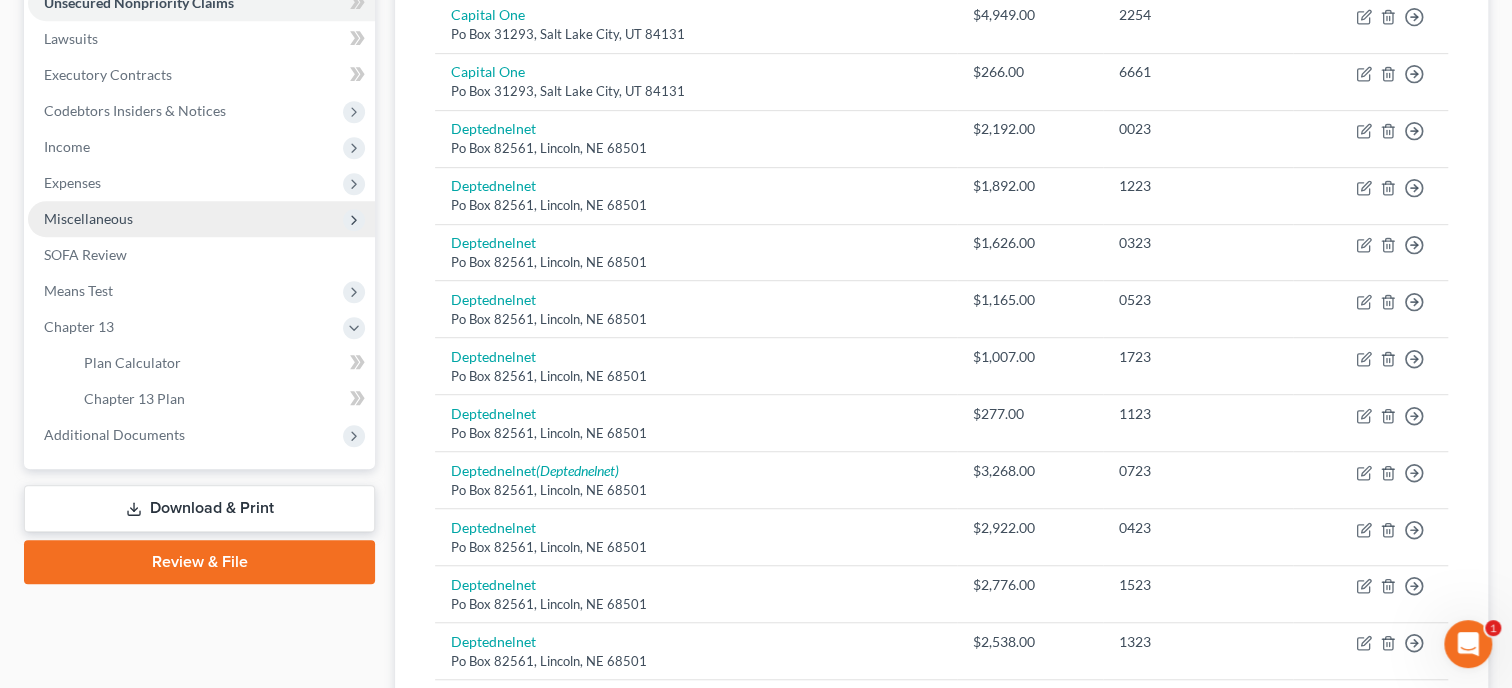 click on "Miscellaneous" at bounding box center [88, 218] 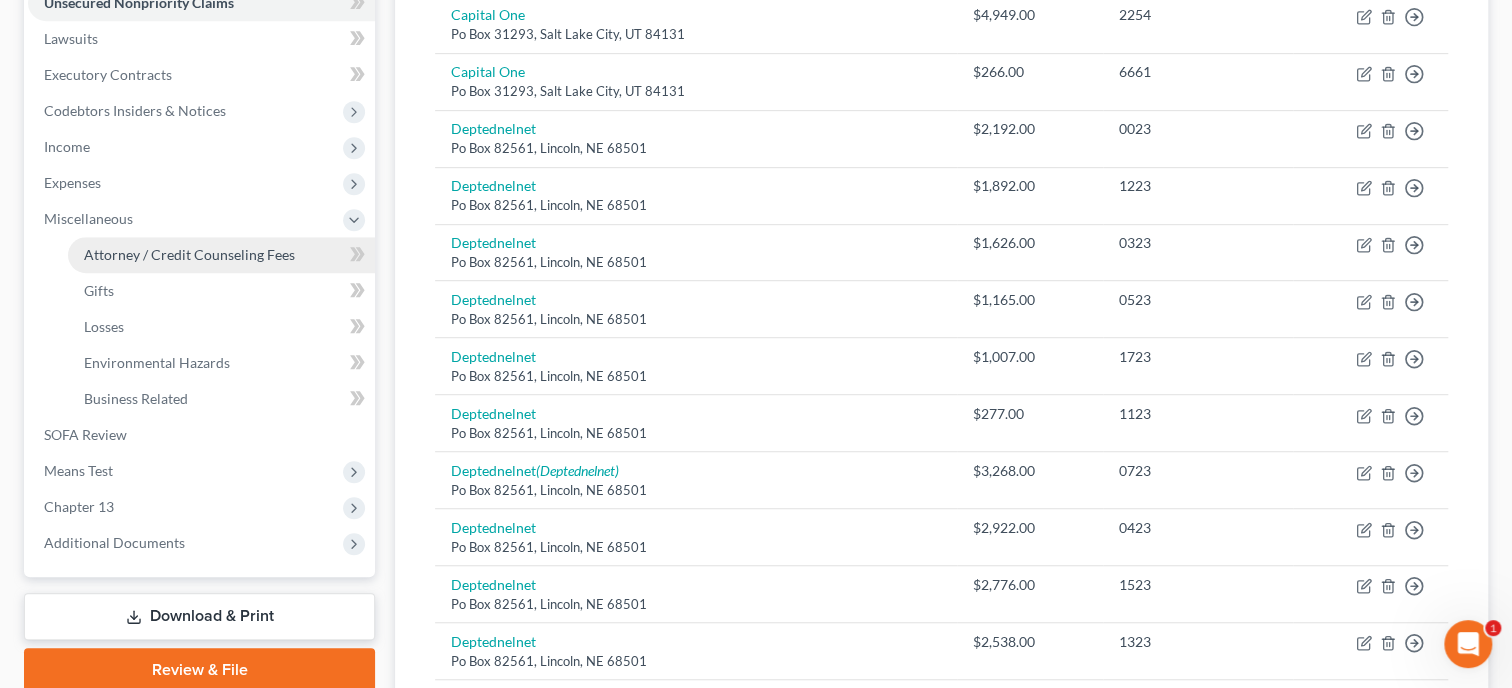 click on "Attorney / Credit Counseling Fees" at bounding box center [189, 254] 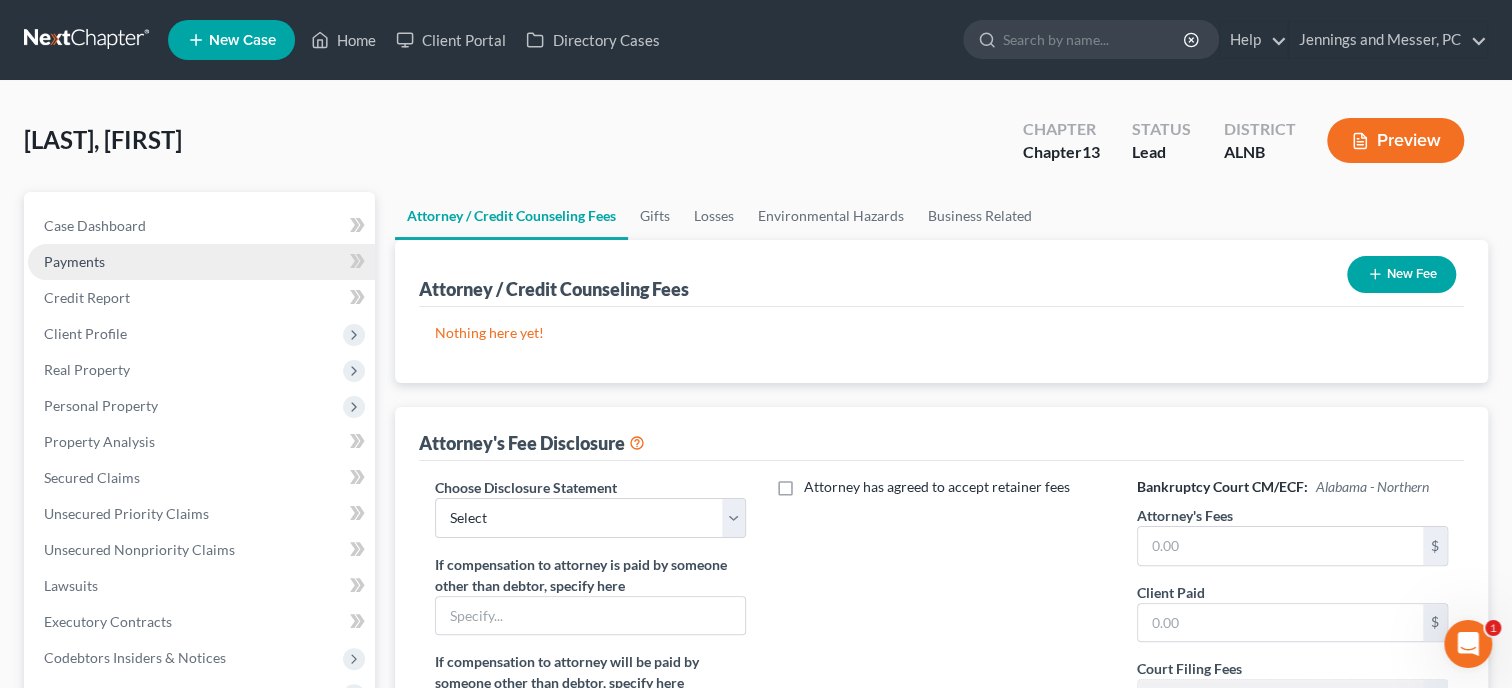 scroll, scrollTop: 0, scrollLeft: 0, axis: both 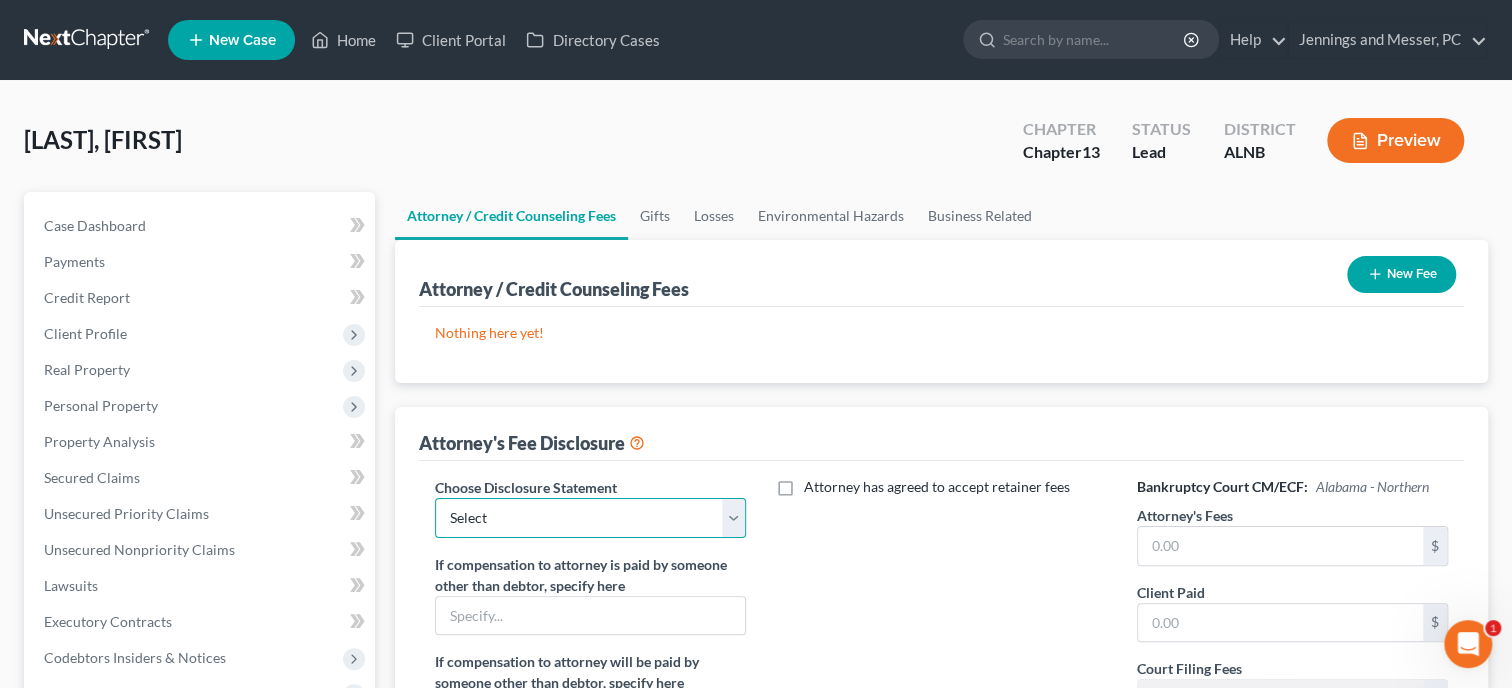 select on "0" 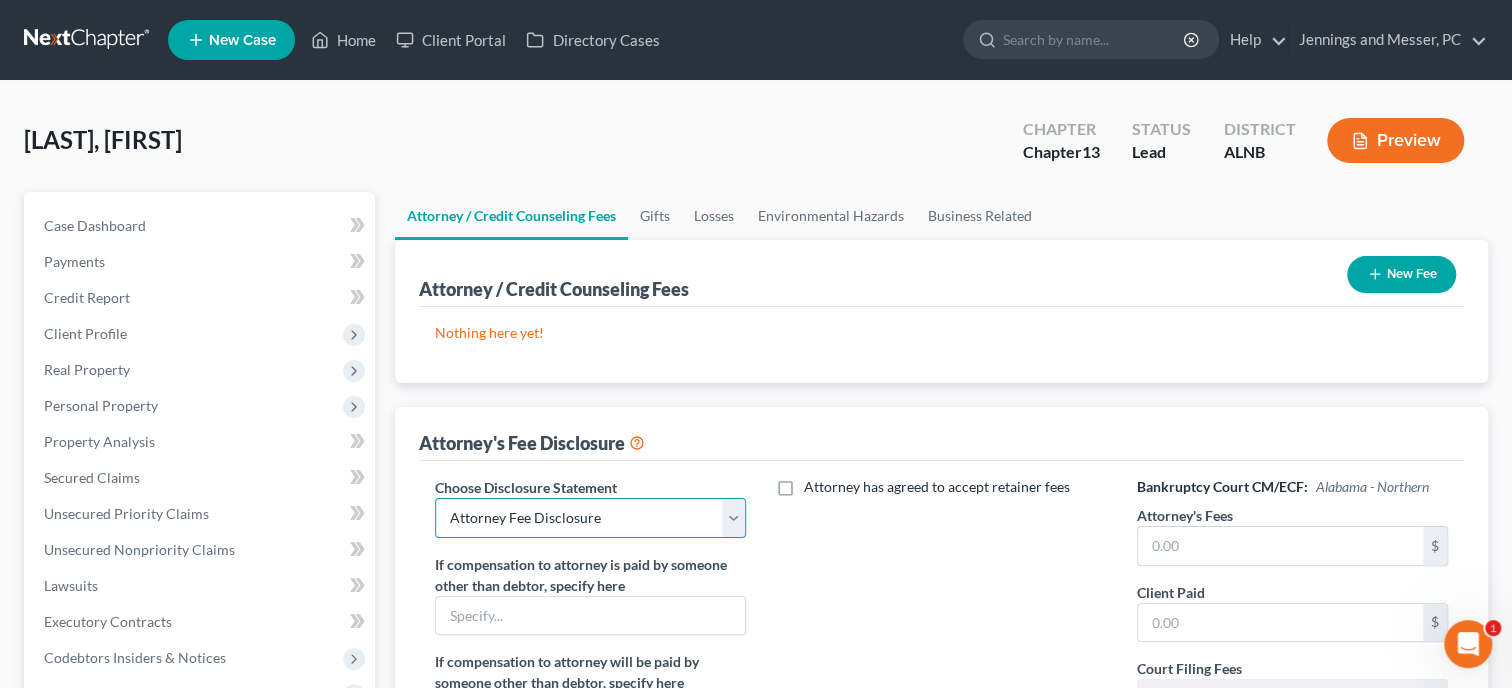 click on "Attorney Fee Disclosure" at bounding box center [0, 0] 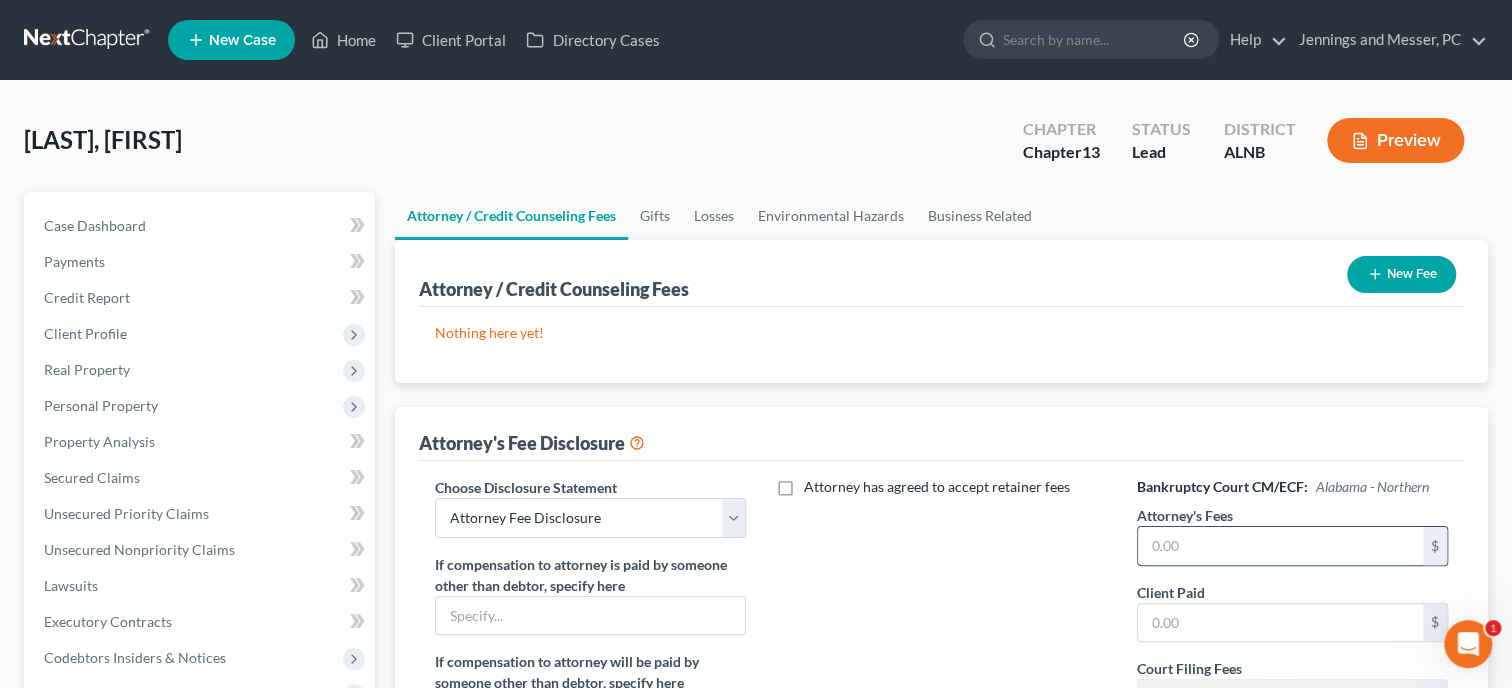 click at bounding box center [1280, 546] 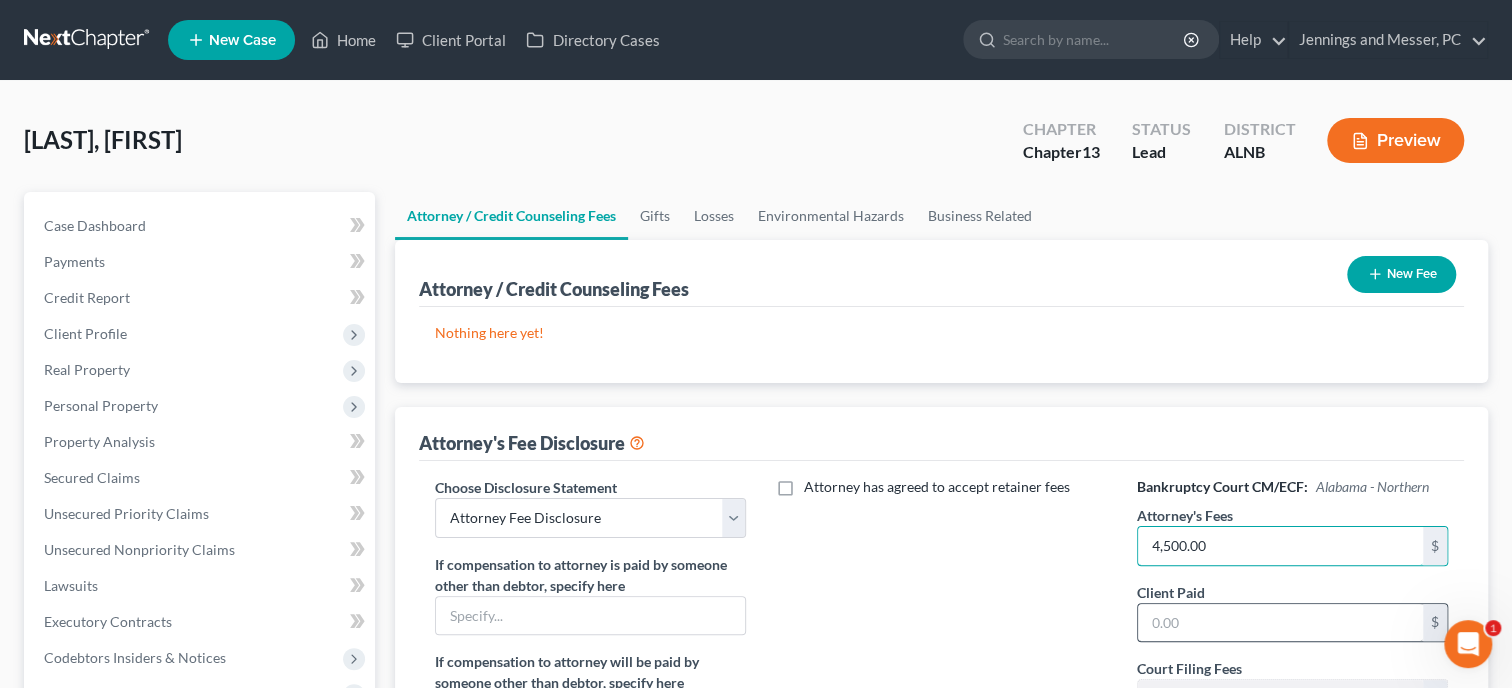 type on "4,500.00" 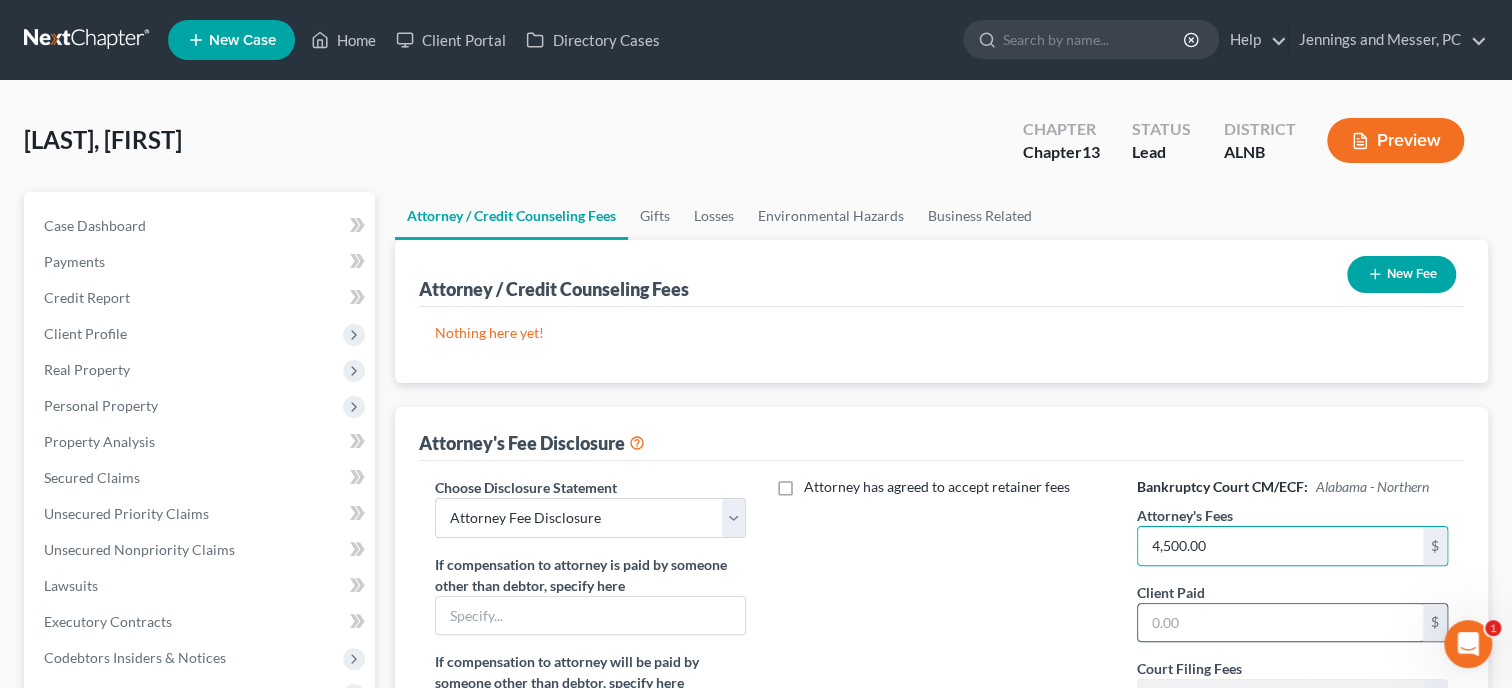 click at bounding box center [1280, 623] 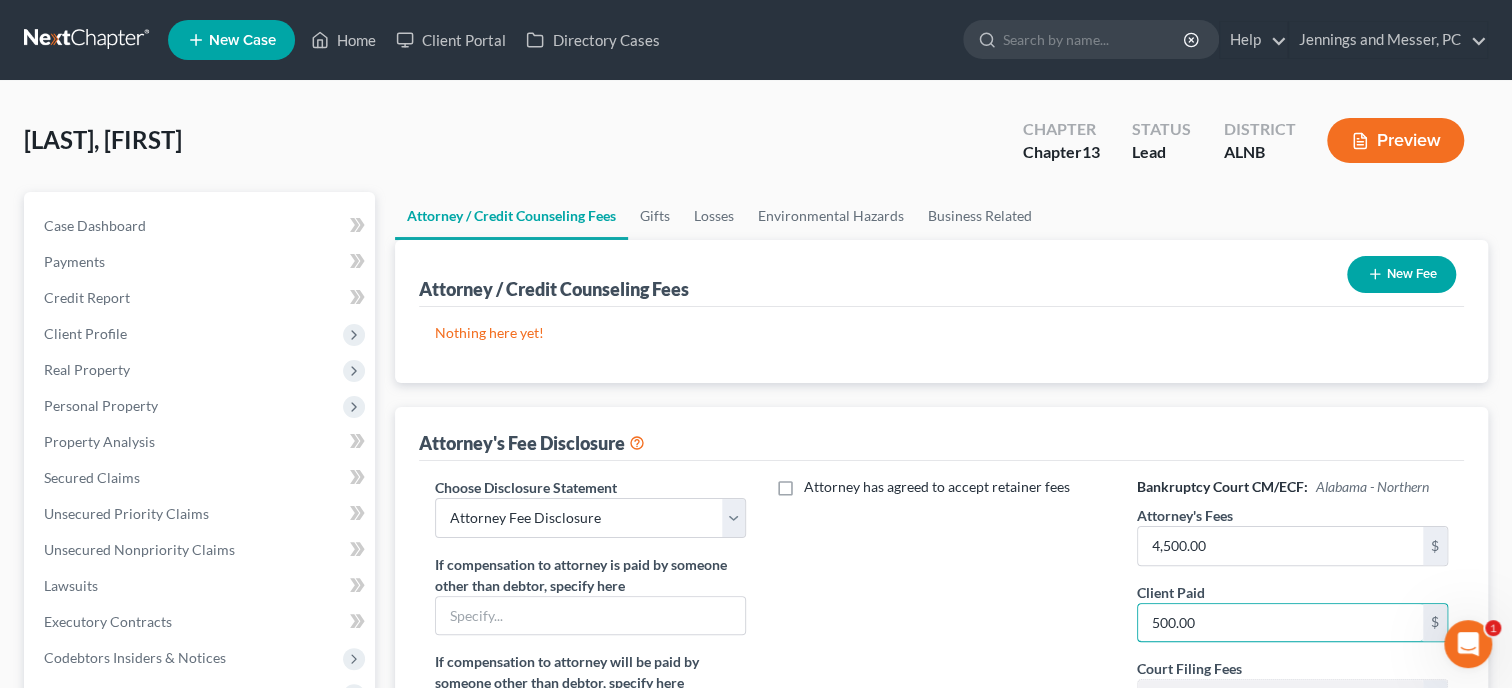 type on "500.00" 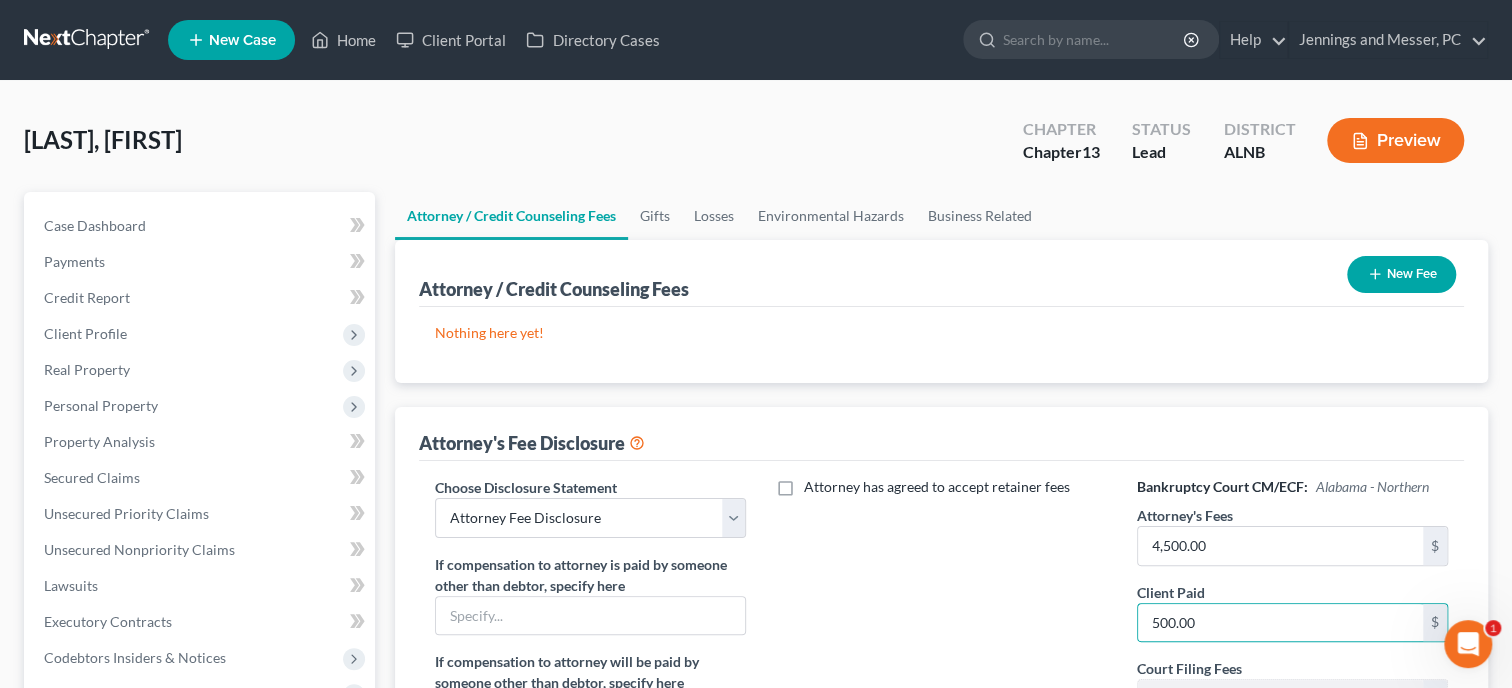click on "Attorney has agreed to accept retainer fees" at bounding box center (941, 662) 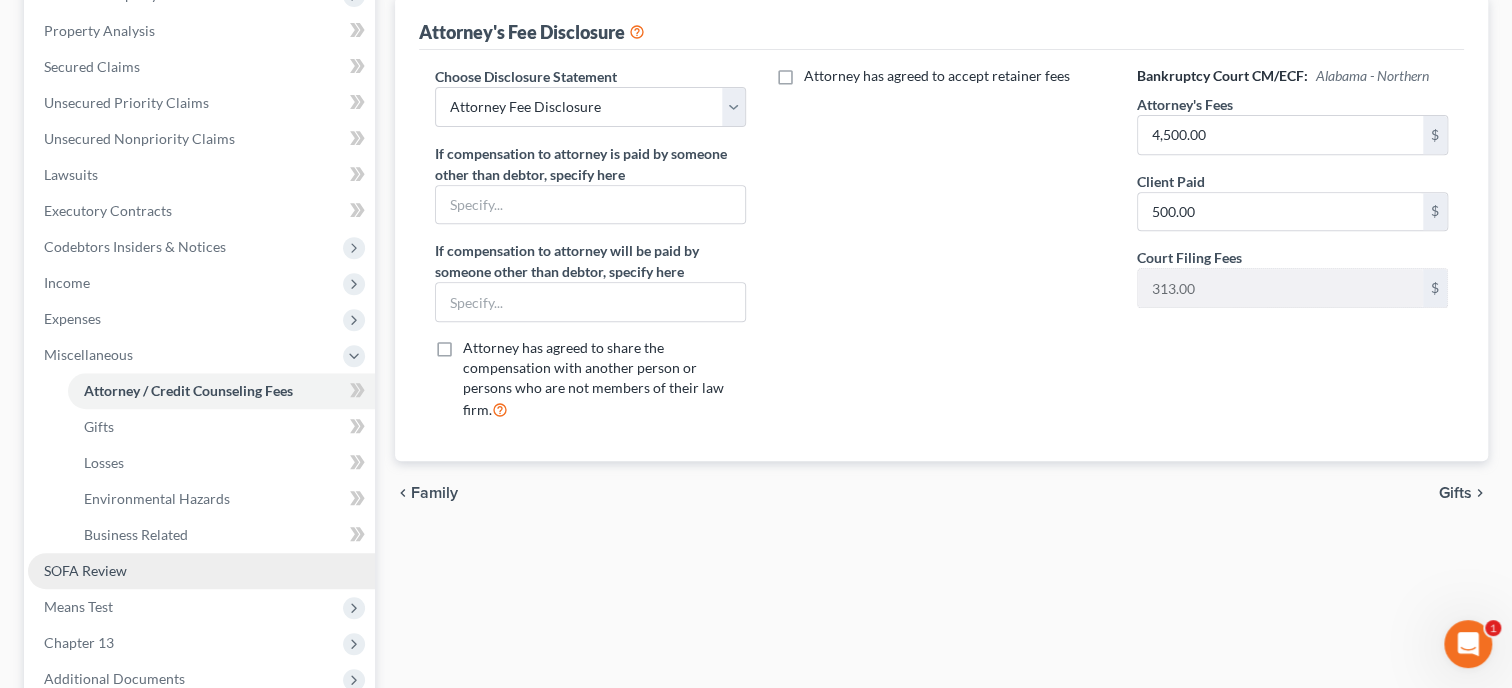 scroll, scrollTop: 514, scrollLeft: 0, axis: vertical 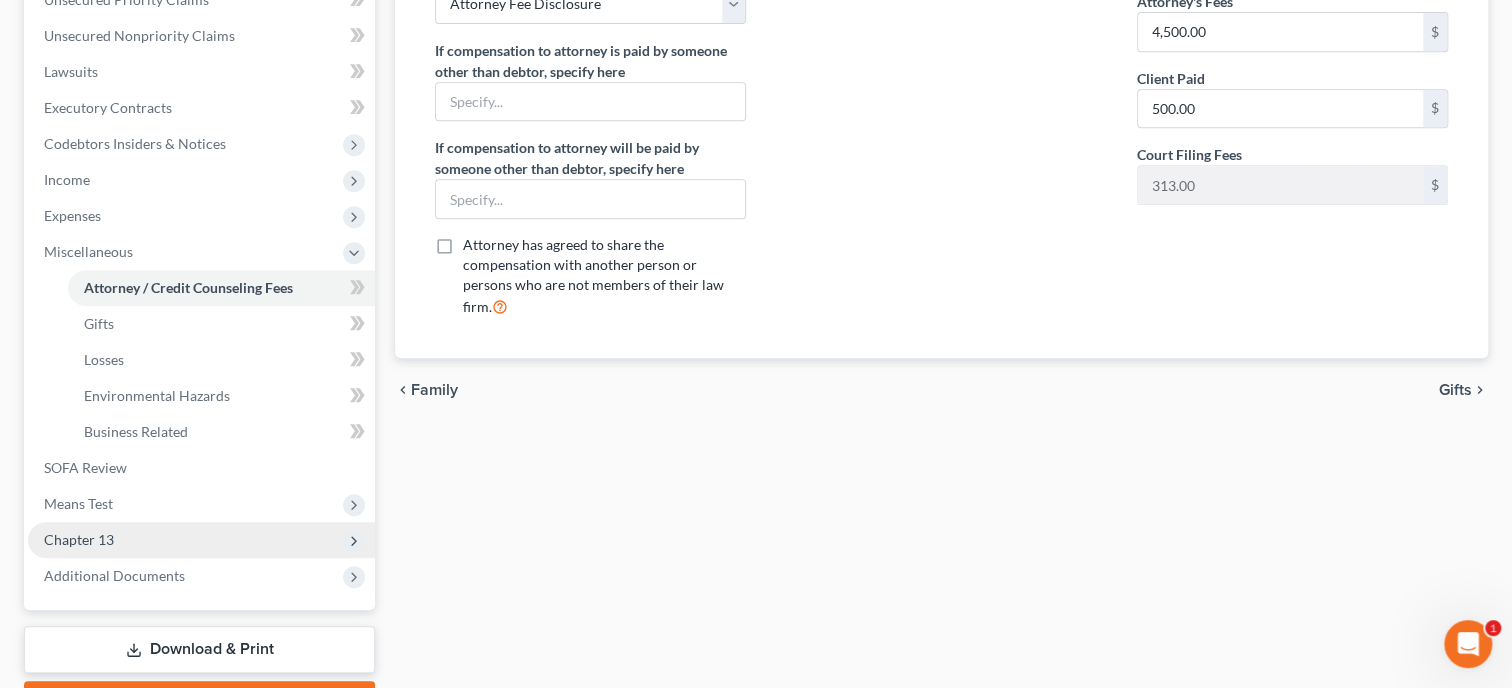 click on "Chapter 13" at bounding box center (201, 540) 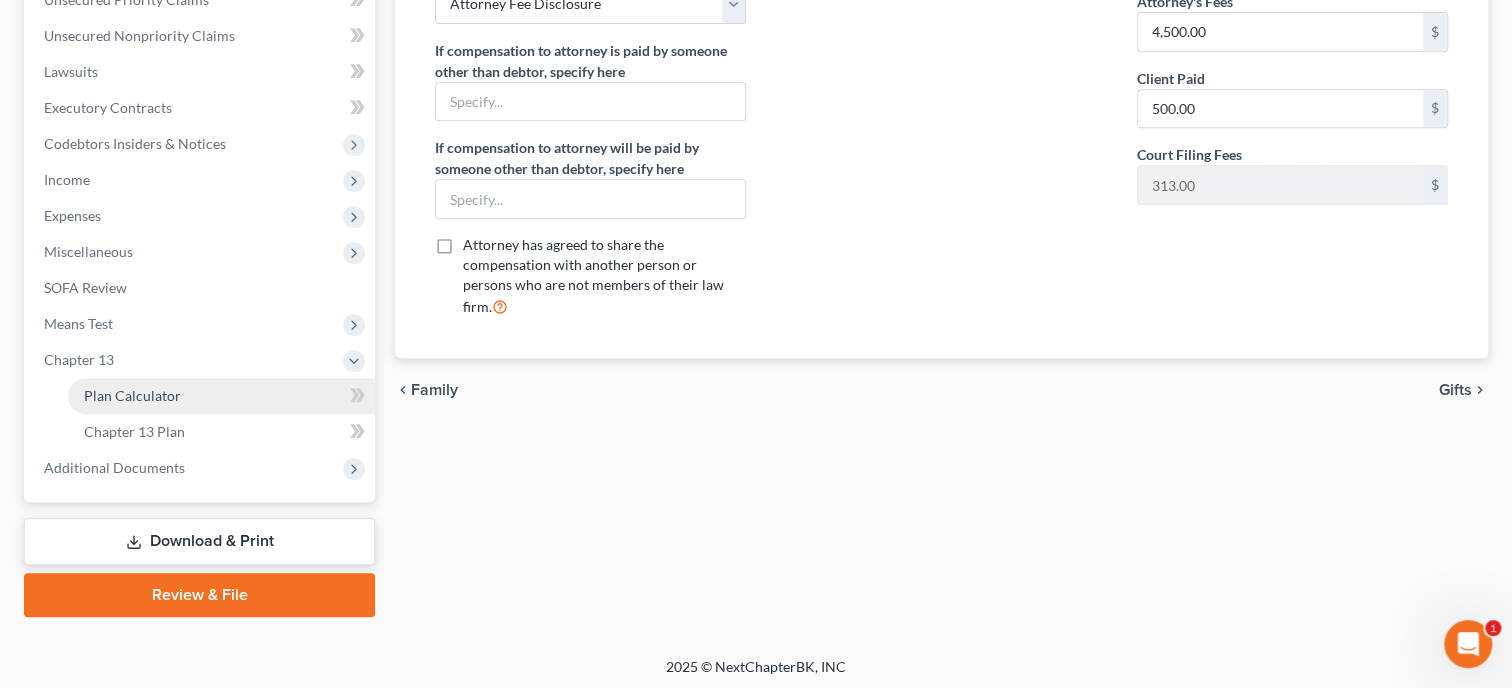 click on "Plan Calculator" at bounding box center [132, 395] 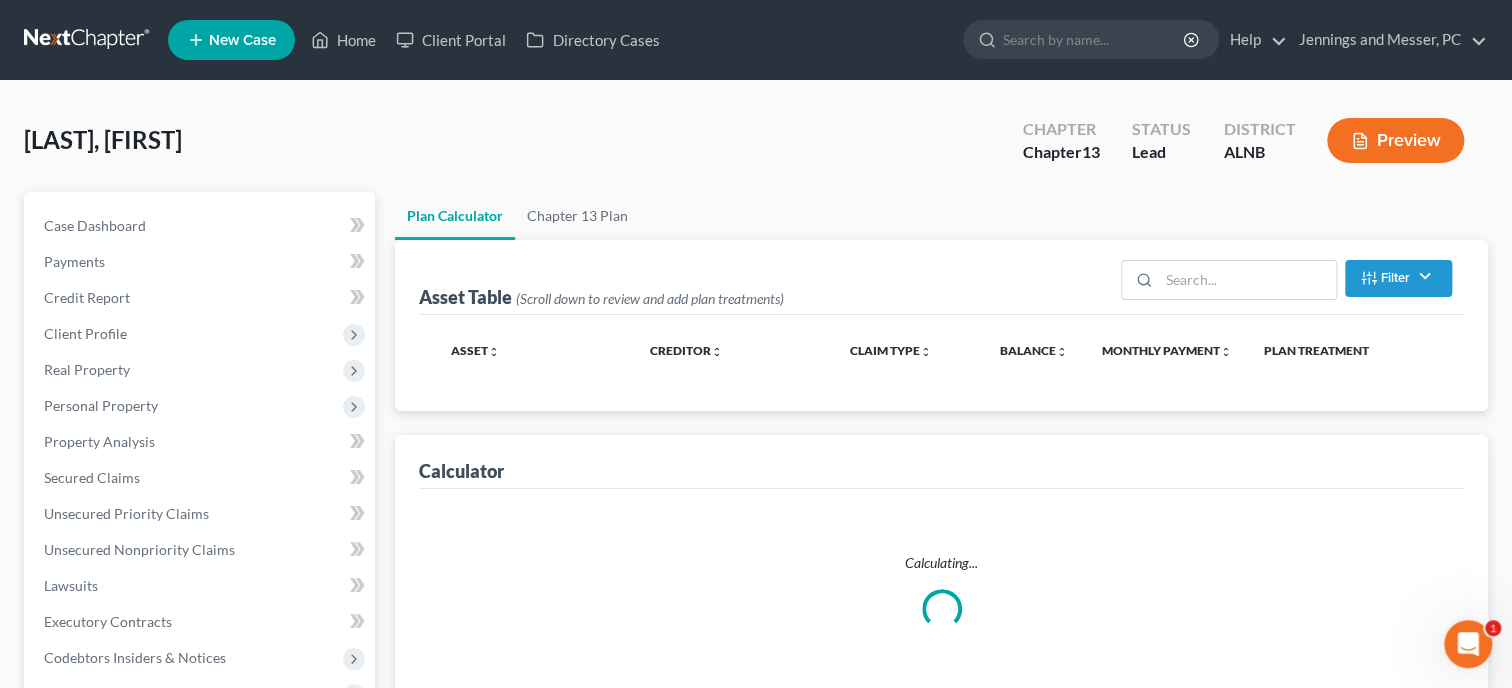 scroll, scrollTop: 0, scrollLeft: 0, axis: both 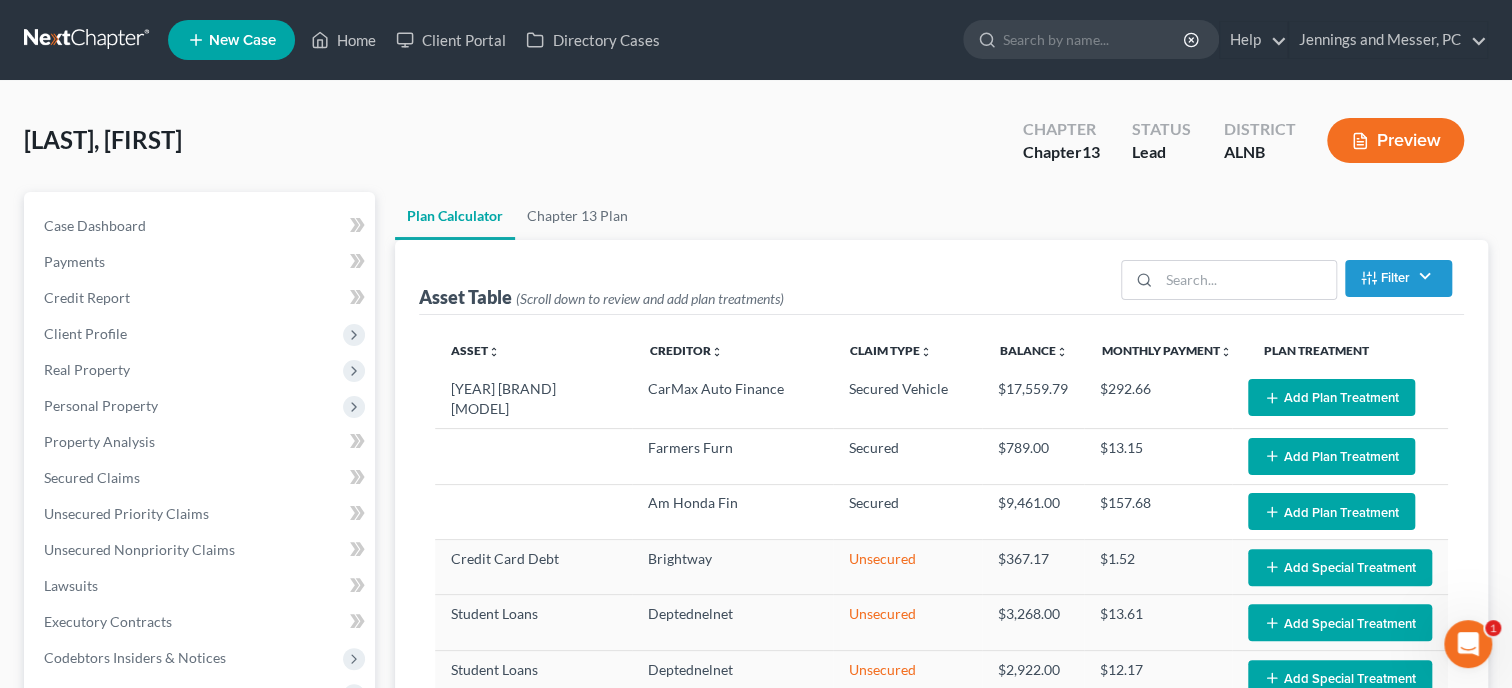 select on "59" 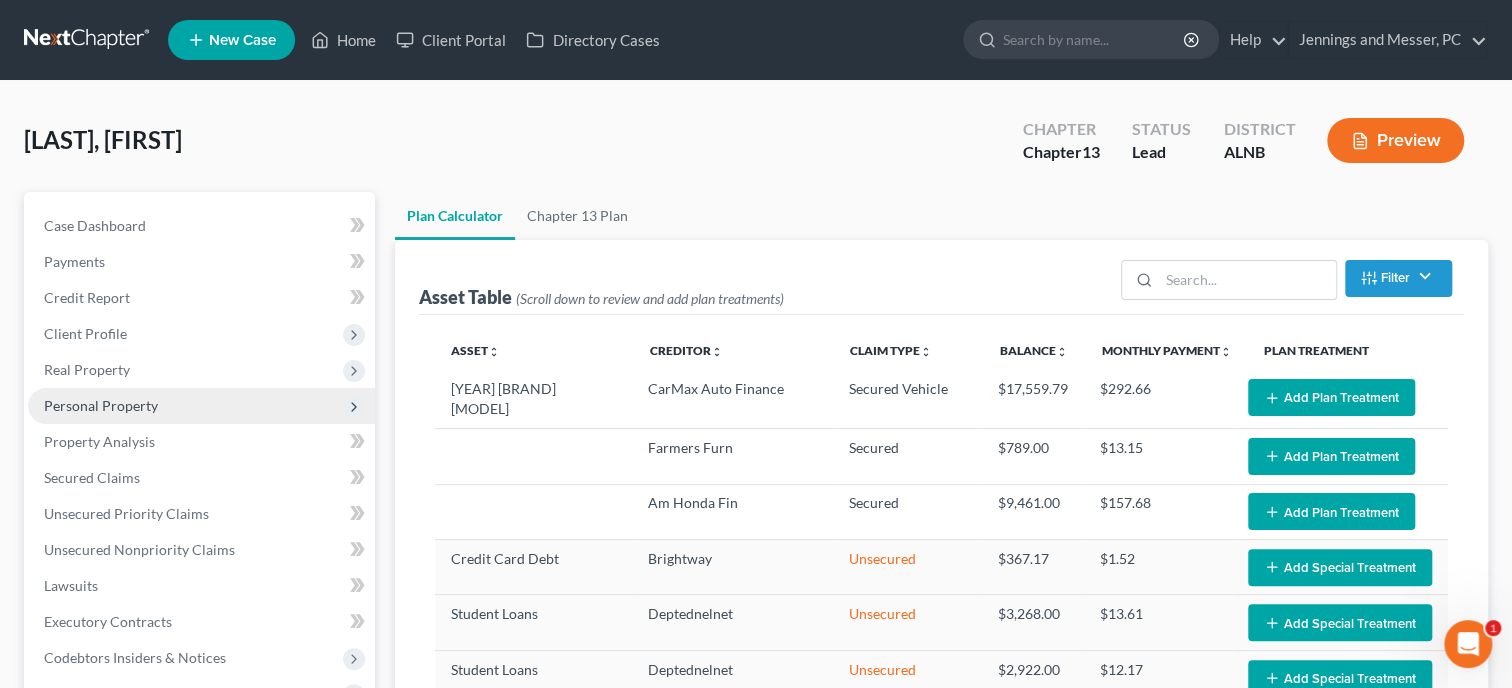 click on "Personal Property" at bounding box center (101, 405) 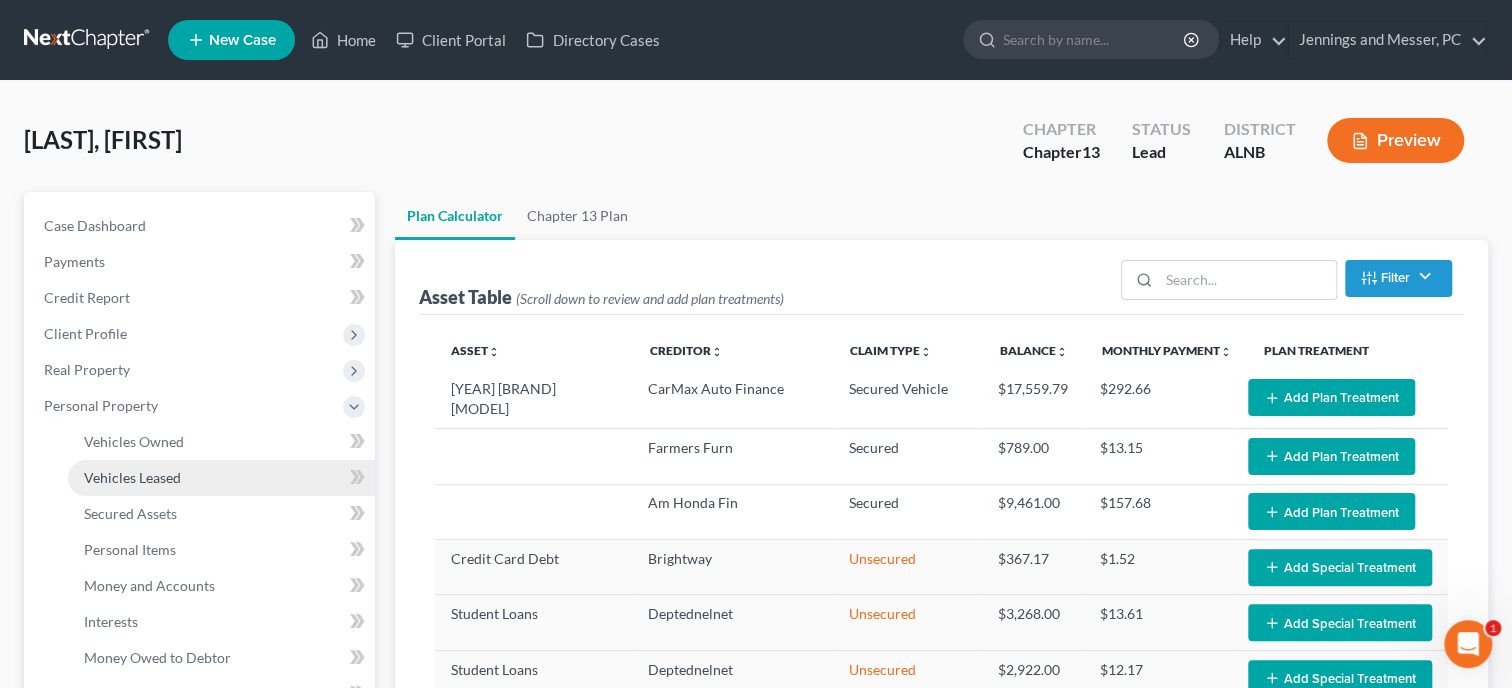click on "Vehicles Leased" at bounding box center (132, 477) 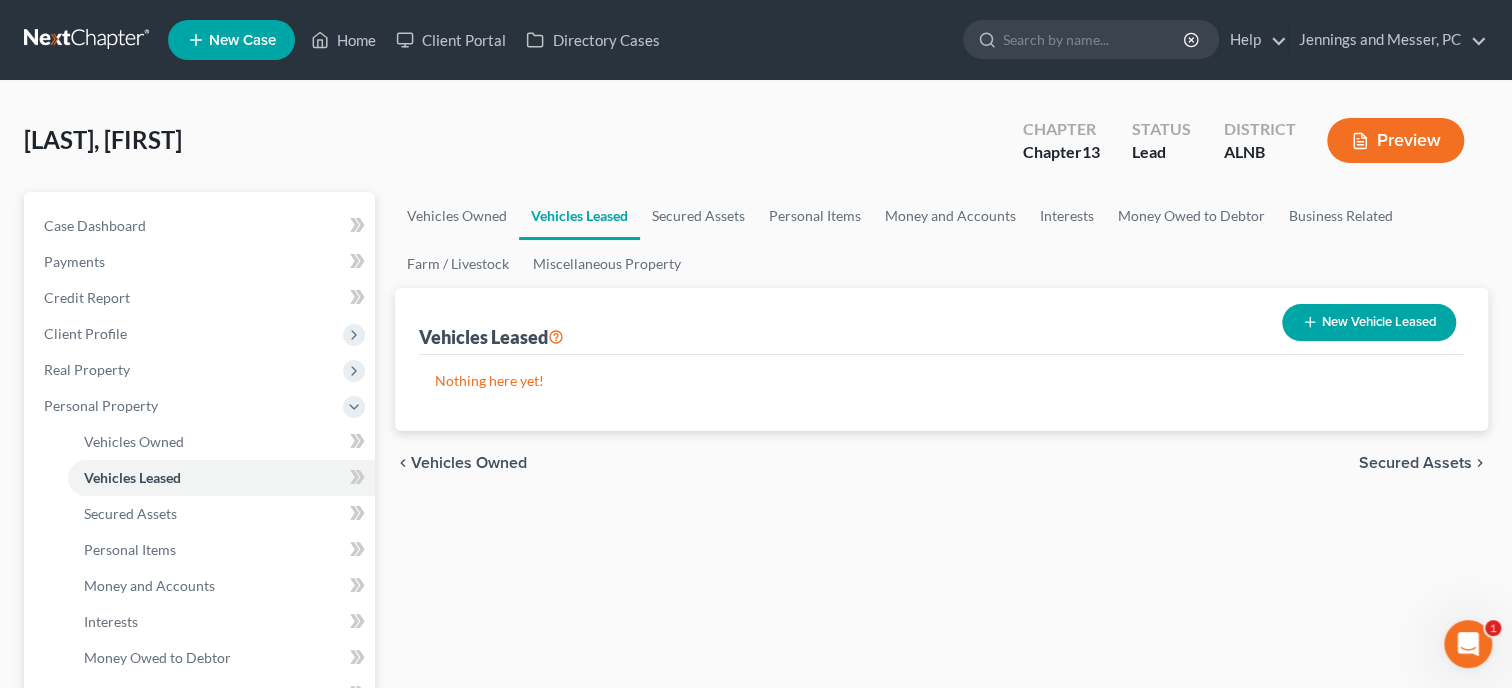 click on "New Vehicle Leased" at bounding box center (1369, 322) 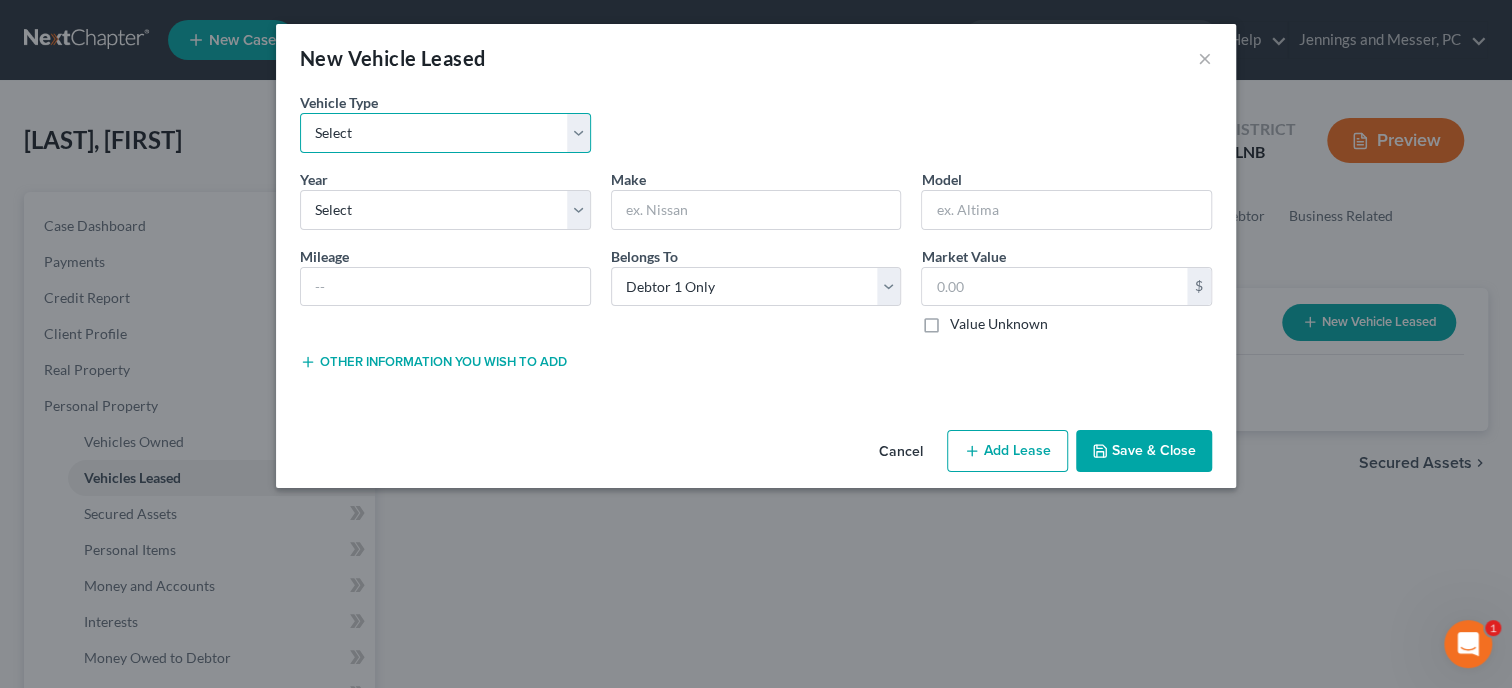 select on "0" 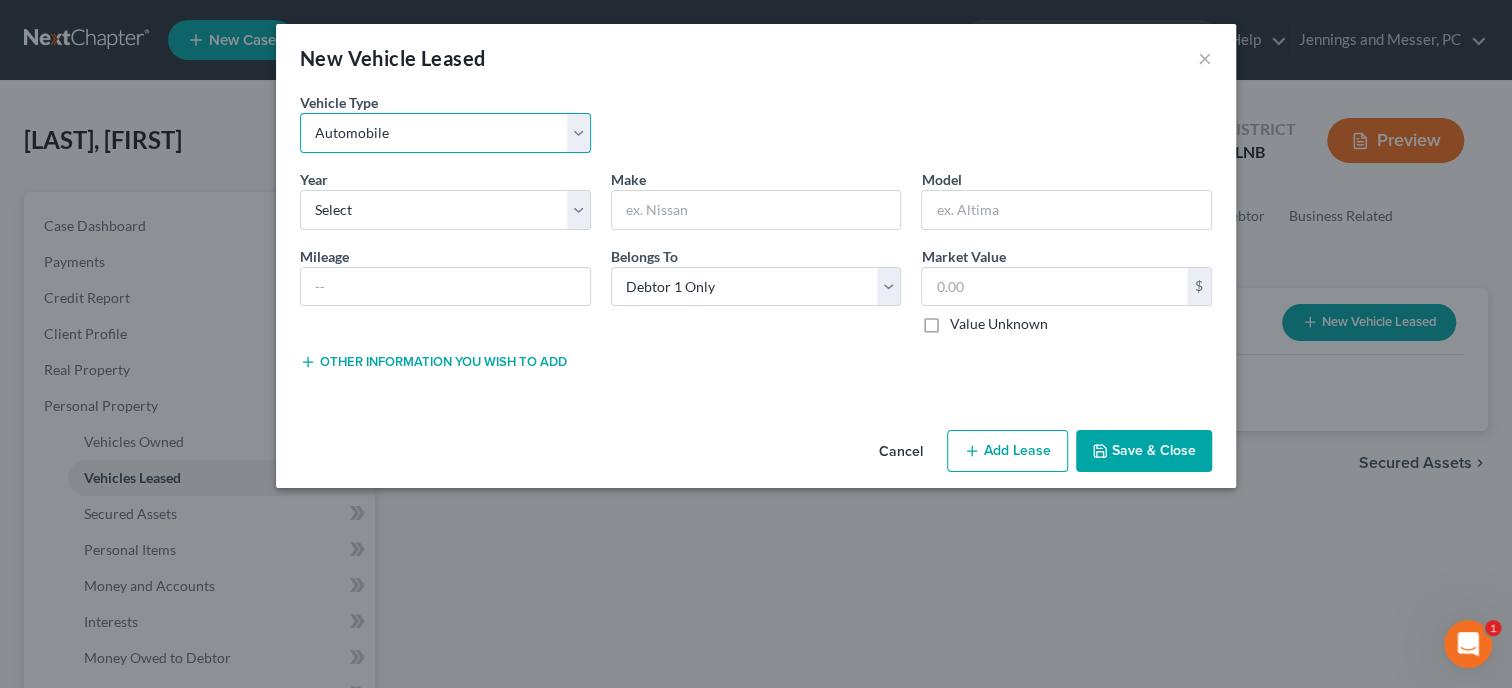 click on "Automobile" at bounding box center [0, 0] 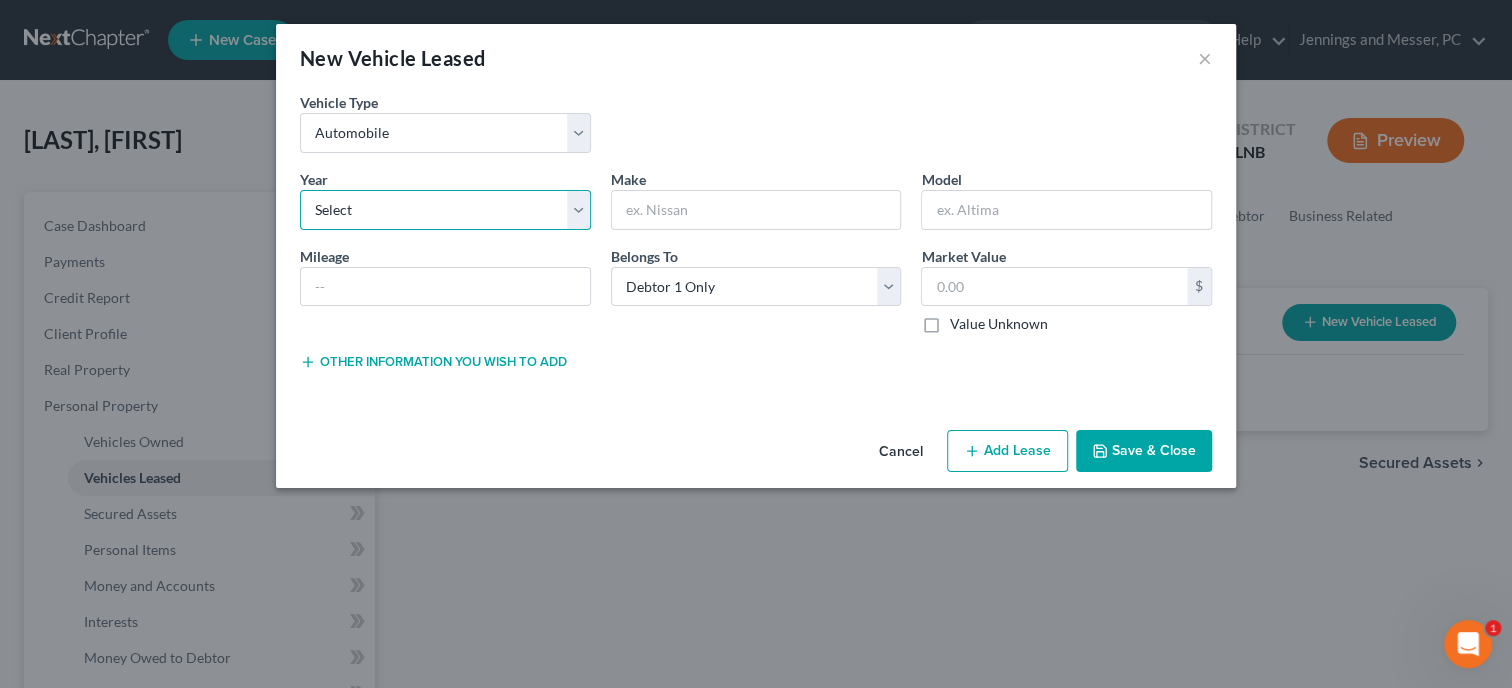 select on "2" 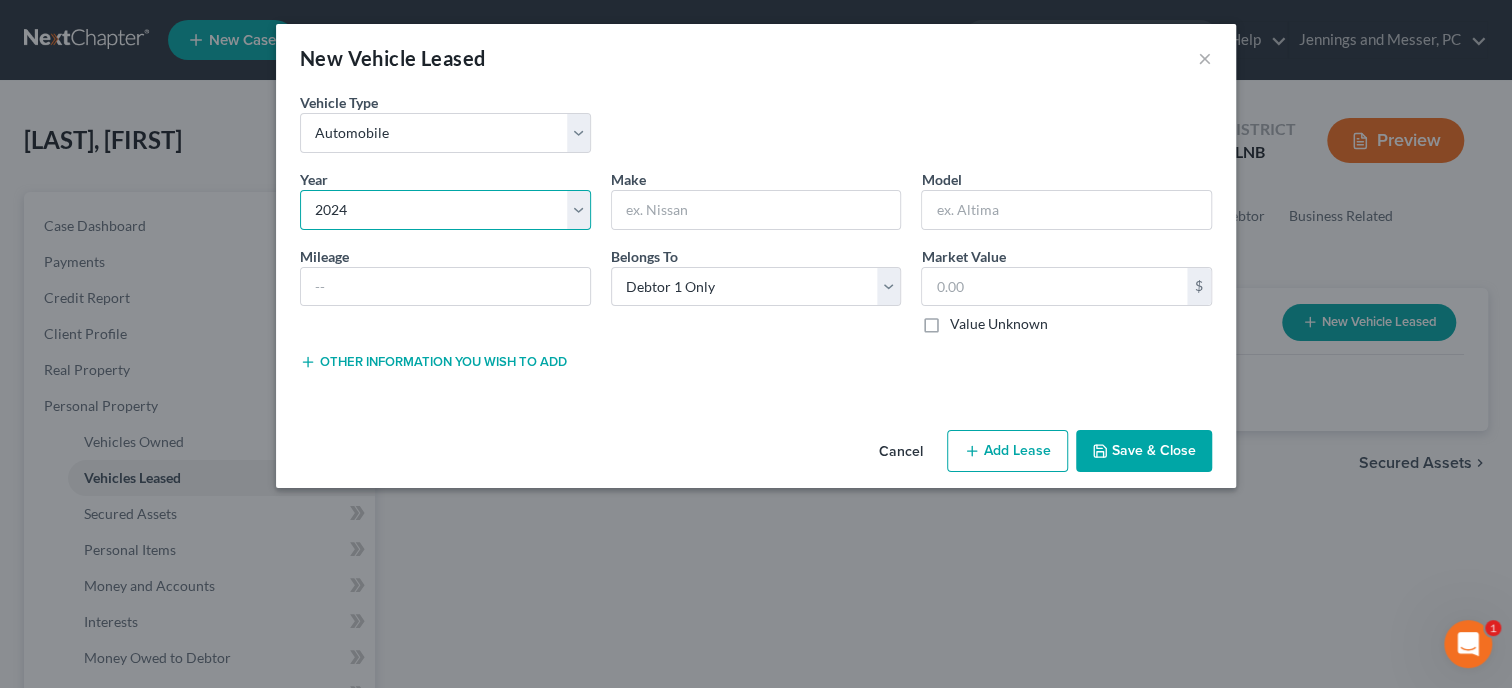 click on "2024" at bounding box center [0, 0] 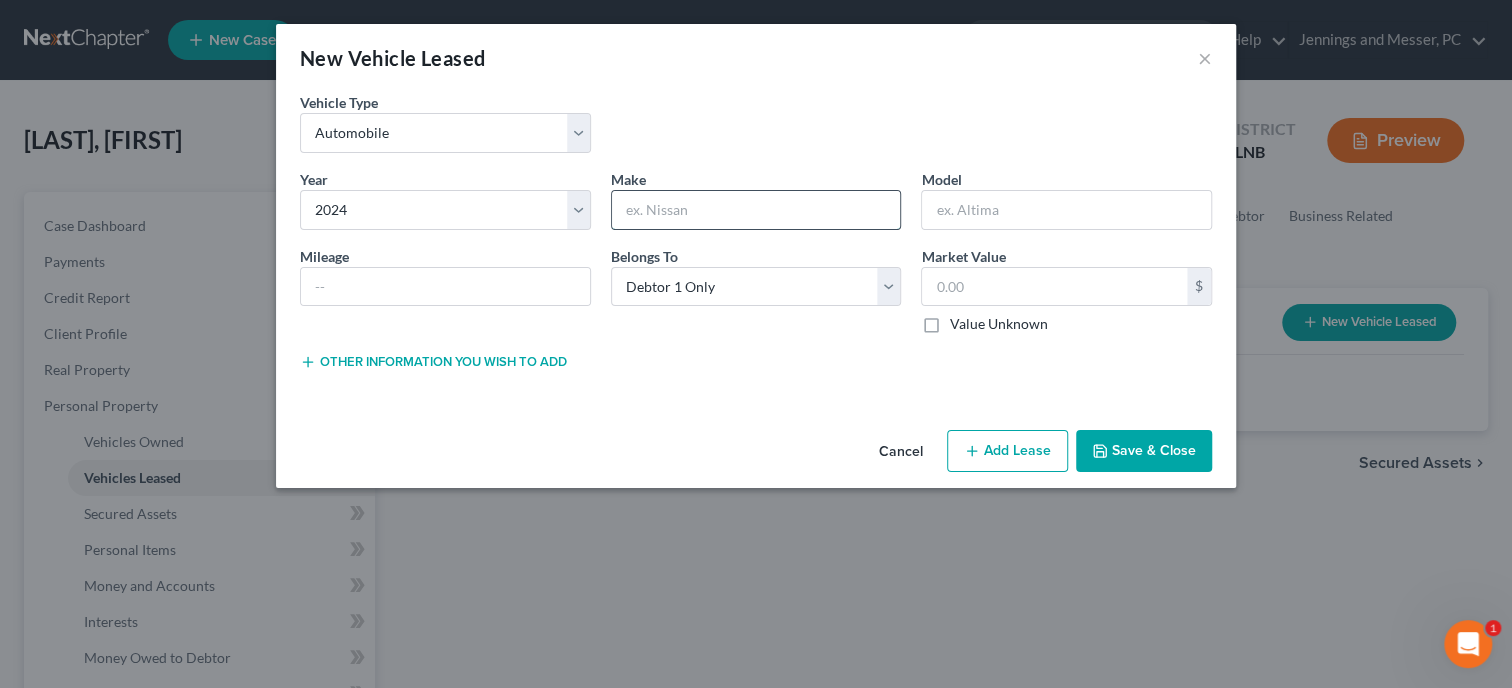 click at bounding box center (756, 210) 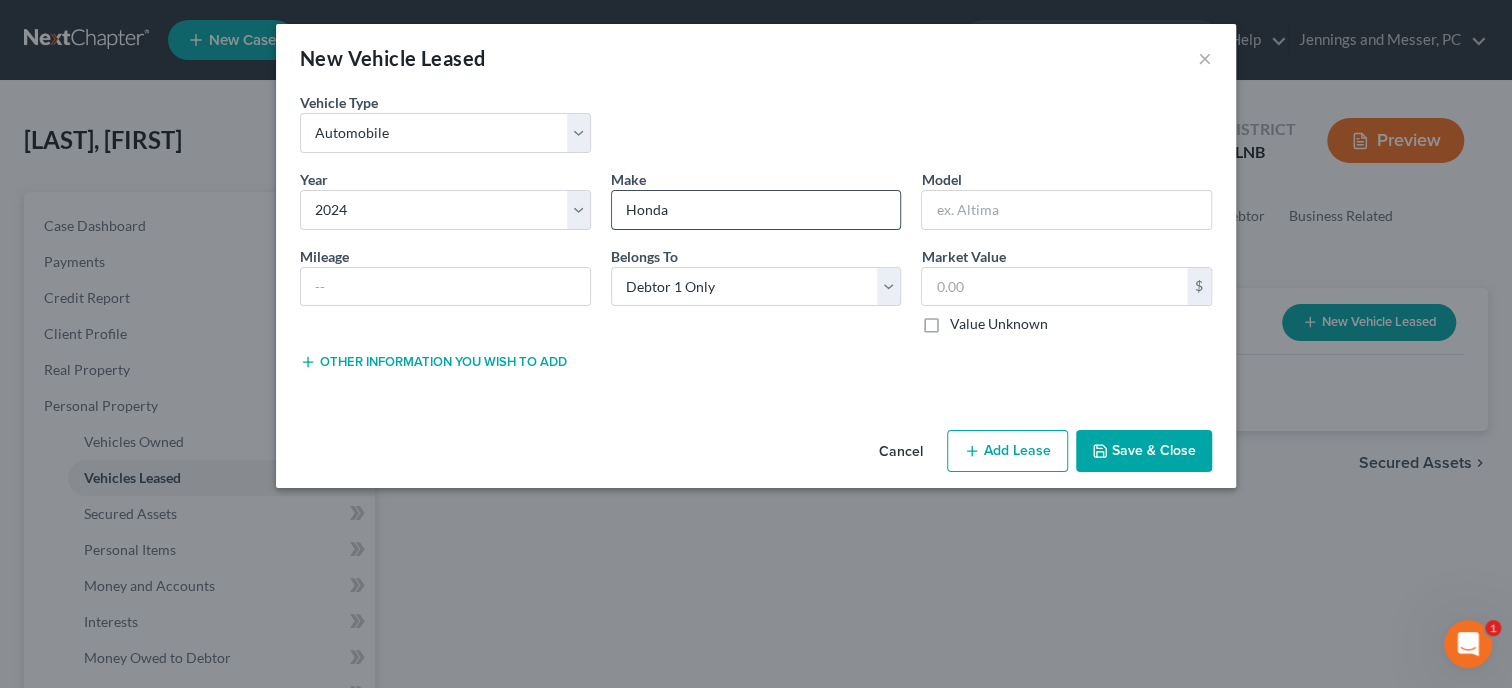 type on "Honda" 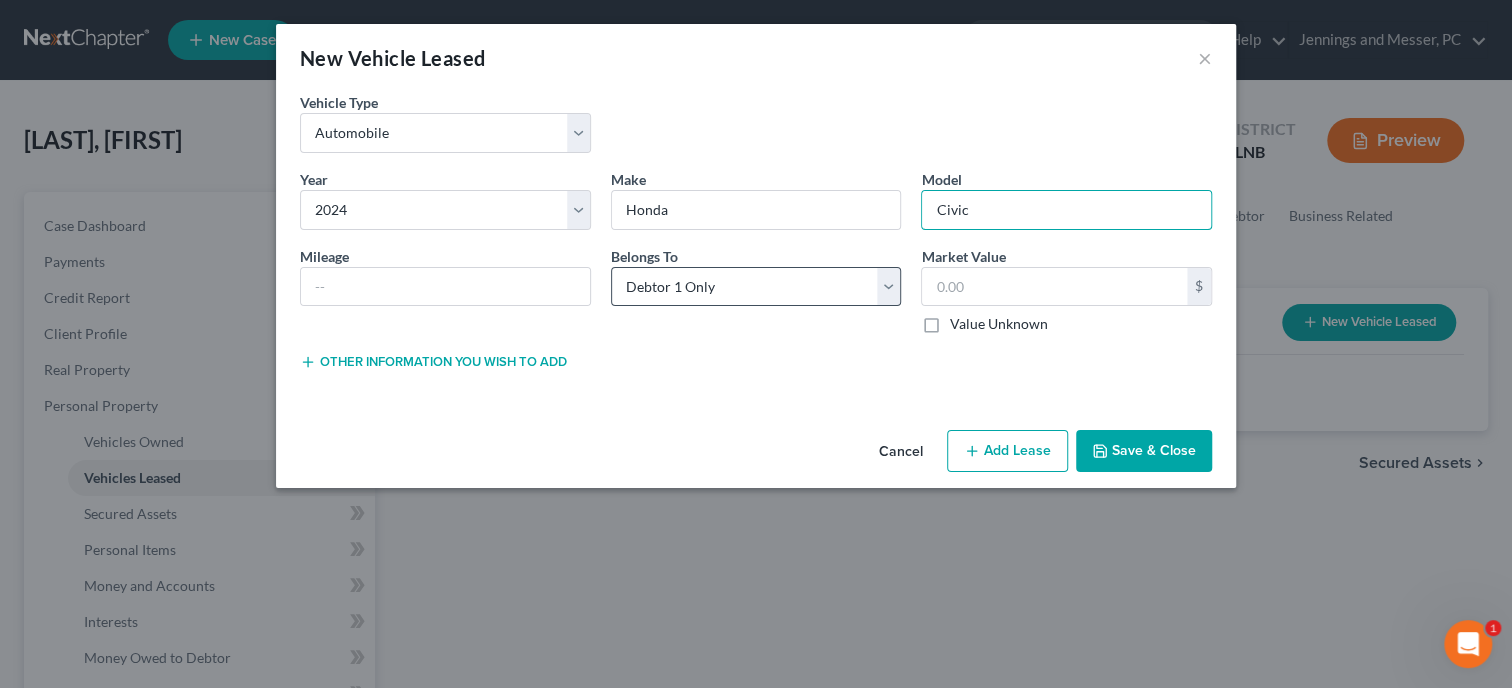 type on "Civic" 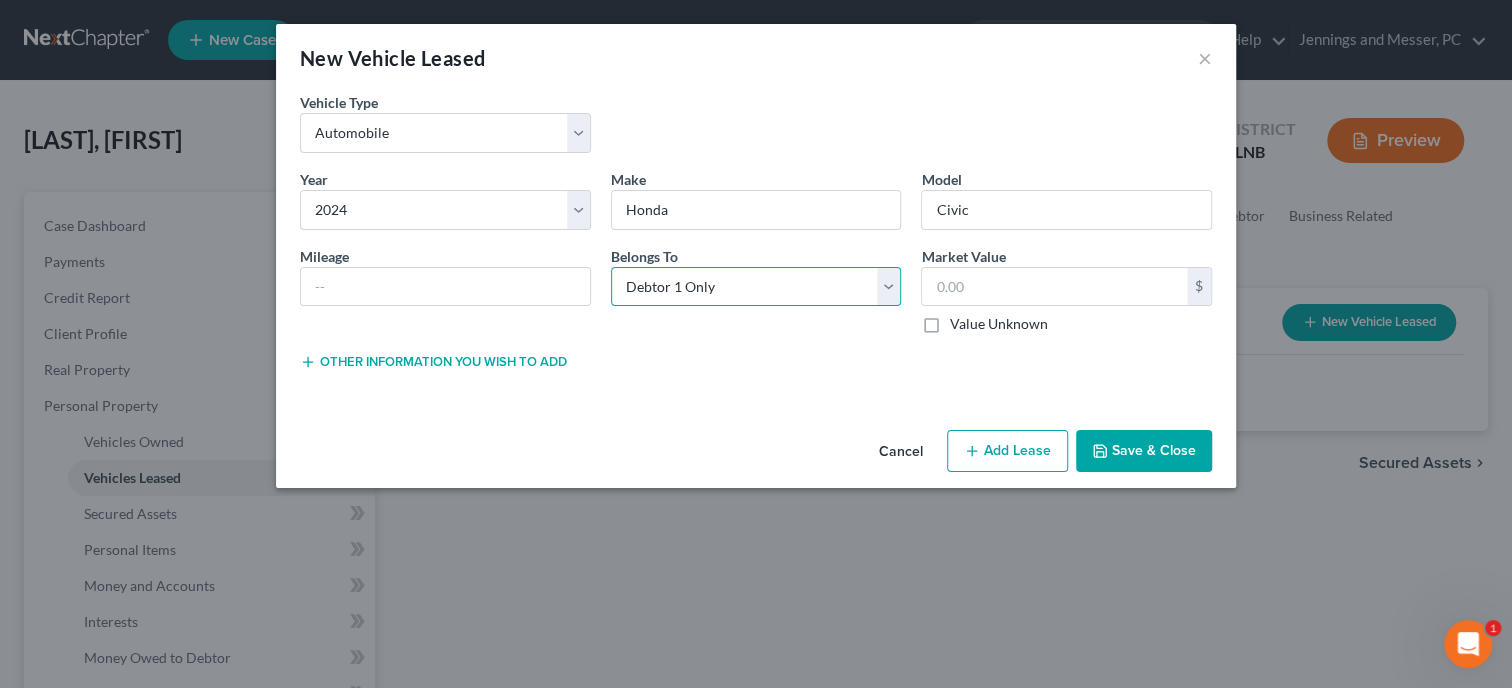 click on "Select Debtor 1 Only Debtor 2 Only Debtor 1 And Debtor 2 Only At Least One Of The Debtors And Another Community Property" at bounding box center (756, 287) 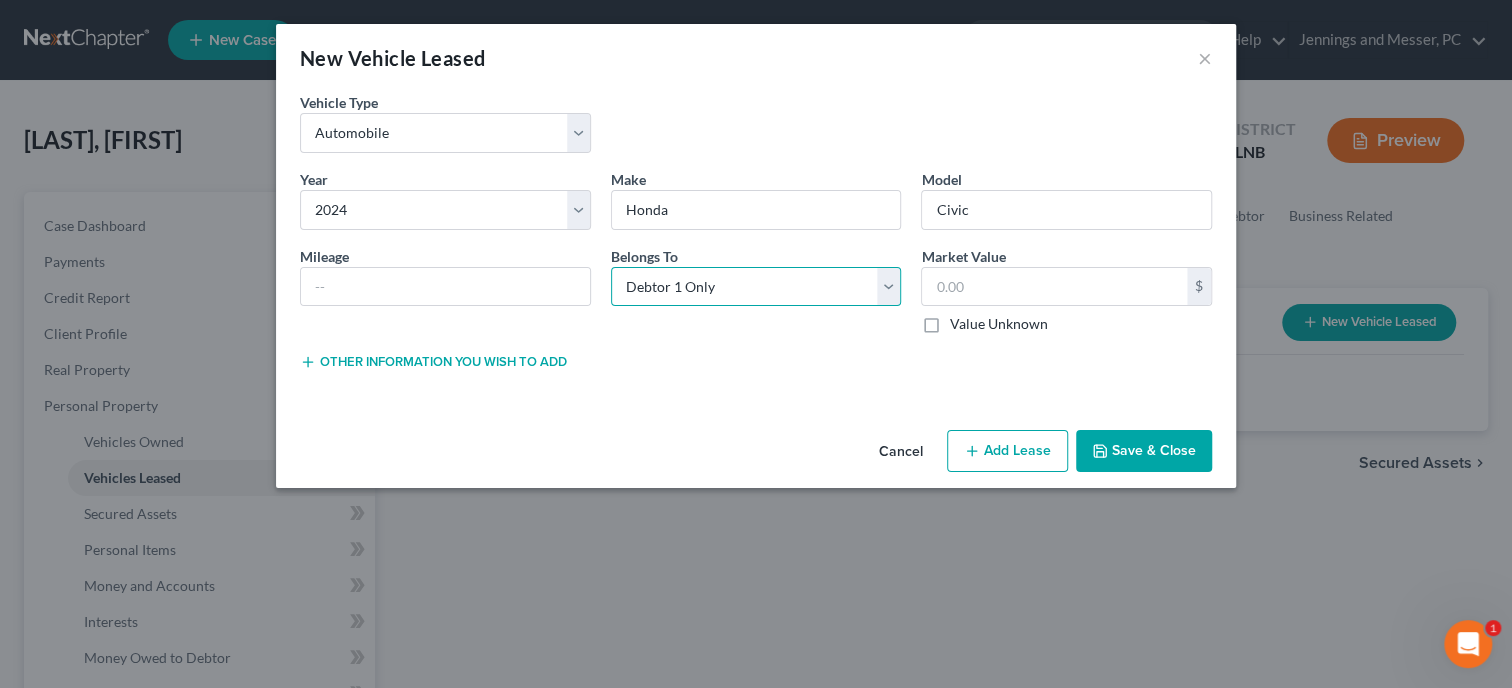 select on "3" 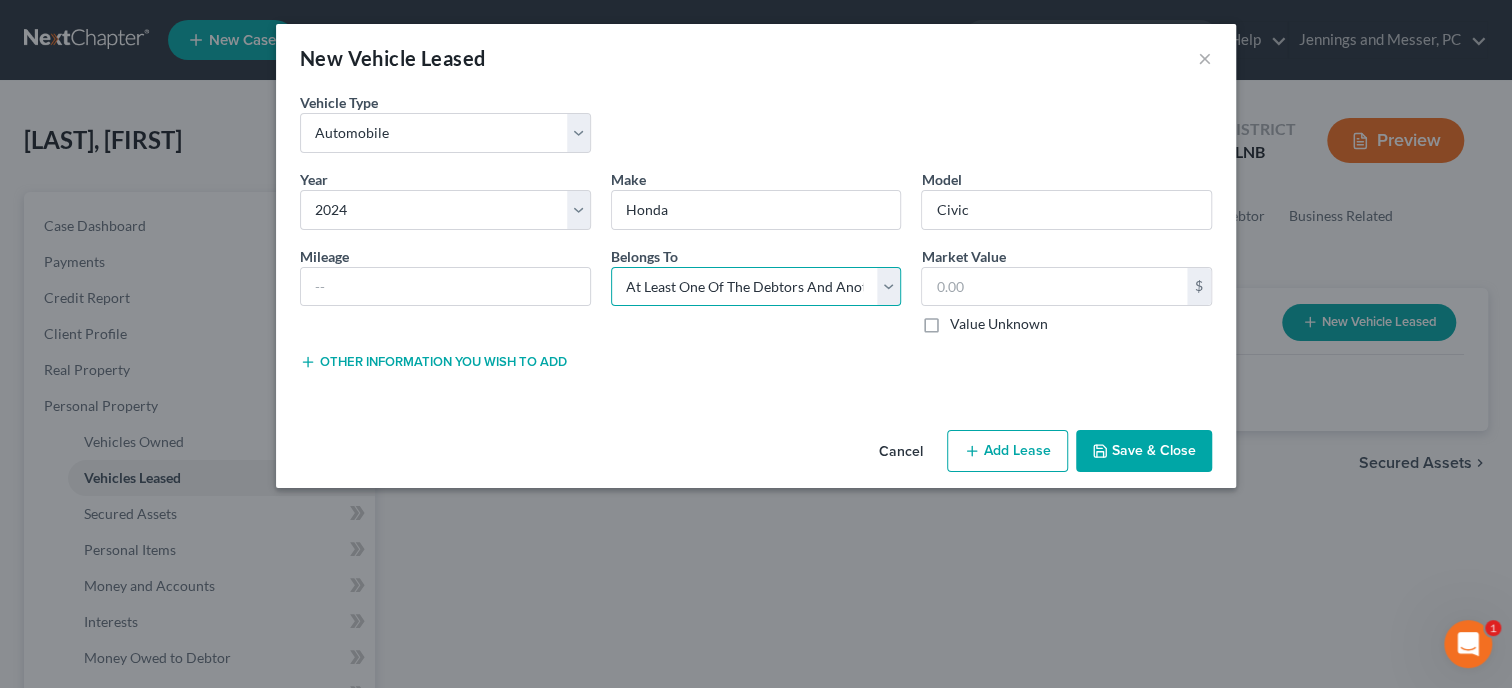 click on "At Least One Of The Debtors And Another" at bounding box center [0, 0] 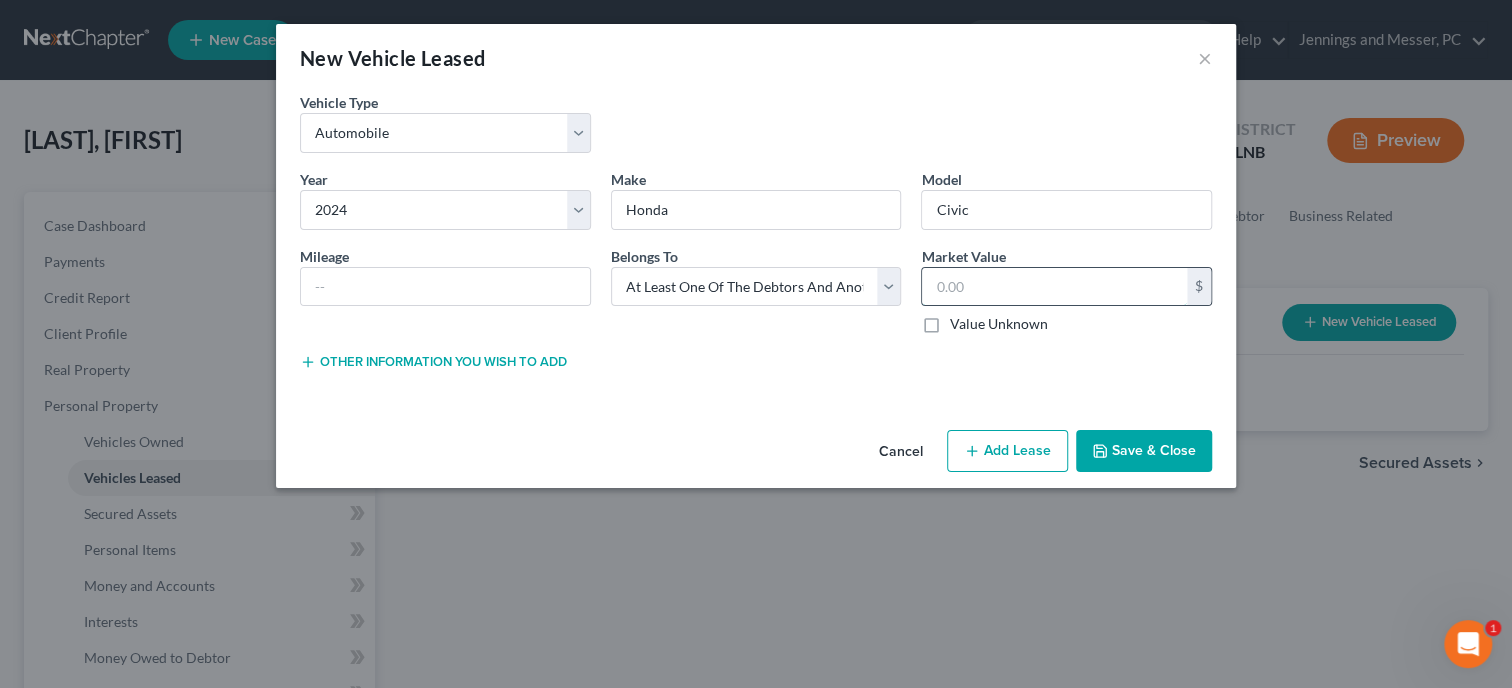 click at bounding box center [1054, 287] 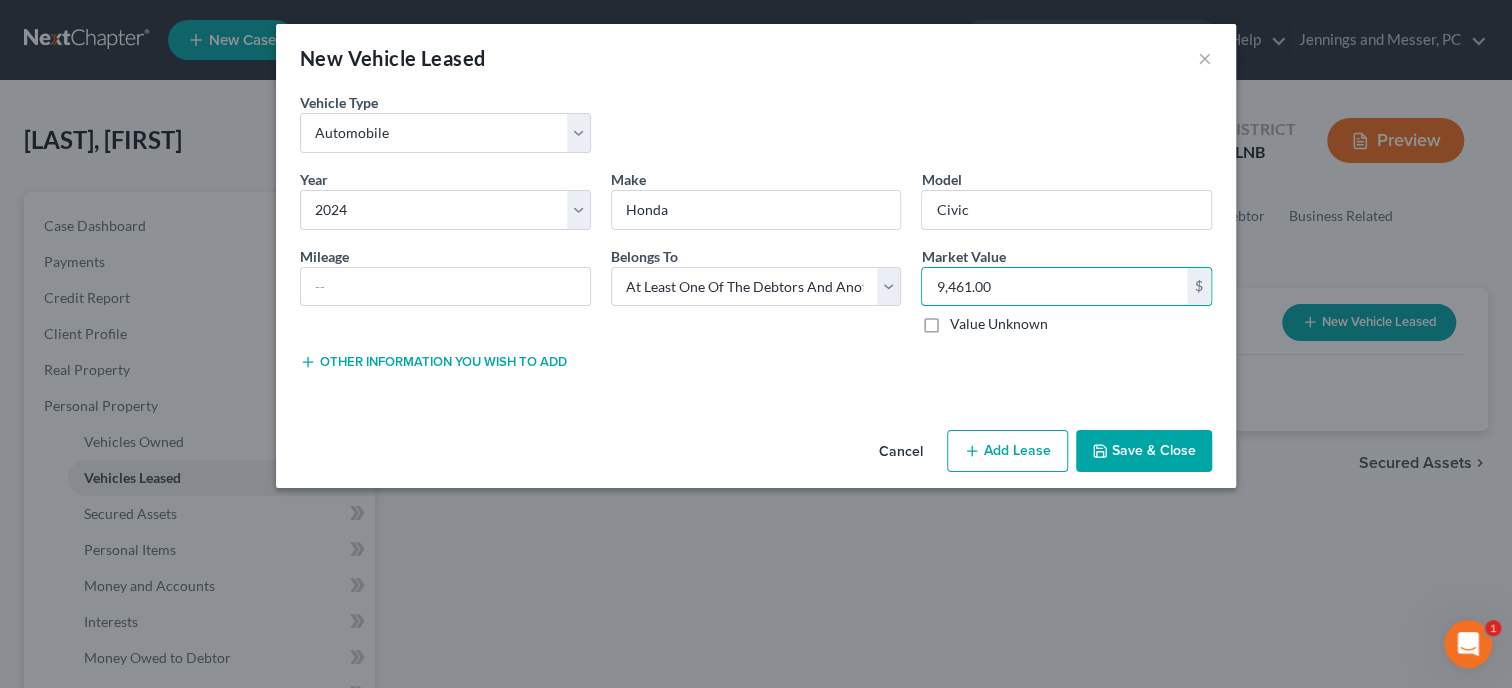 type on "9,461.00" 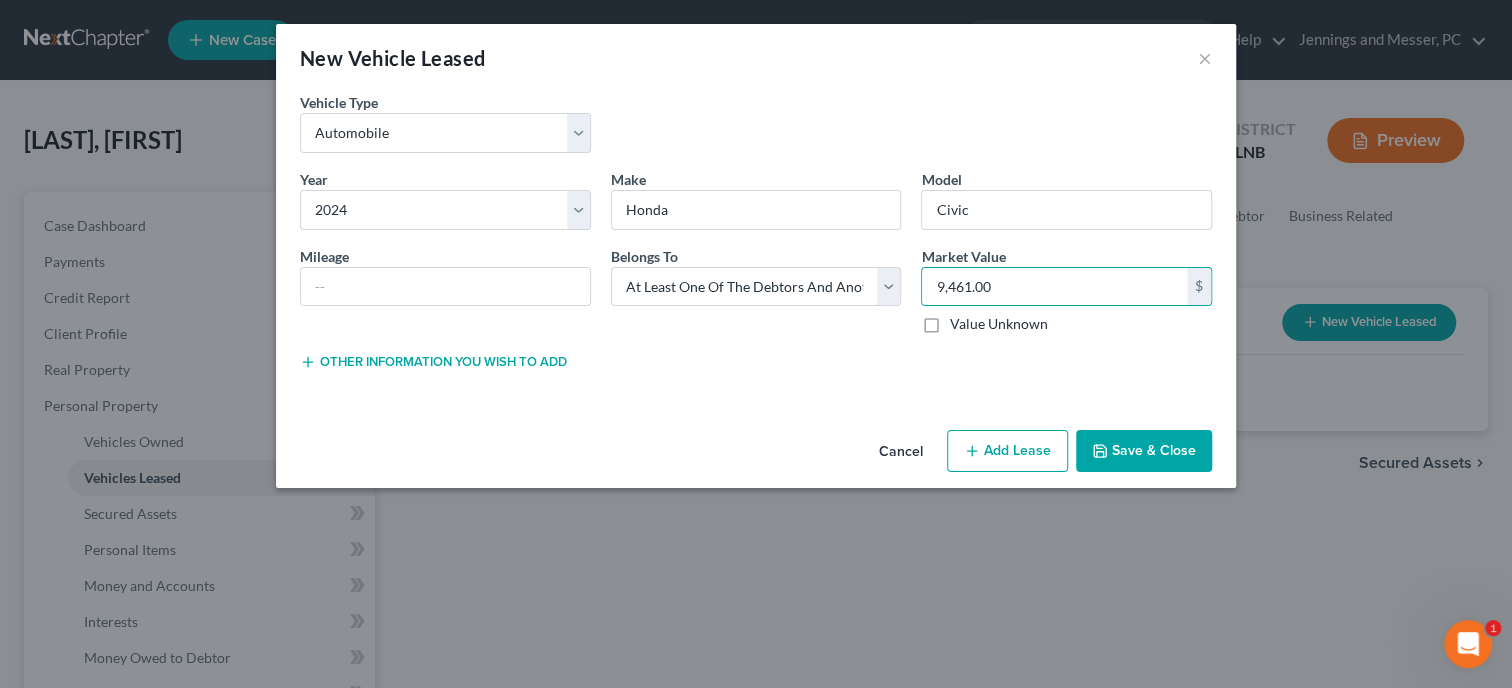 click on "Add Lease" at bounding box center [1007, 451] 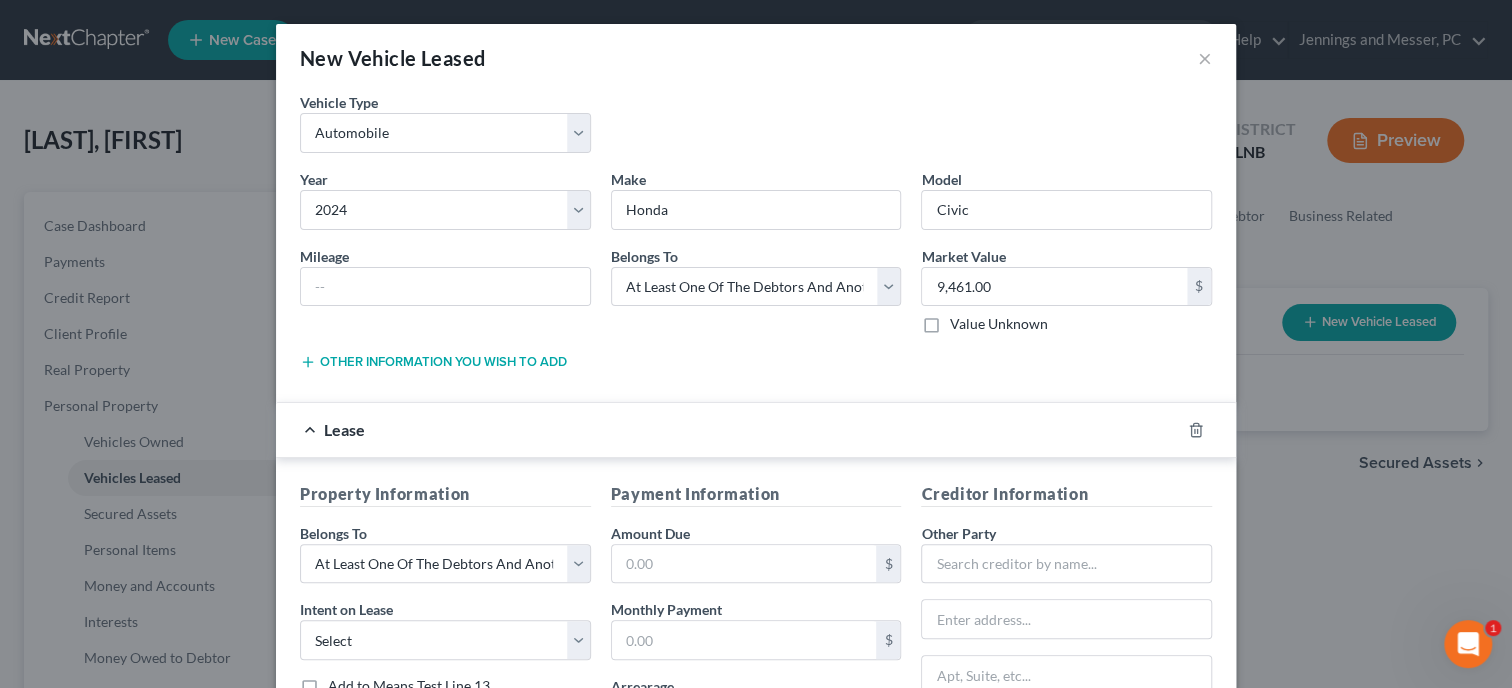 scroll, scrollTop: 205, scrollLeft: 0, axis: vertical 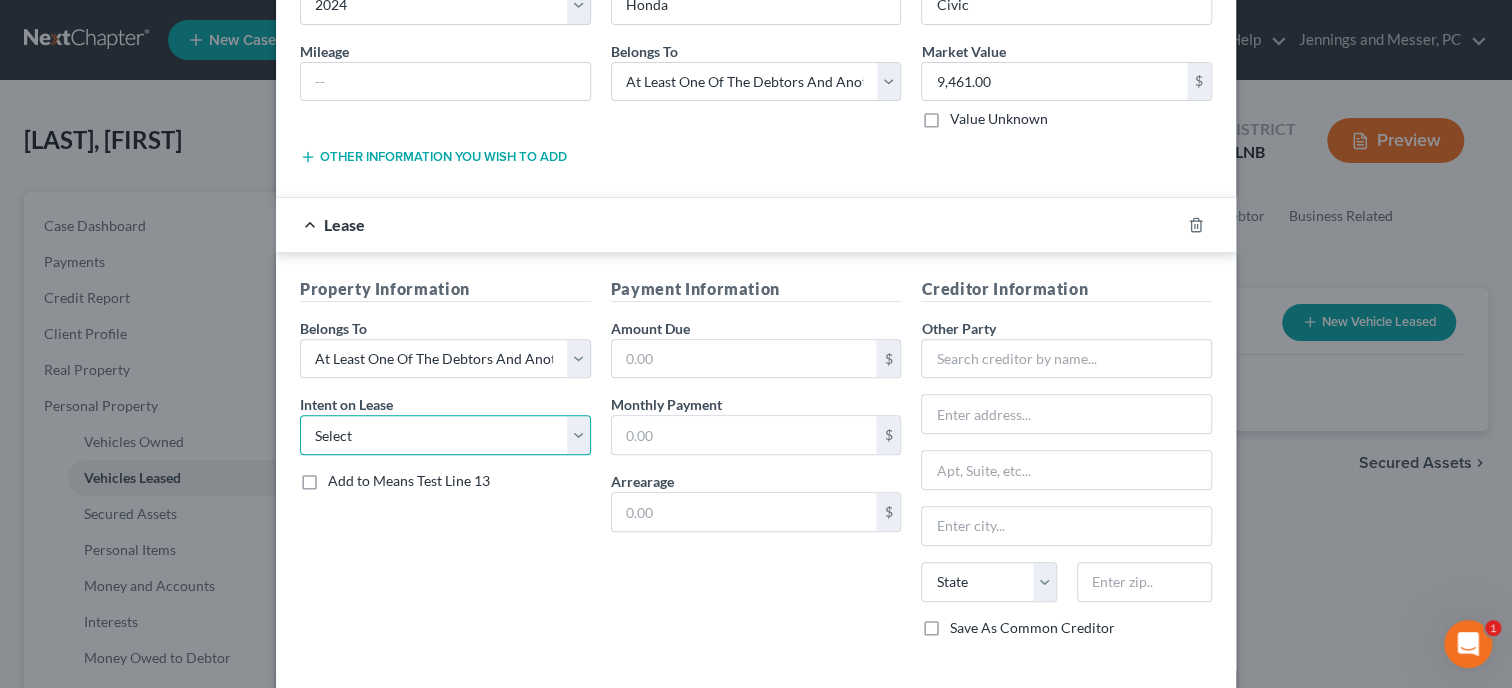select on "2" 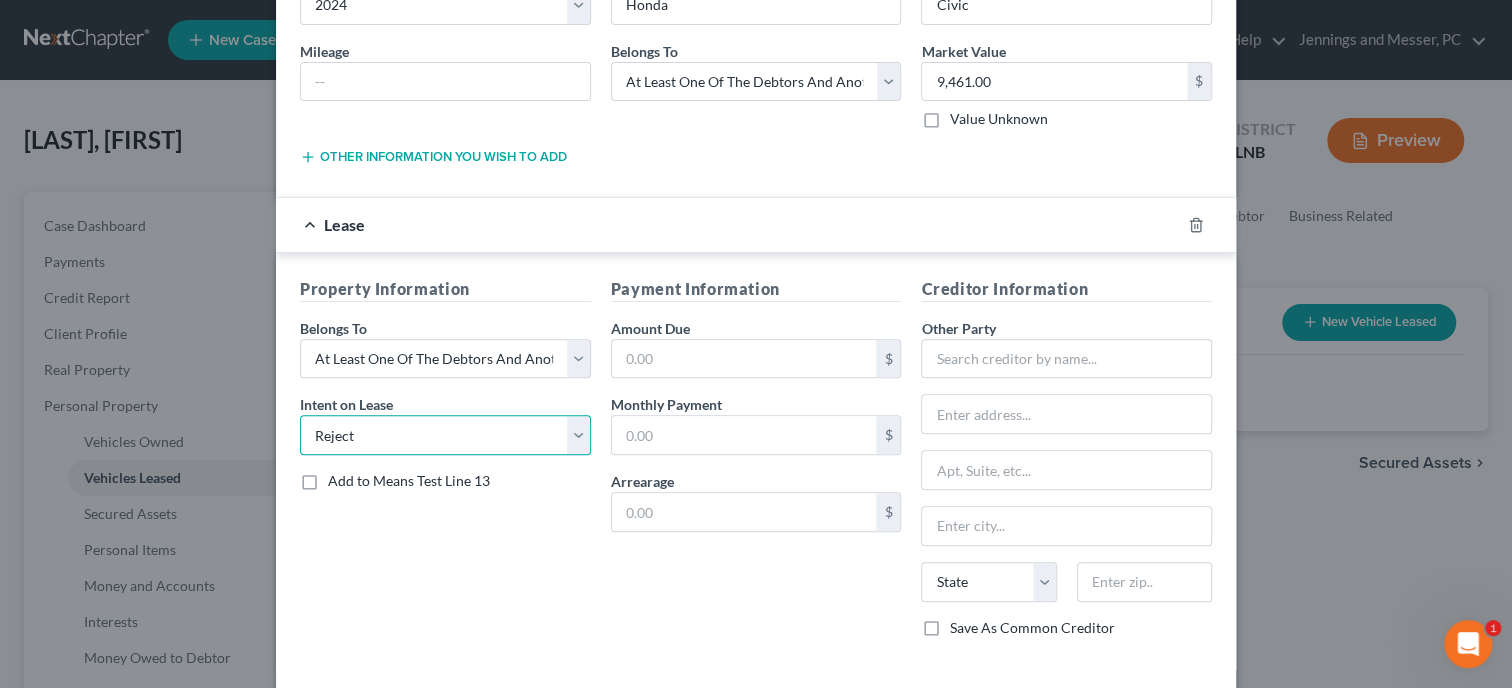 click on "Reject" at bounding box center (0, 0) 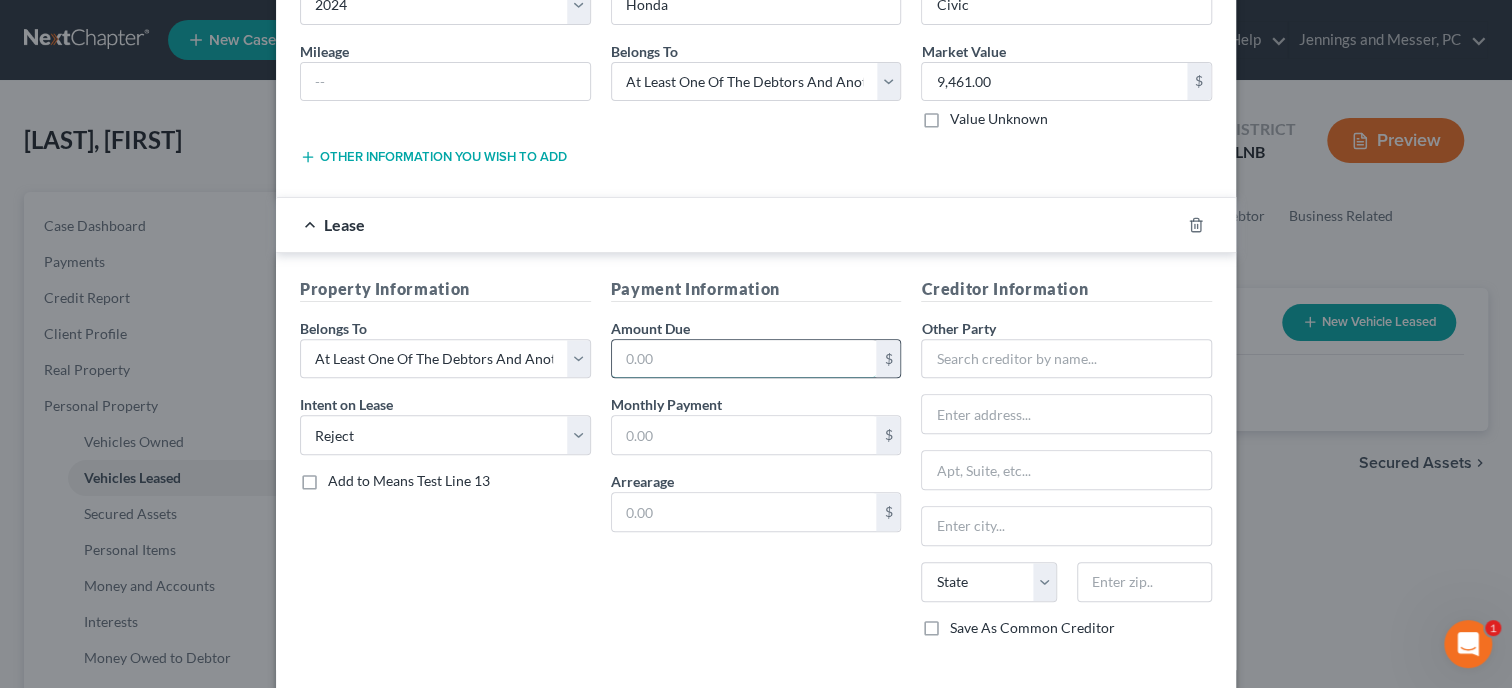 click at bounding box center [744, 359] 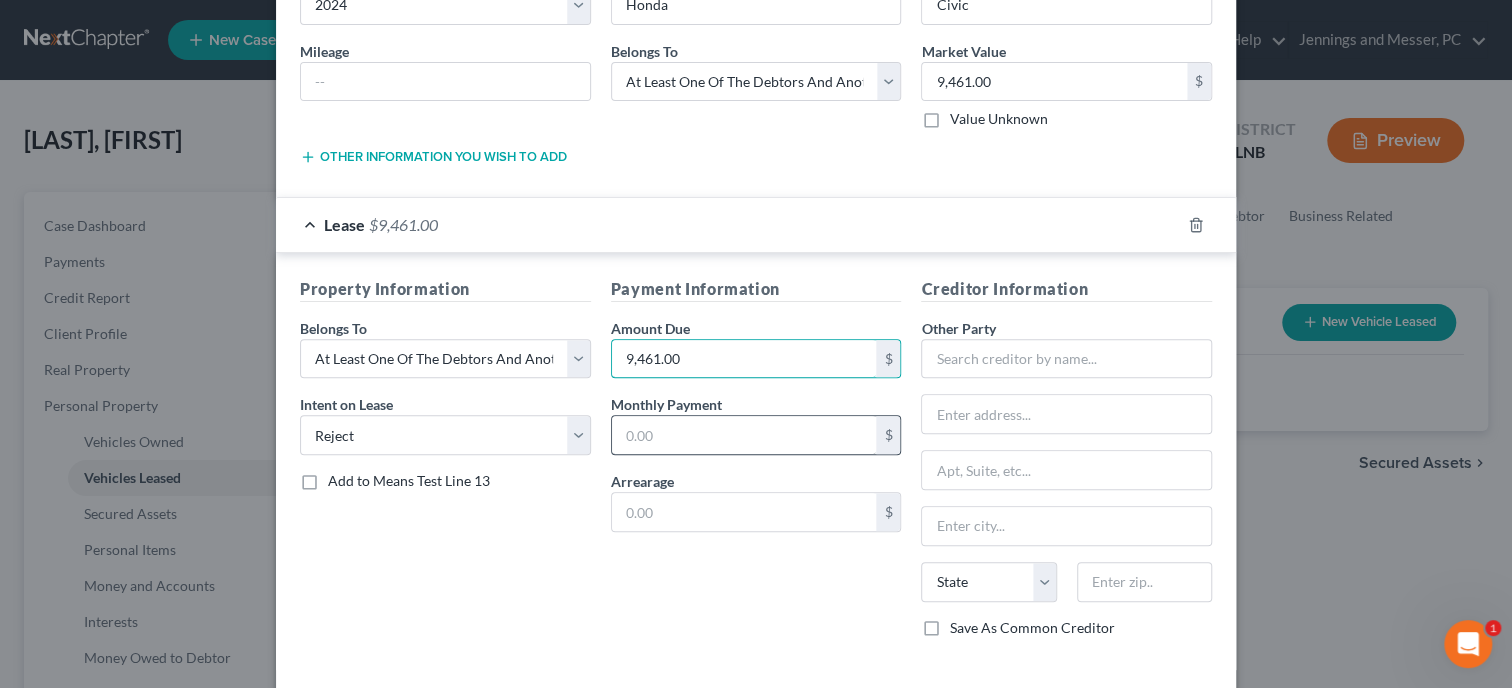 type on "9,461.00" 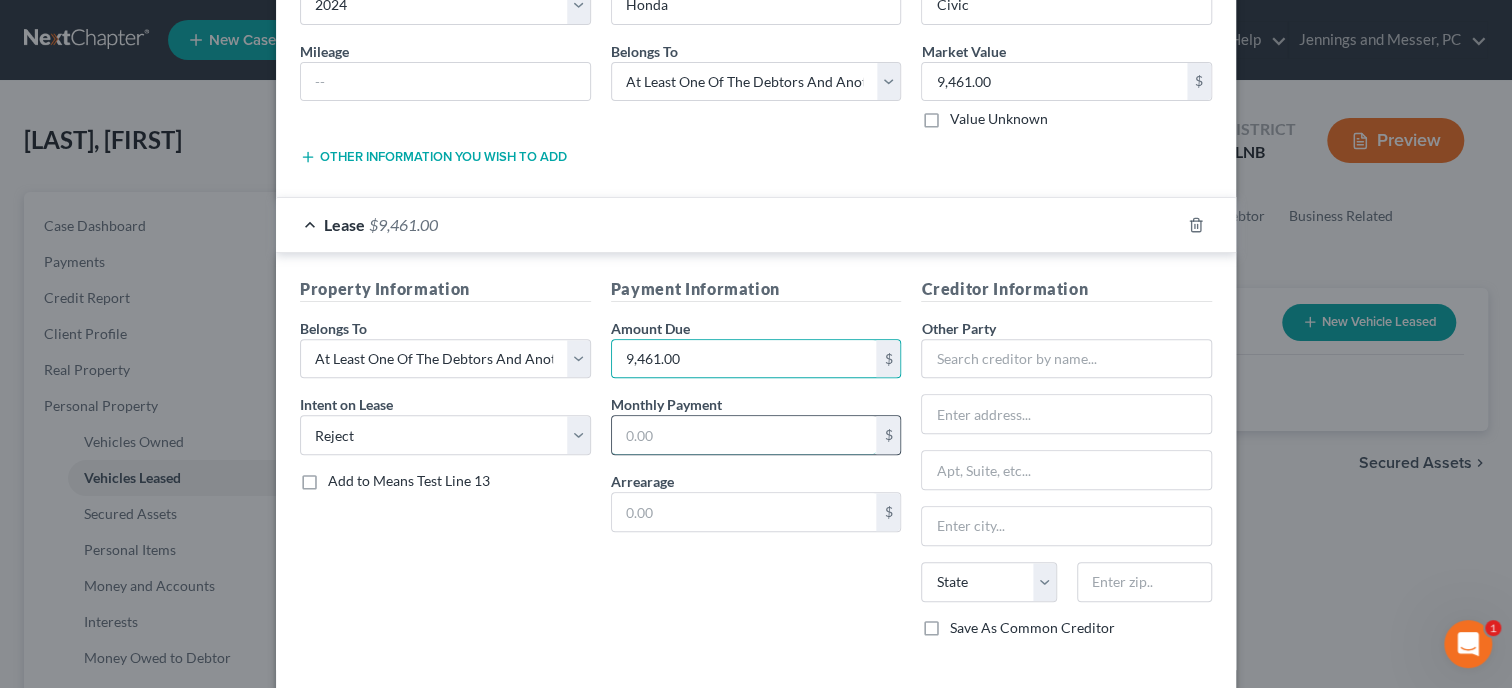 click at bounding box center (744, 435) 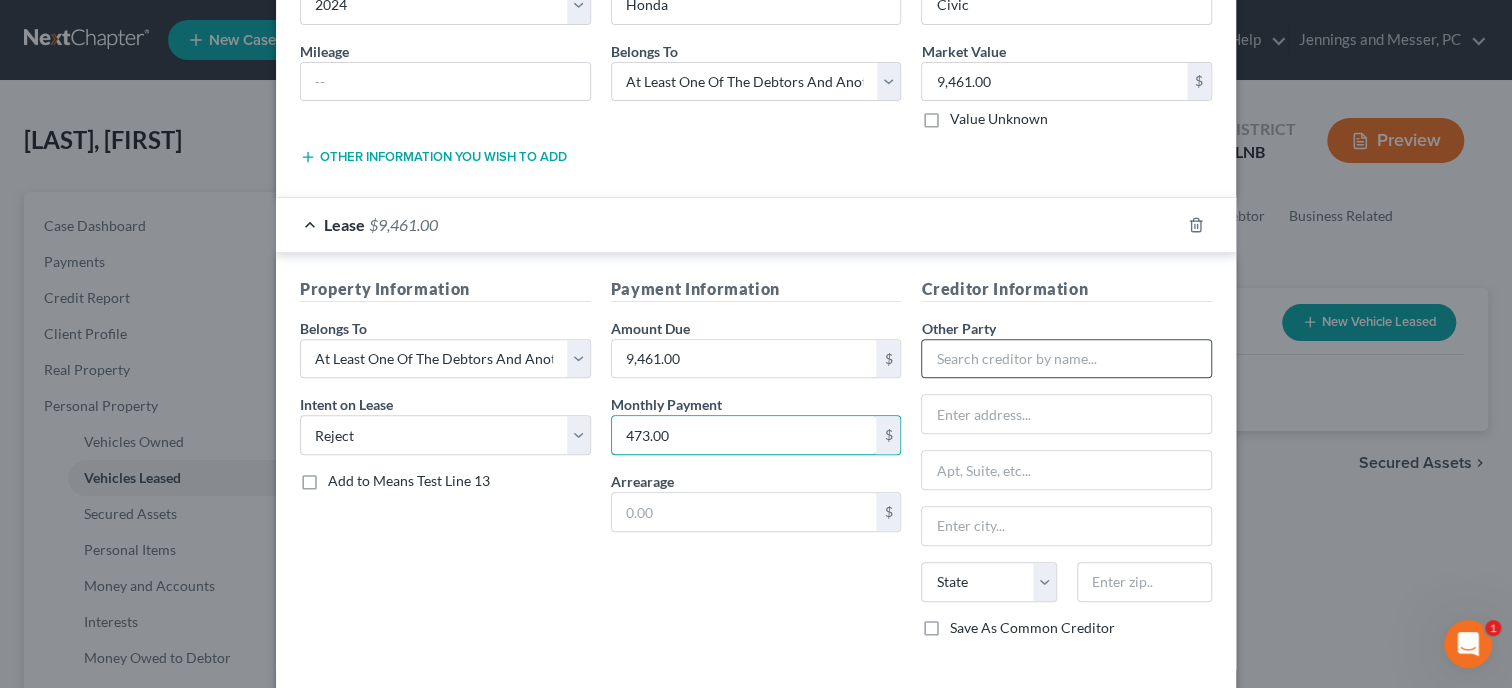 type on "473.00" 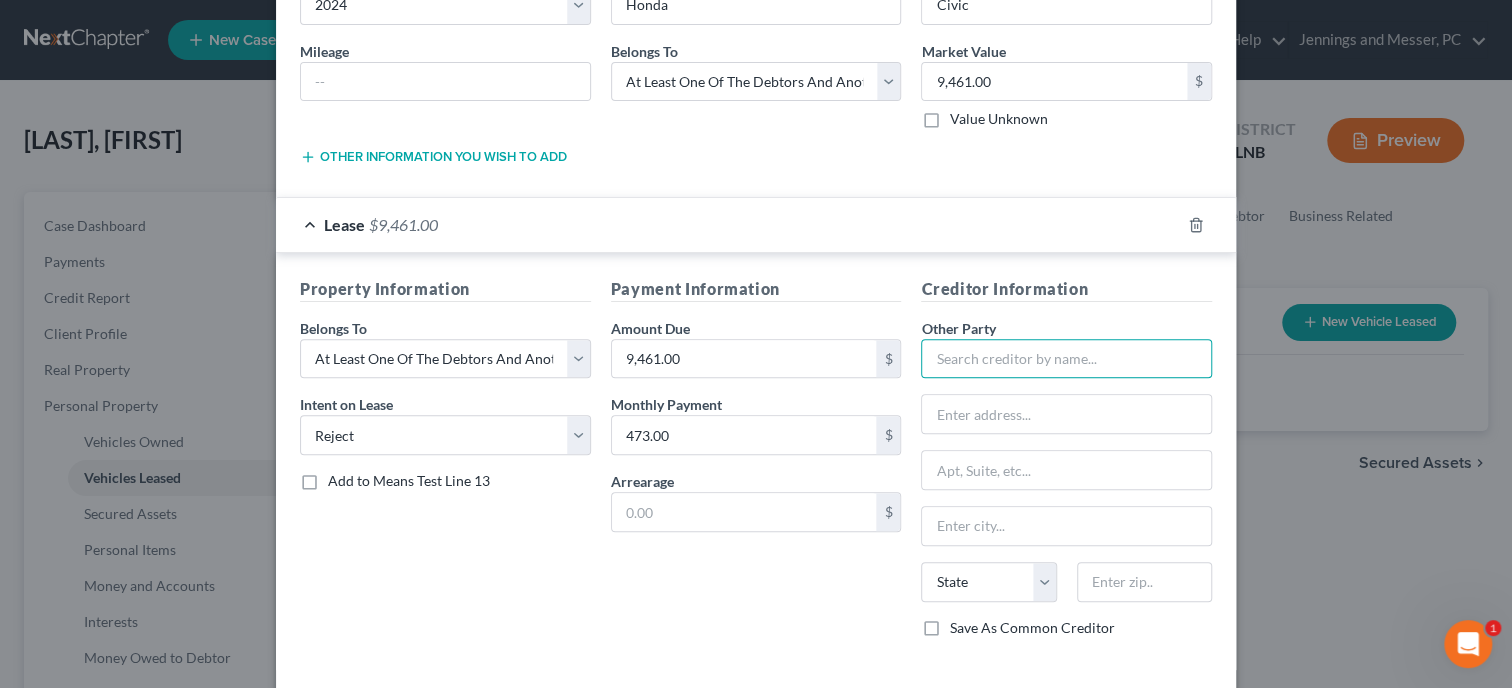 click at bounding box center [1066, 359] 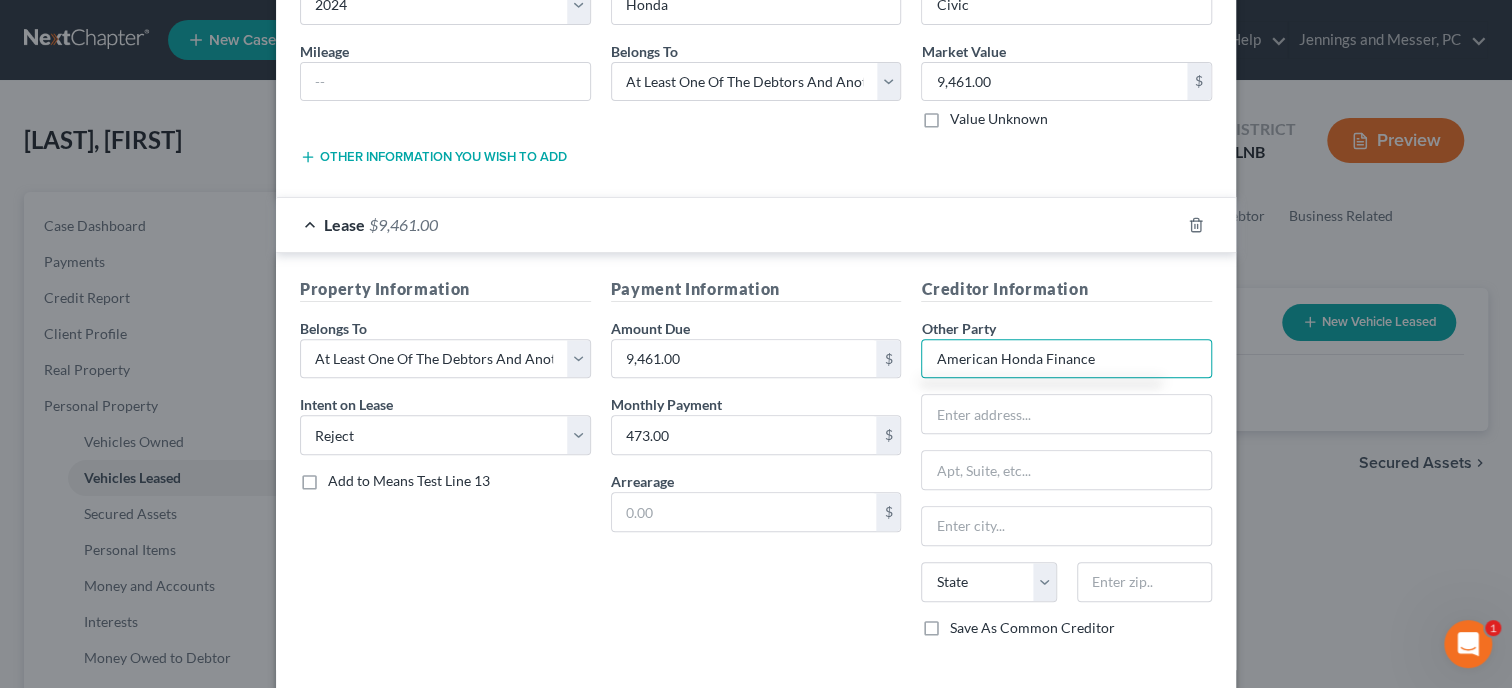 type on "American Honda Finance" 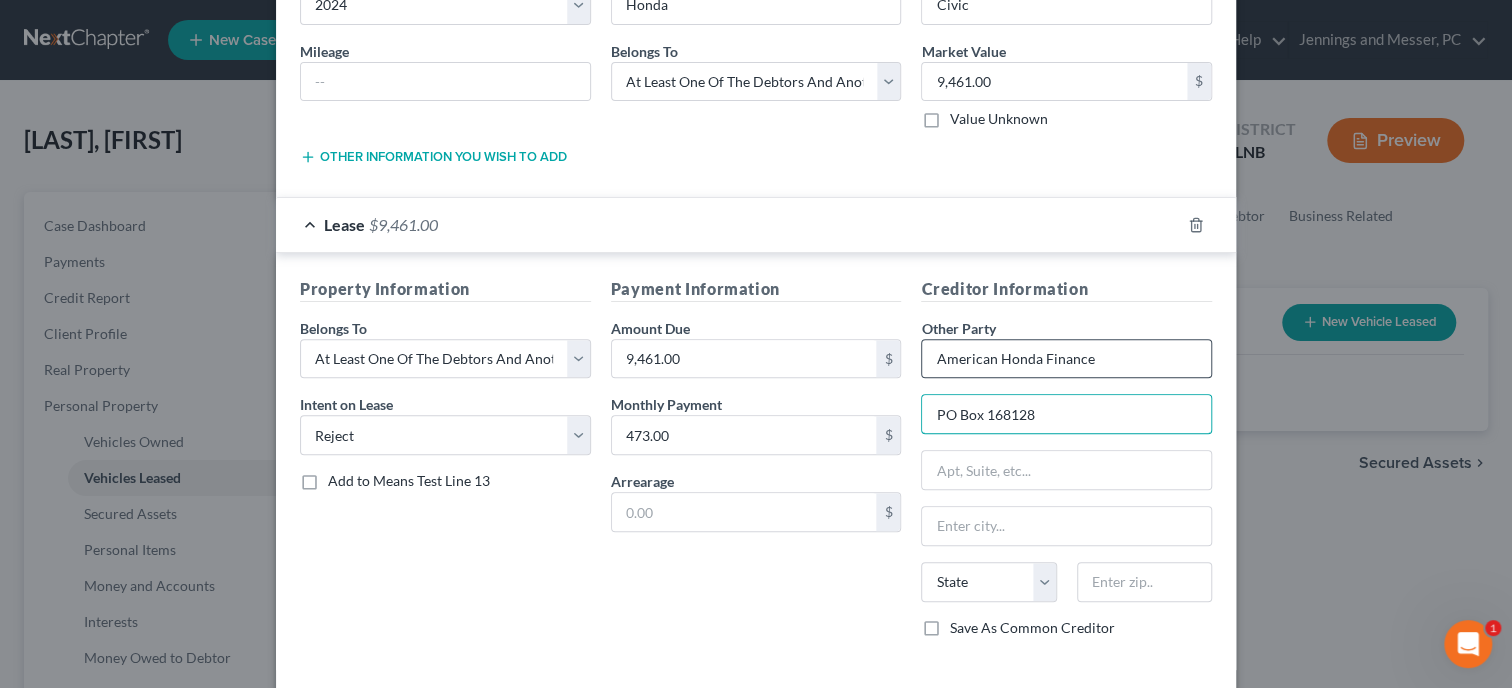 type on "PO Box 168128" 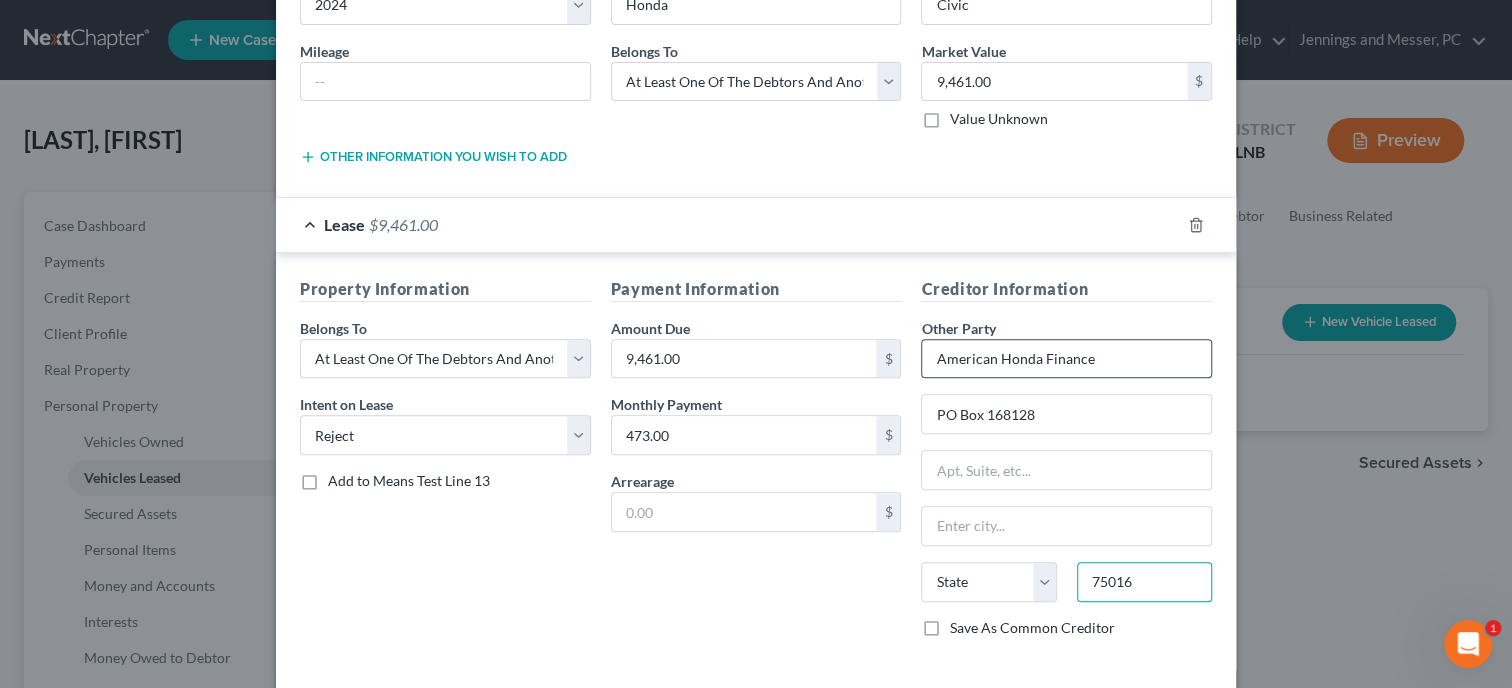 type on "75016" 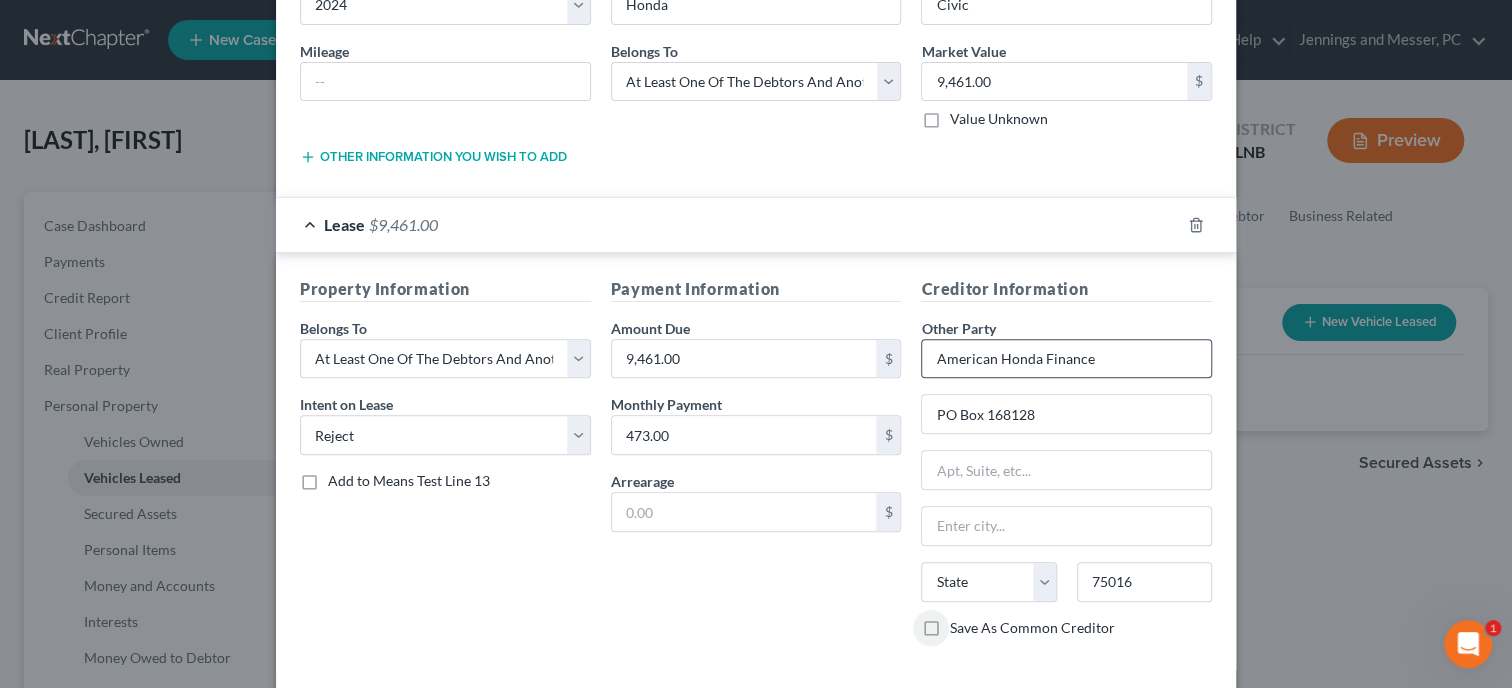 type on "Irving" 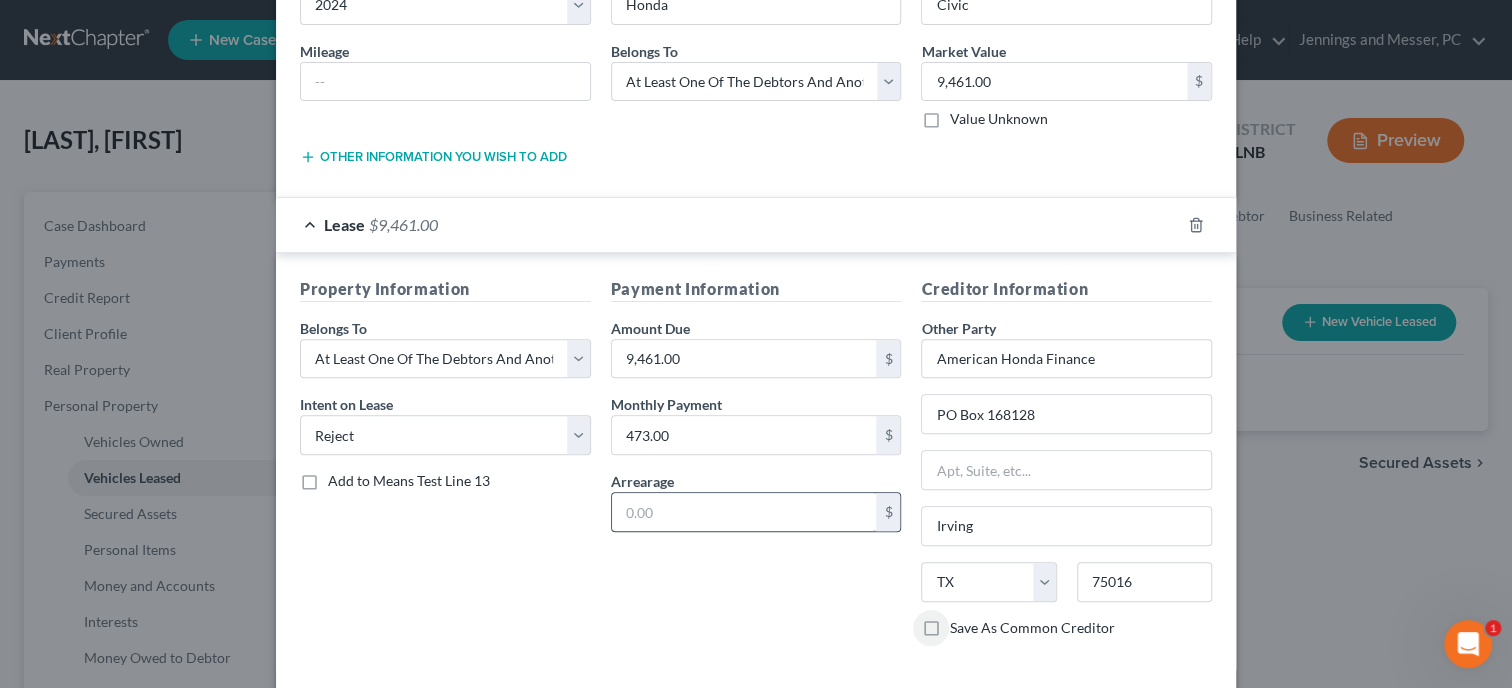 scroll, scrollTop: 293, scrollLeft: 0, axis: vertical 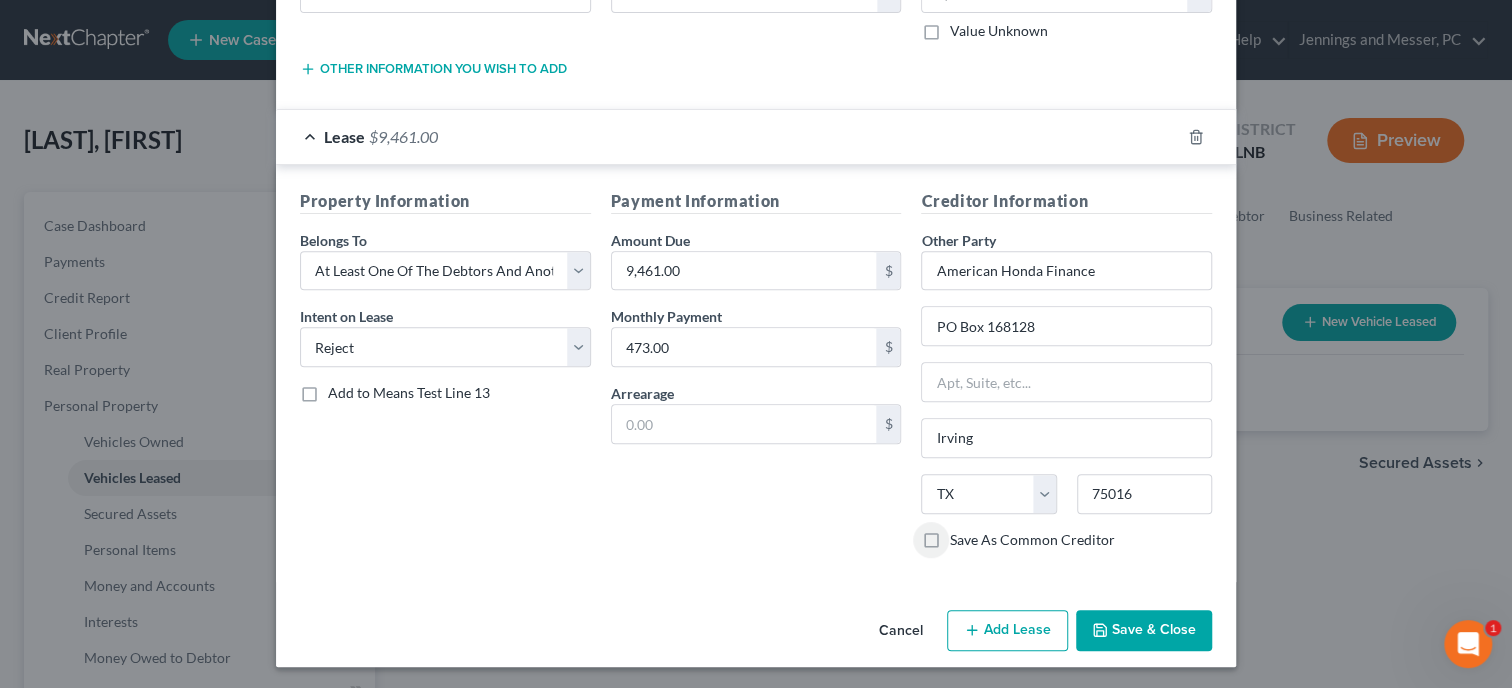 click on "Save & Close" at bounding box center (1144, 631) 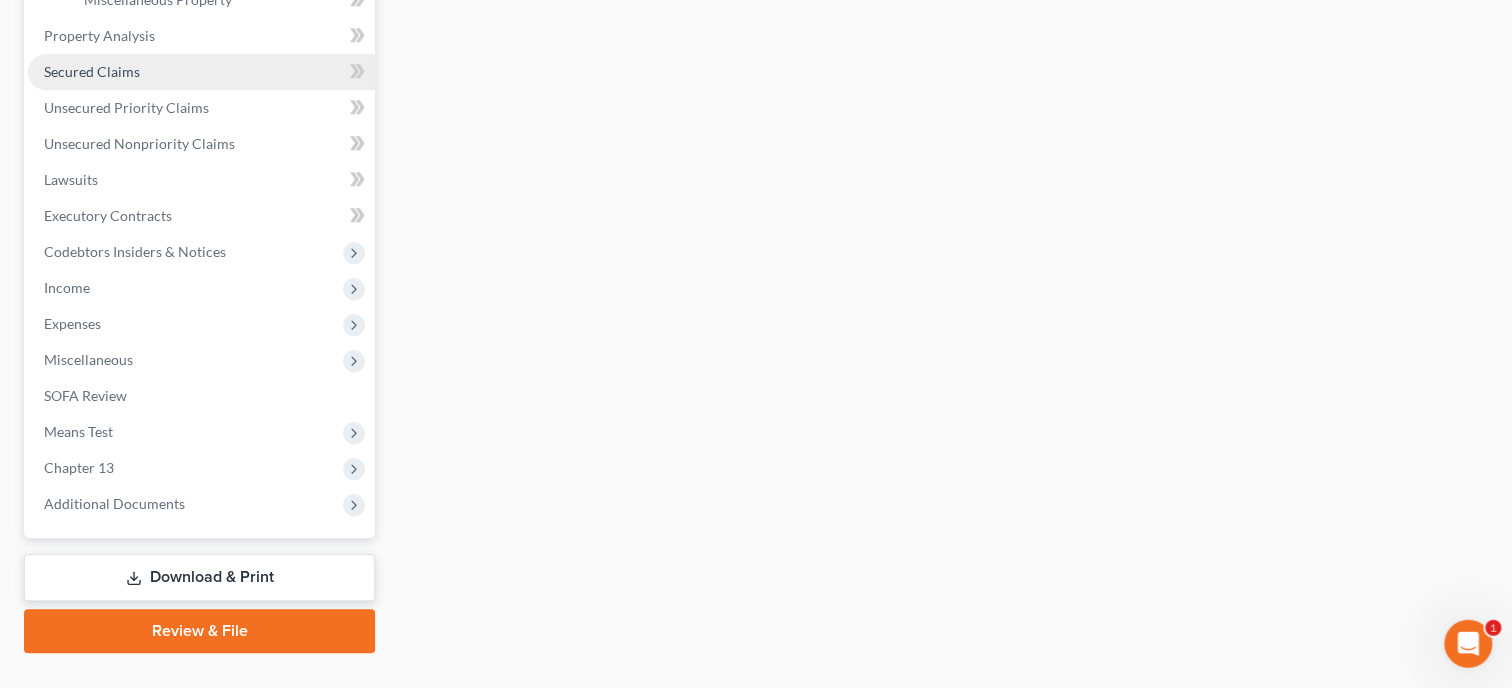 scroll, scrollTop: 804, scrollLeft: 0, axis: vertical 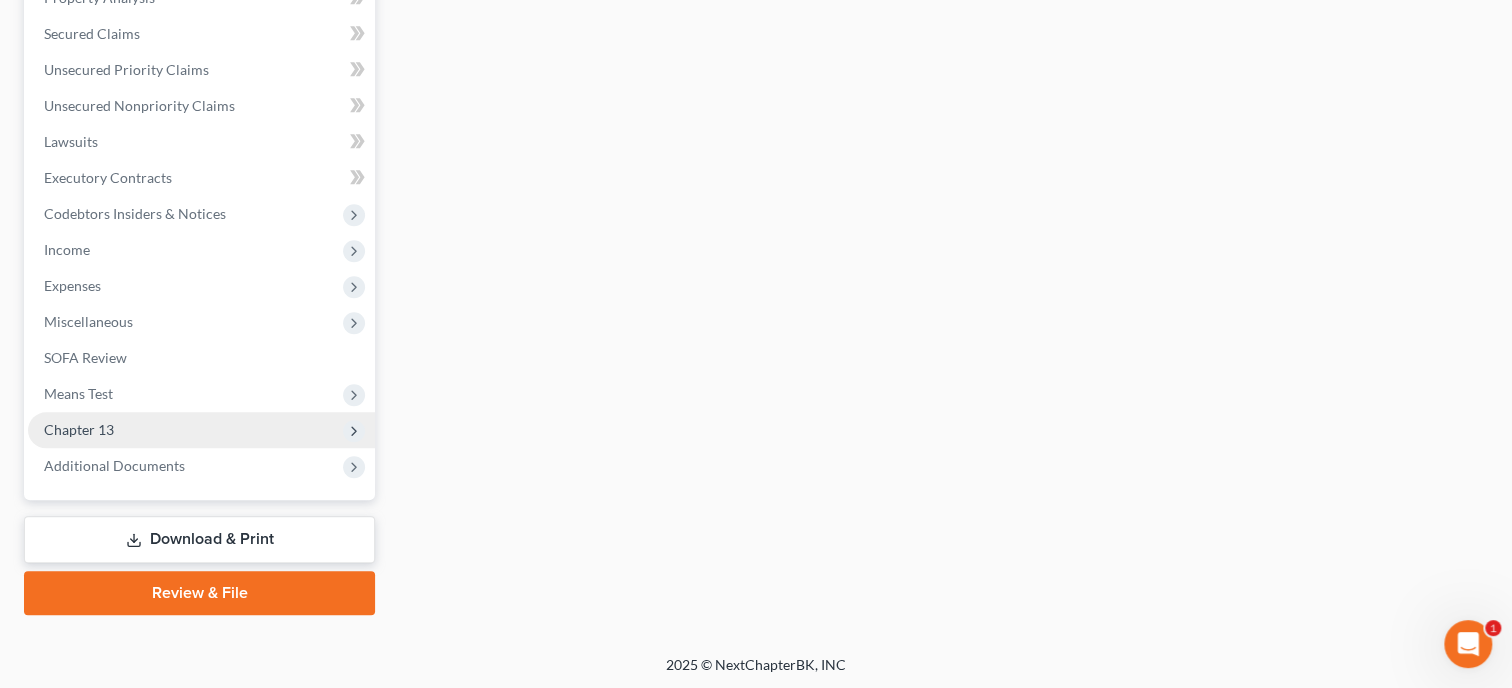 click on "Chapter 13" at bounding box center (201, 430) 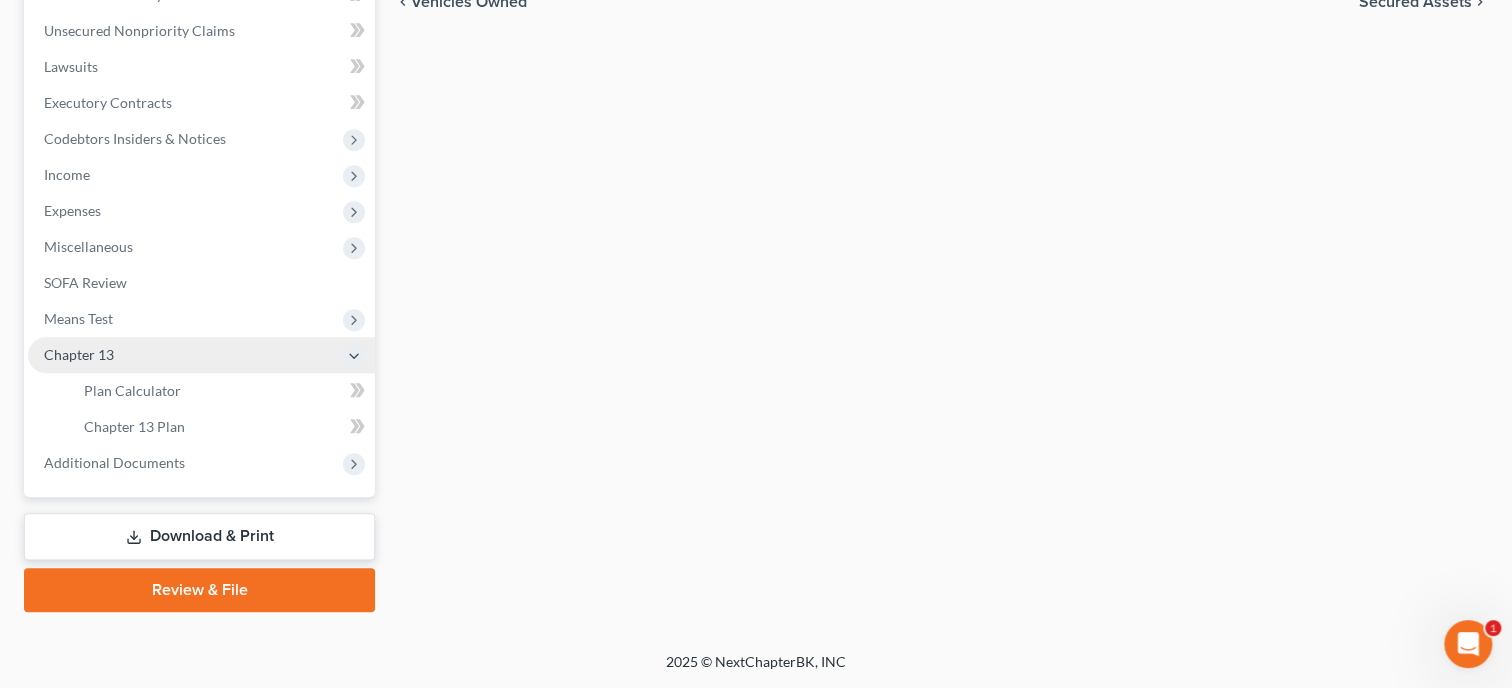 scroll, scrollTop: 444, scrollLeft: 0, axis: vertical 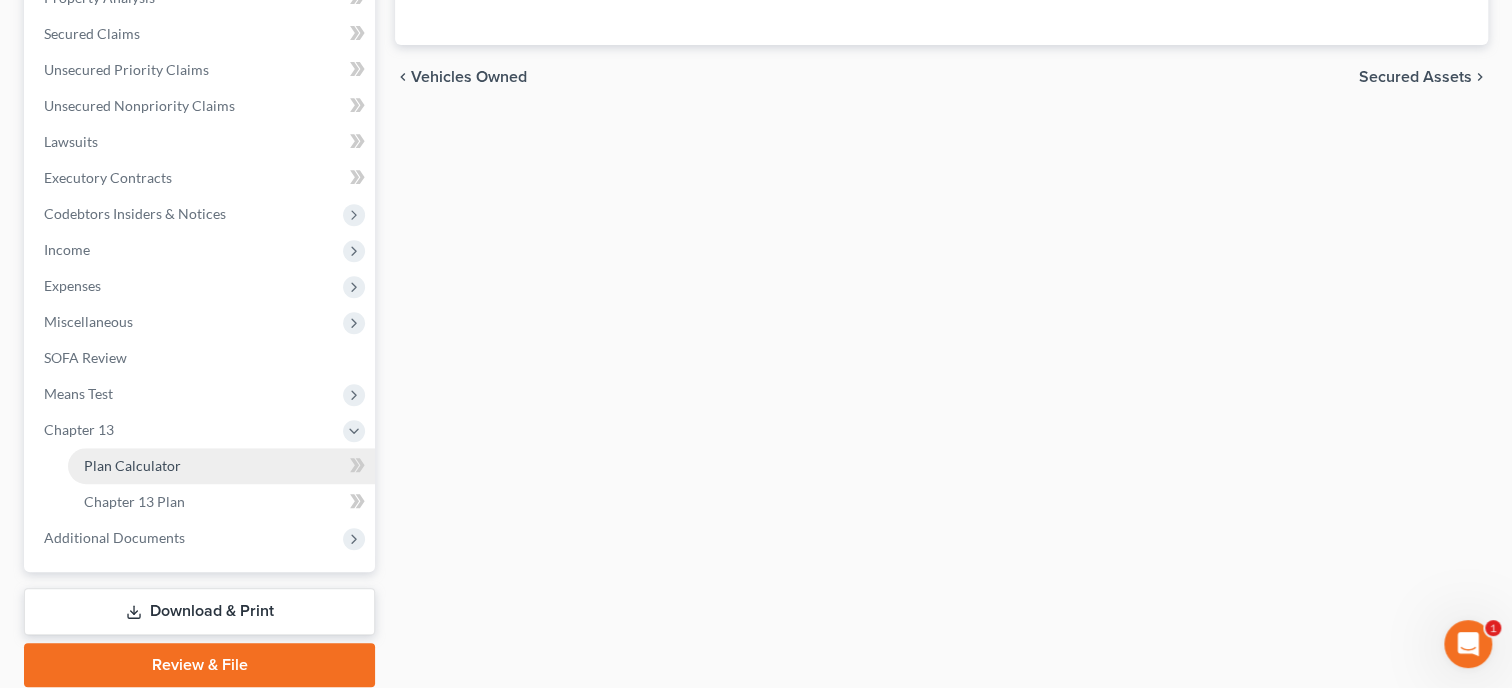 click on "Plan Calculator" at bounding box center (132, 465) 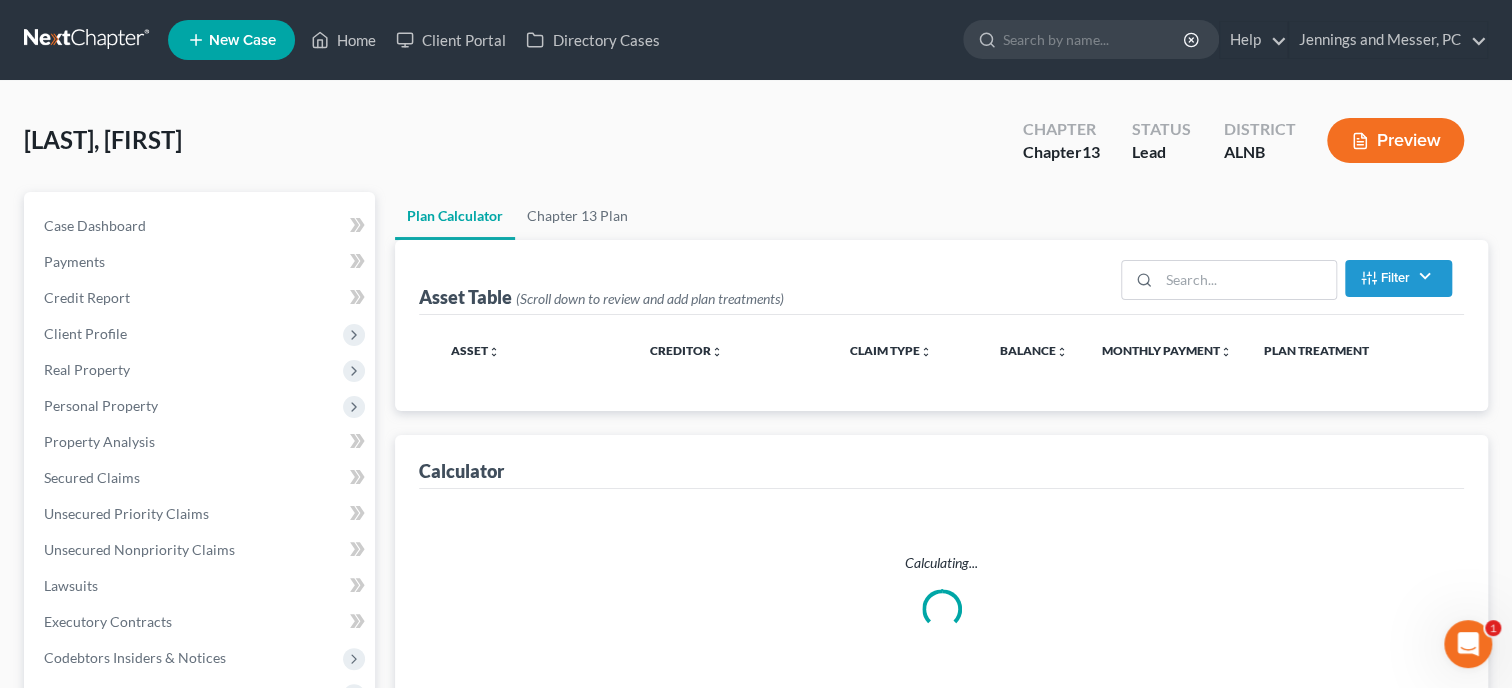 scroll, scrollTop: 0, scrollLeft: 0, axis: both 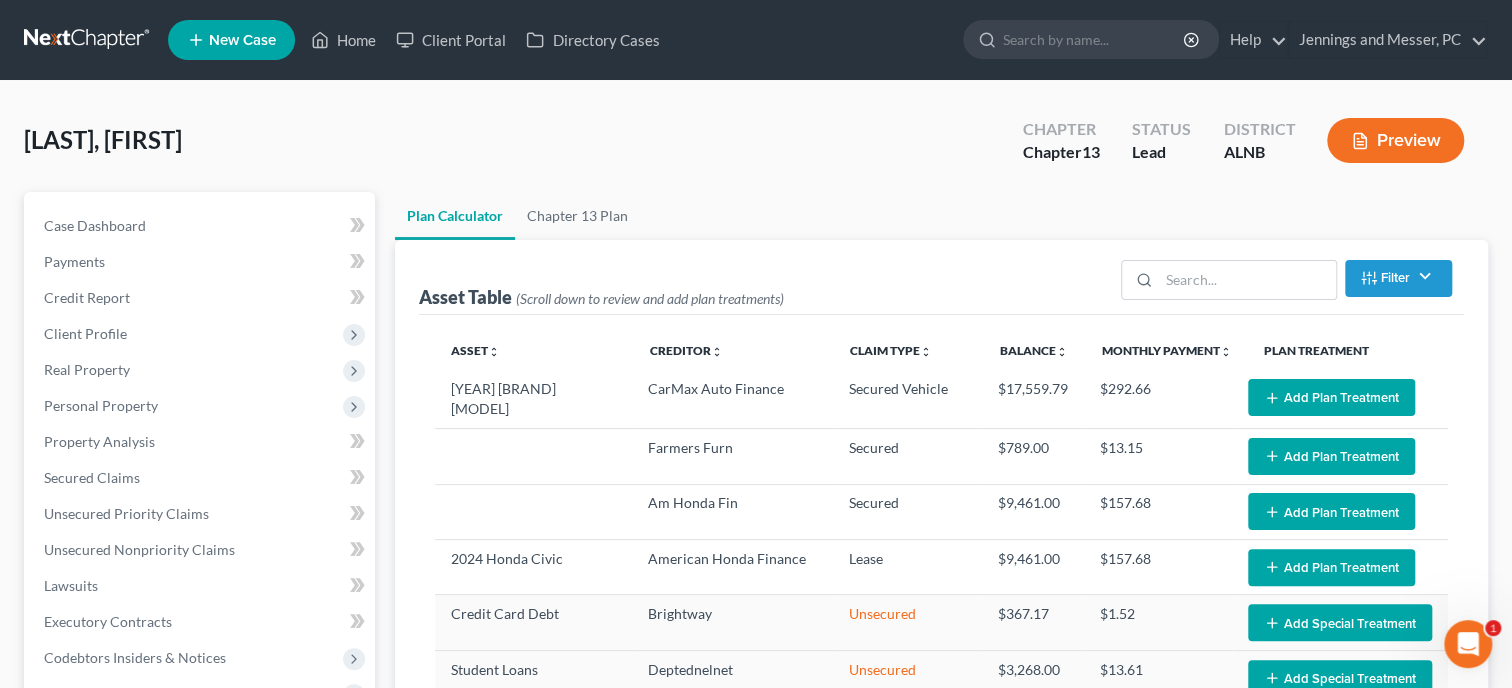 select on "59" 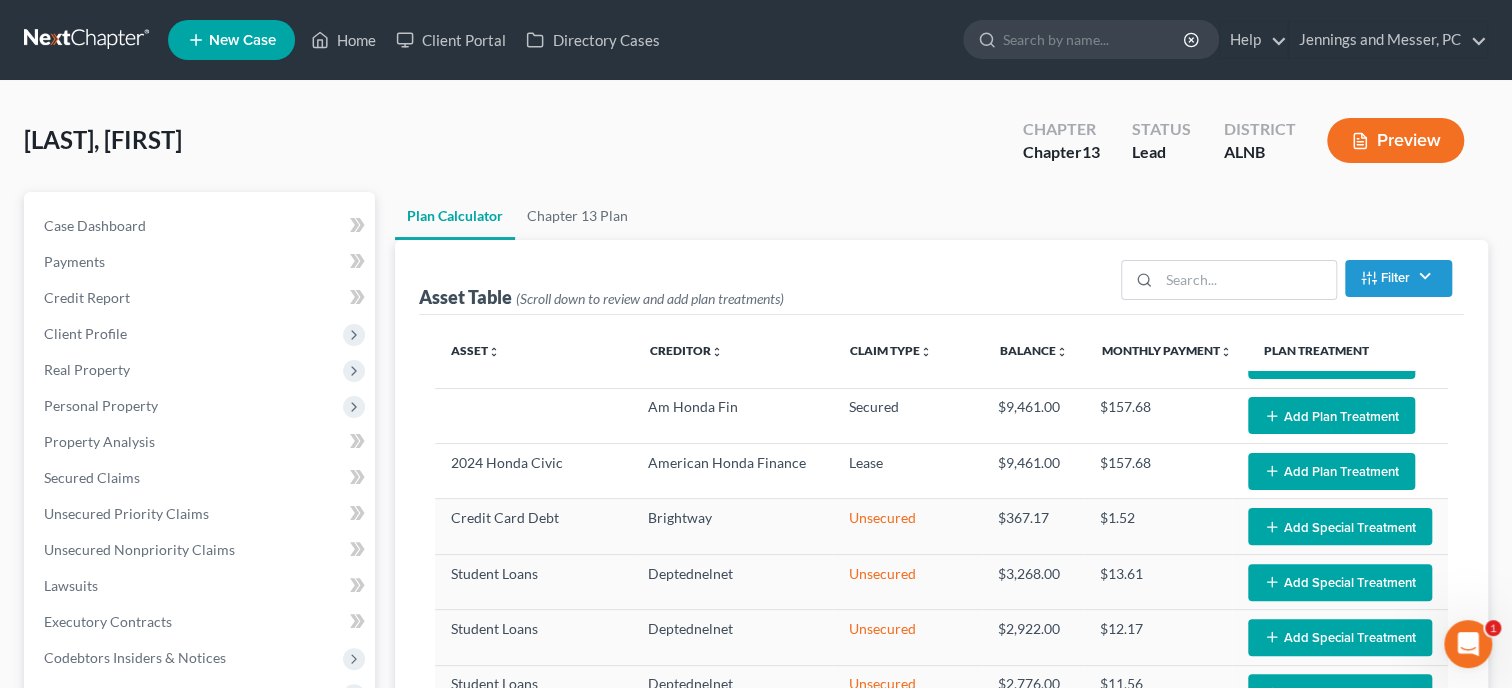 scroll, scrollTop: 102, scrollLeft: 0, axis: vertical 